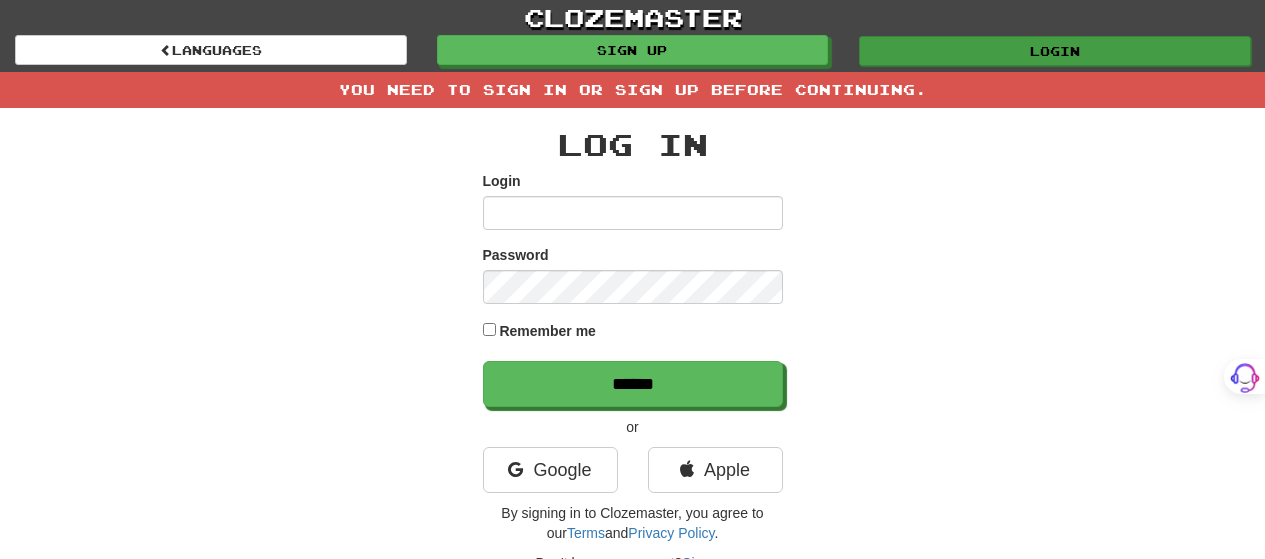 scroll, scrollTop: 0, scrollLeft: 0, axis: both 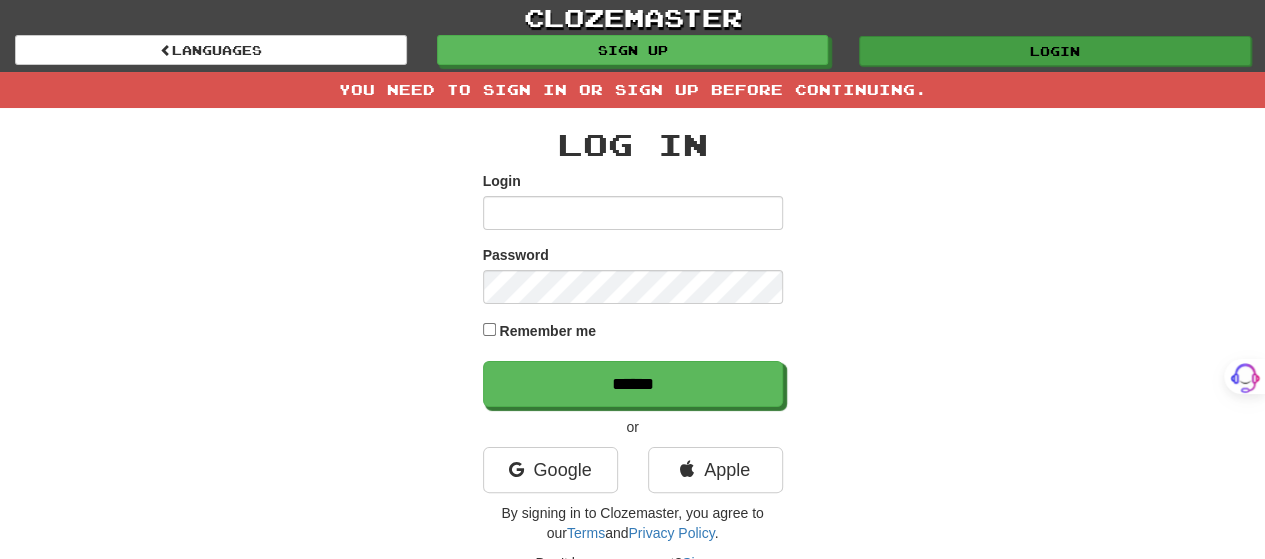 type on "*******" 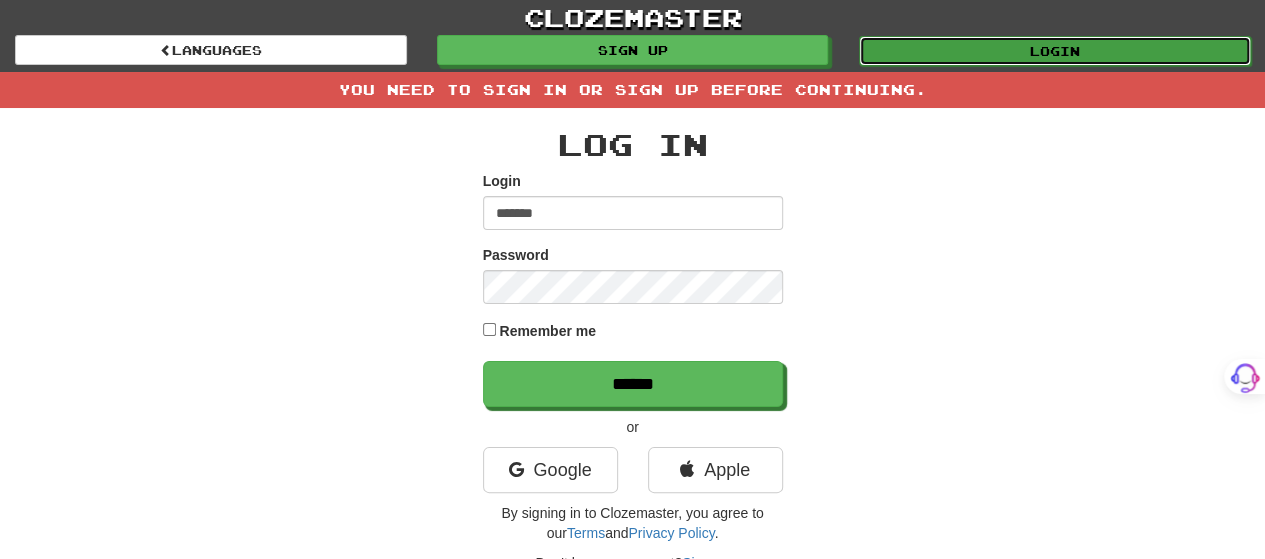 click on "Login" at bounding box center (1055, 51) 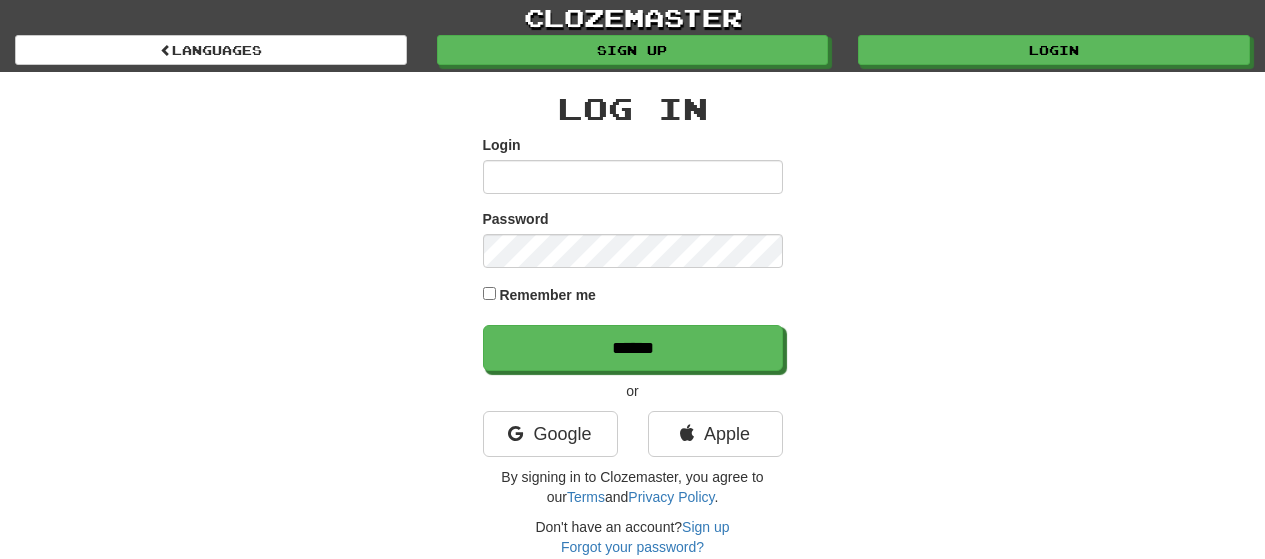 scroll, scrollTop: 0, scrollLeft: 0, axis: both 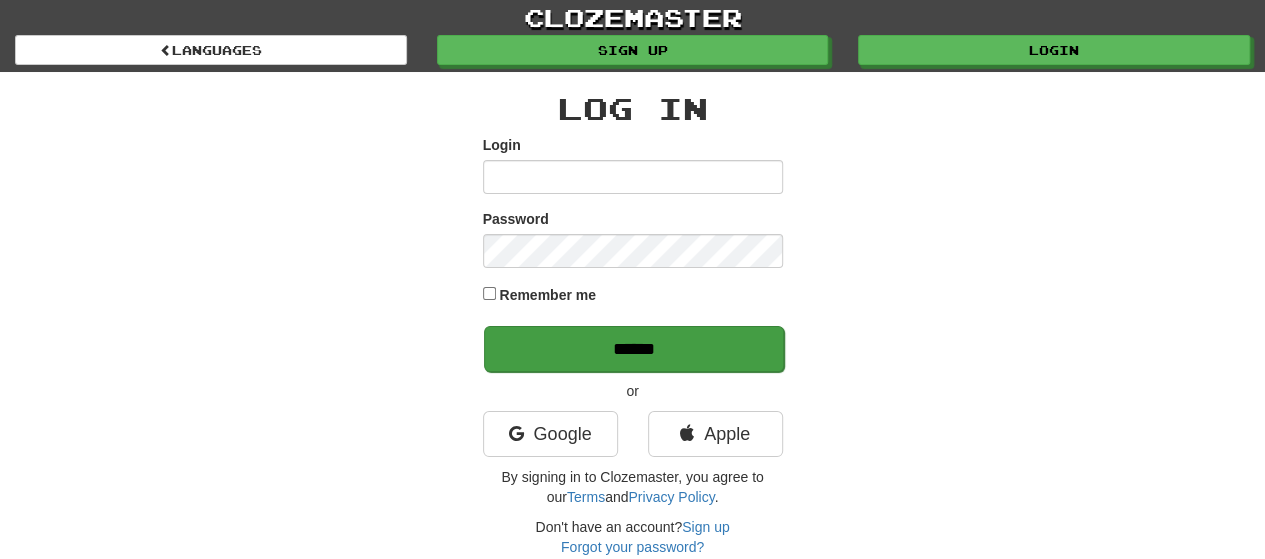 type on "*******" 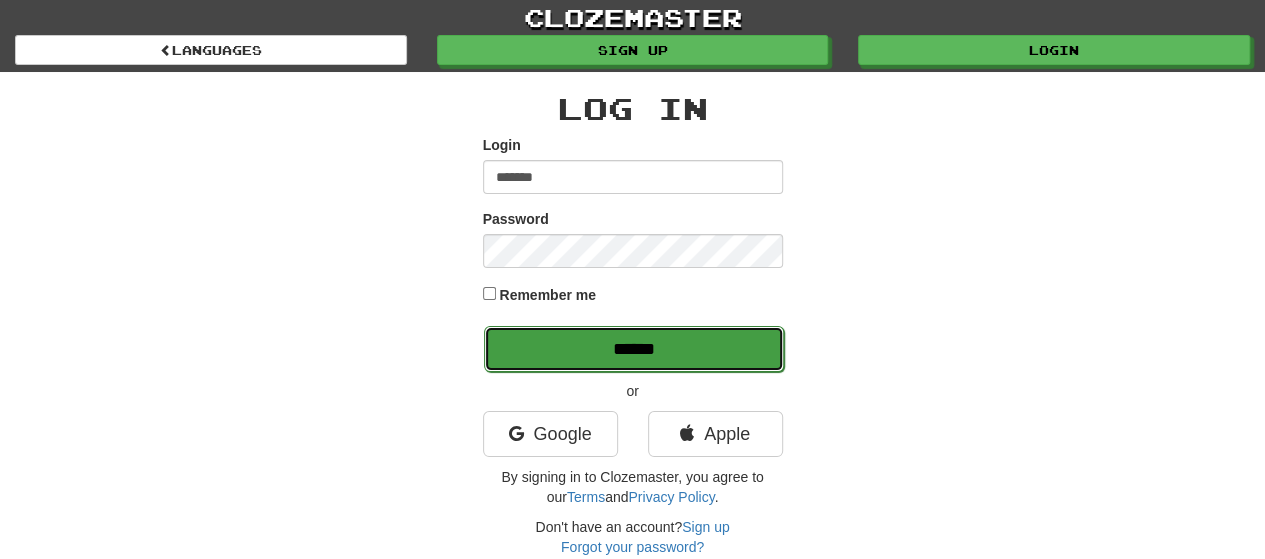 click on "******" at bounding box center (634, 349) 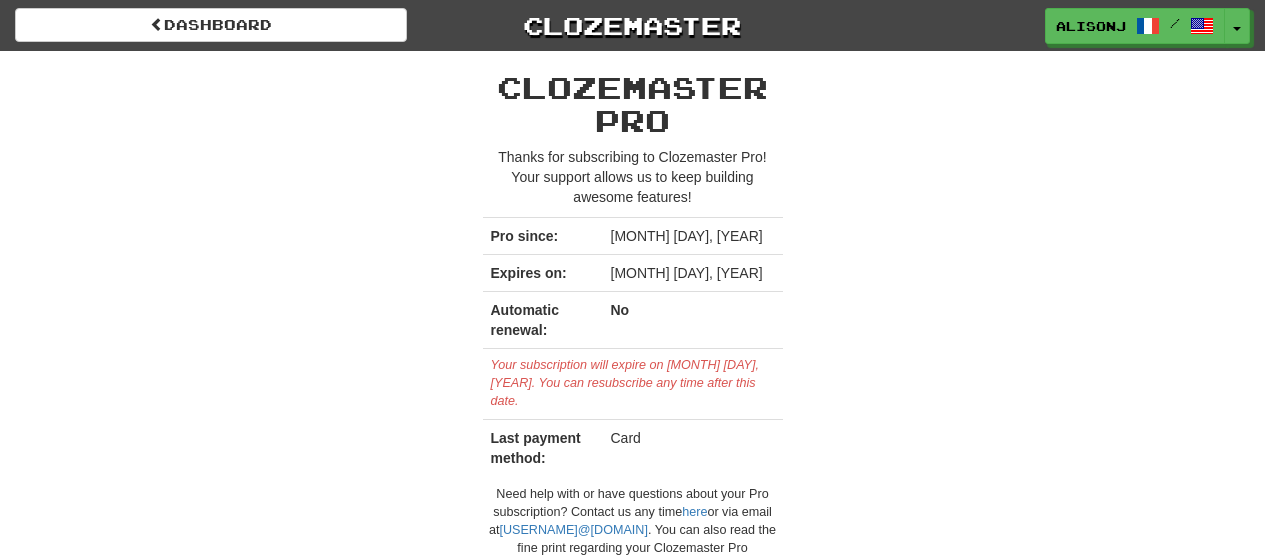 scroll, scrollTop: 0, scrollLeft: 0, axis: both 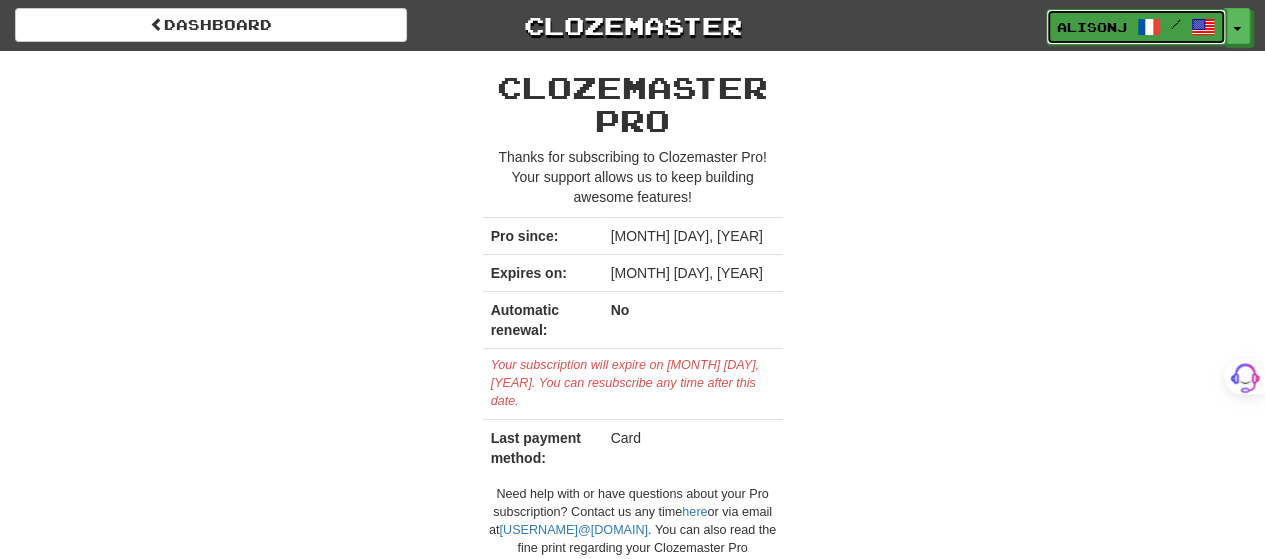 click on "AlisonJ" at bounding box center (1092, 27) 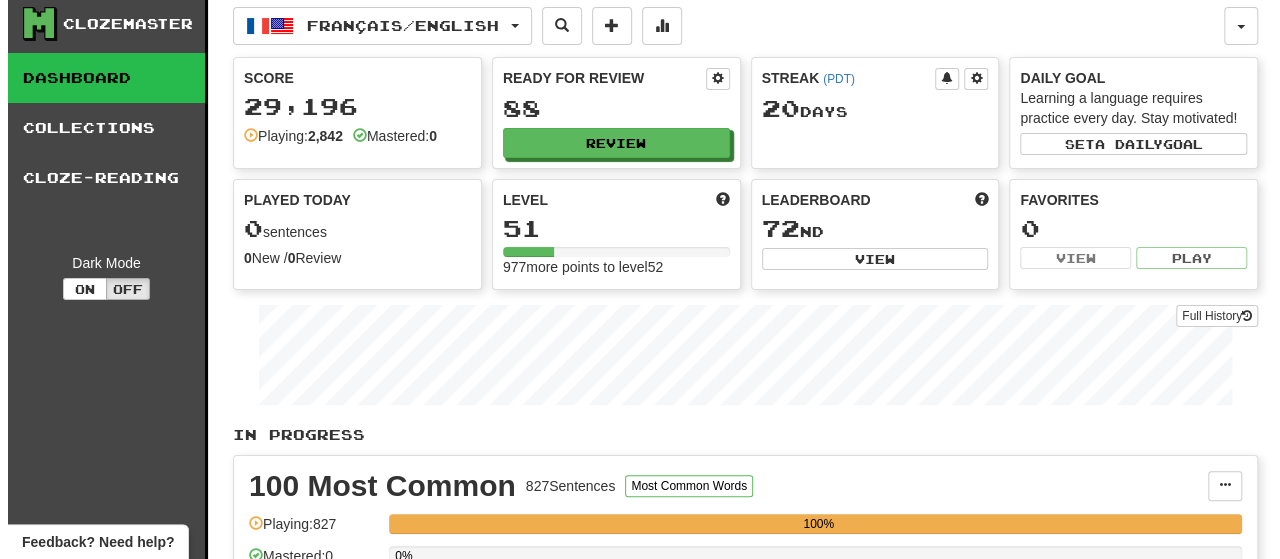 scroll, scrollTop: 0, scrollLeft: 0, axis: both 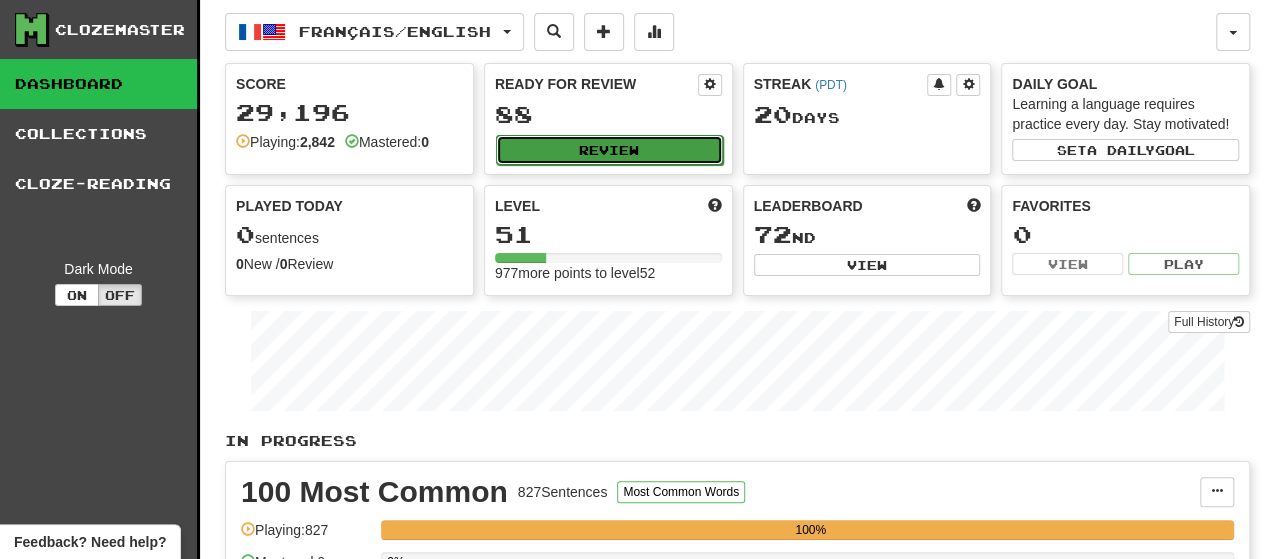 click on "Review" at bounding box center (609, 150) 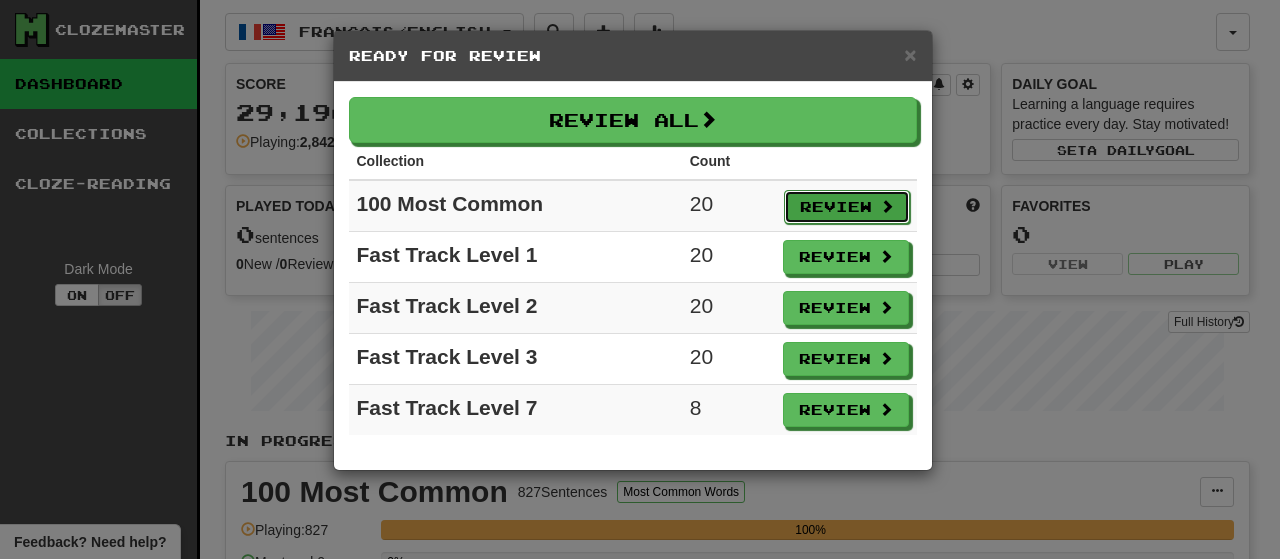 click on "Review" at bounding box center (847, 207) 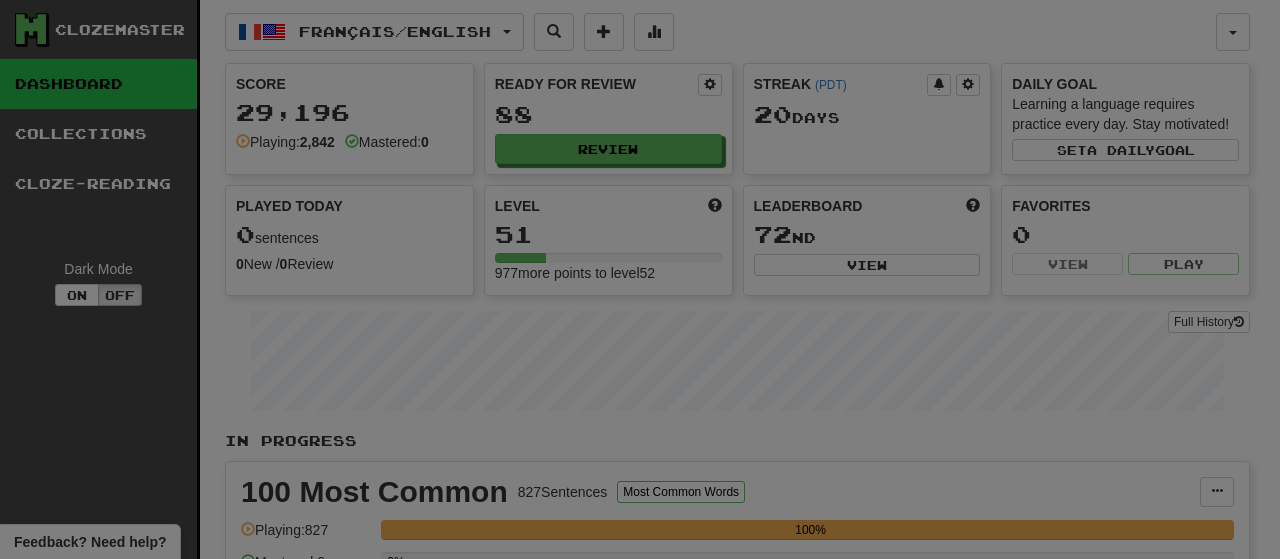select on "**" 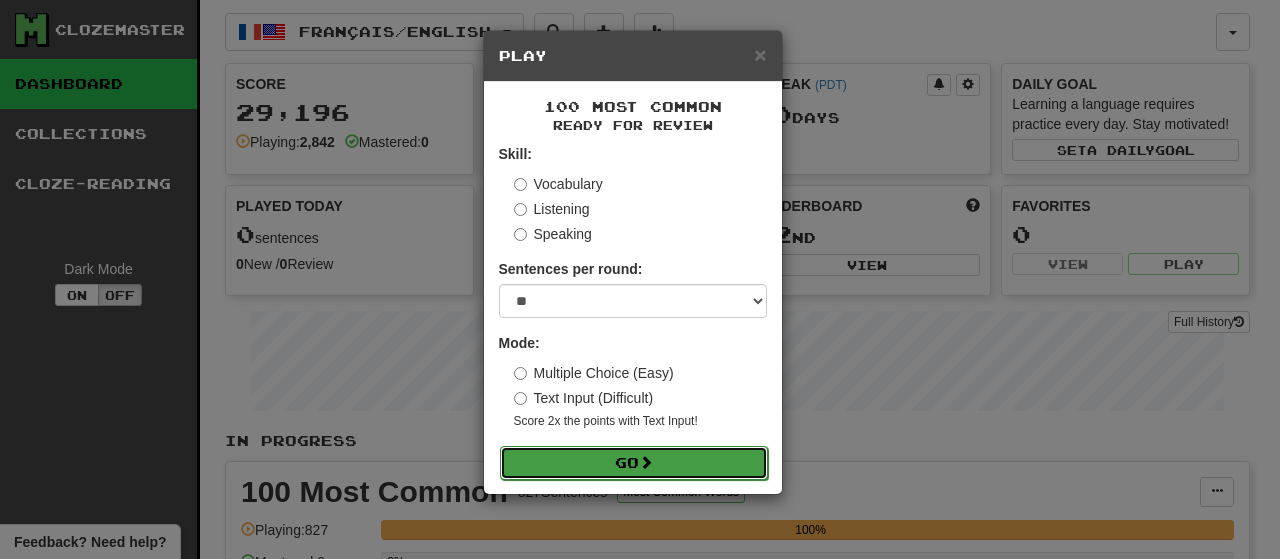 click on "Go" at bounding box center (634, 463) 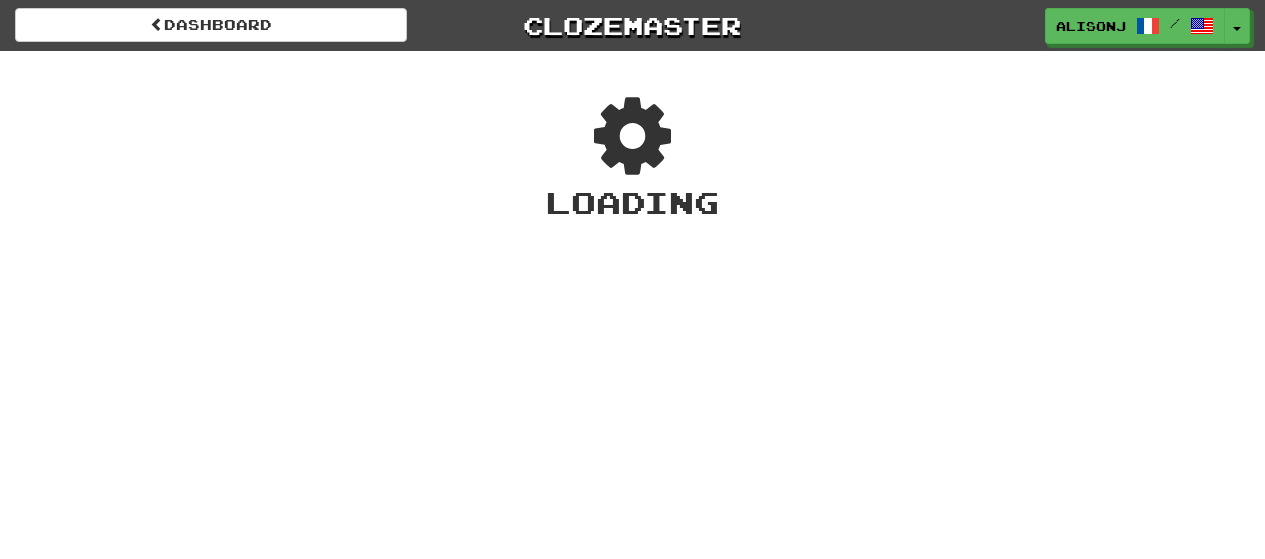 scroll, scrollTop: 0, scrollLeft: 0, axis: both 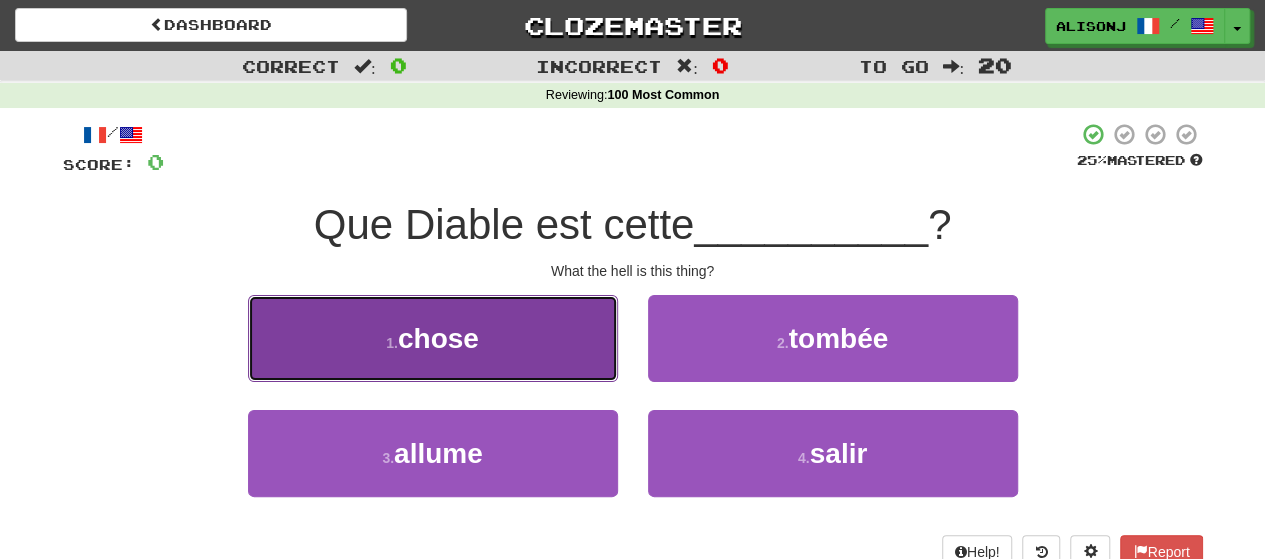 click on "1 .  chose" at bounding box center (433, 338) 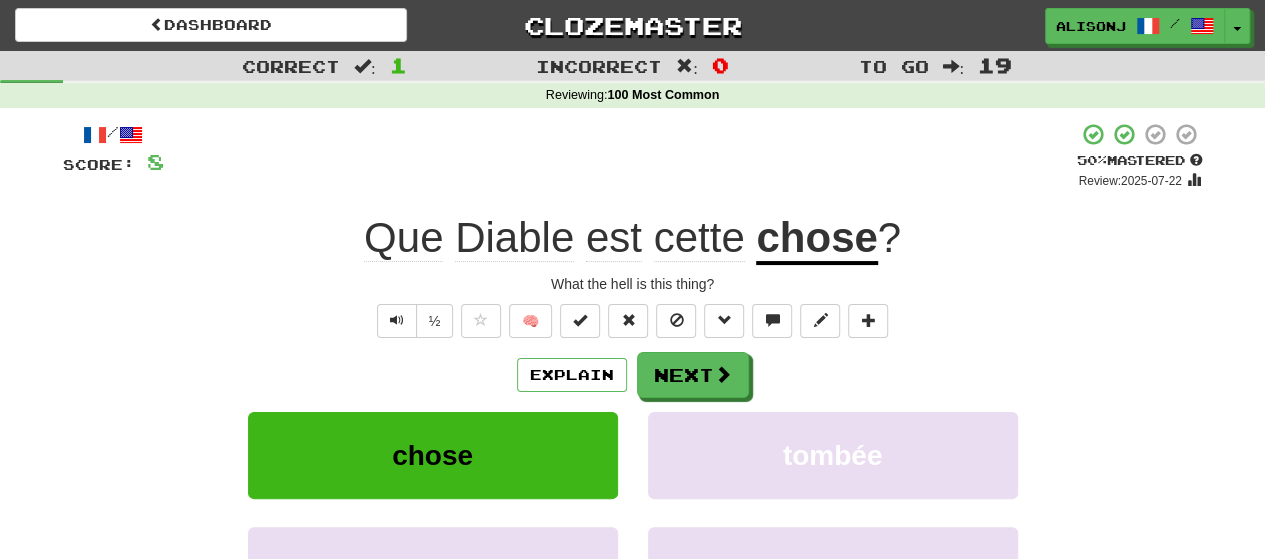 click on "Explain Next" at bounding box center (633, 375) 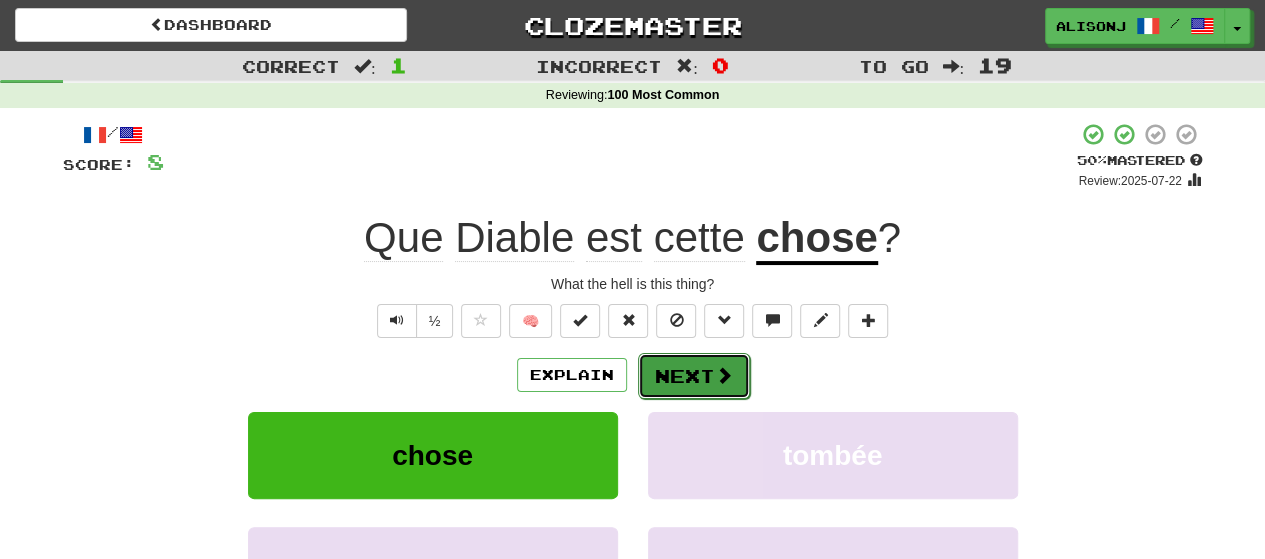 click on "Next" at bounding box center [694, 376] 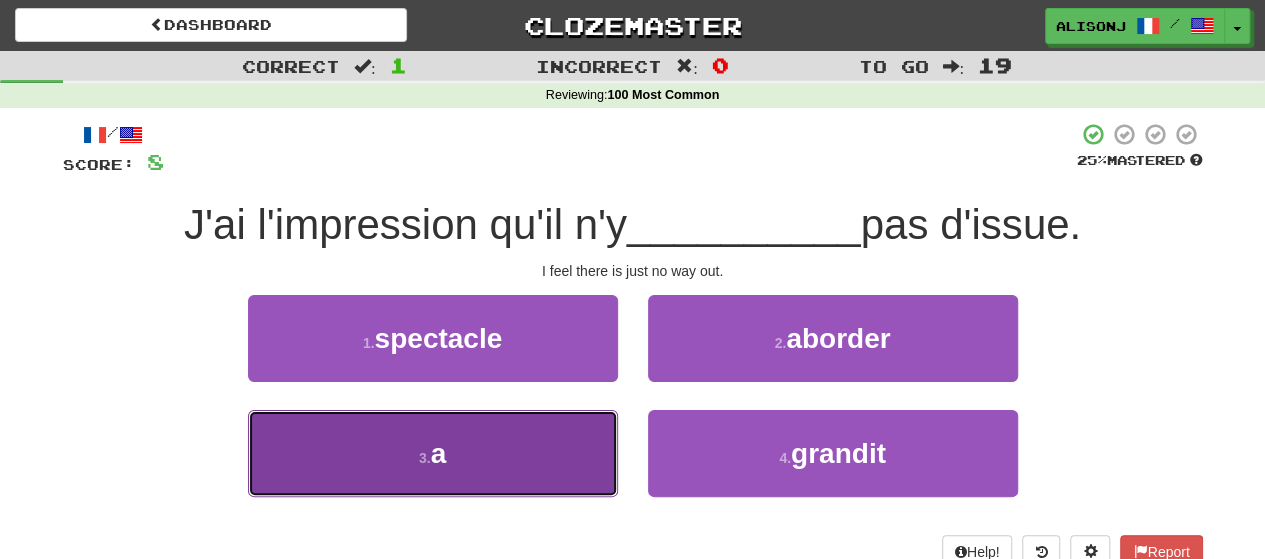click on "3 .  a" at bounding box center (433, 453) 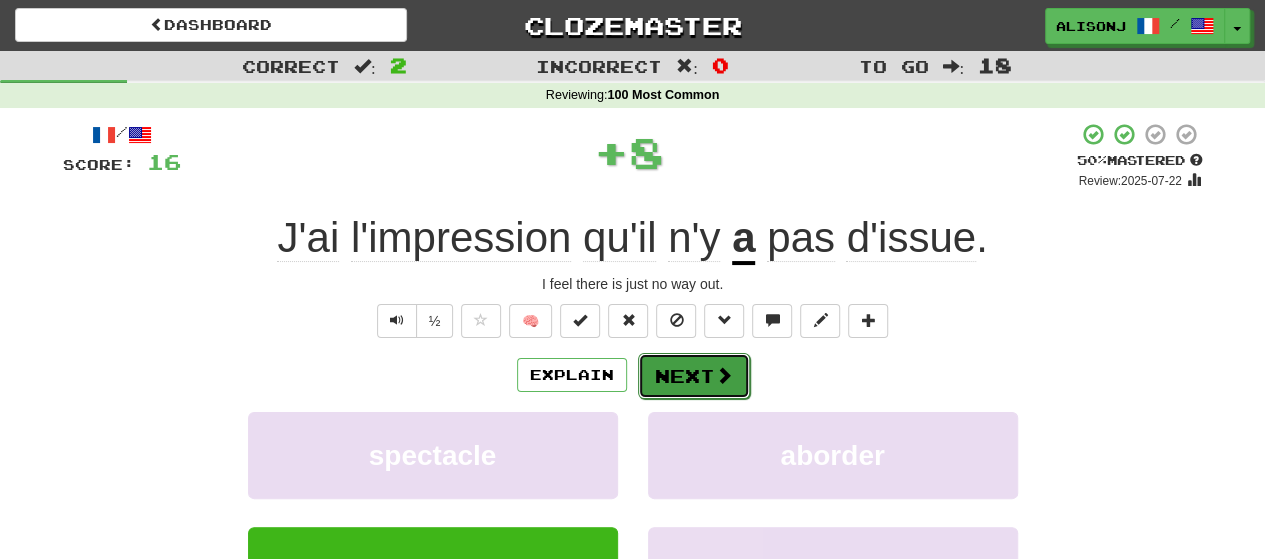 click on "Next" at bounding box center [694, 376] 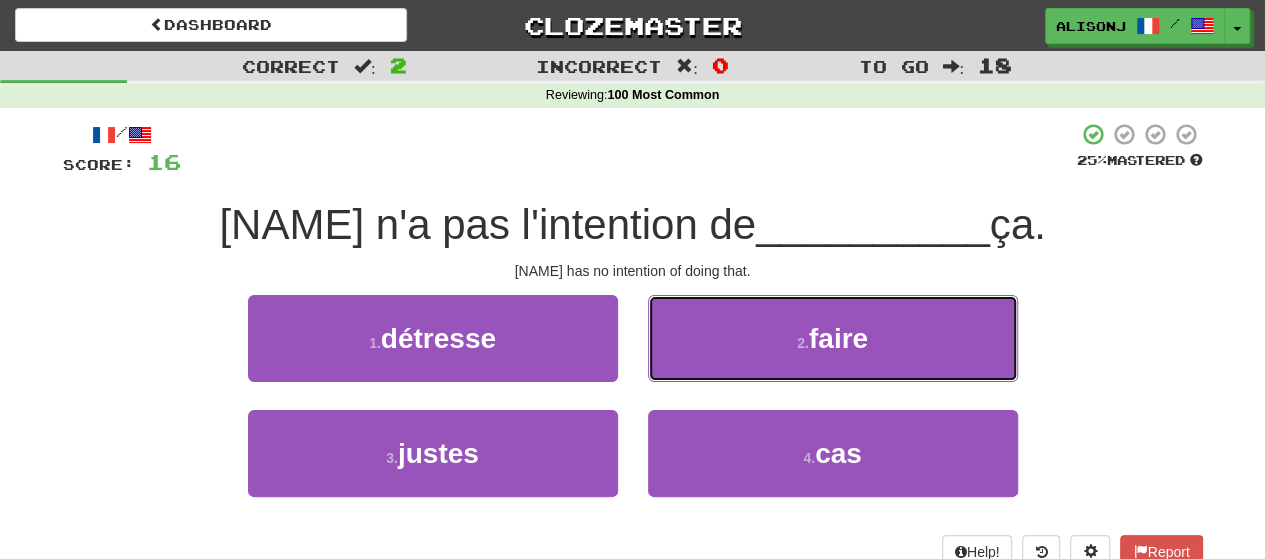 click on "2 .  faire" at bounding box center [833, 338] 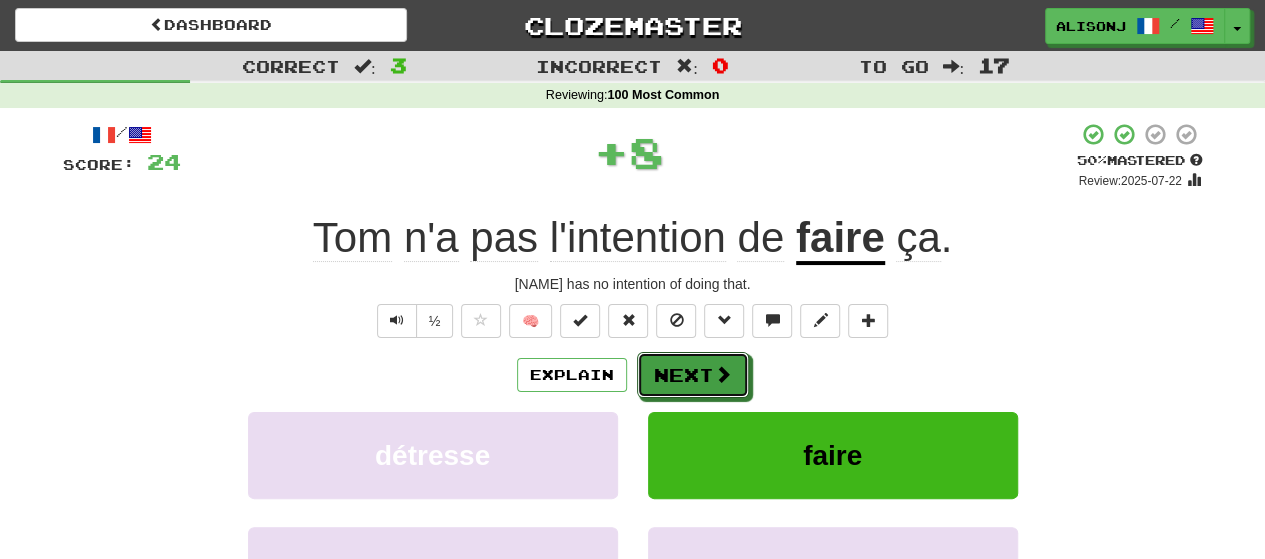 click on "Next" at bounding box center [693, 375] 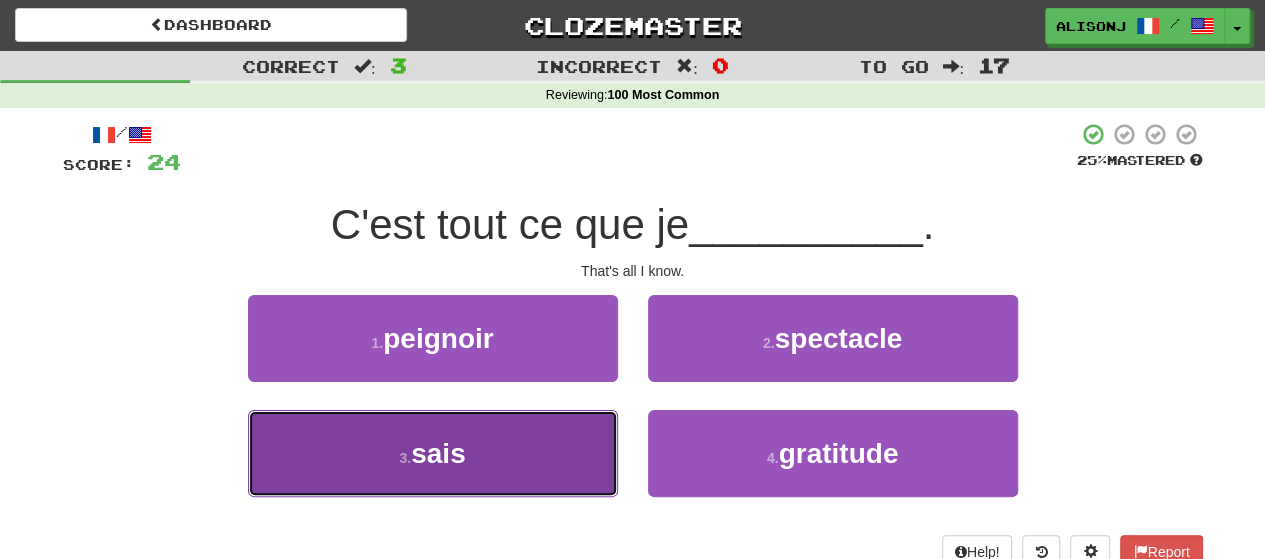 click on "3 .  sais" at bounding box center (433, 453) 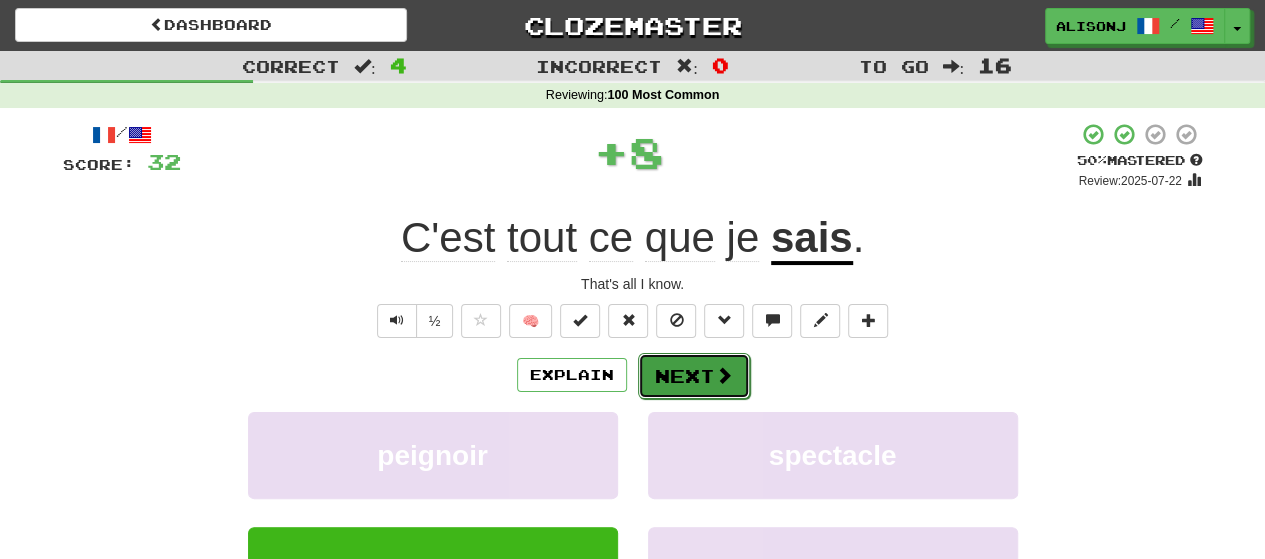 click on "Next" at bounding box center [694, 376] 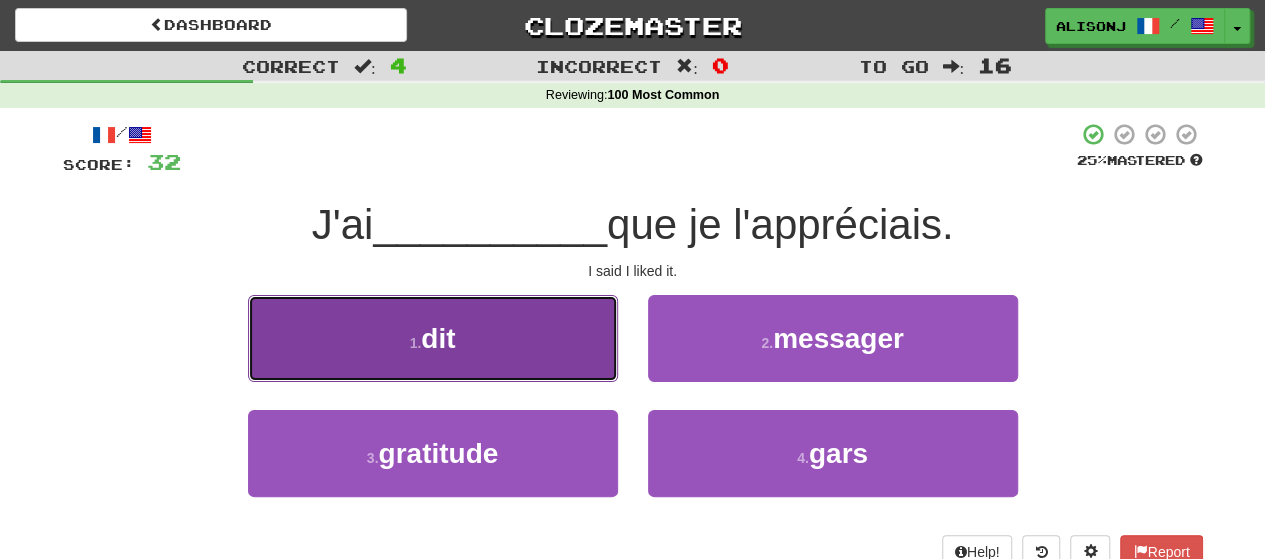click on "1 .  dit" at bounding box center [433, 338] 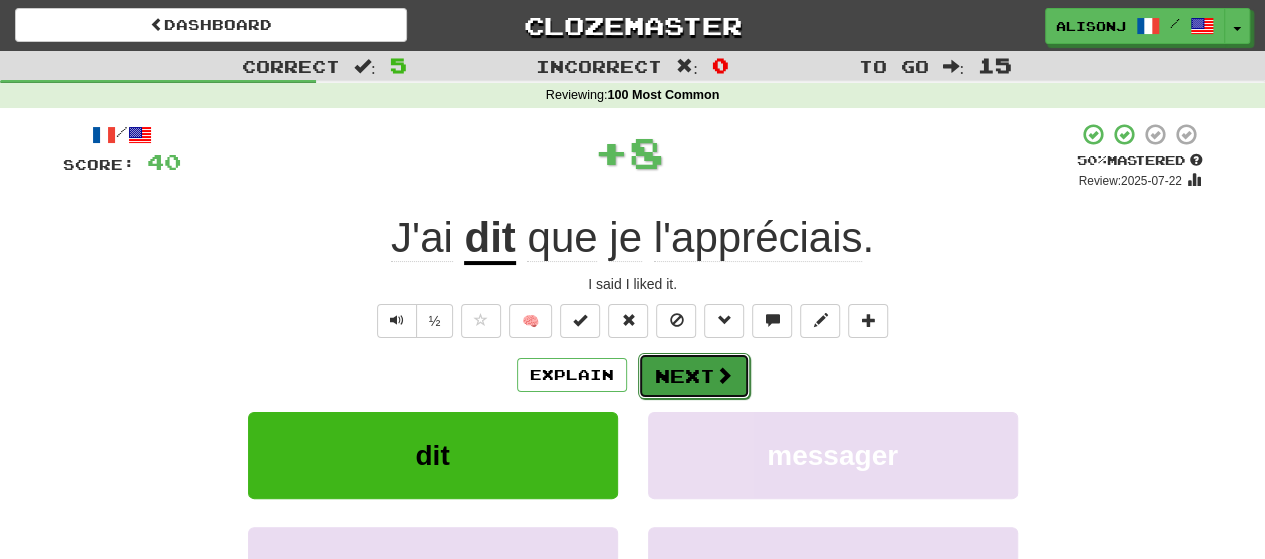 click on "Next" at bounding box center (694, 376) 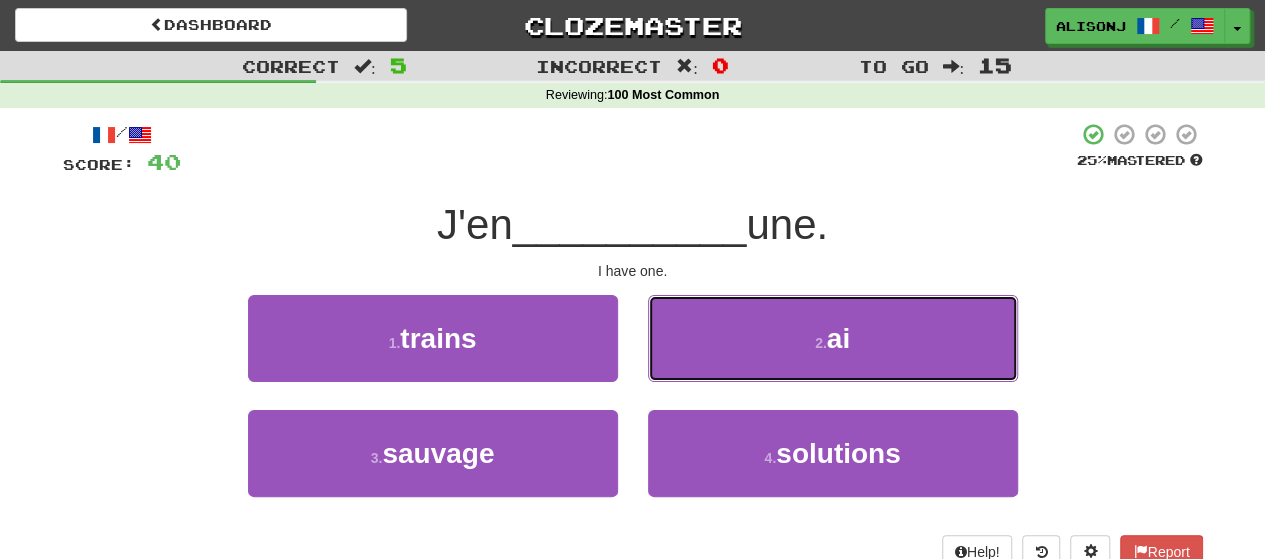 click on "2 .  ai" at bounding box center (833, 338) 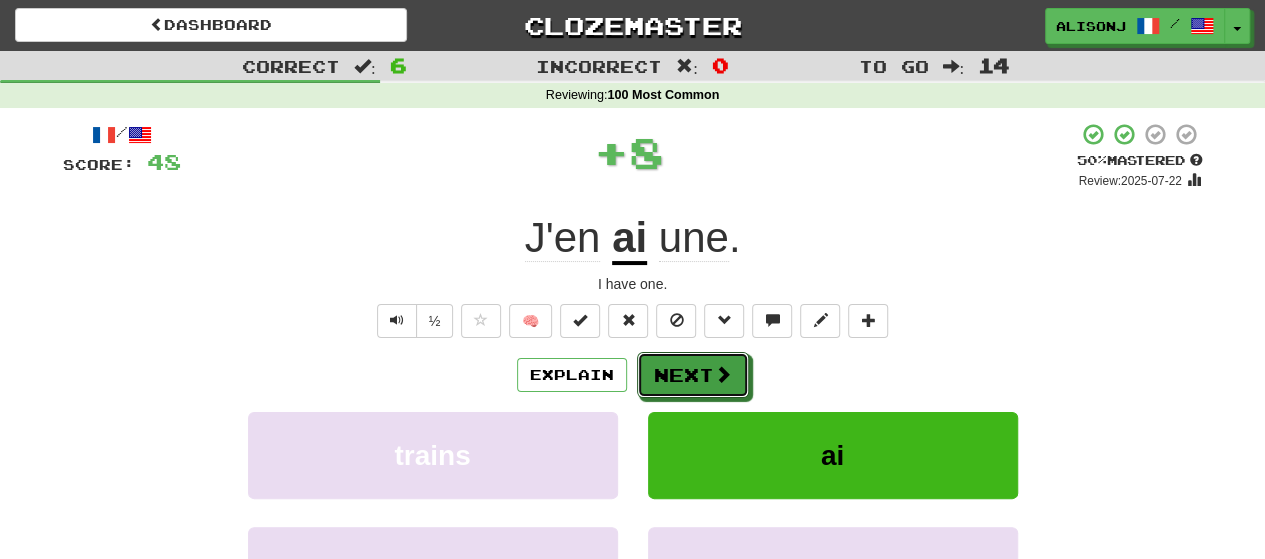click on "Next" at bounding box center [693, 375] 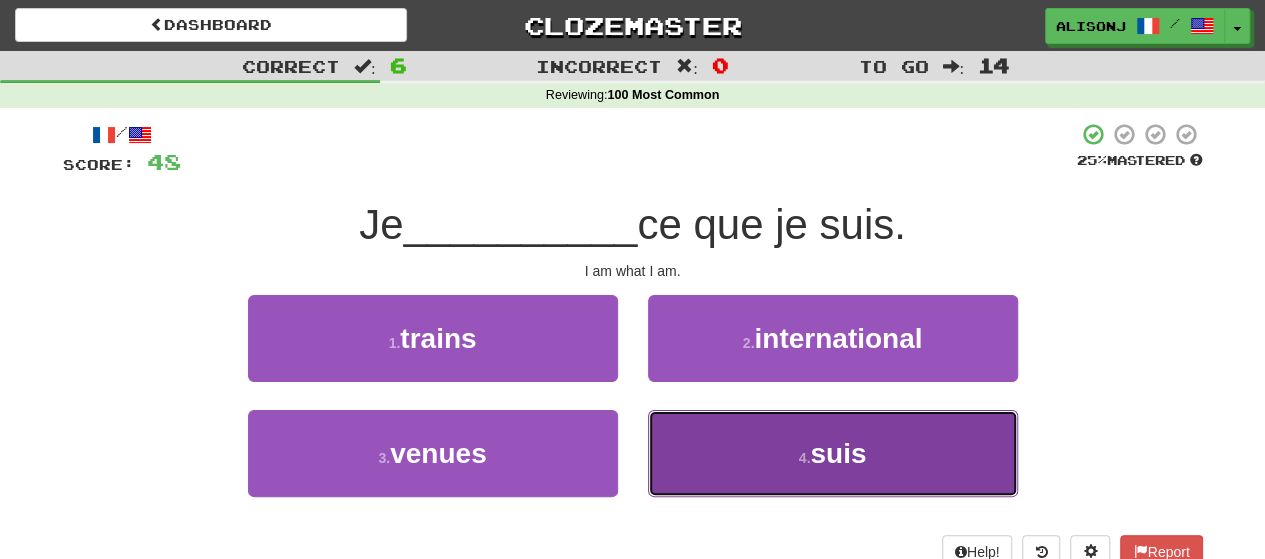 click on "4 .  suis" at bounding box center [833, 453] 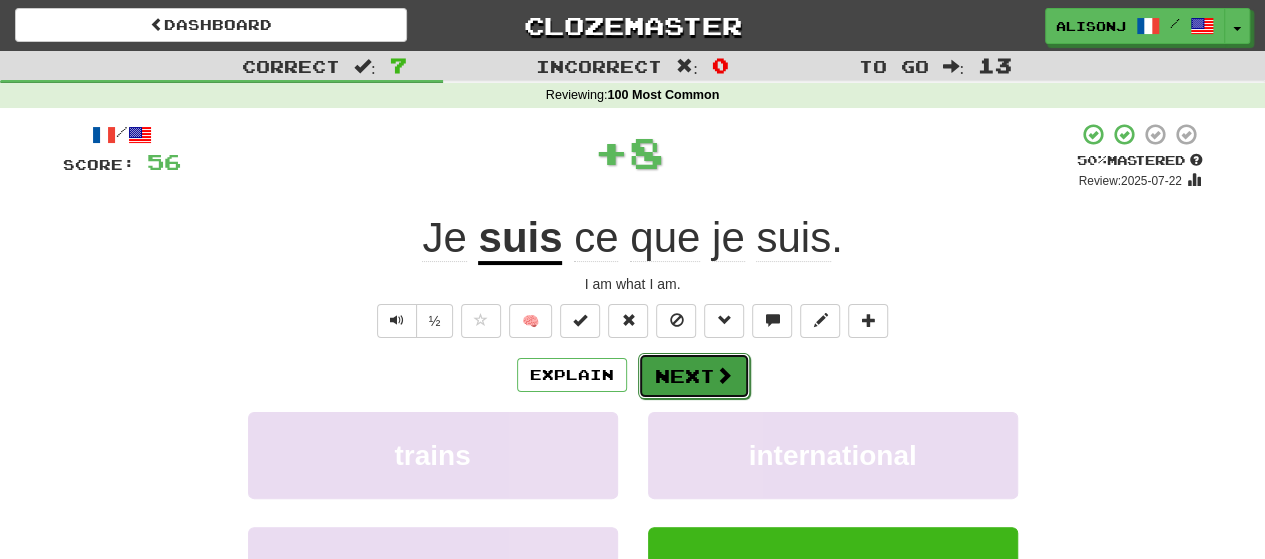 click on "Next" at bounding box center (694, 376) 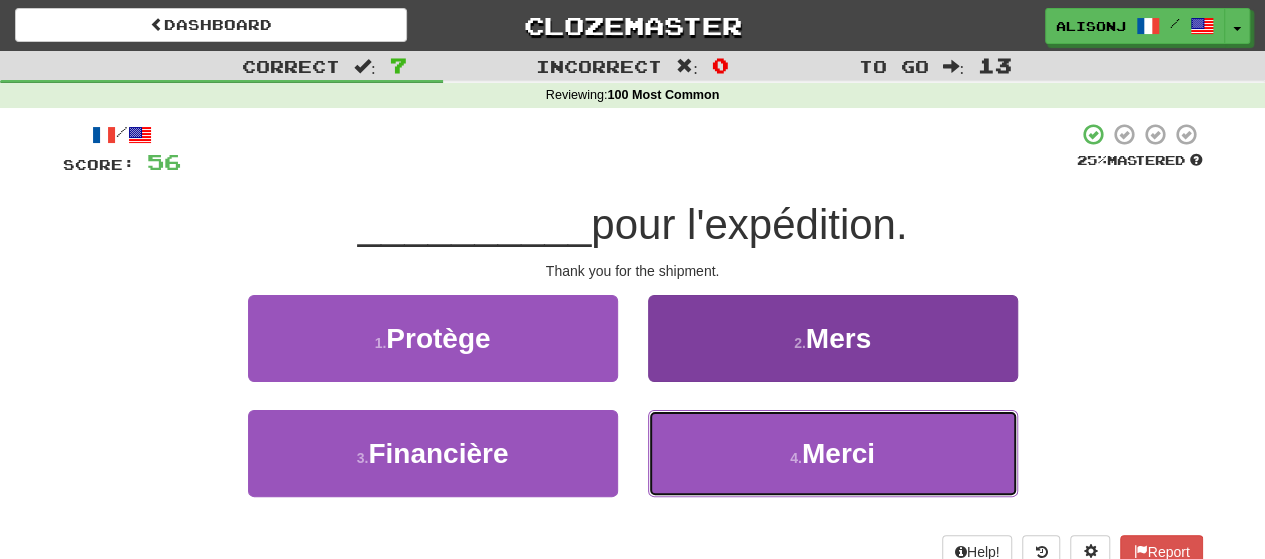 drag, startPoint x: 715, startPoint y: 467, endPoint x: 708, endPoint y: 435, distance: 32.75668 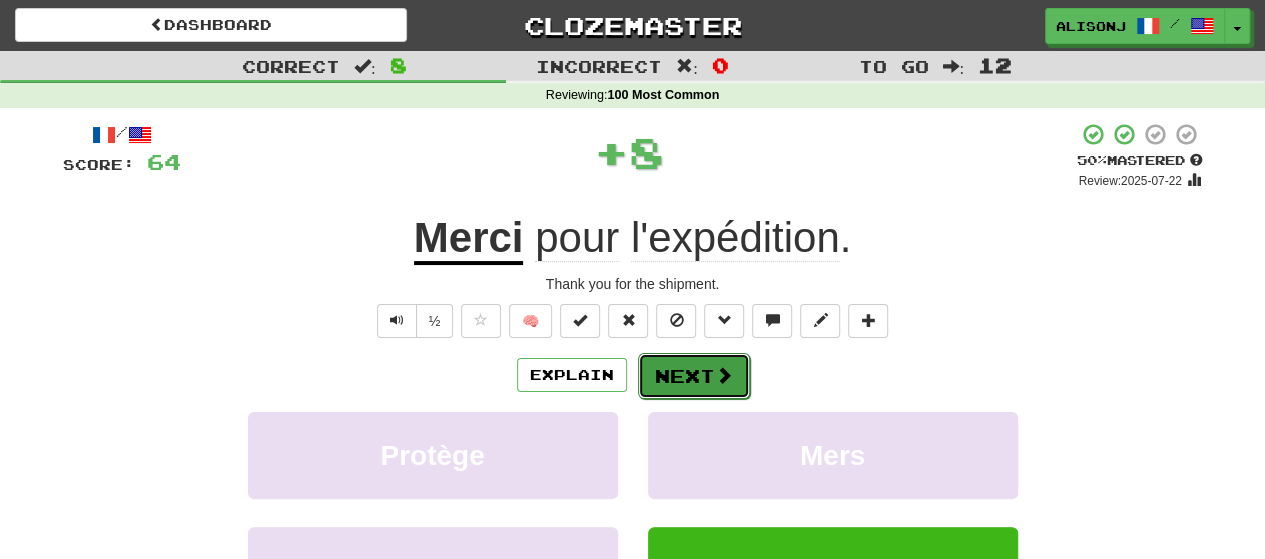 click on "Next" at bounding box center (694, 376) 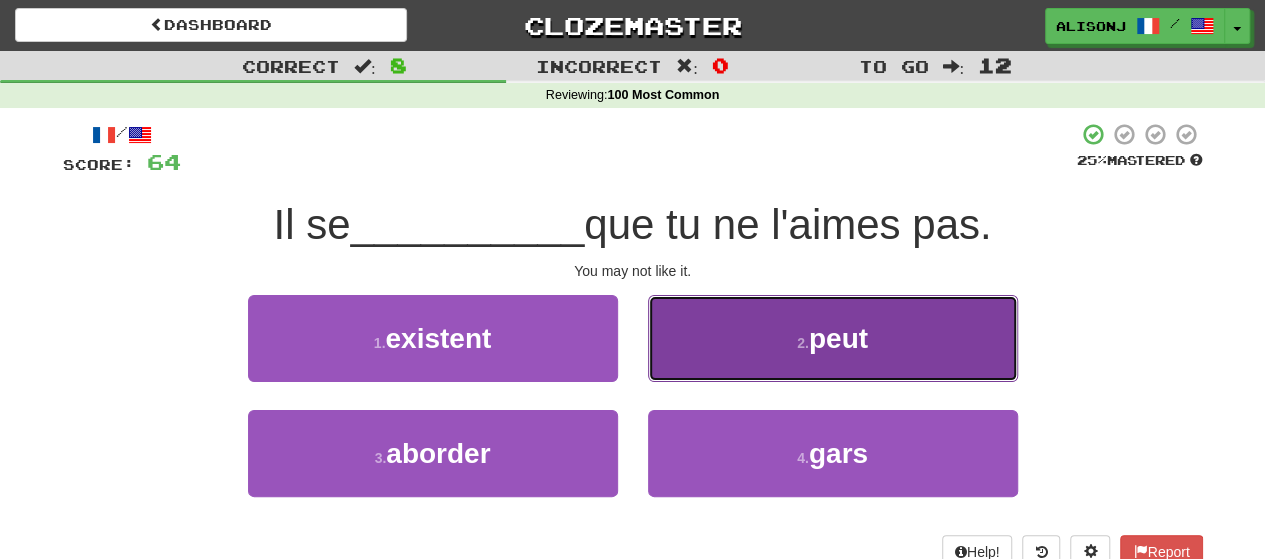 click on "2 .  peut" at bounding box center (833, 338) 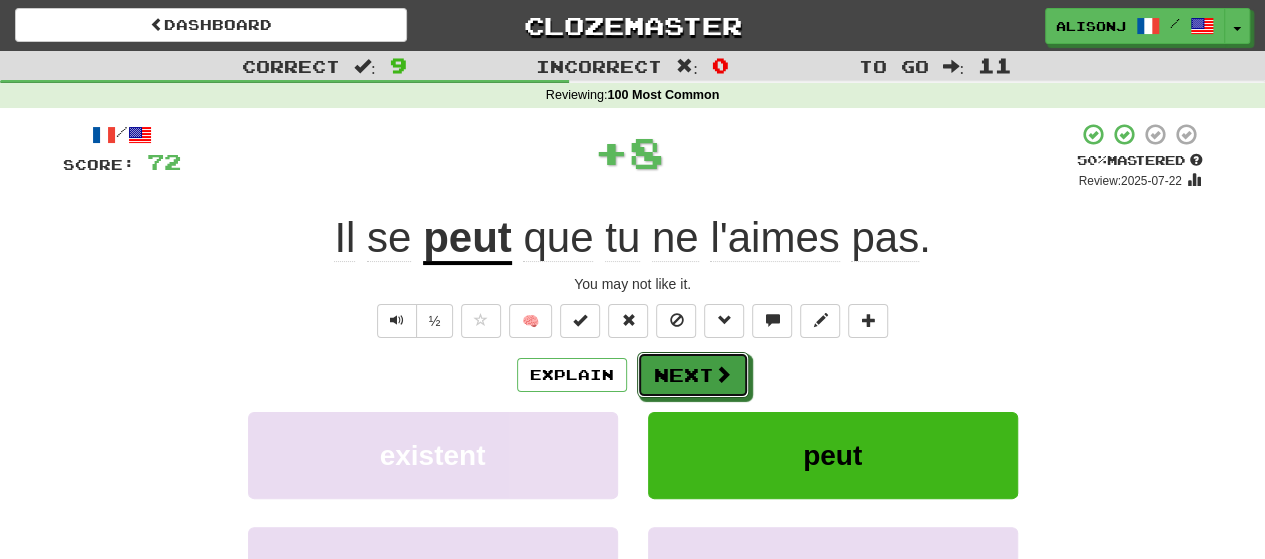 click on "Next" at bounding box center [693, 375] 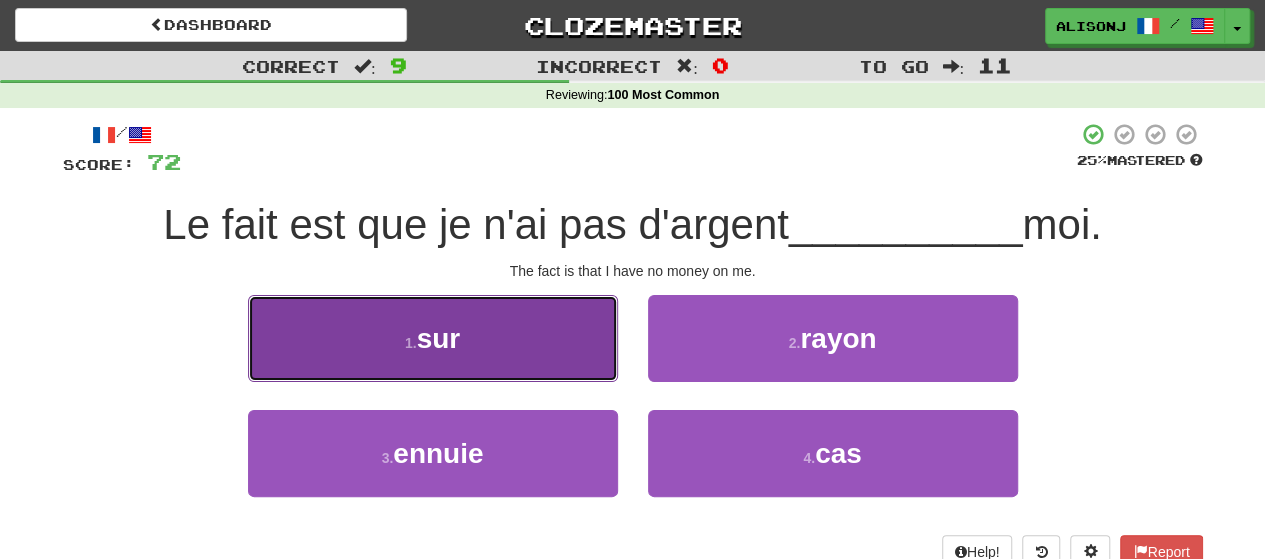 click on "1 .  sur" at bounding box center [433, 338] 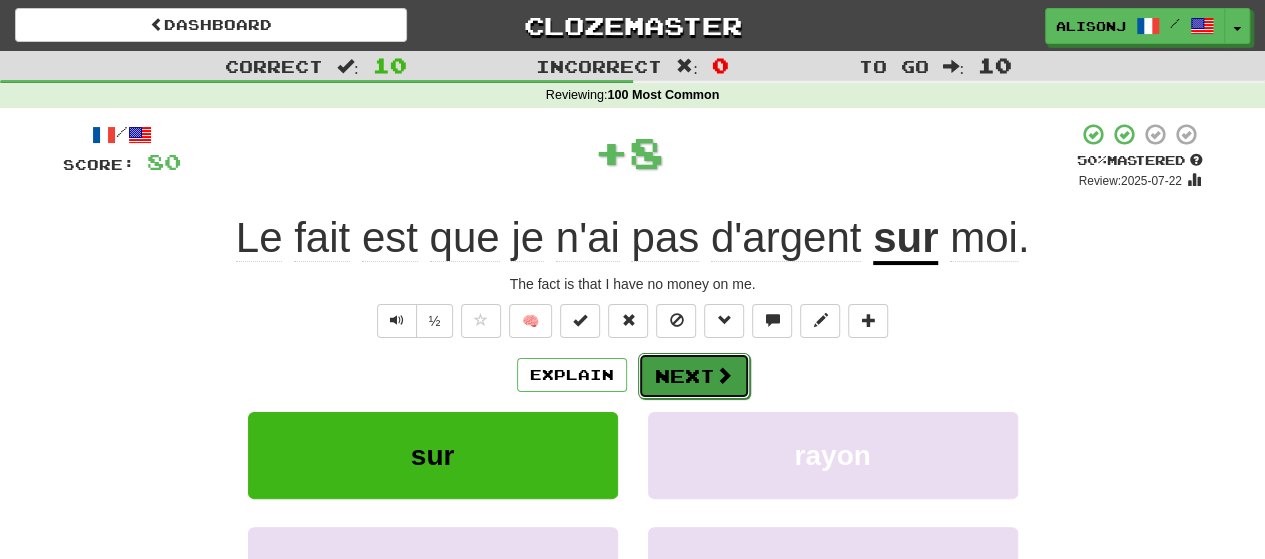 click on "Next" at bounding box center [694, 376] 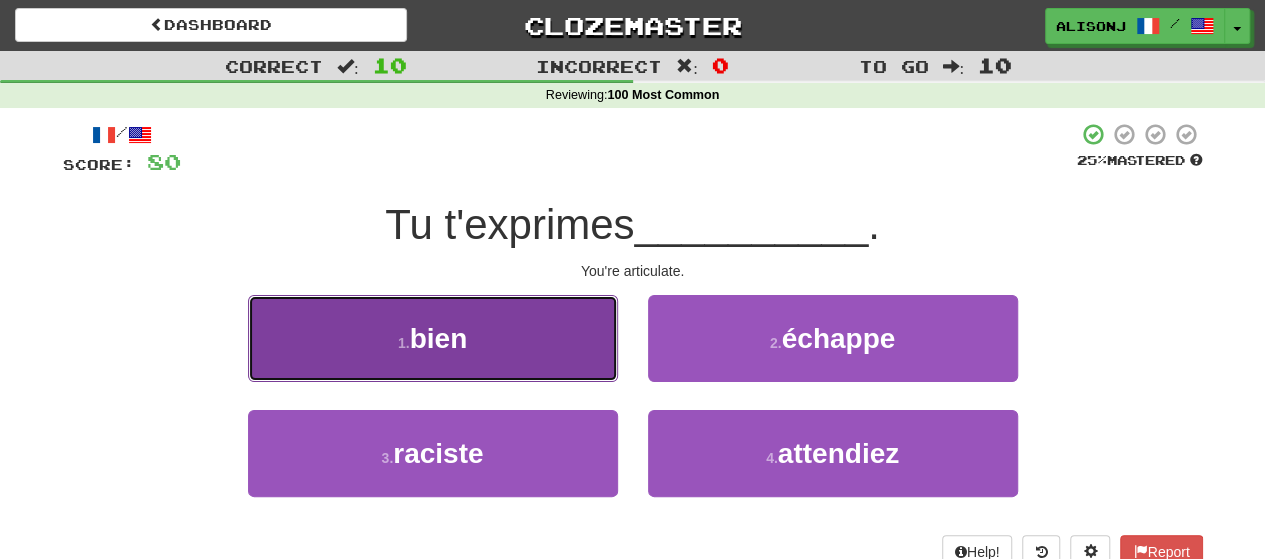 click on "1 .  bien" at bounding box center (433, 338) 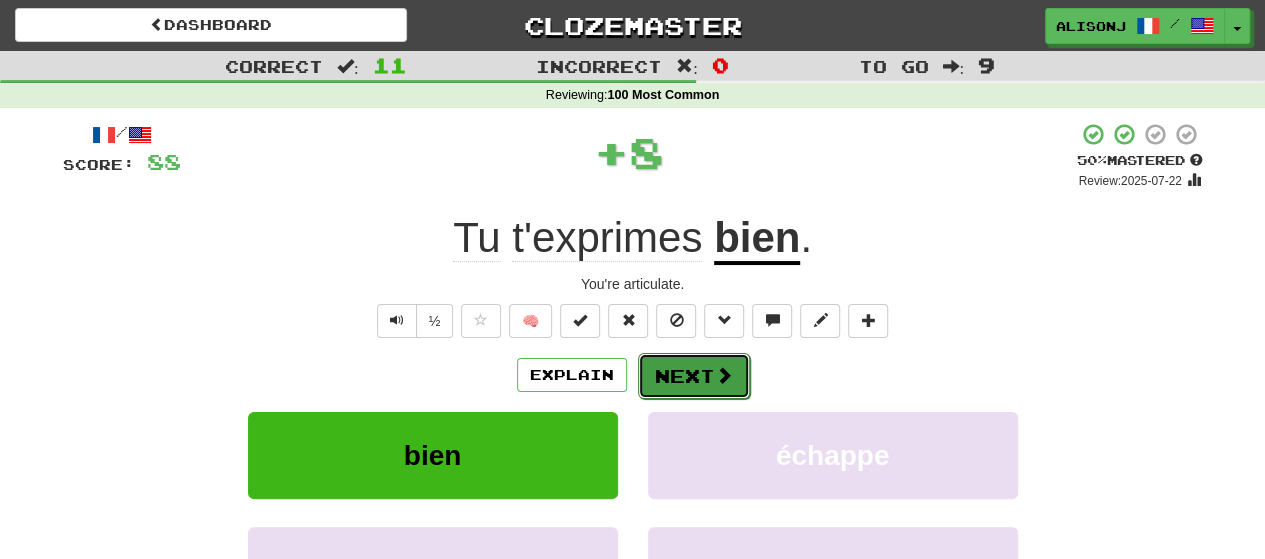 click on "Next" at bounding box center (694, 376) 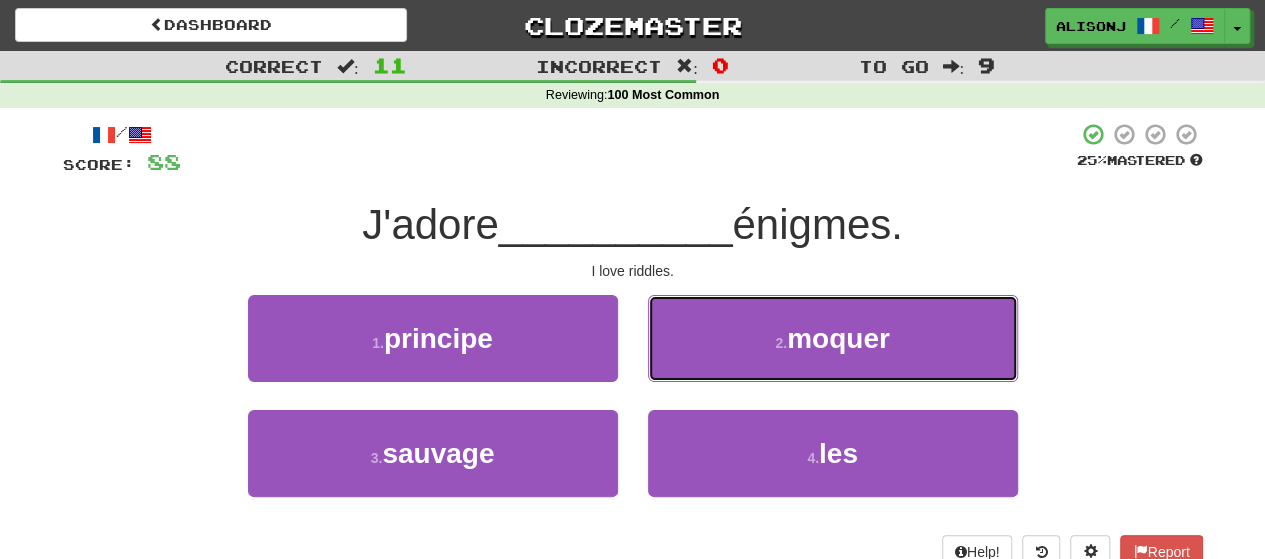 click on "2 .  moquer" at bounding box center (833, 338) 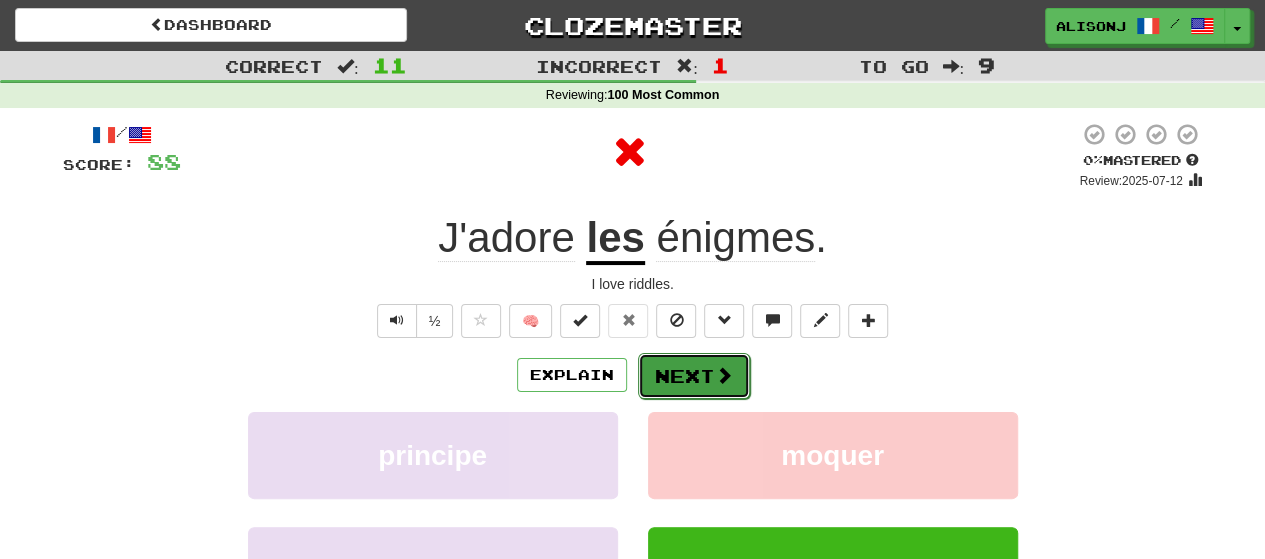 click on "Next" at bounding box center [694, 376] 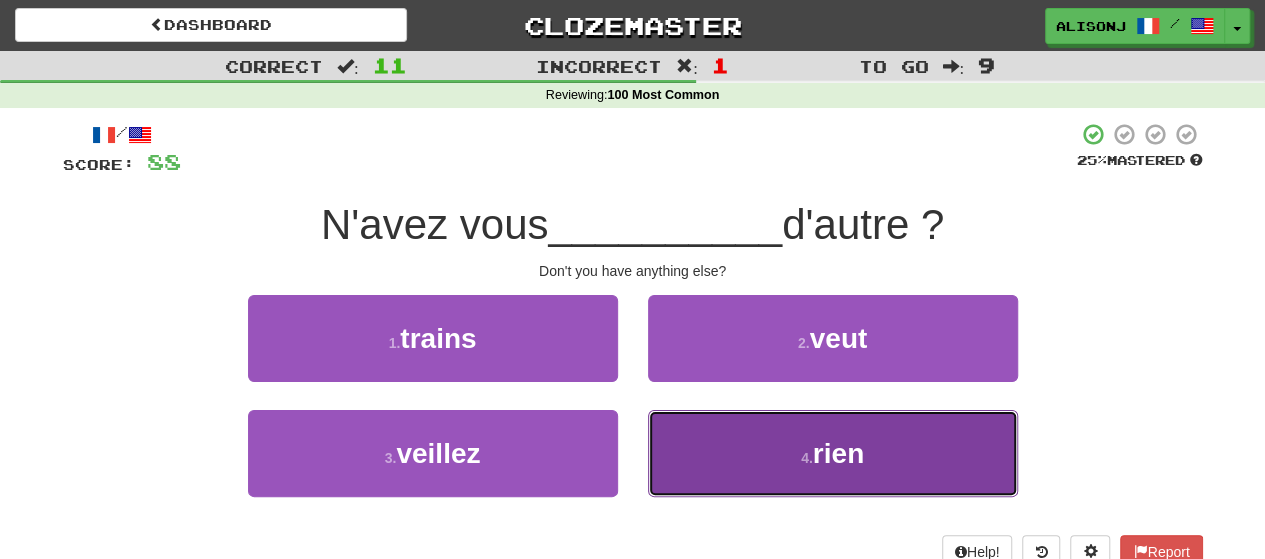 click on "4 .  rien" at bounding box center (833, 453) 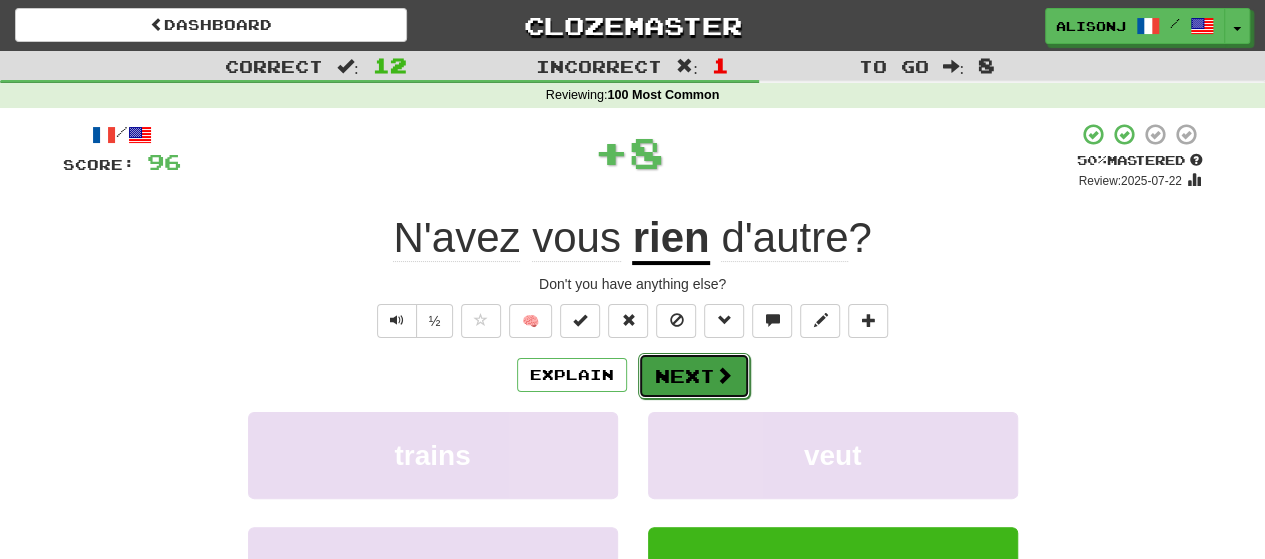 click on "Next" at bounding box center (694, 376) 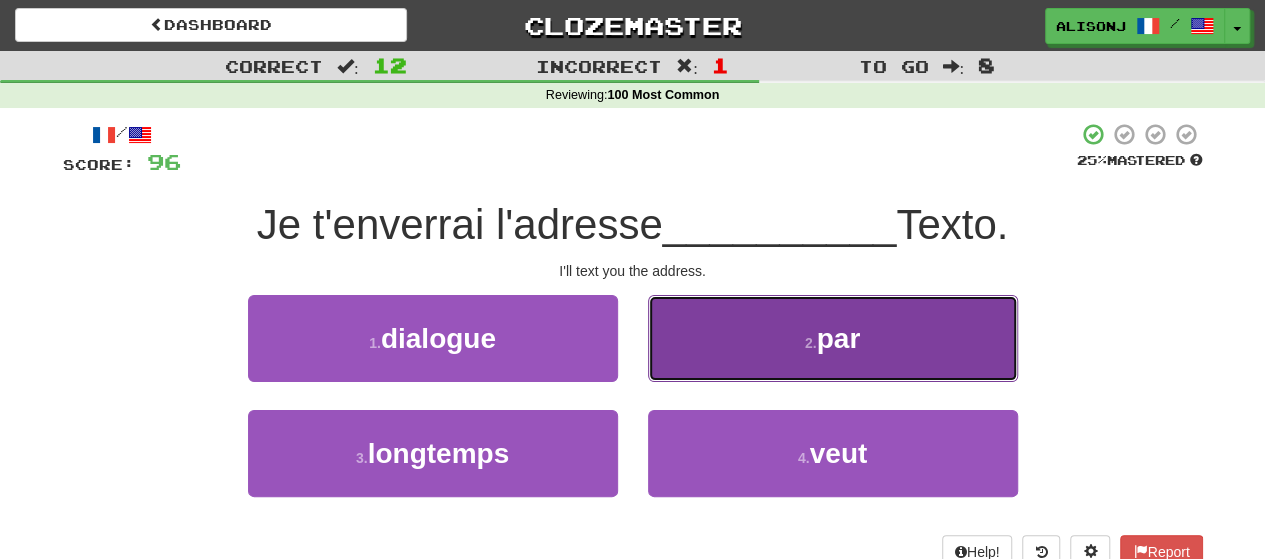 click on "2 .  par" at bounding box center [833, 338] 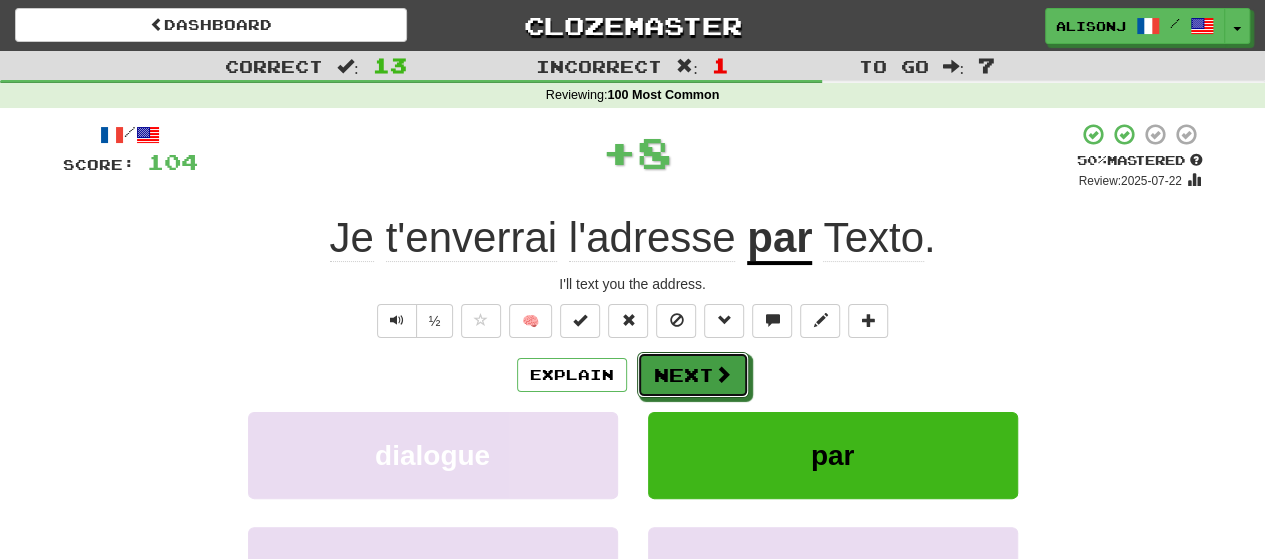 click on "Next" at bounding box center (693, 375) 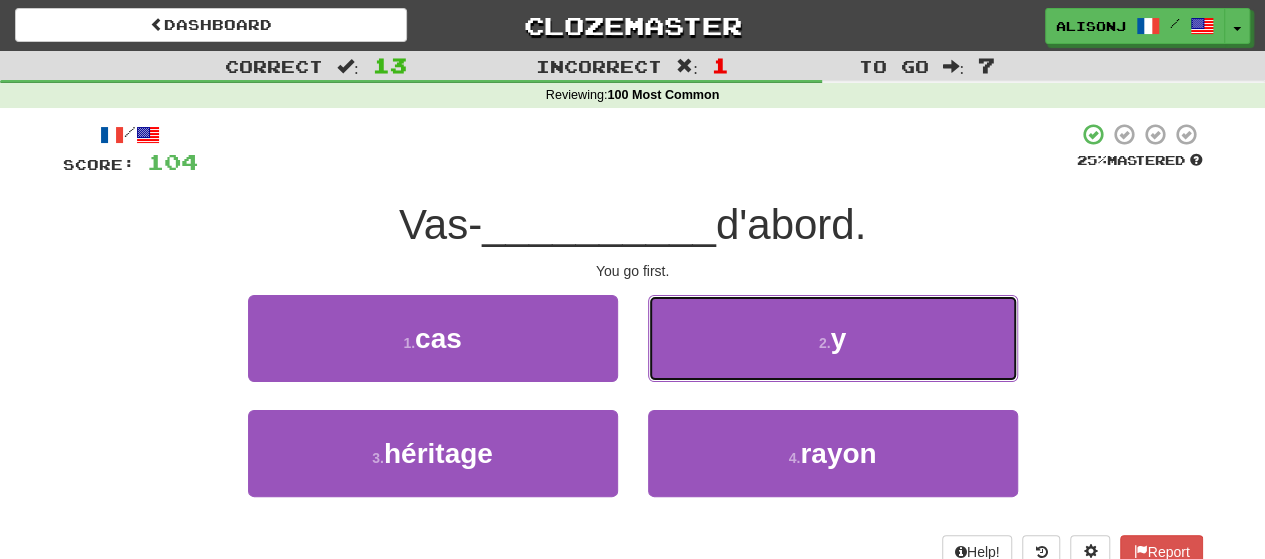 click on "2 .  y" at bounding box center [833, 338] 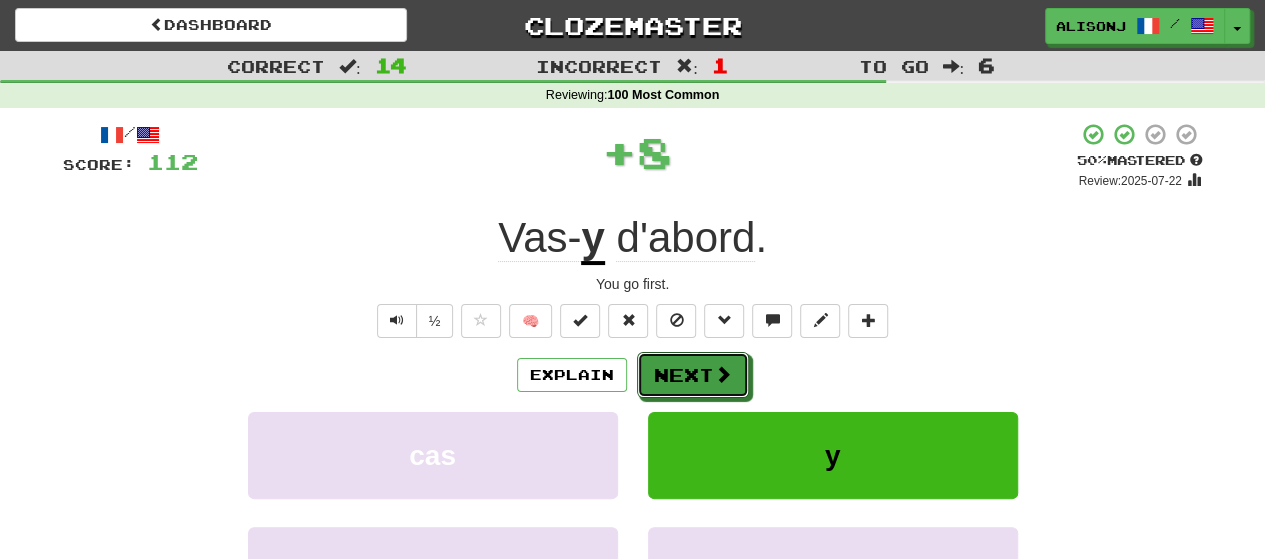 click on "Next" at bounding box center (693, 375) 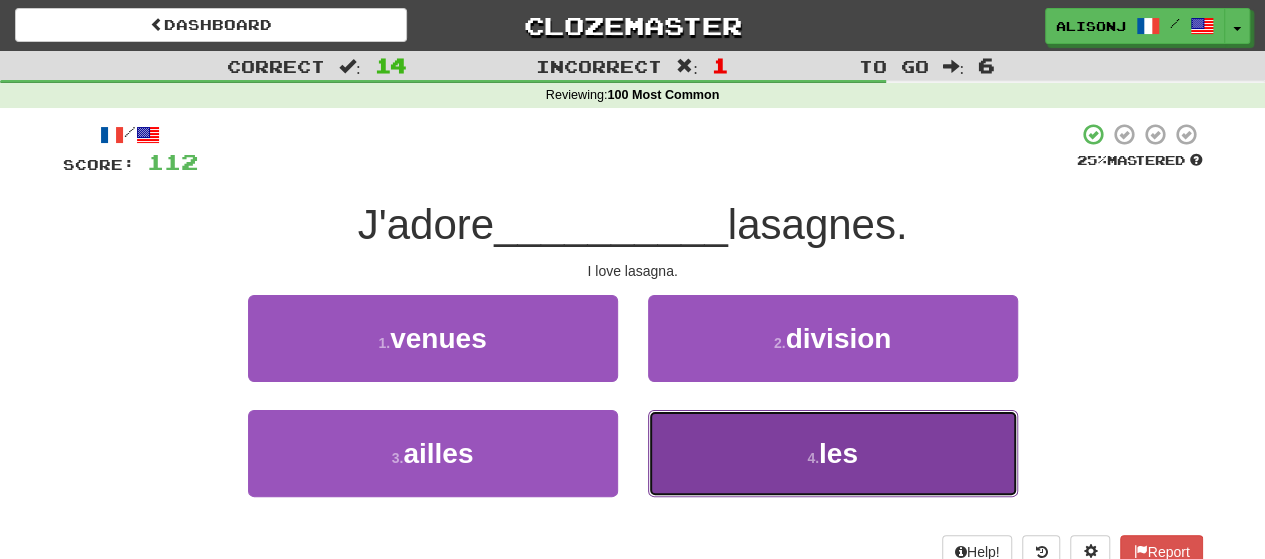 click on "4 .  les" at bounding box center (833, 453) 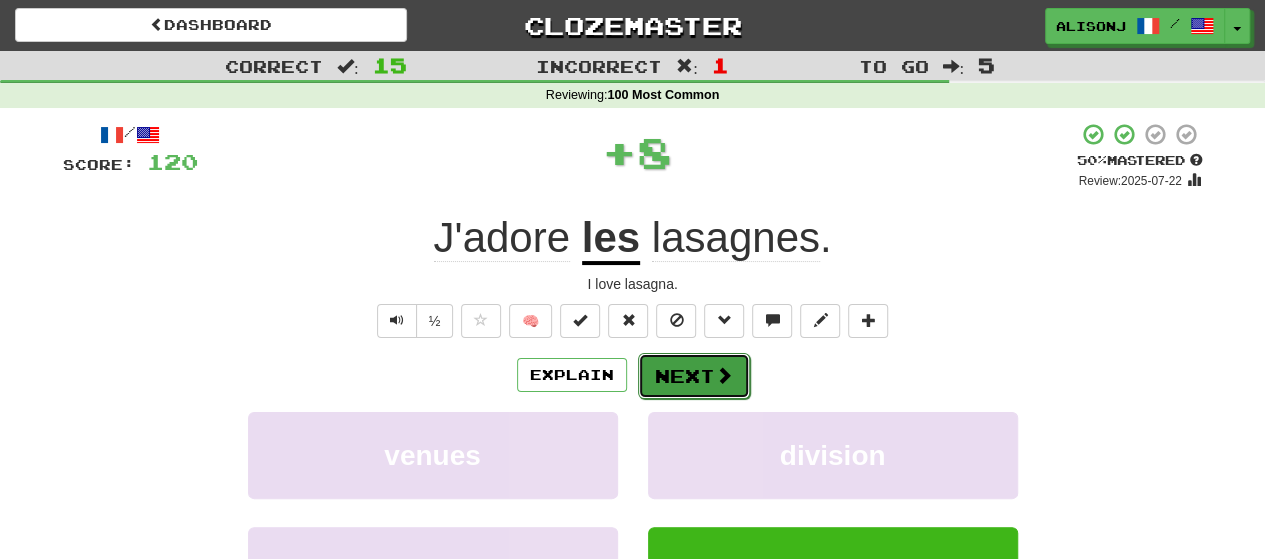 click on "Next" at bounding box center (694, 376) 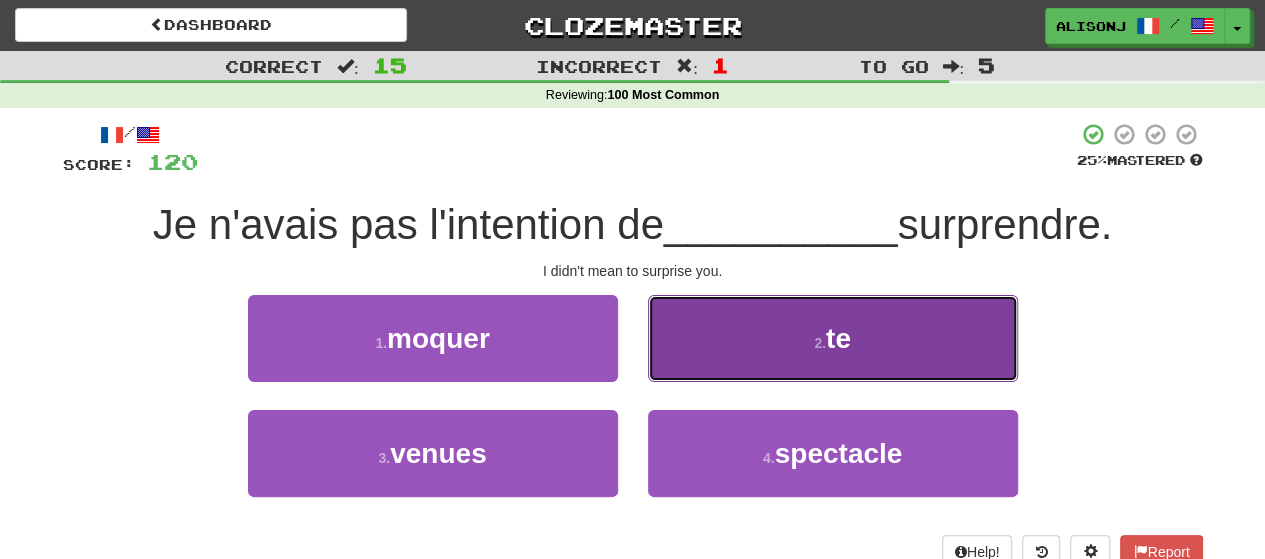 click on "2 .  te" at bounding box center (833, 338) 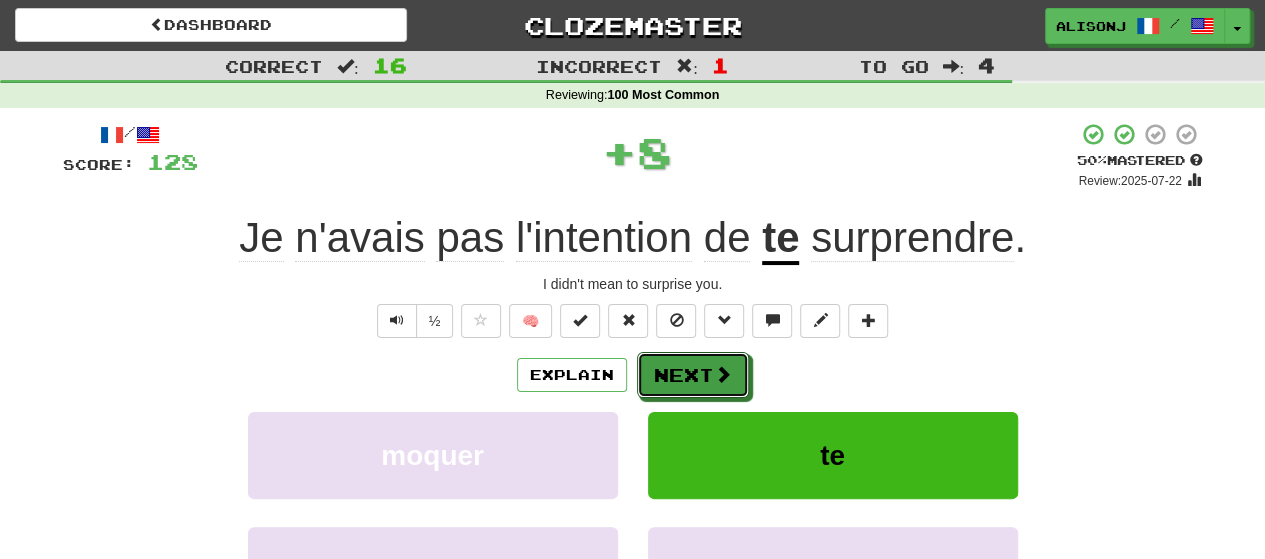 click on "Next" at bounding box center [693, 375] 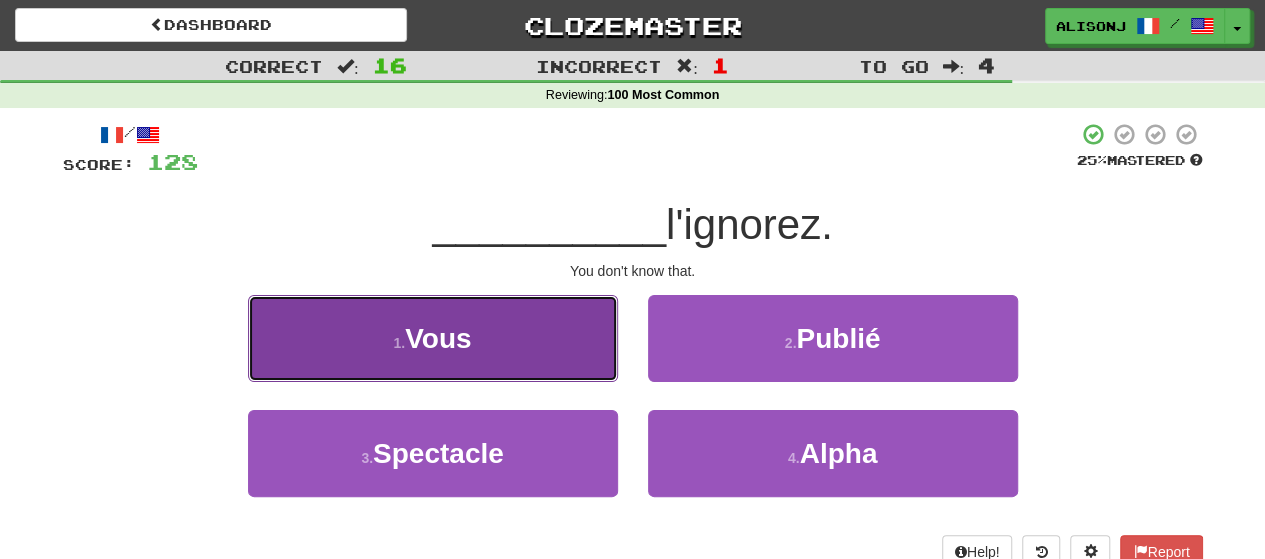 click on "1 .  Vous" at bounding box center (433, 338) 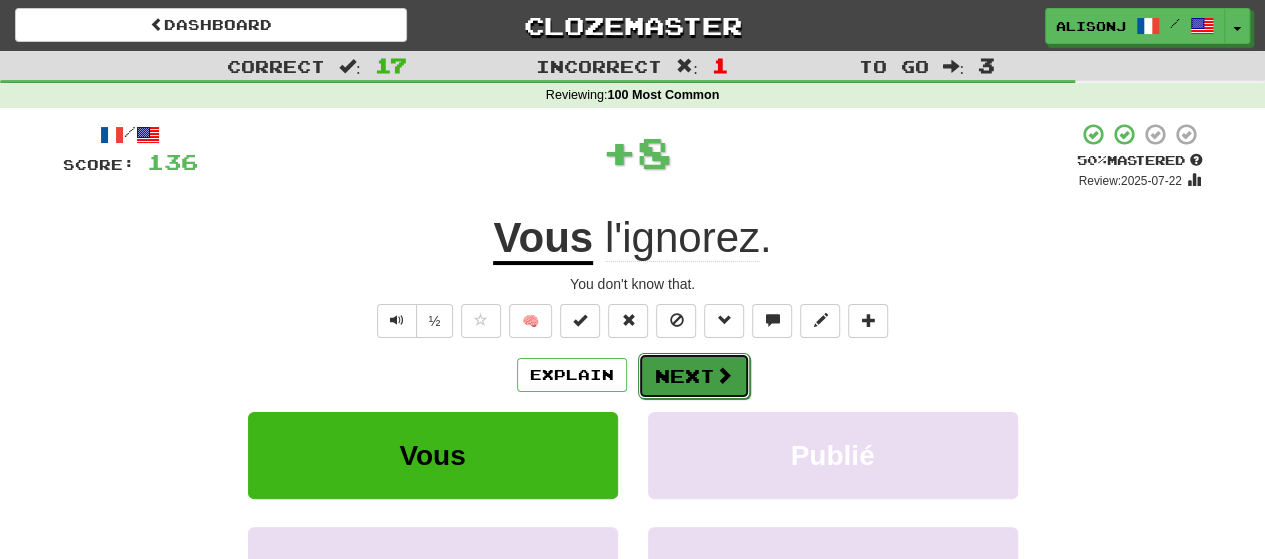 click on "Next" at bounding box center (694, 376) 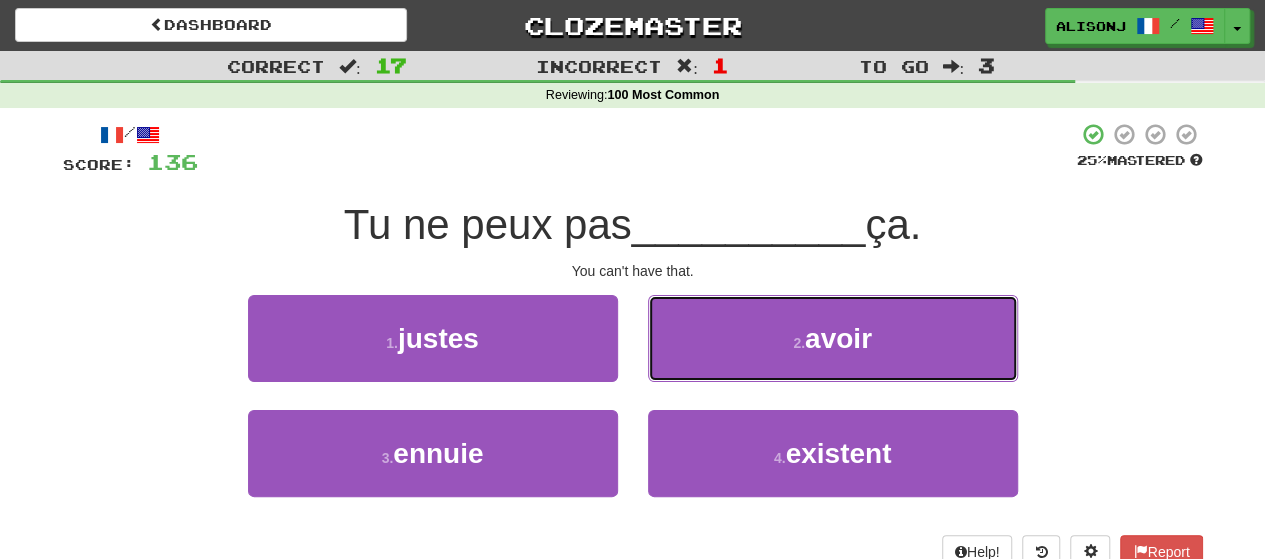 click on "2 .  avoir" at bounding box center (833, 338) 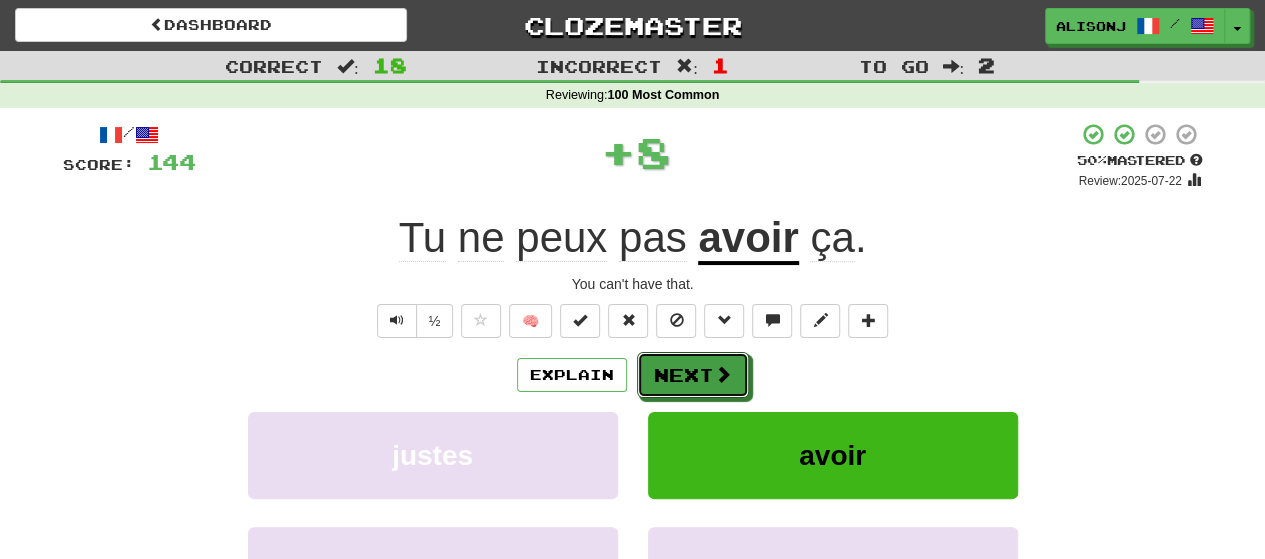 click on "Next" at bounding box center (693, 375) 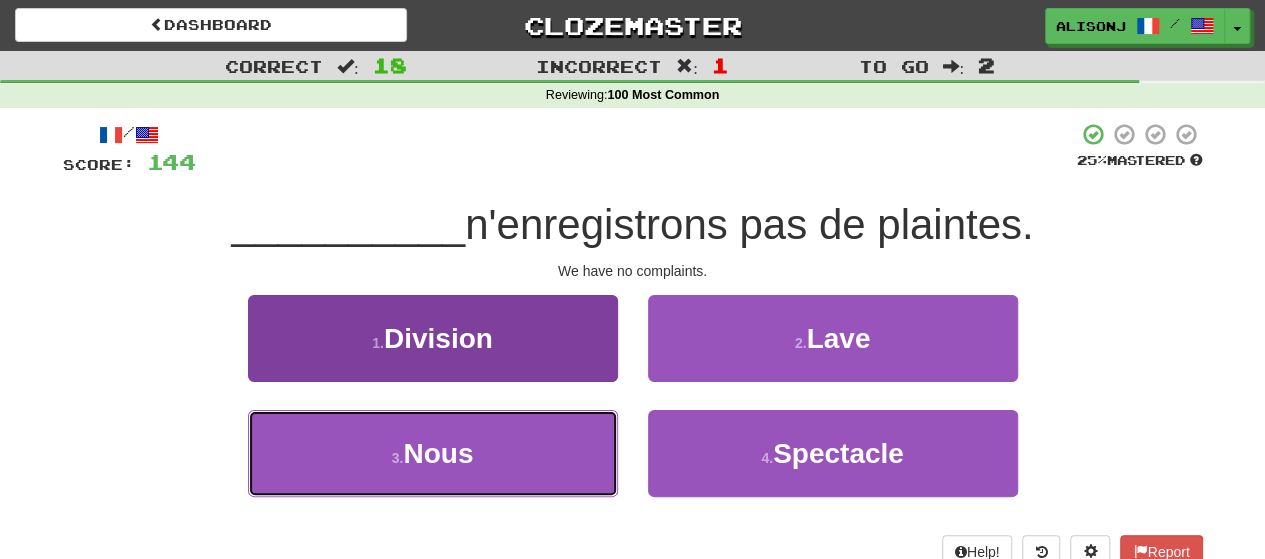 click on "3 .  Nous" at bounding box center (433, 453) 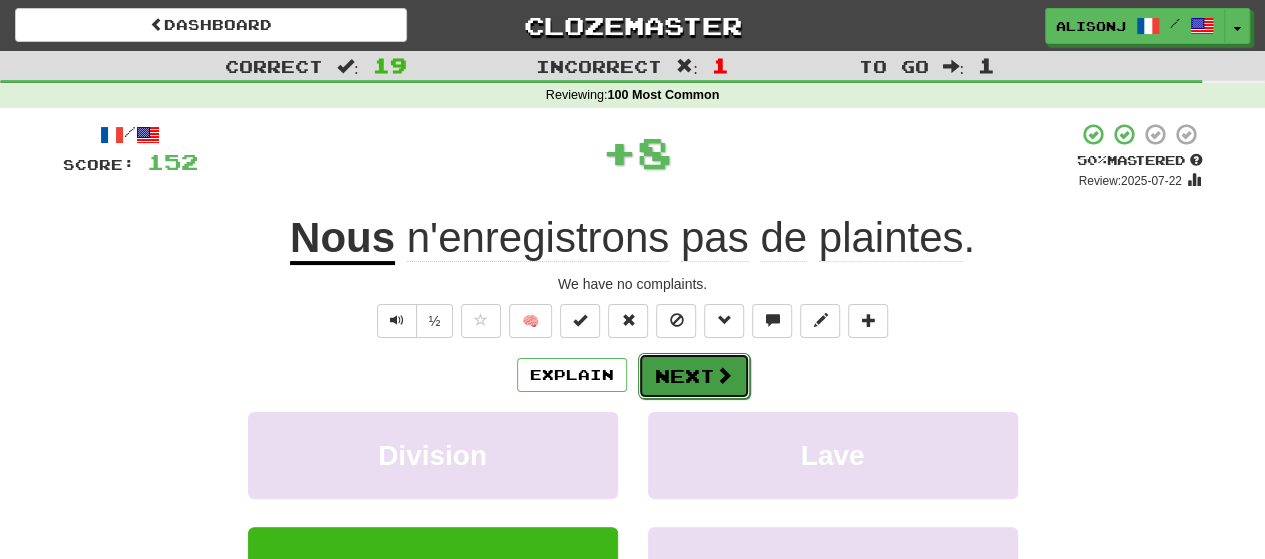 click on "Next" at bounding box center (694, 376) 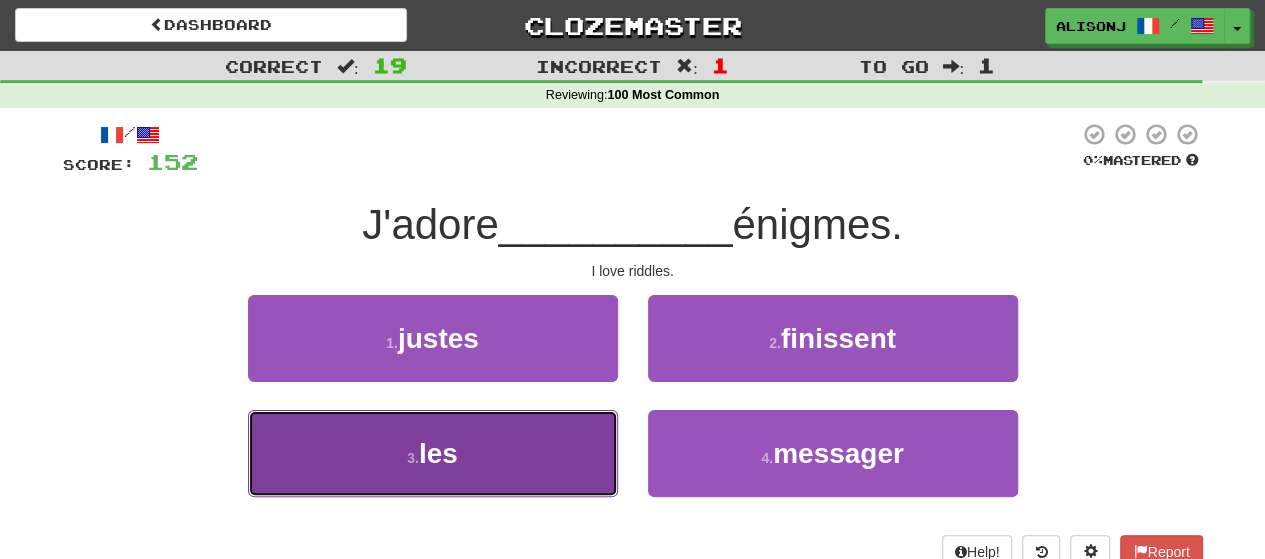 click on "3 .  les" at bounding box center [433, 453] 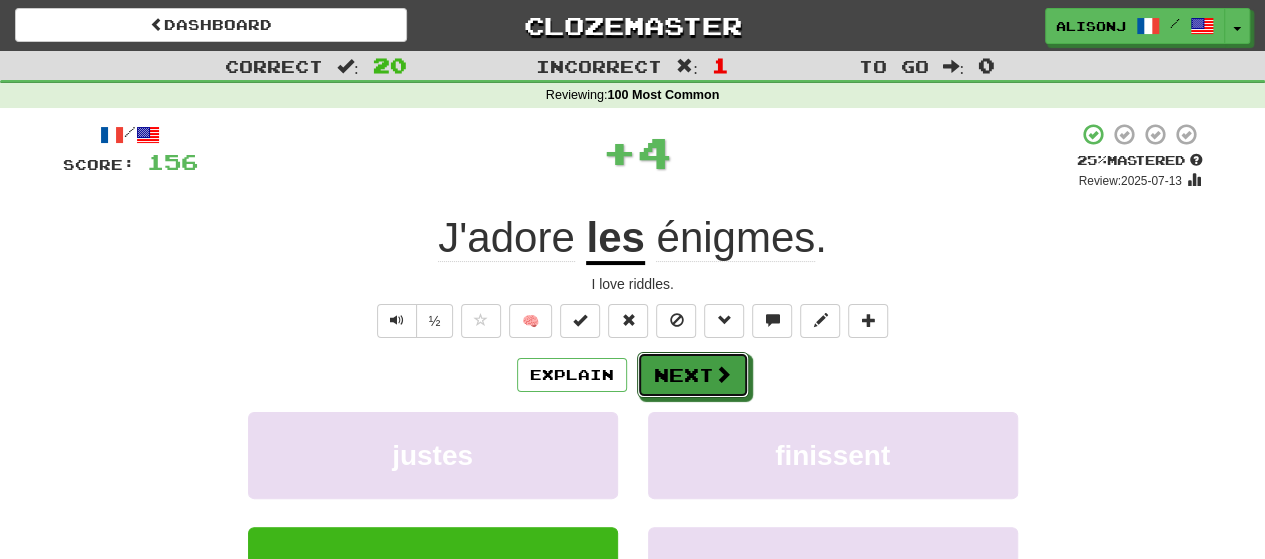 click on "Next" at bounding box center (693, 375) 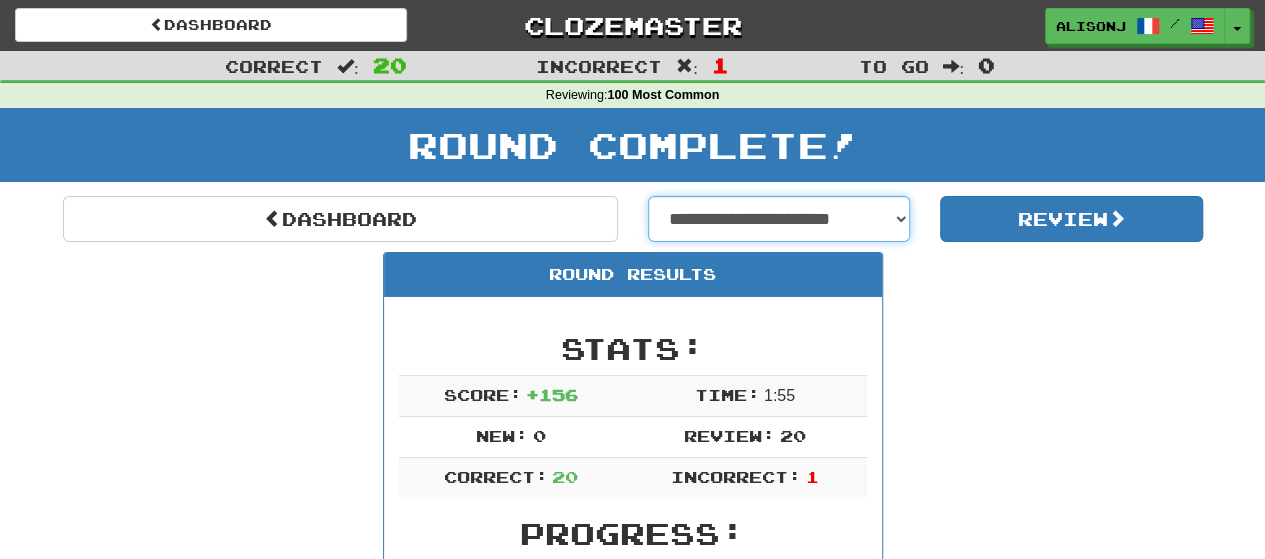 click on "**********" at bounding box center [779, 219] 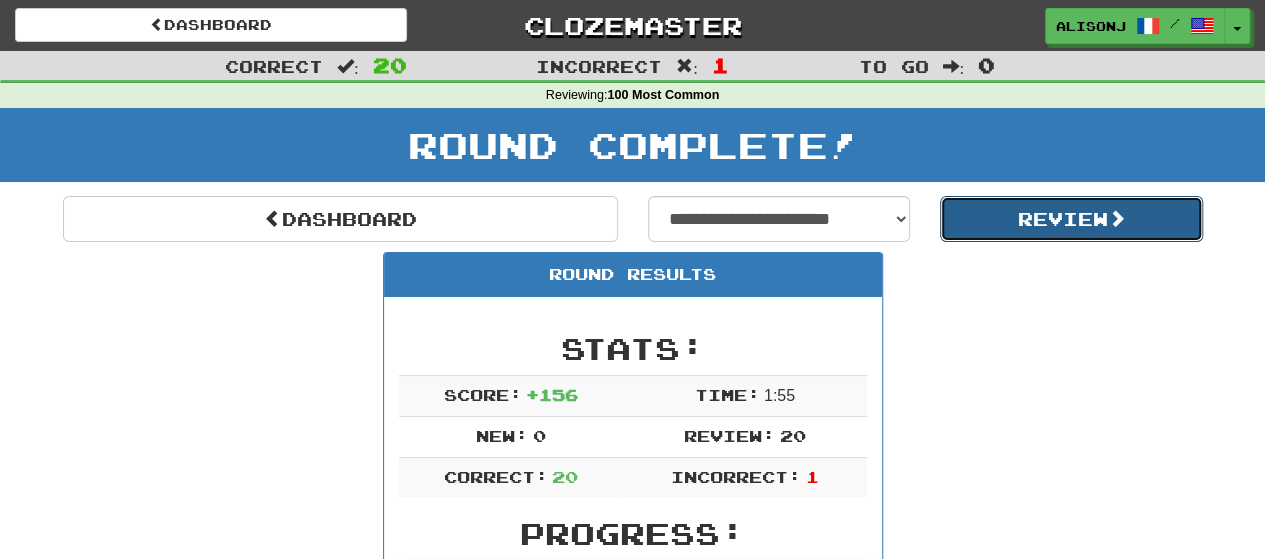 click on "Review" at bounding box center [1071, 219] 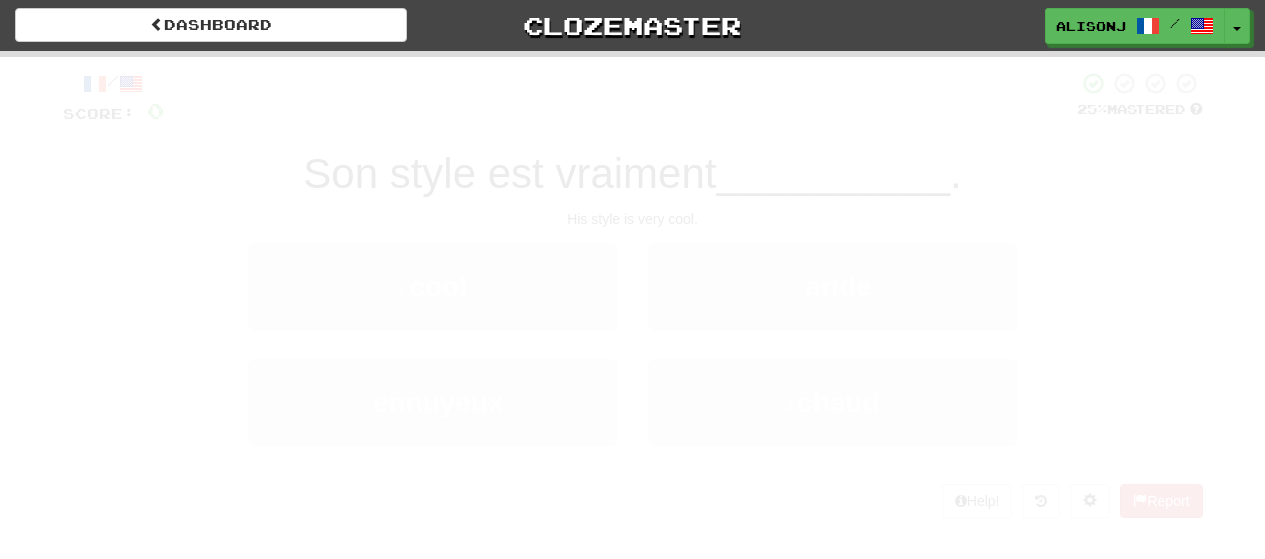 scroll, scrollTop: 0, scrollLeft: 0, axis: both 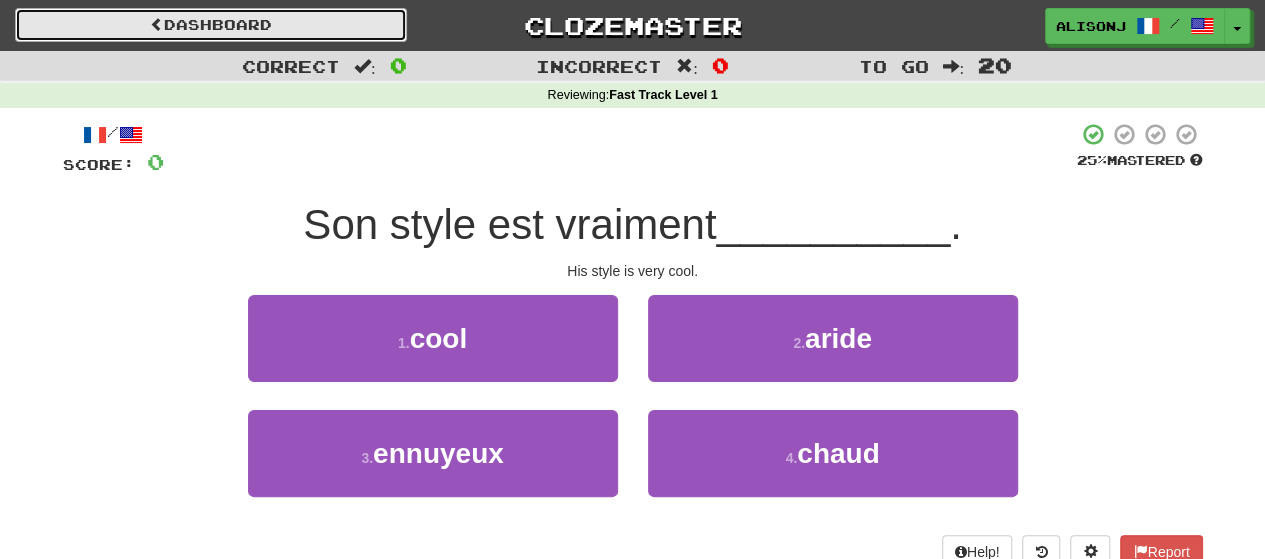 click on "Dashboard" at bounding box center (211, 25) 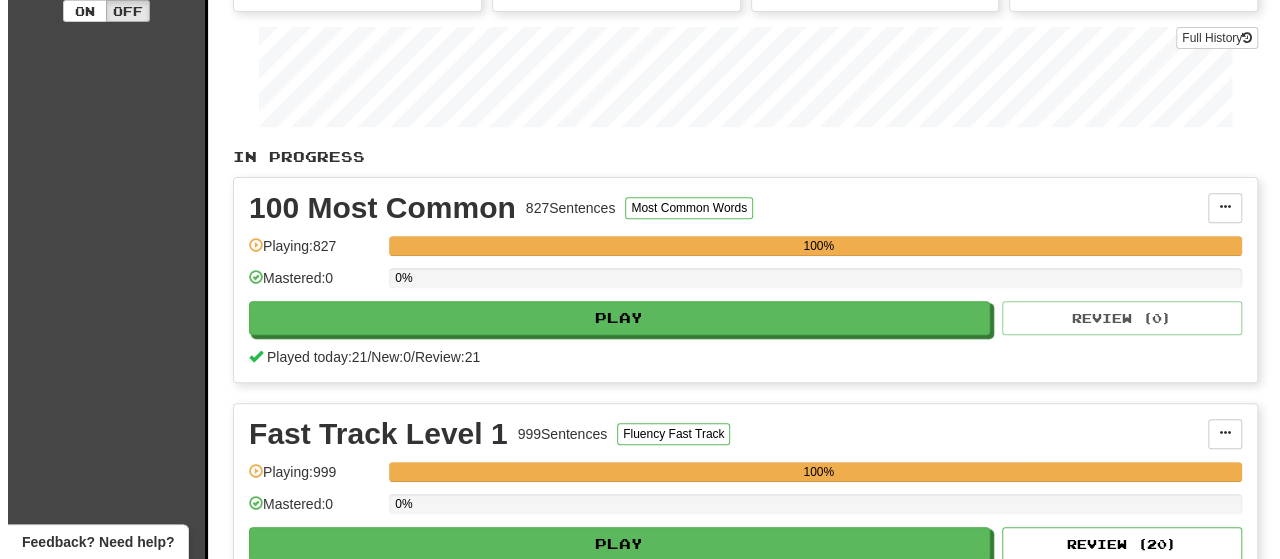 scroll, scrollTop: 300, scrollLeft: 0, axis: vertical 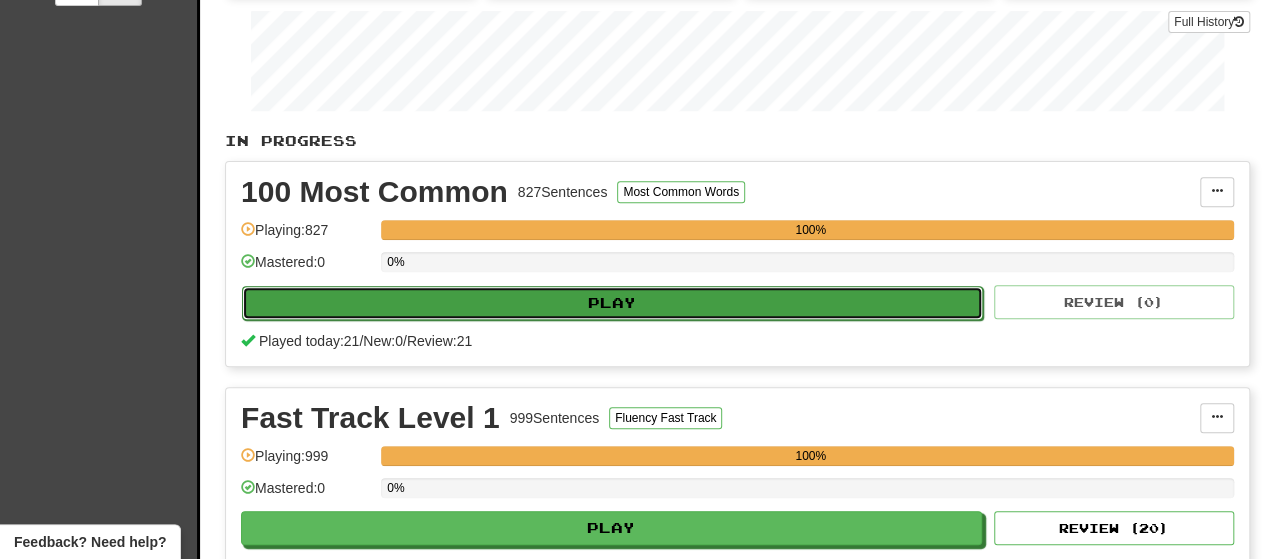 click on "Play" at bounding box center (612, 303) 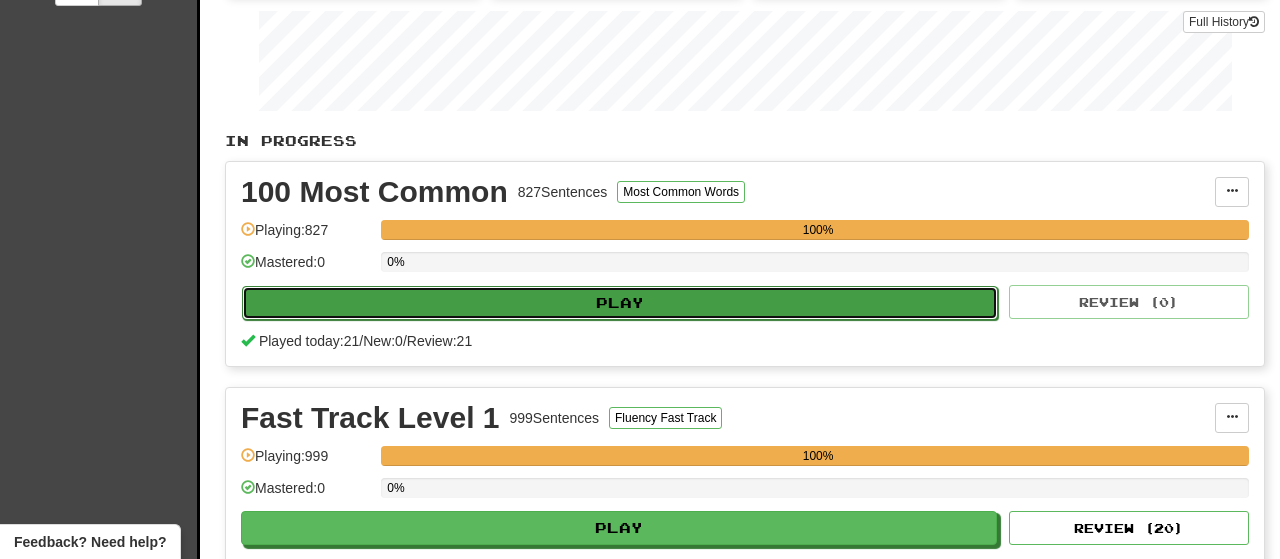 select on "**" 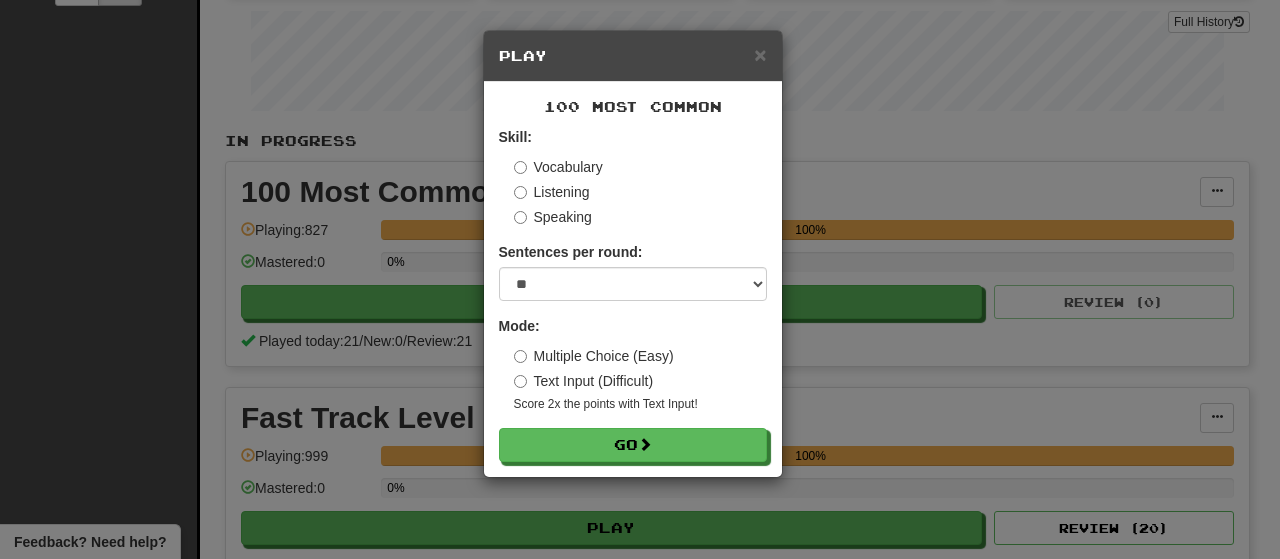 click on "Text Input (Difficult)" at bounding box center (584, 381) 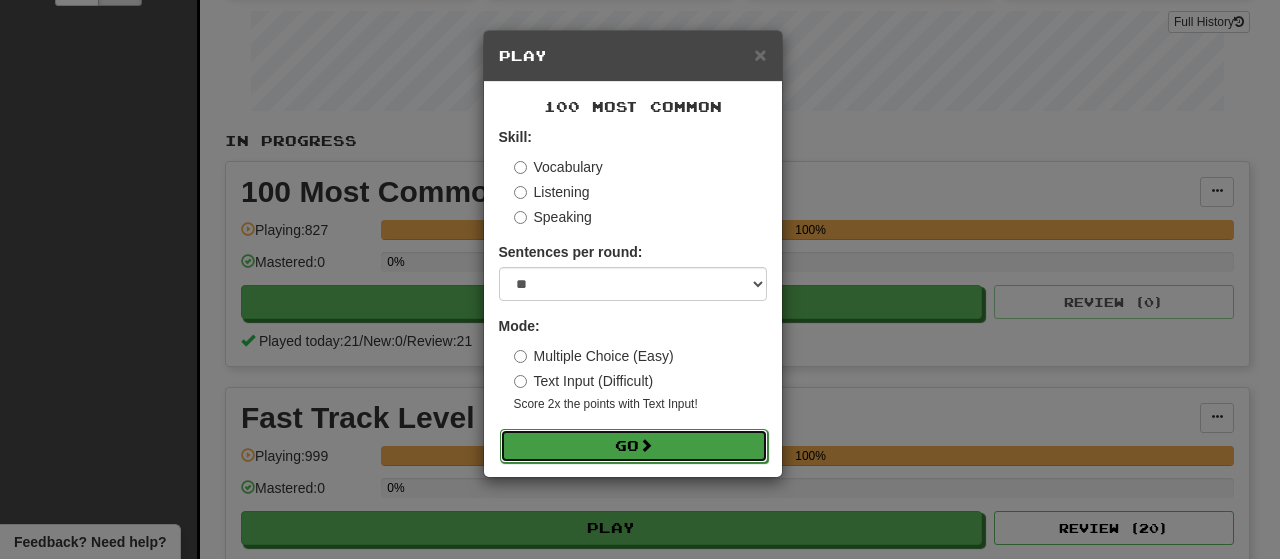 click on "Go" at bounding box center [634, 446] 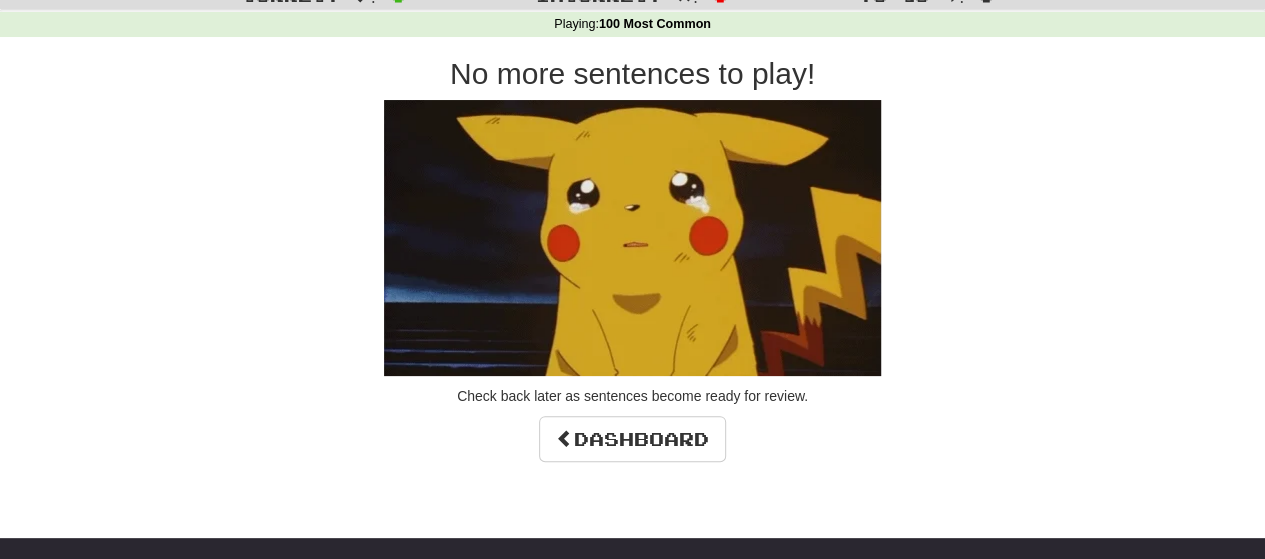 scroll, scrollTop: 100, scrollLeft: 0, axis: vertical 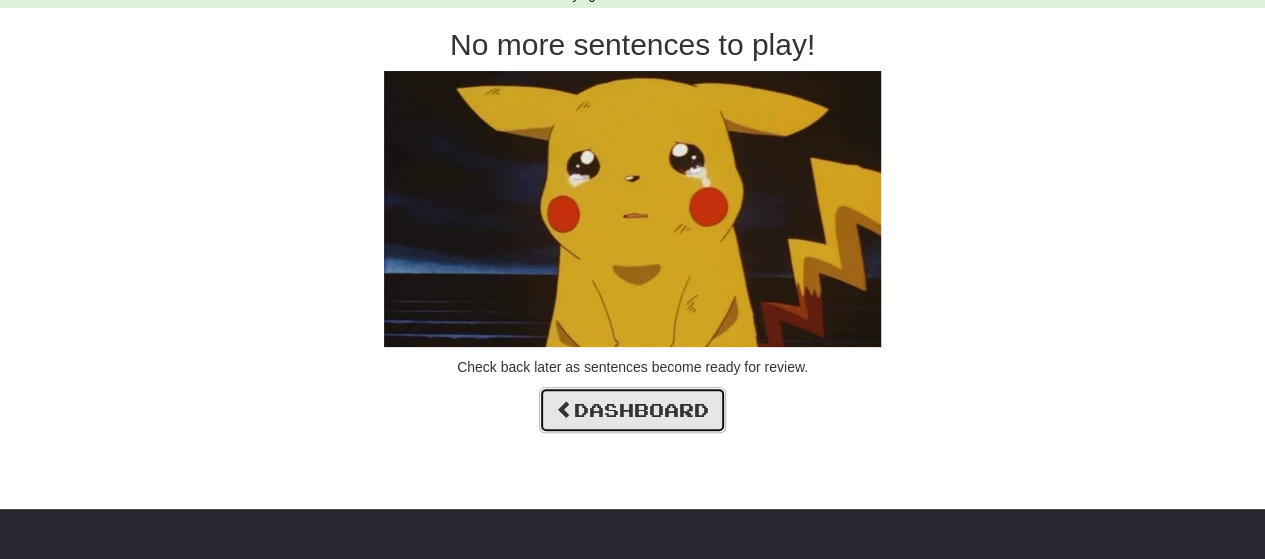click on "Dashboard" at bounding box center [632, 410] 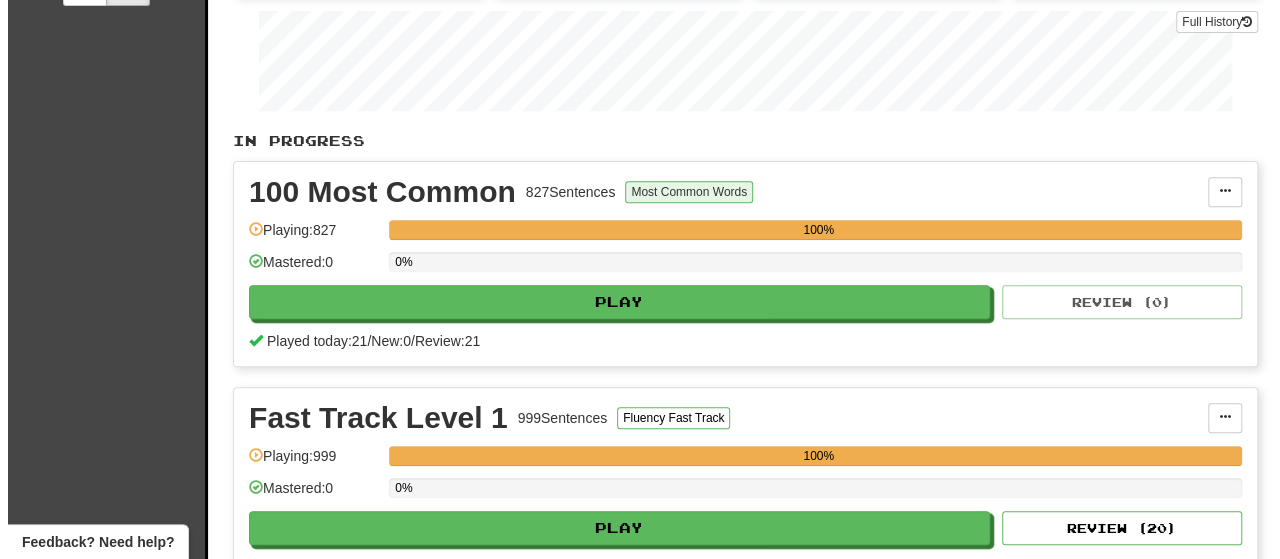 scroll, scrollTop: 400, scrollLeft: 0, axis: vertical 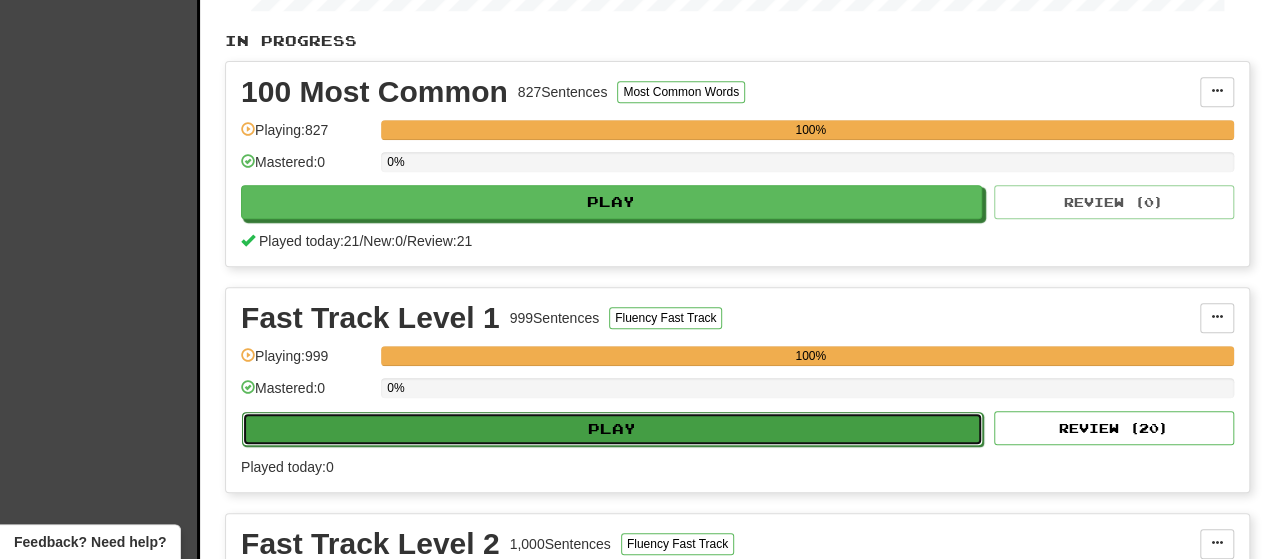 click on "Play" at bounding box center (612, 429) 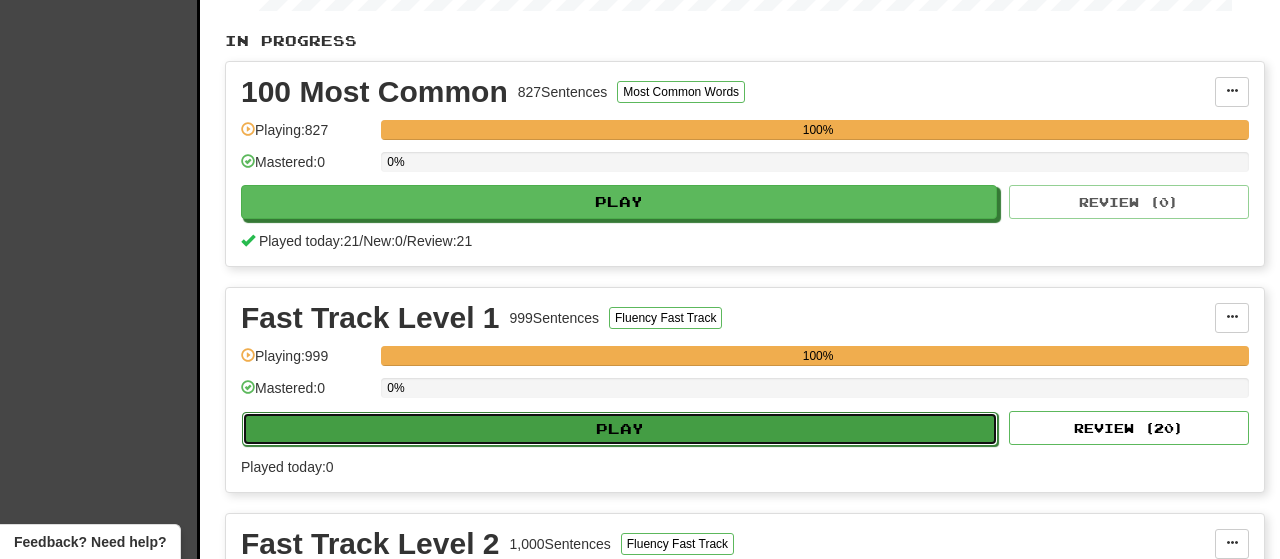 select on "**" 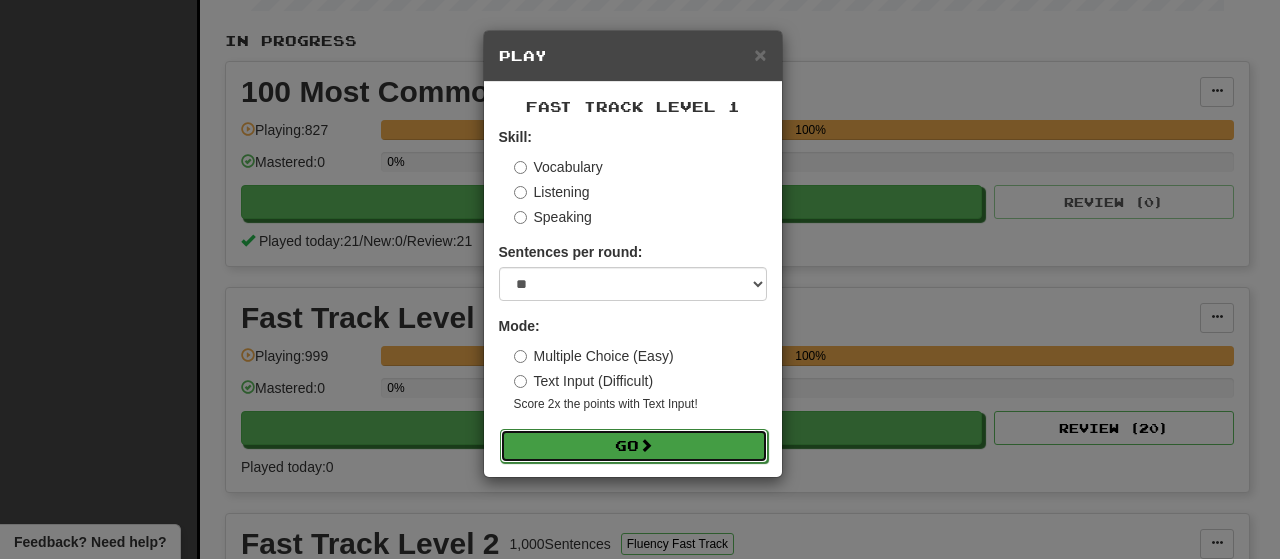 click on "Go" at bounding box center (634, 446) 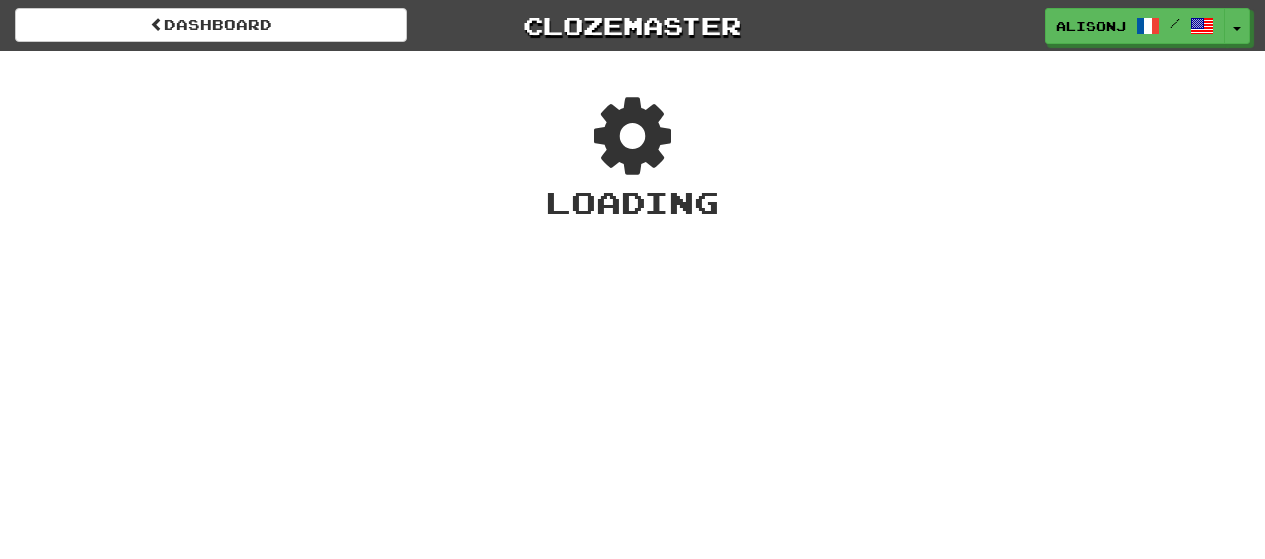 scroll, scrollTop: 0, scrollLeft: 0, axis: both 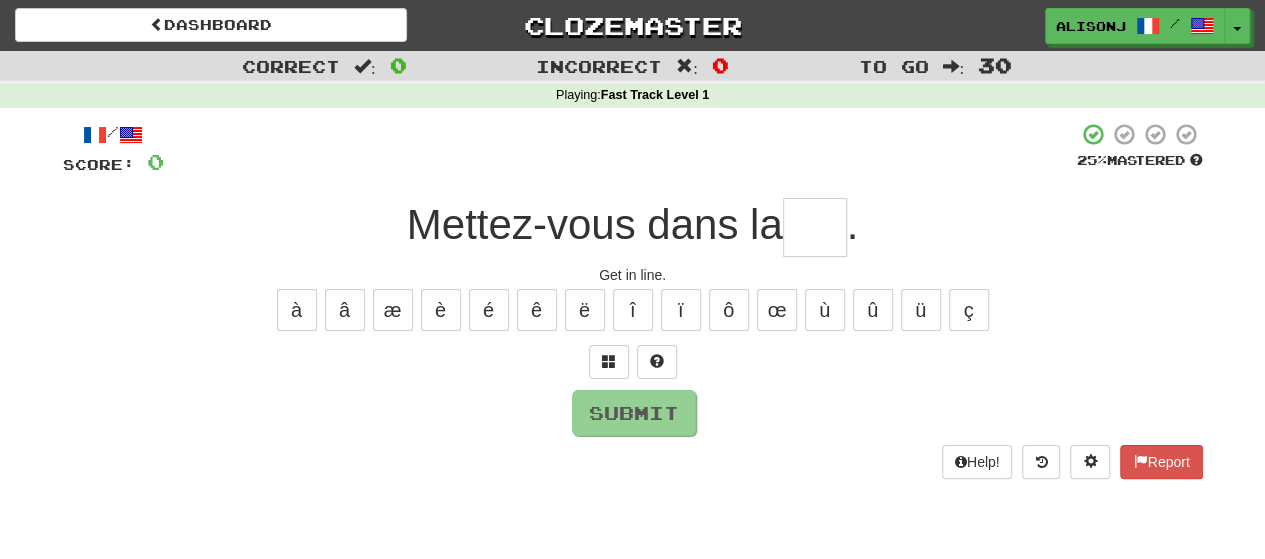 type on "*" 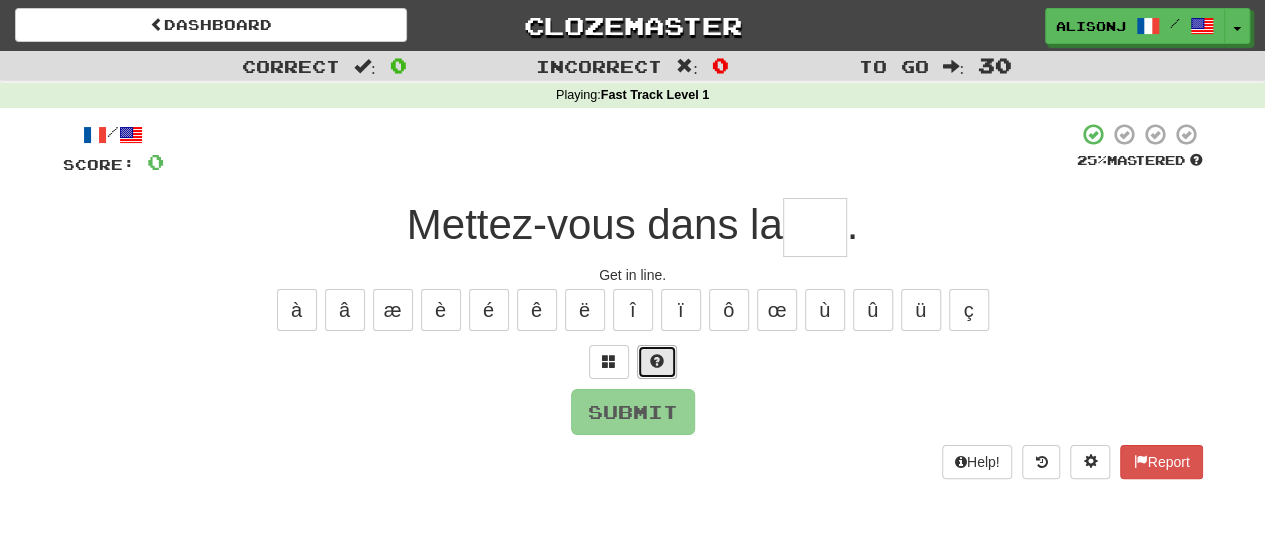 click at bounding box center (657, 361) 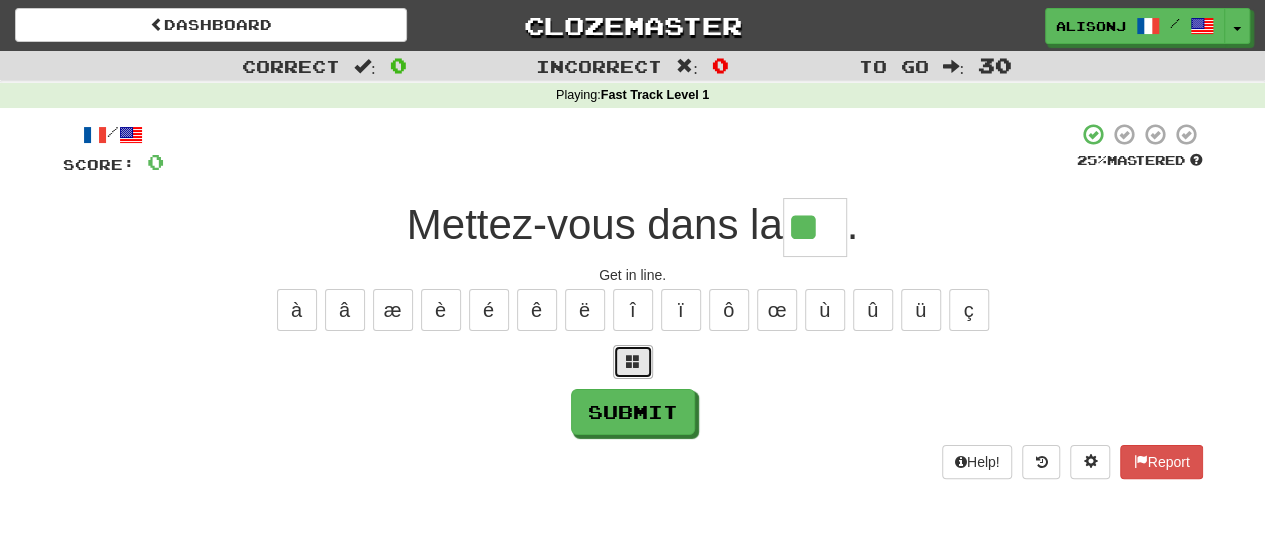 click at bounding box center (633, 361) 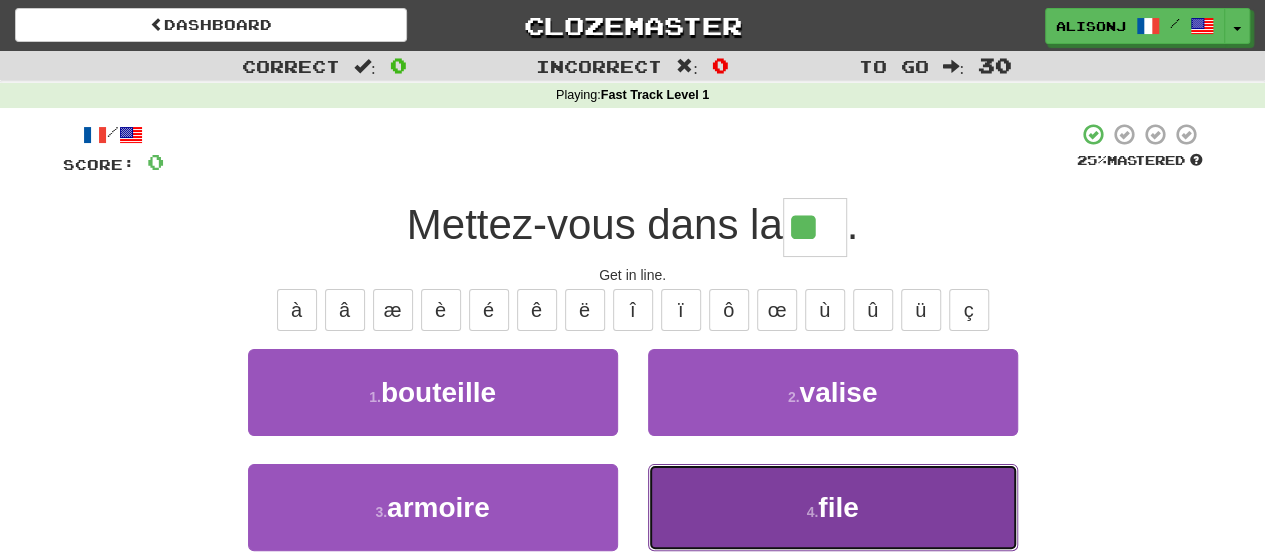 click on "4 .  file" at bounding box center [833, 507] 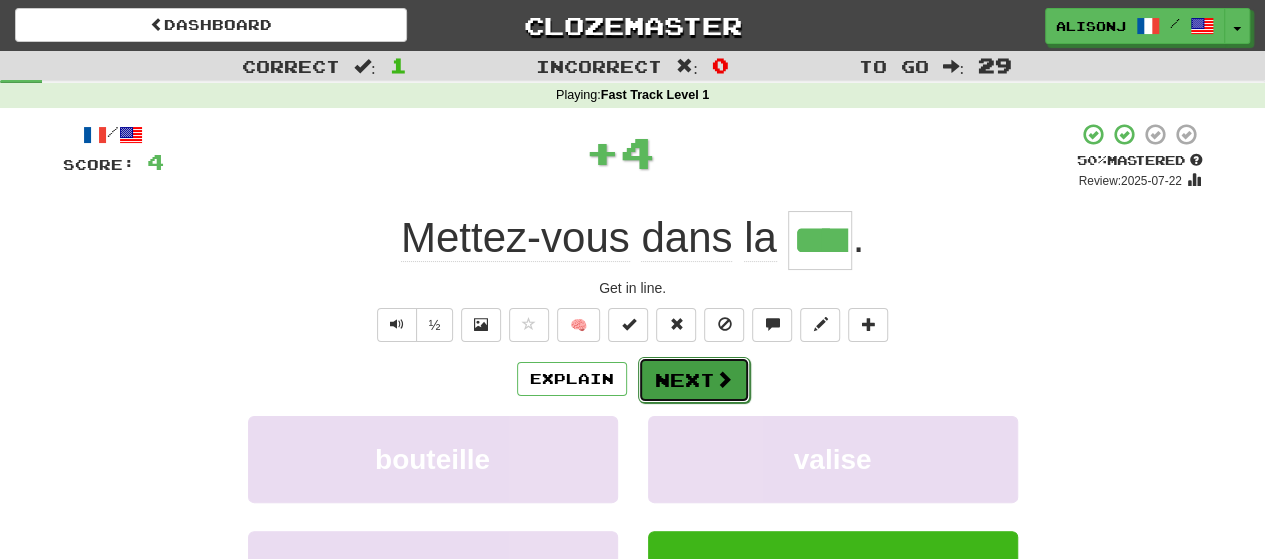 click on "Next" at bounding box center [694, 380] 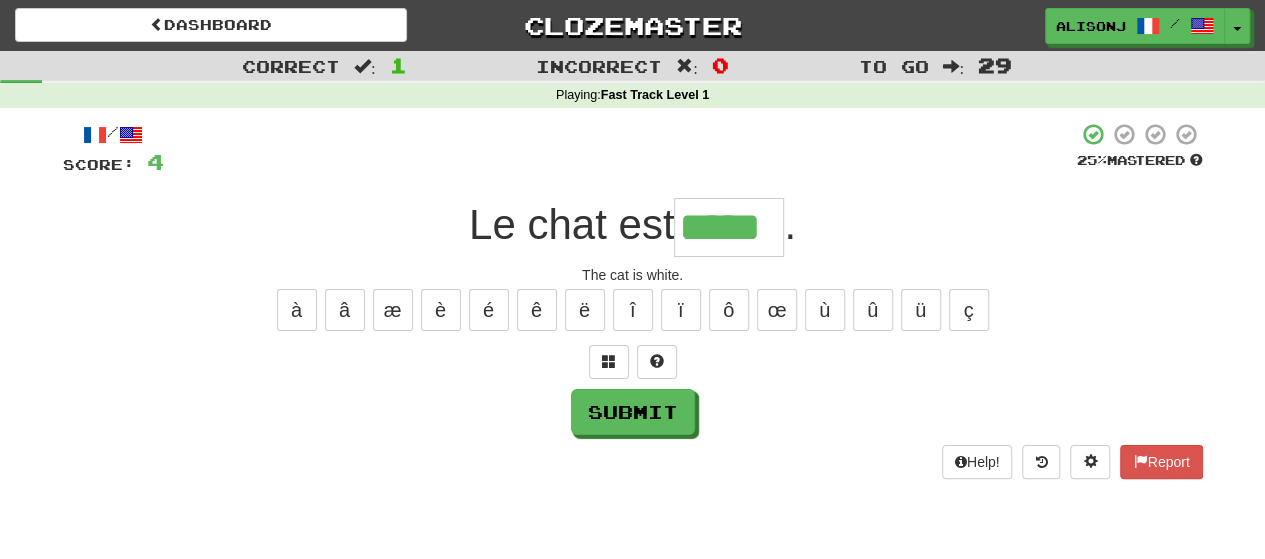 type on "*****" 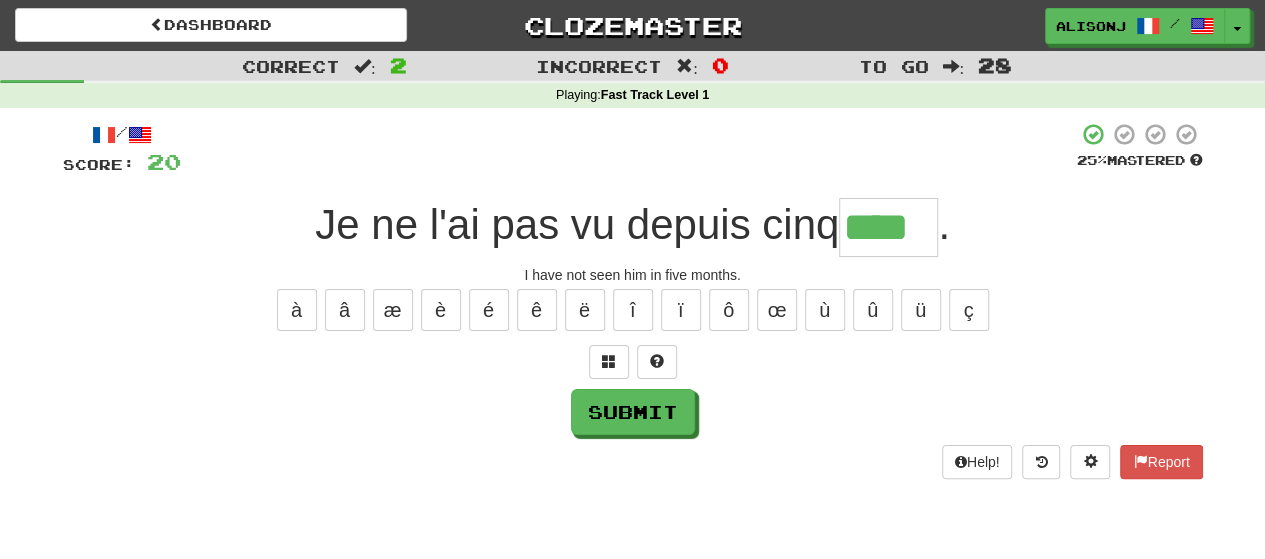type on "****" 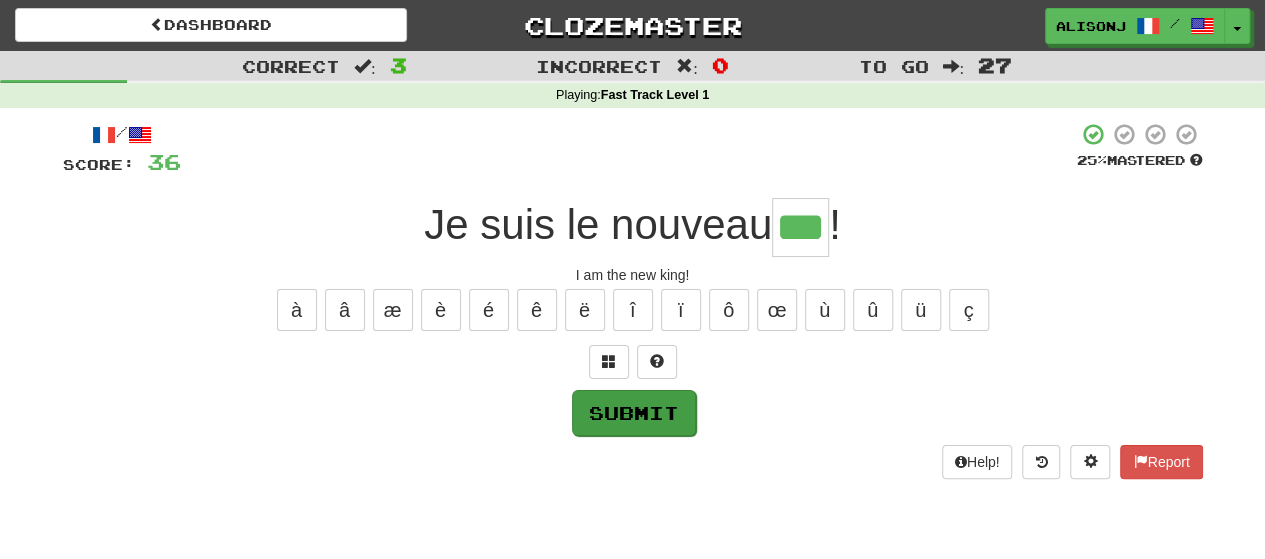 type on "***" 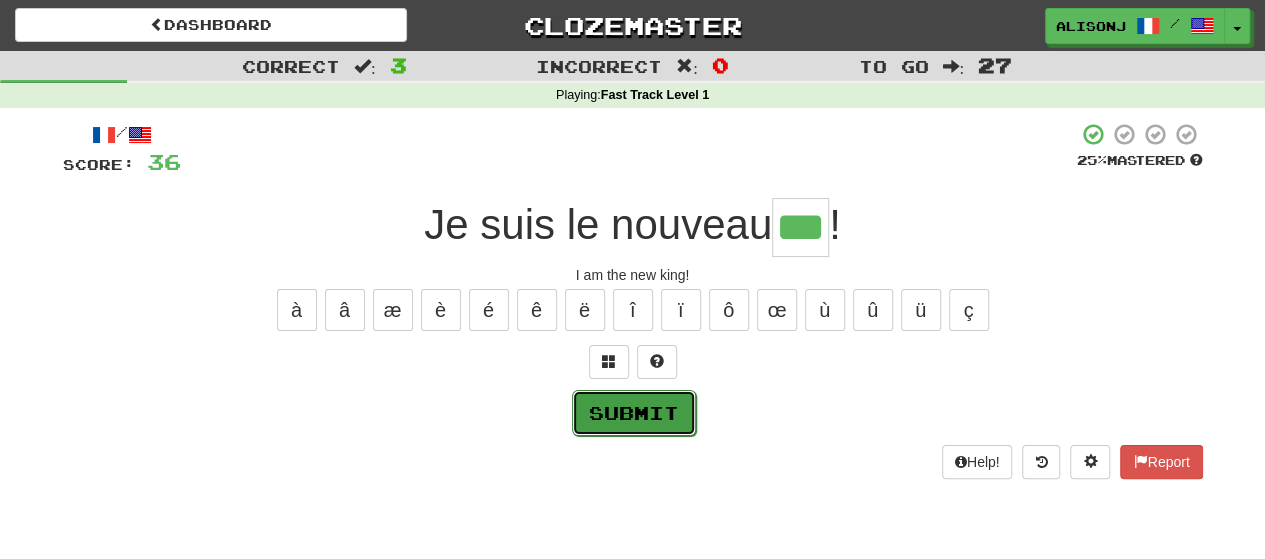 click on "Submit" at bounding box center (634, 413) 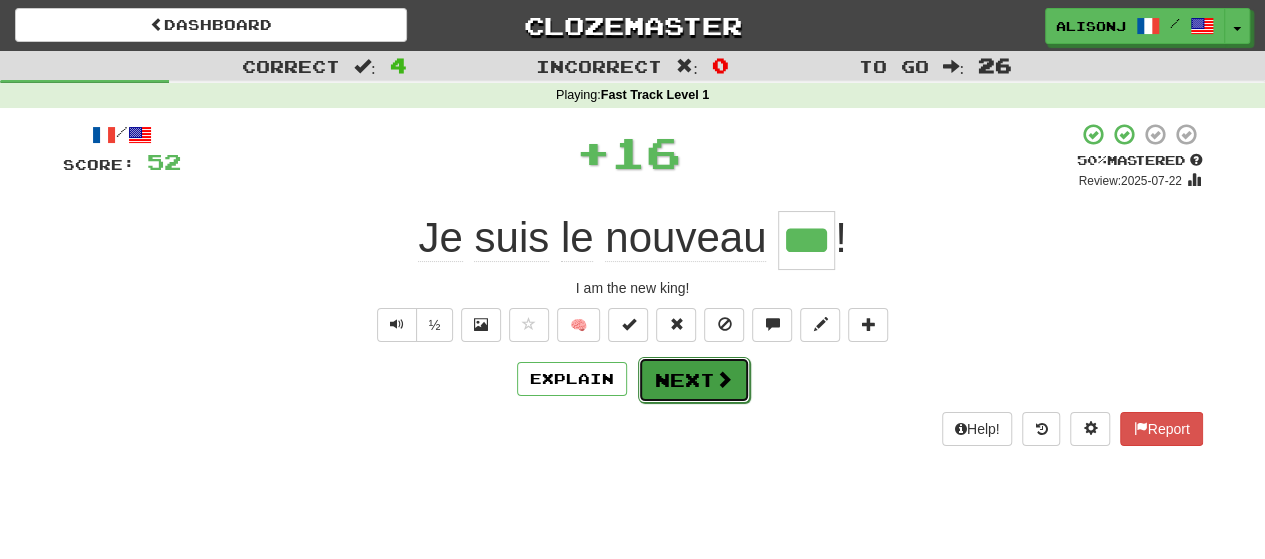 click on "Next" at bounding box center (694, 380) 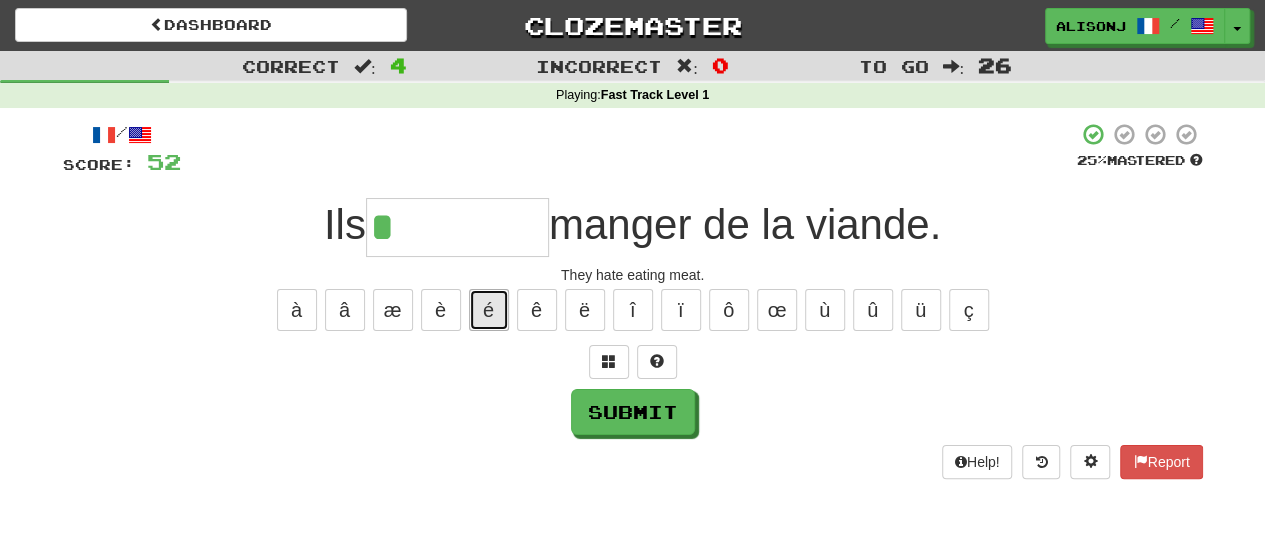 click on "é" at bounding box center (489, 310) 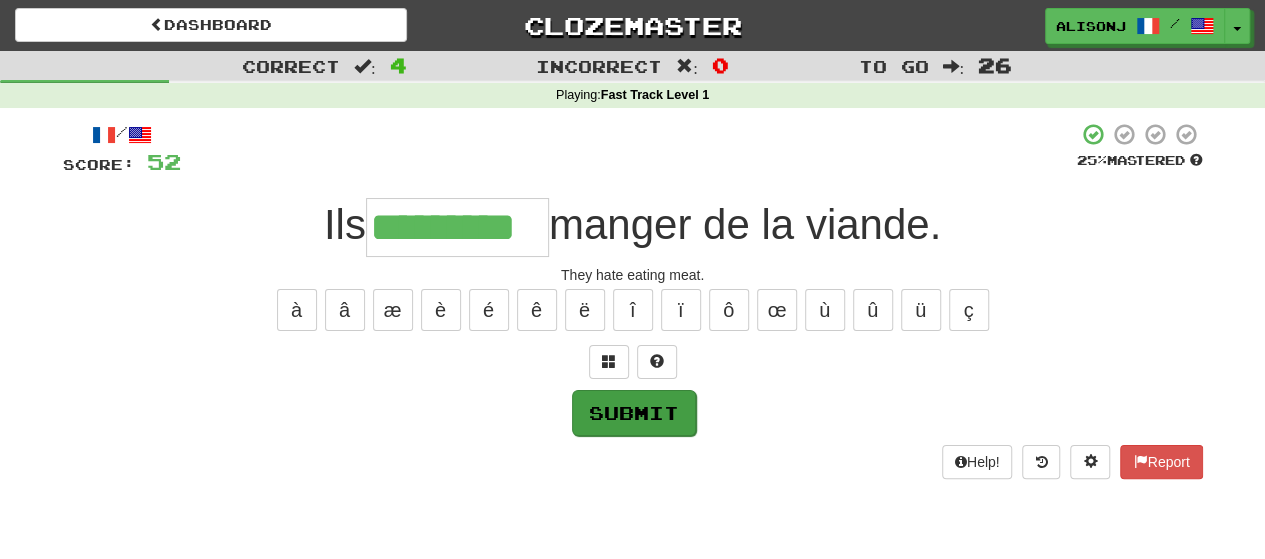 type on "*********" 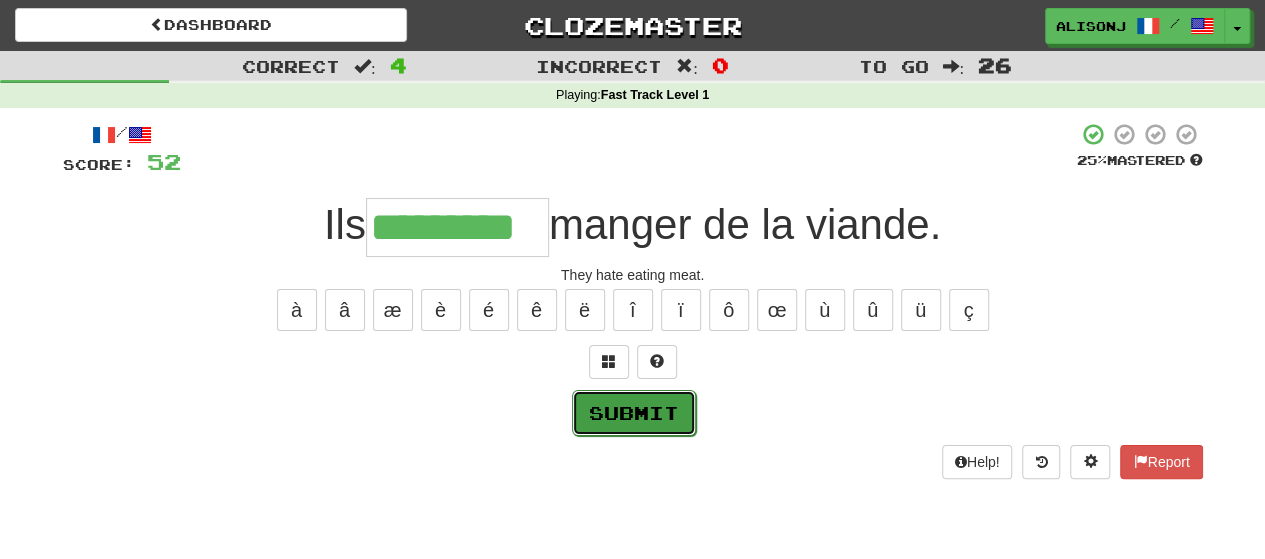 click on "Submit" at bounding box center [634, 413] 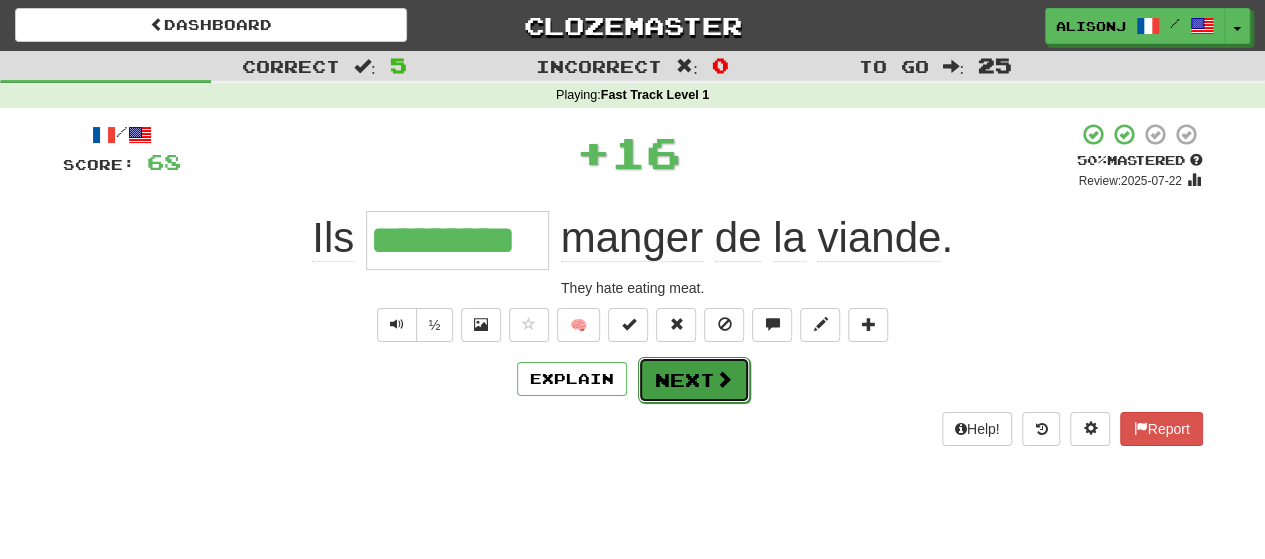 click on "Next" at bounding box center [694, 380] 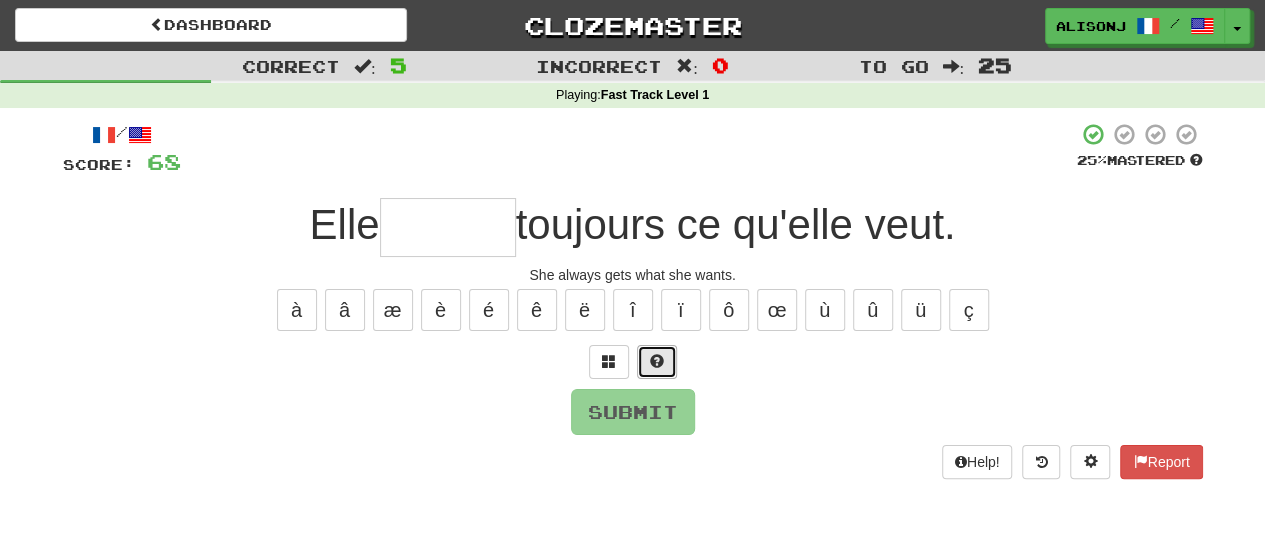 click at bounding box center [657, 362] 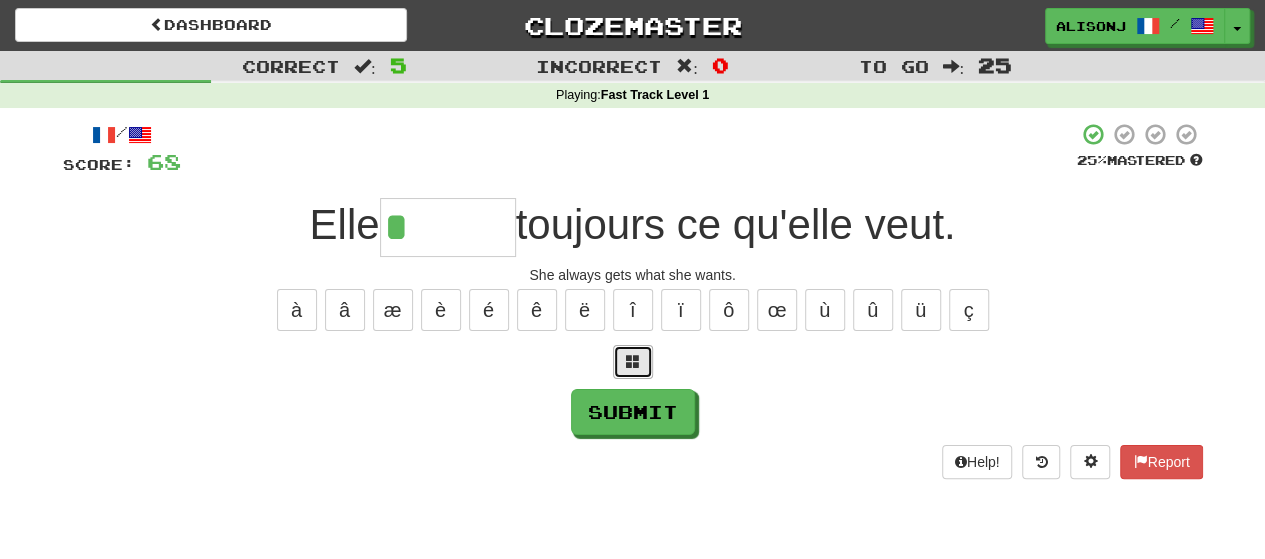 click at bounding box center (633, 362) 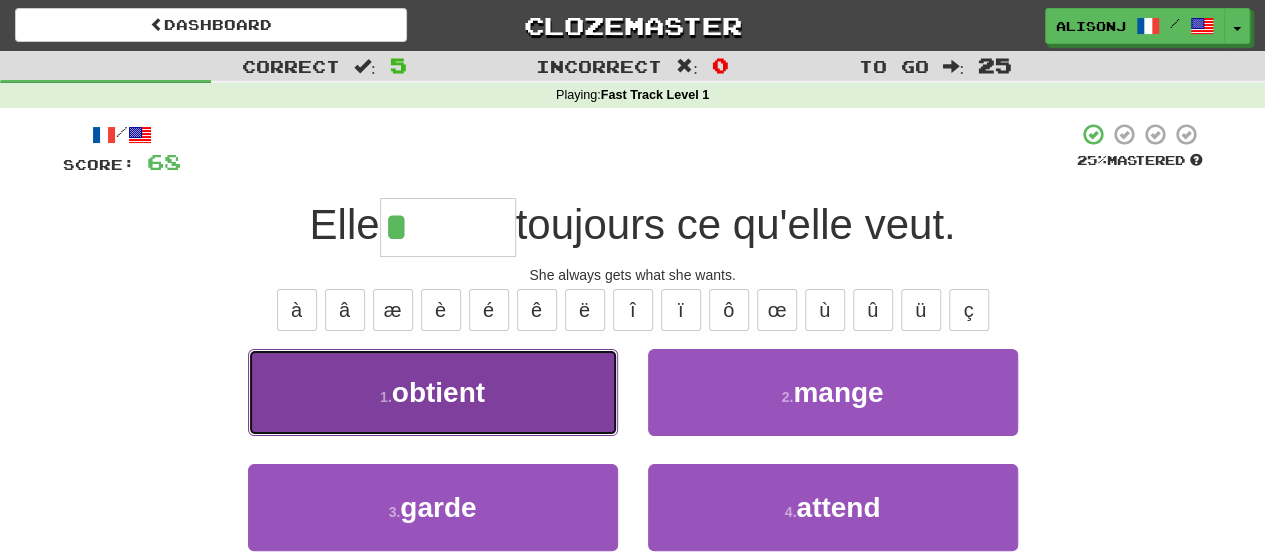 click on "1 .  obtient" at bounding box center (433, 392) 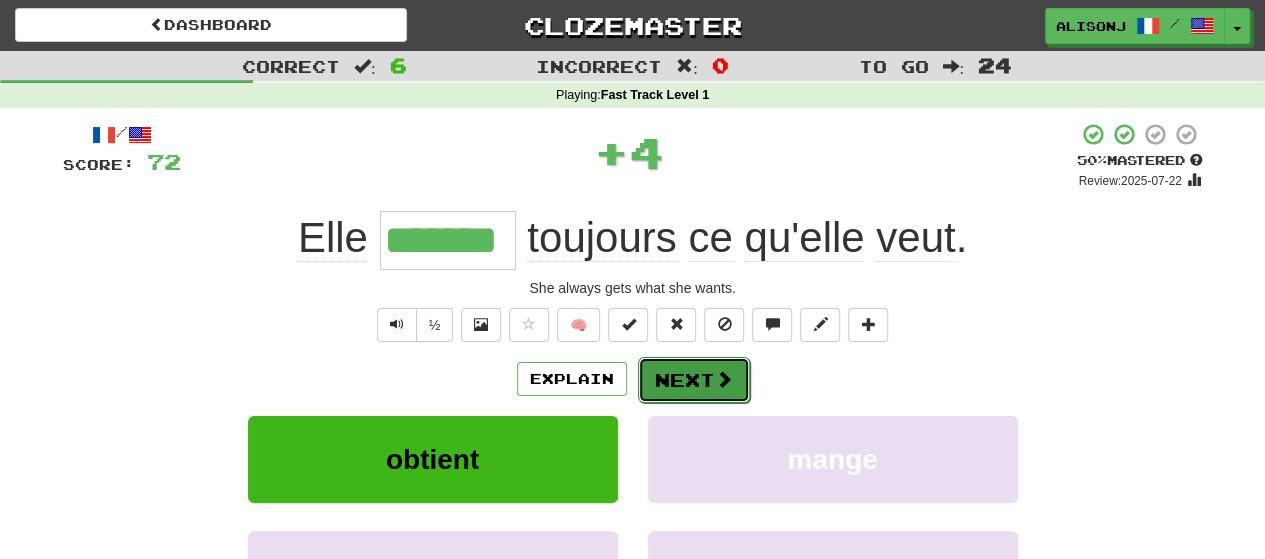 click on "Next" at bounding box center (694, 380) 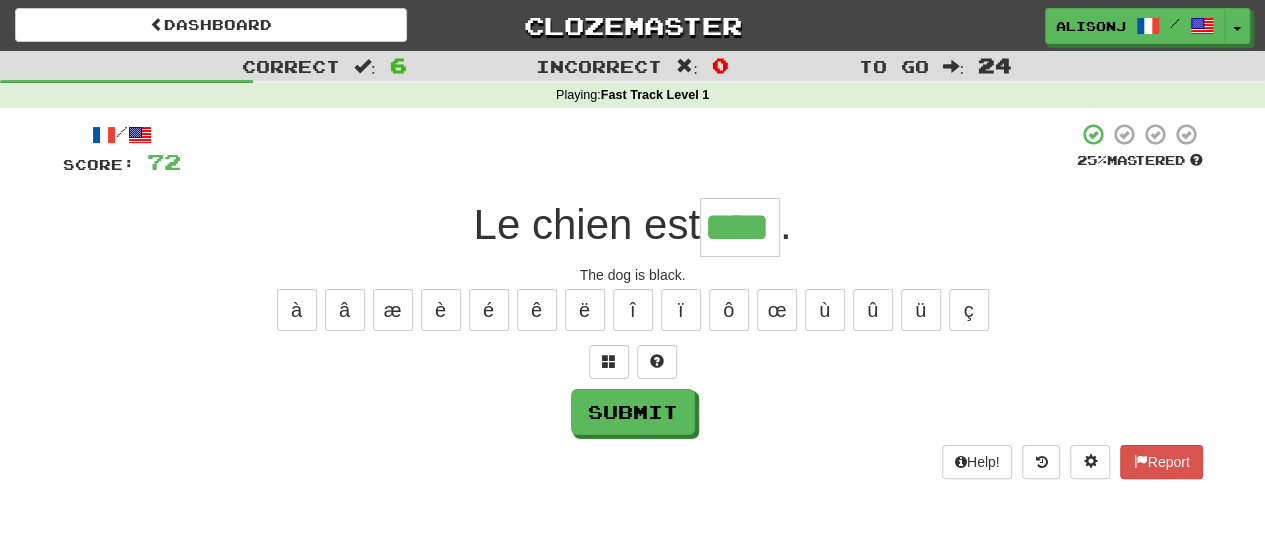 type on "****" 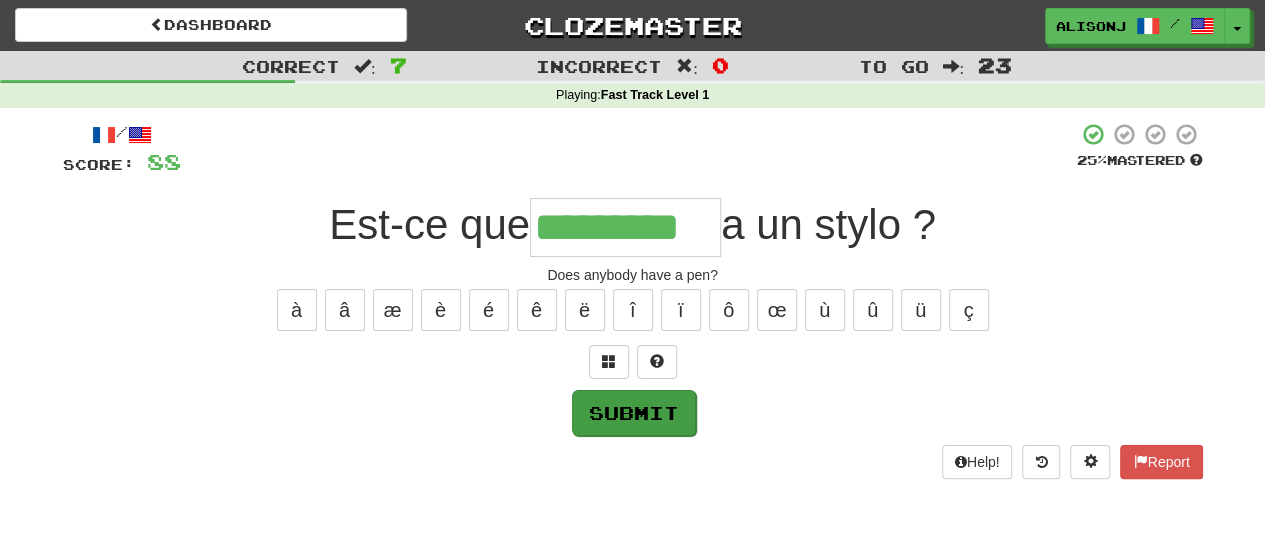 type on "*********" 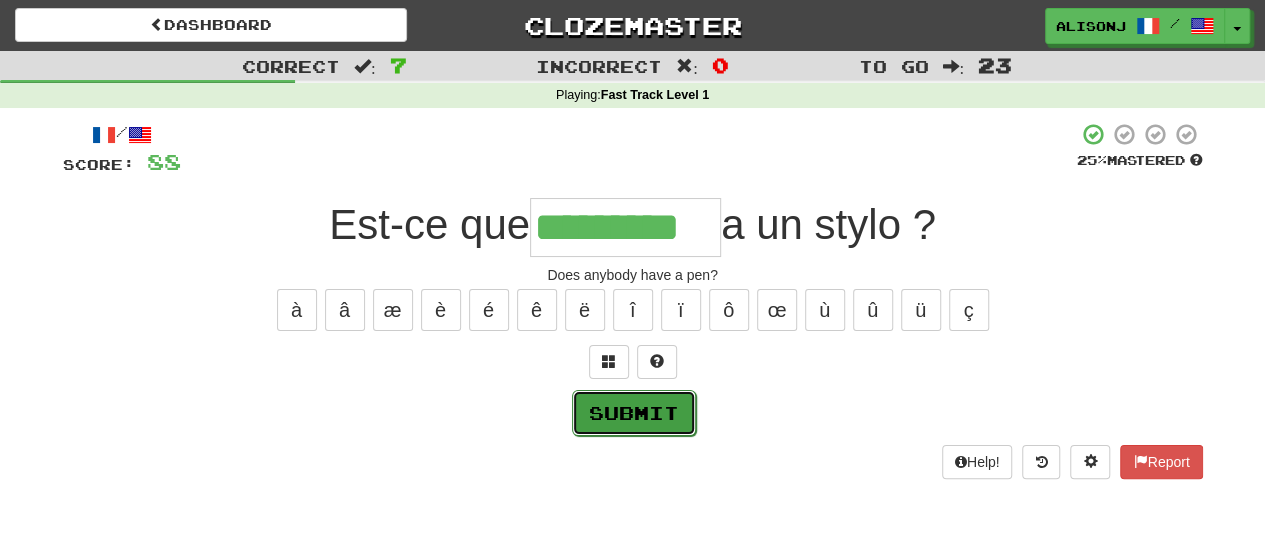 click on "Submit" at bounding box center [634, 413] 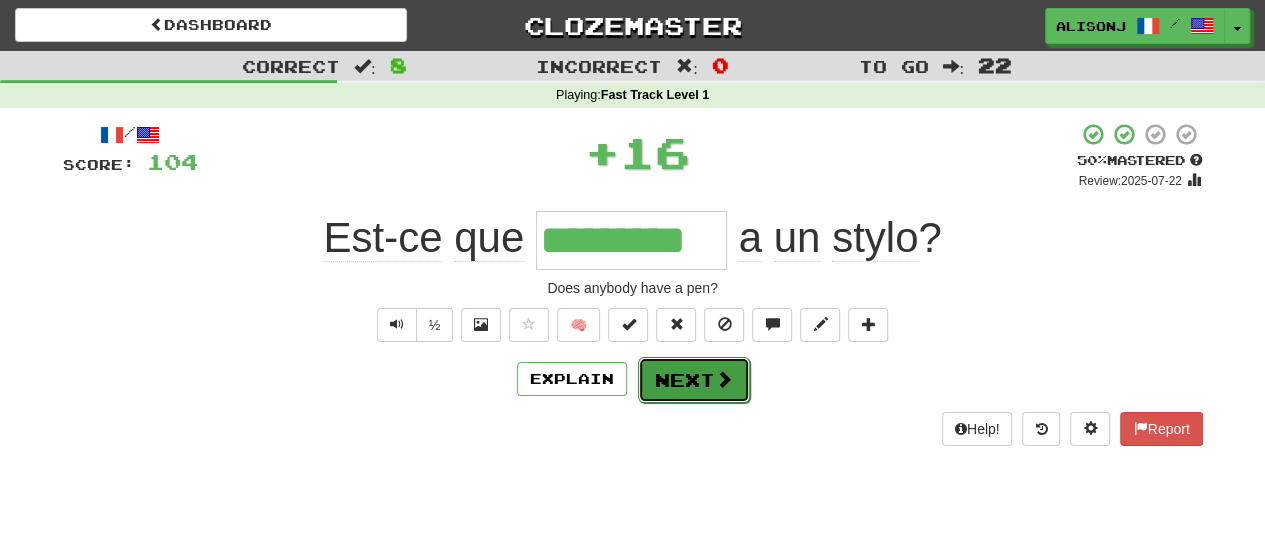 click on "Next" at bounding box center [694, 380] 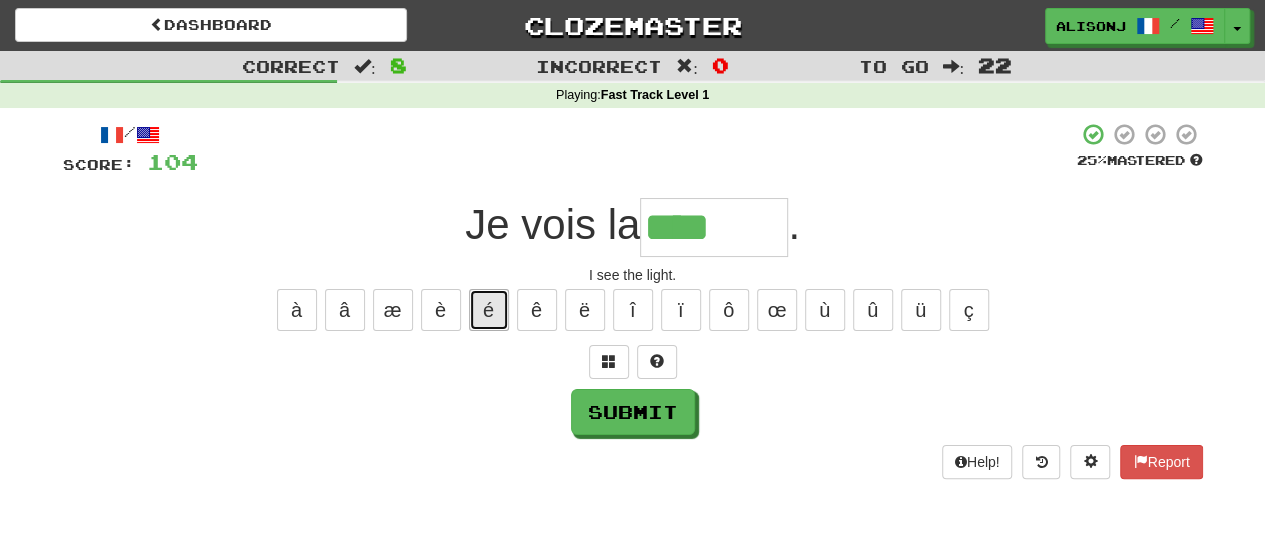 click on "é" at bounding box center (489, 310) 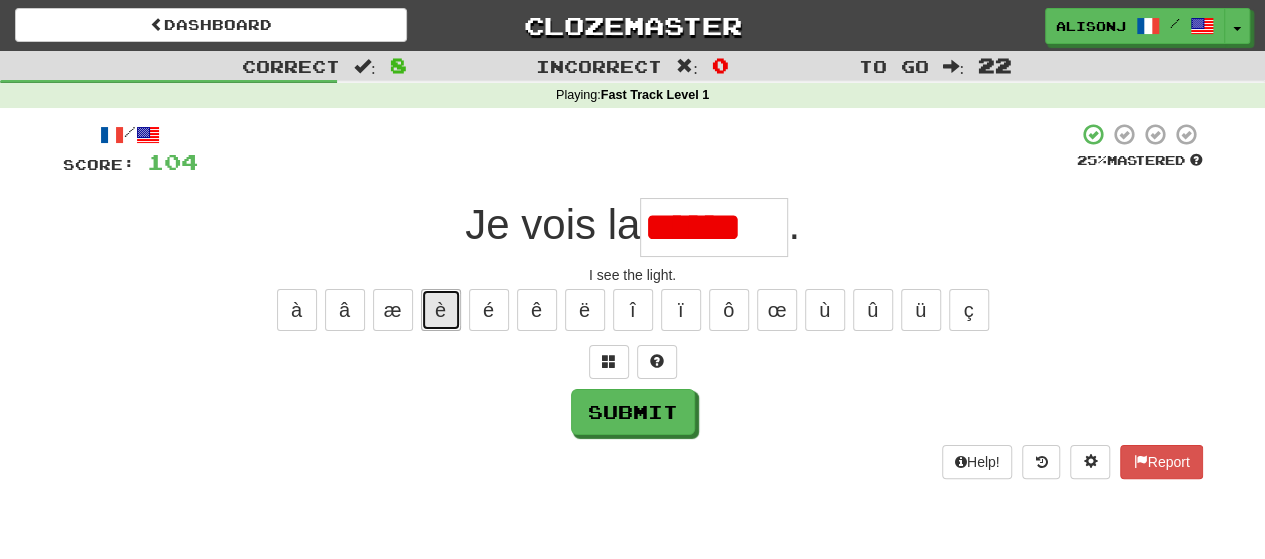 click on "è" at bounding box center [441, 310] 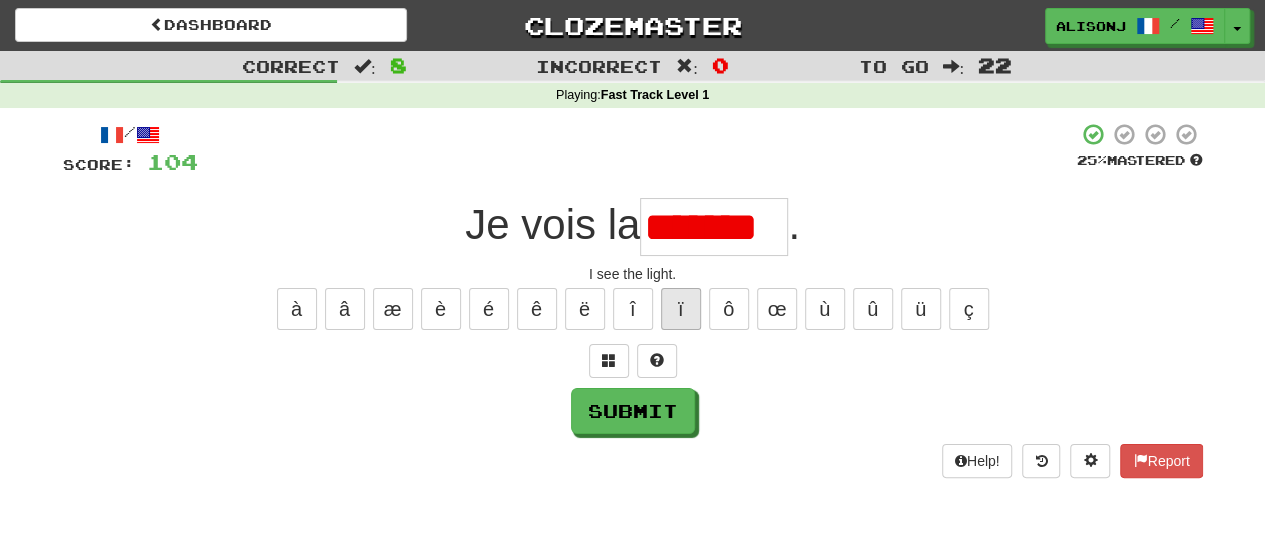 scroll, scrollTop: 0, scrollLeft: 0, axis: both 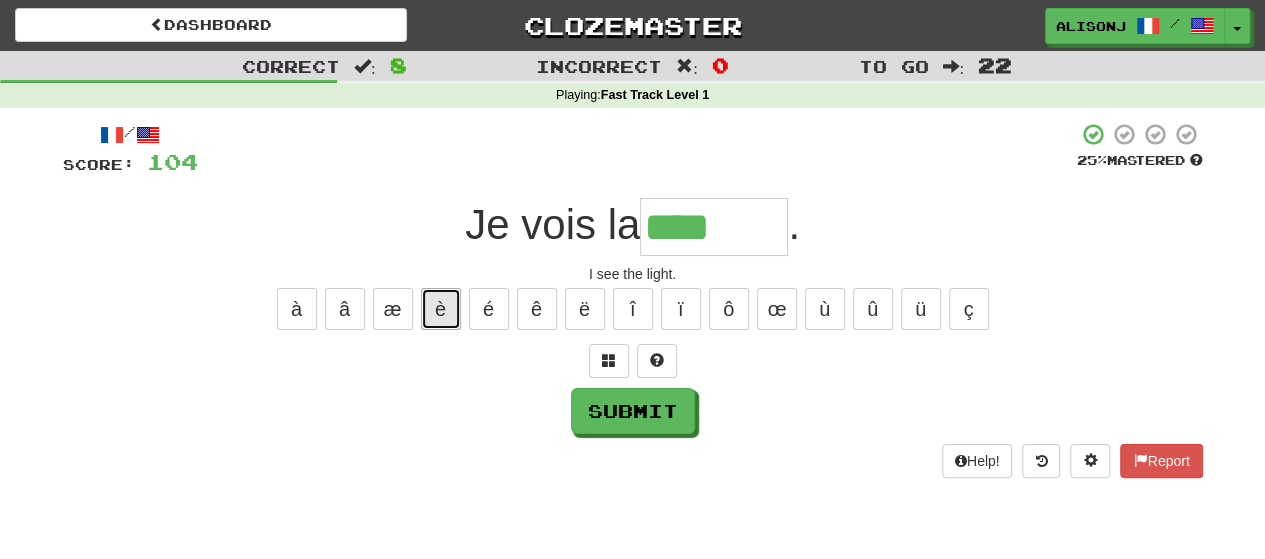 click on "è" at bounding box center (441, 309) 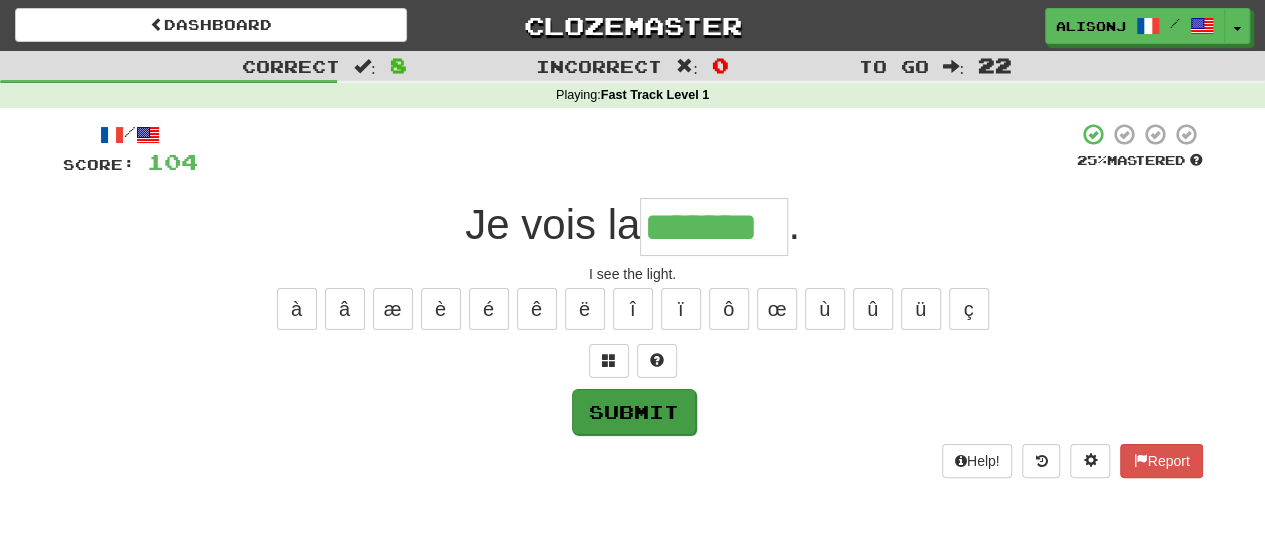 type on "*******" 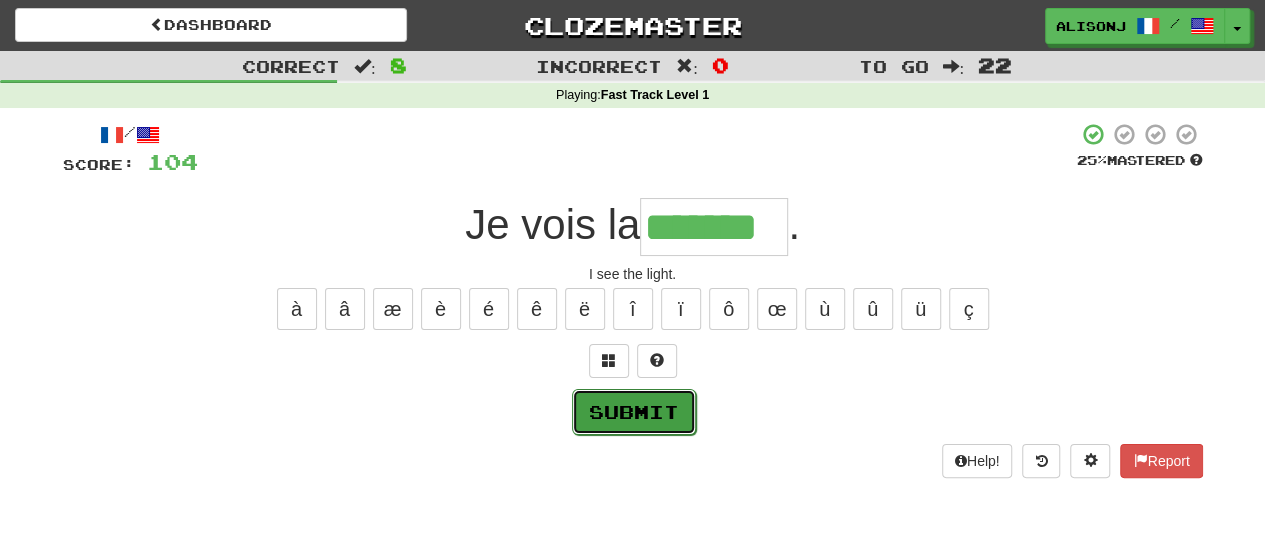 click on "Submit" at bounding box center [634, 412] 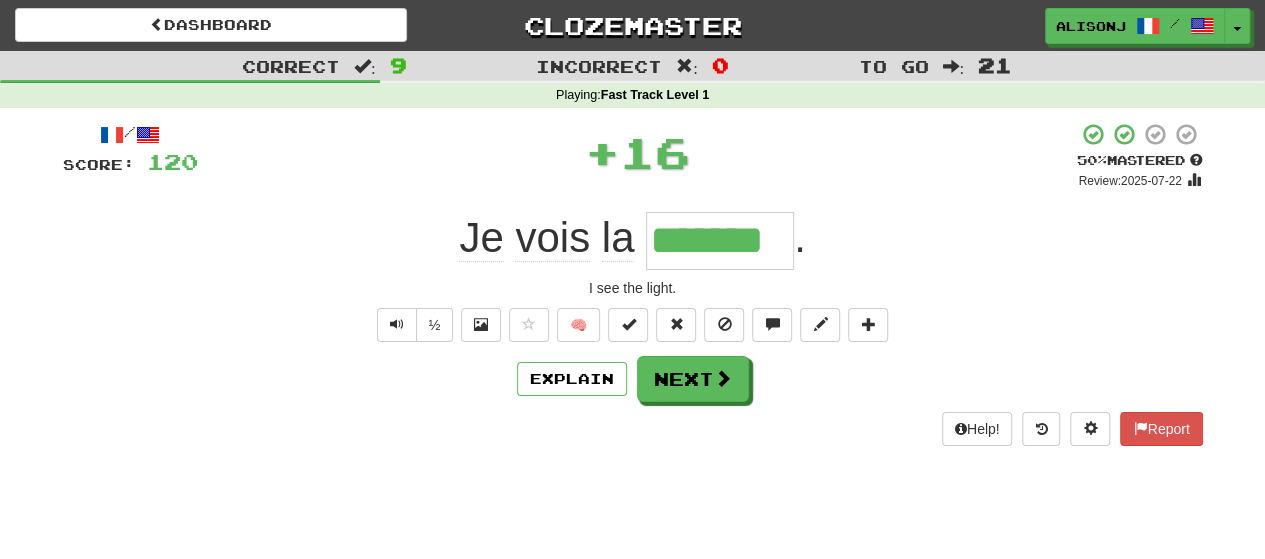click on "/  Score:   120 + 16 50 %  Mastered Review:  2025-07-22 Je   vois   la   ******* . I see the light. ½ 🧠 Explain Next  Help!  Report" at bounding box center (633, 283) 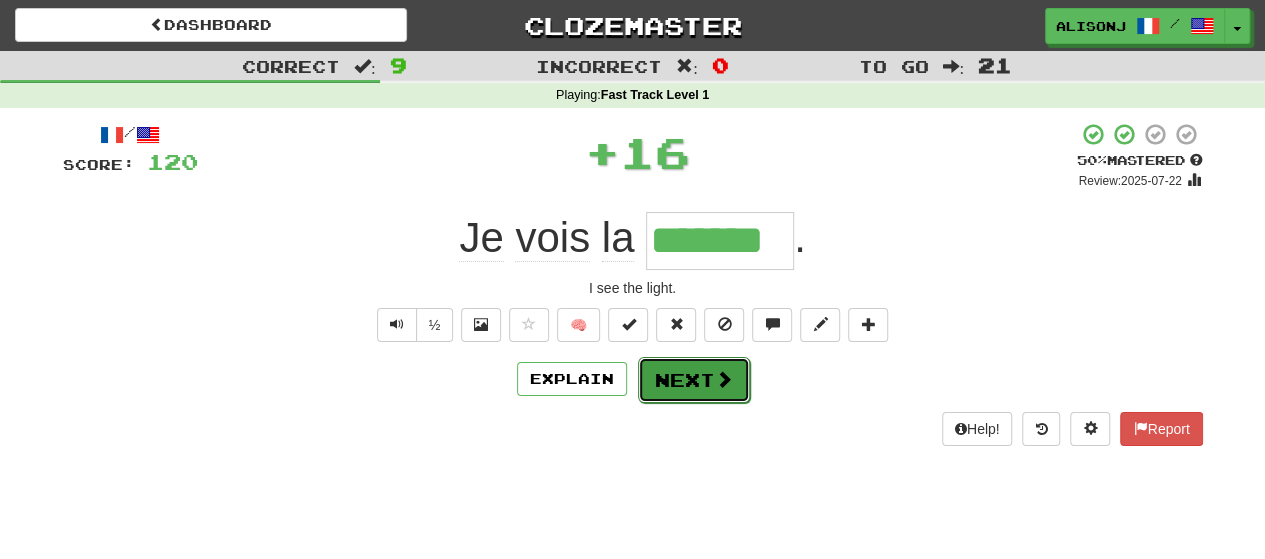 click on "Next" at bounding box center [694, 380] 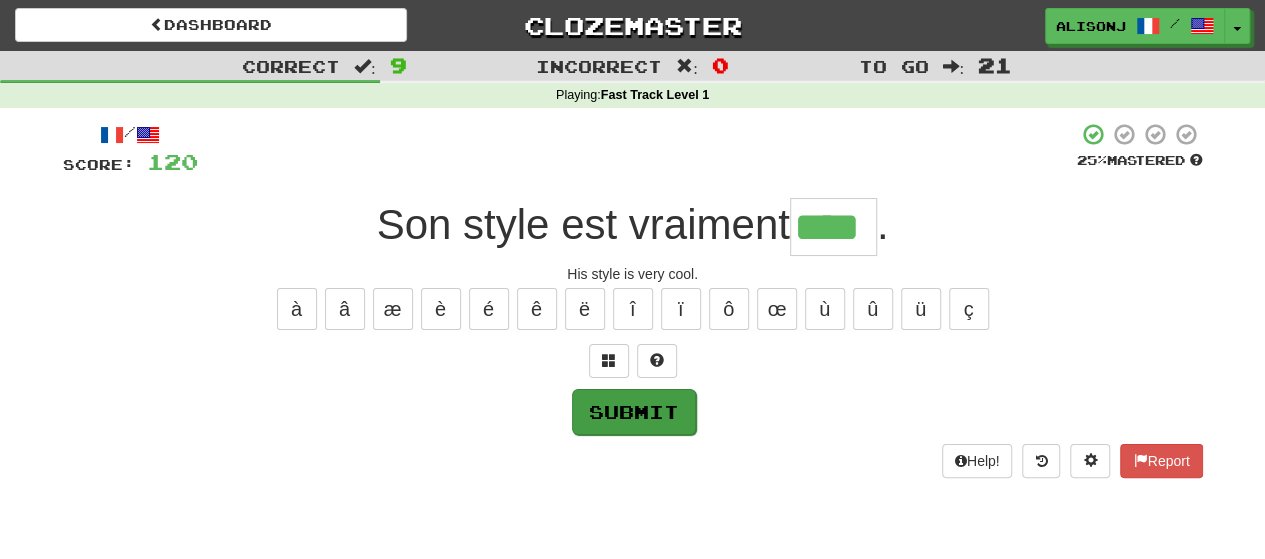type on "****" 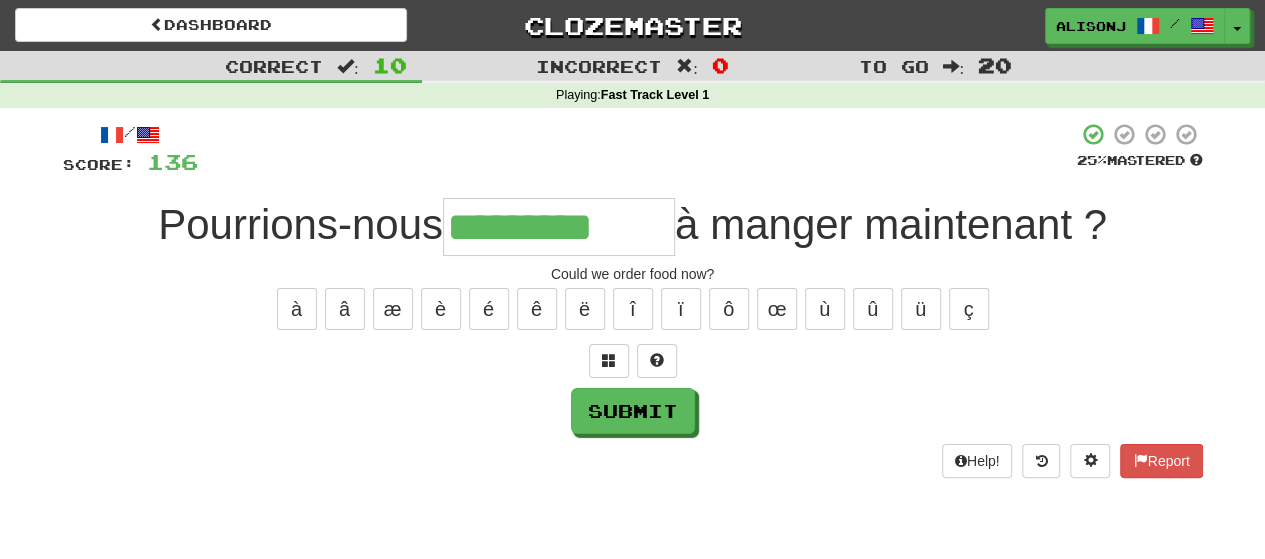 type on "*********" 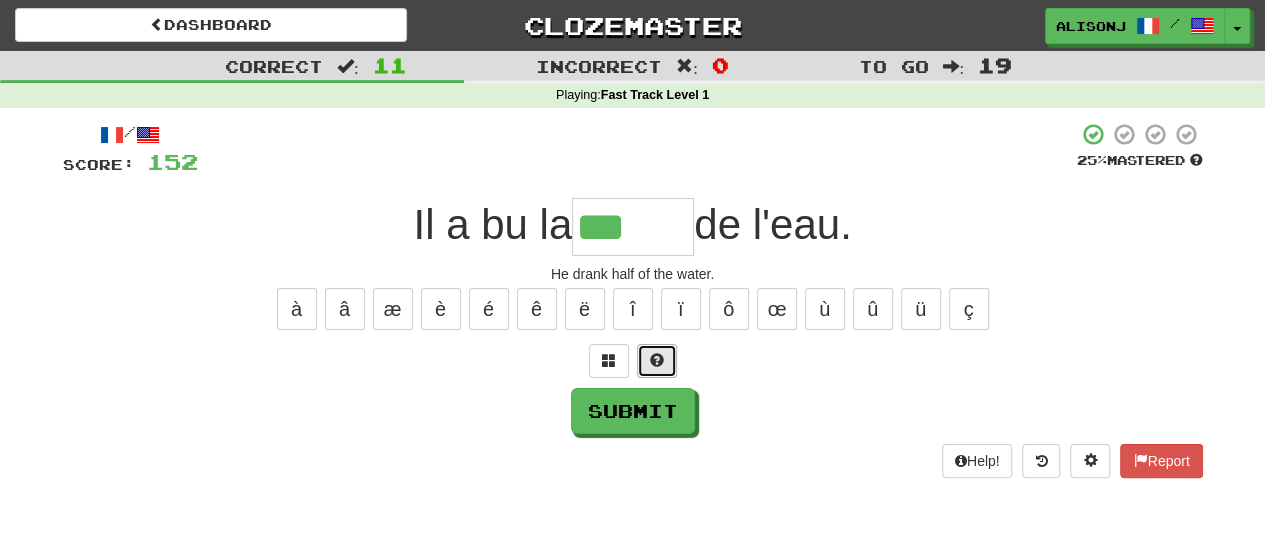 click at bounding box center [657, 361] 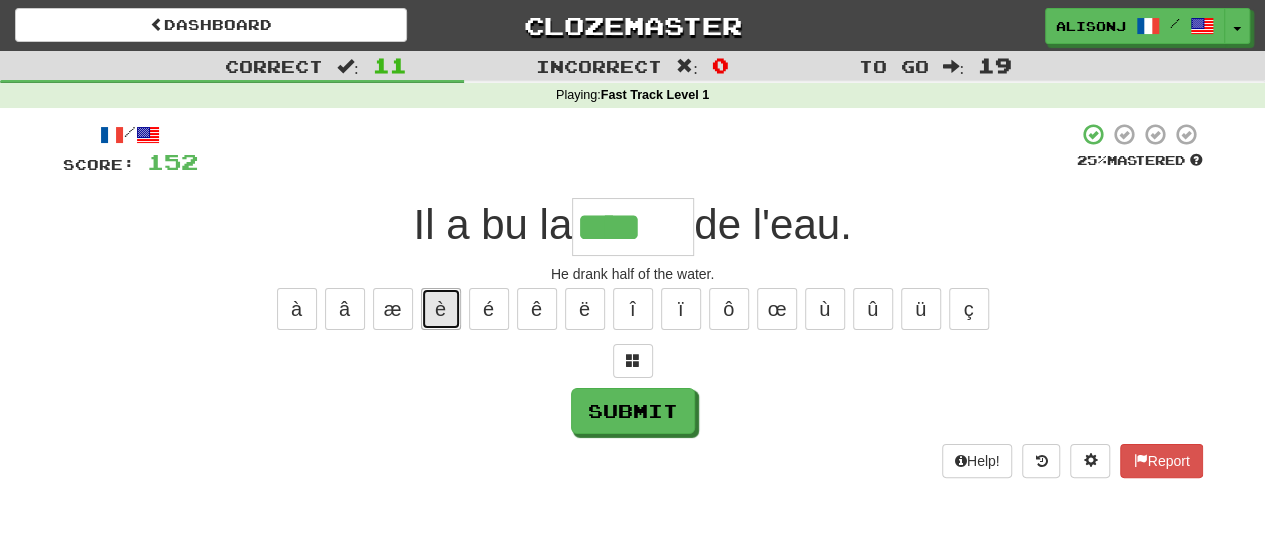 click on "è" at bounding box center (441, 309) 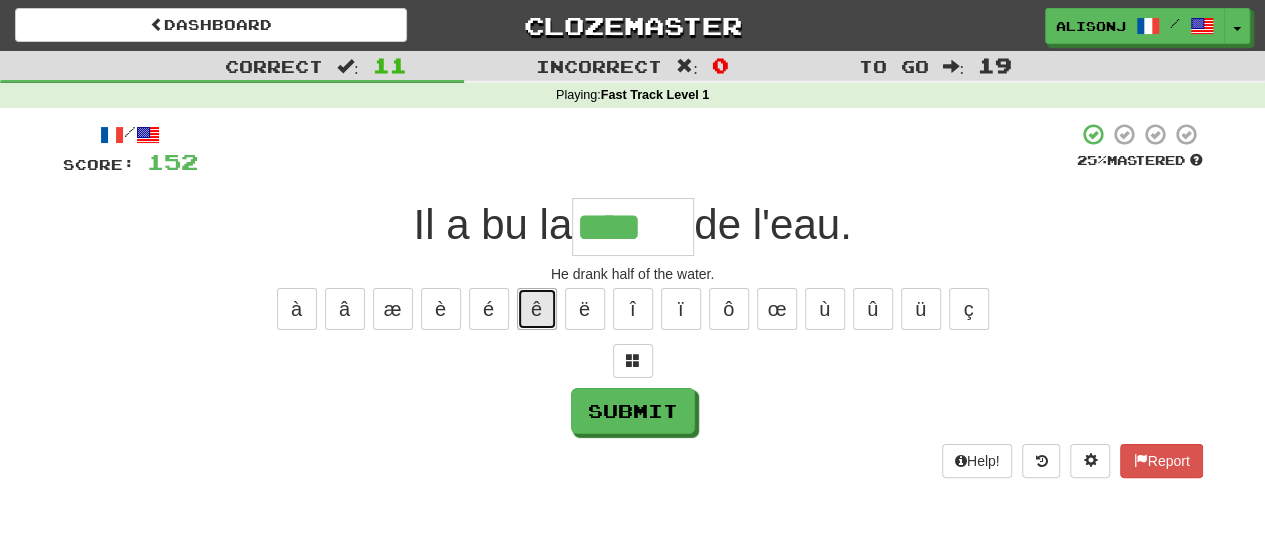 click on "ê" at bounding box center [537, 309] 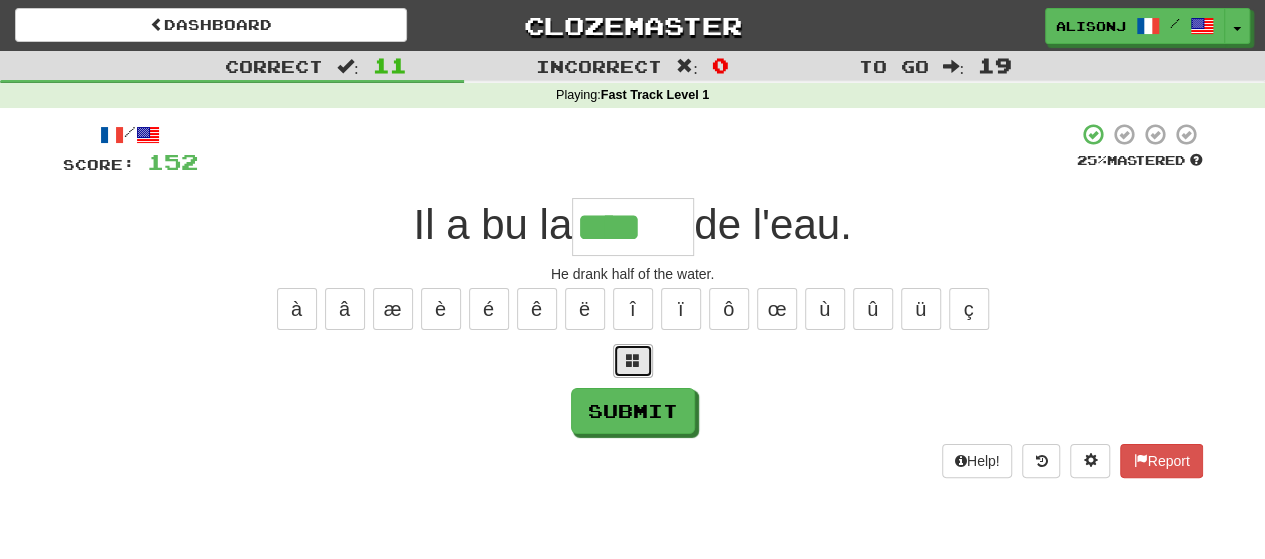 click at bounding box center (633, 361) 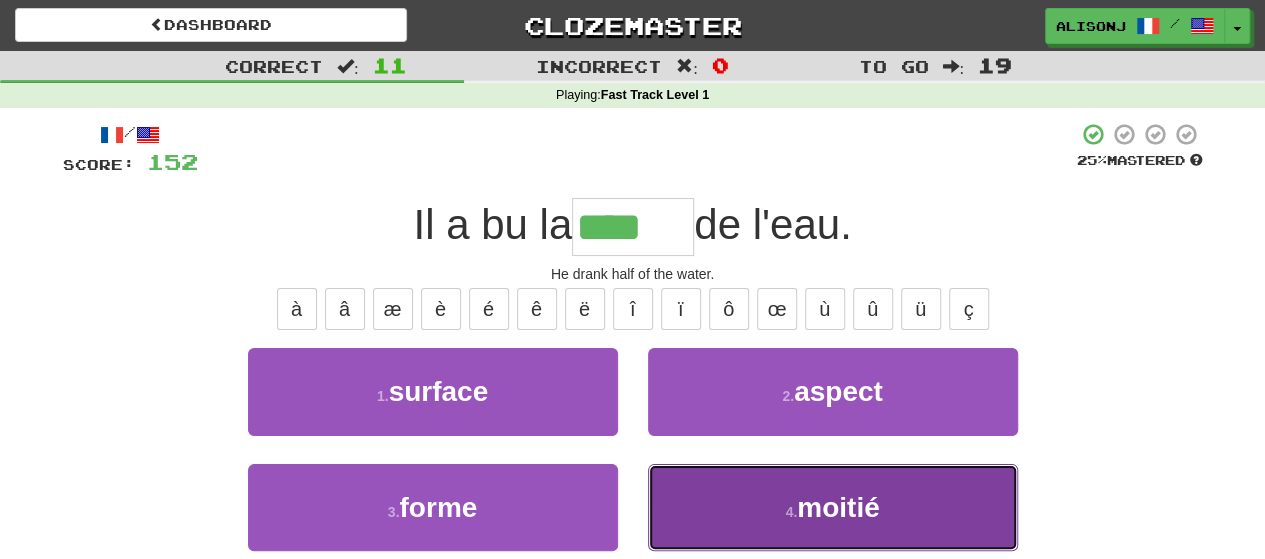 click on "4 .  moitié" at bounding box center (833, 507) 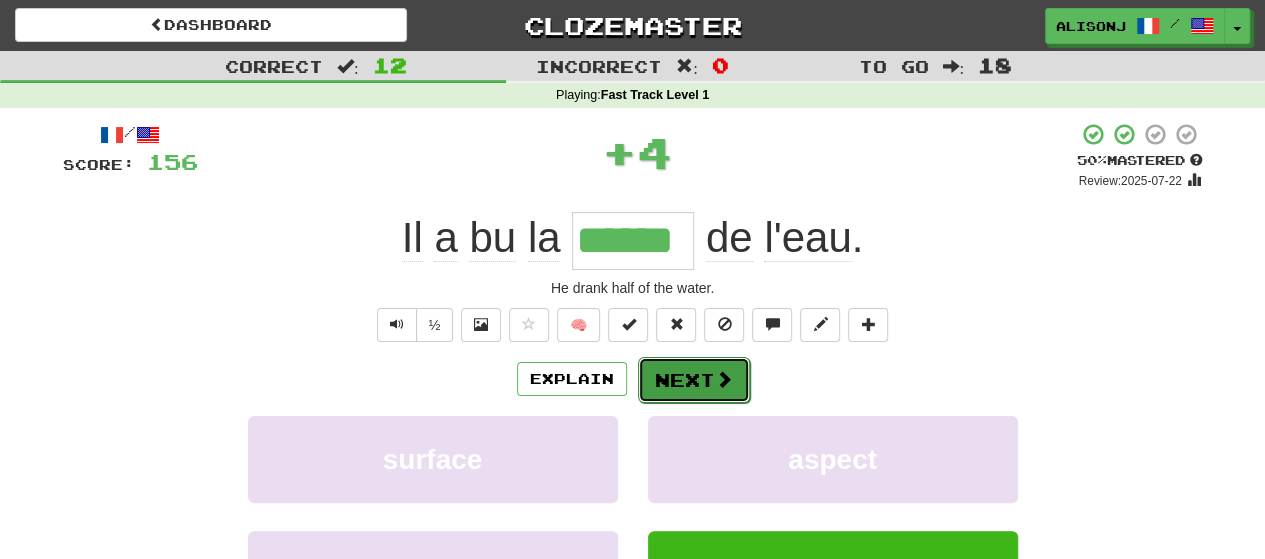 click on "Next" at bounding box center (694, 380) 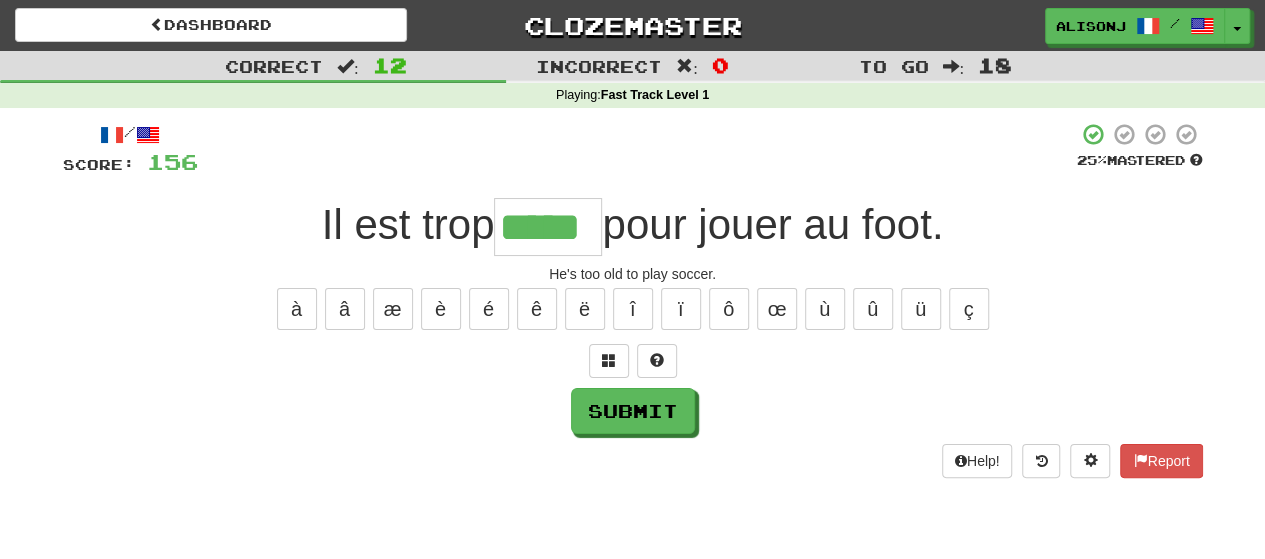 type on "*****" 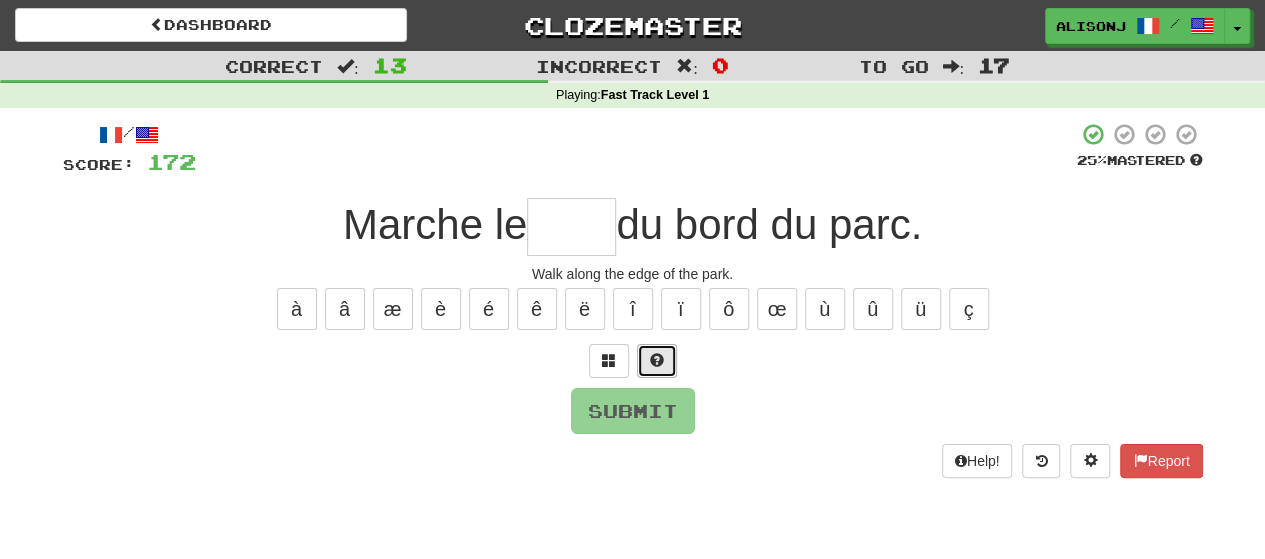 click at bounding box center [657, 361] 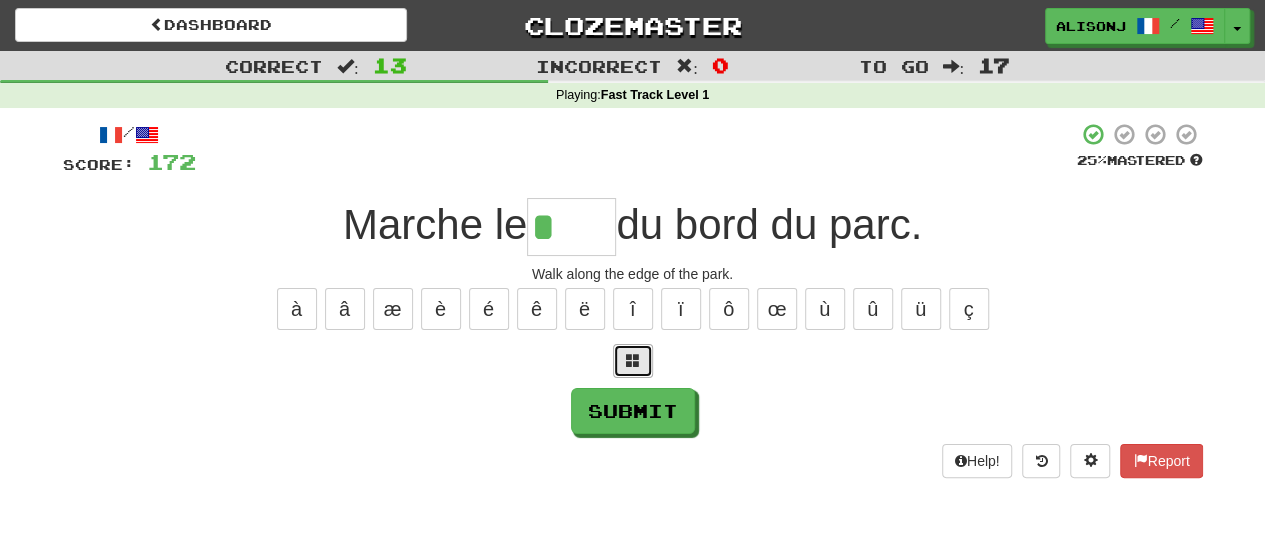 click at bounding box center [633, 360] 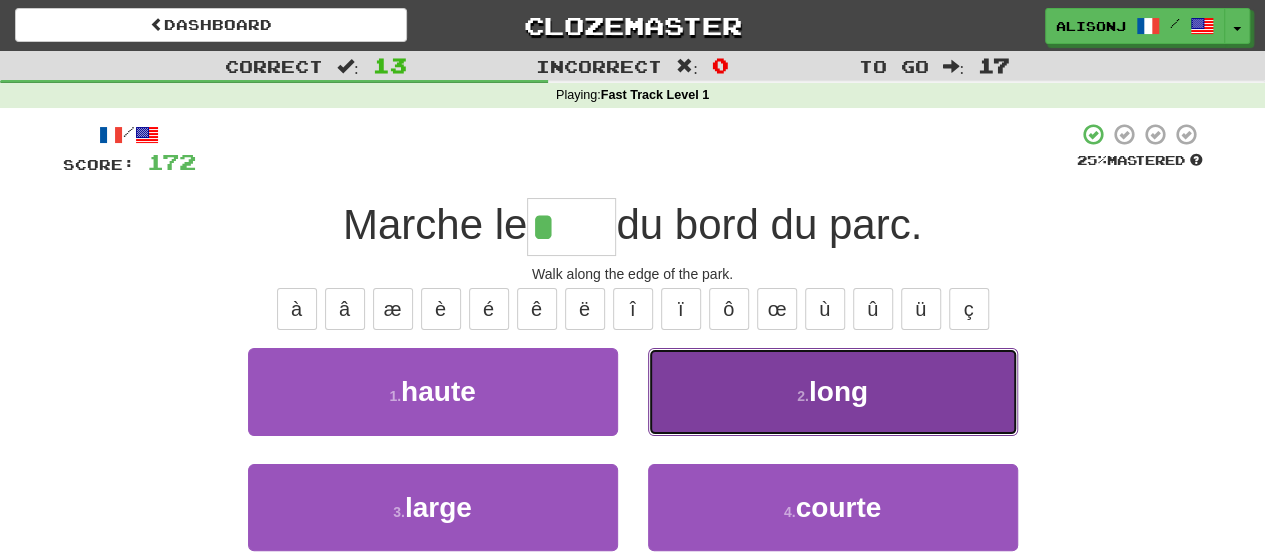 click on "2 .  long" at bounding box center (833, 391) 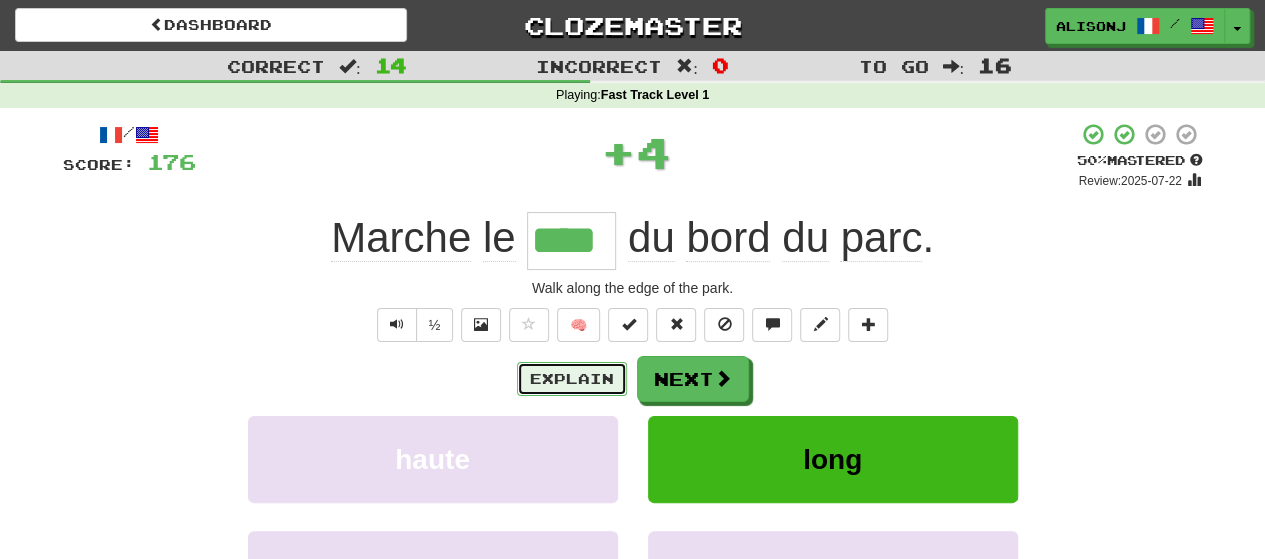 click on "Explain" at bounding box center (572, 379) 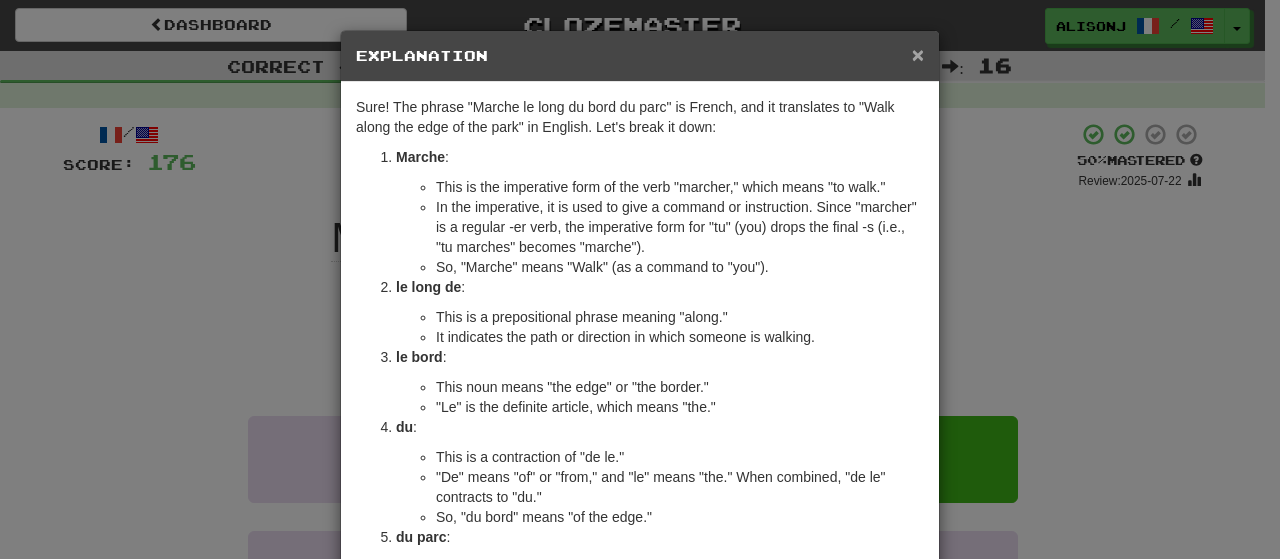 click on "×" at bounding box center (918, 54) 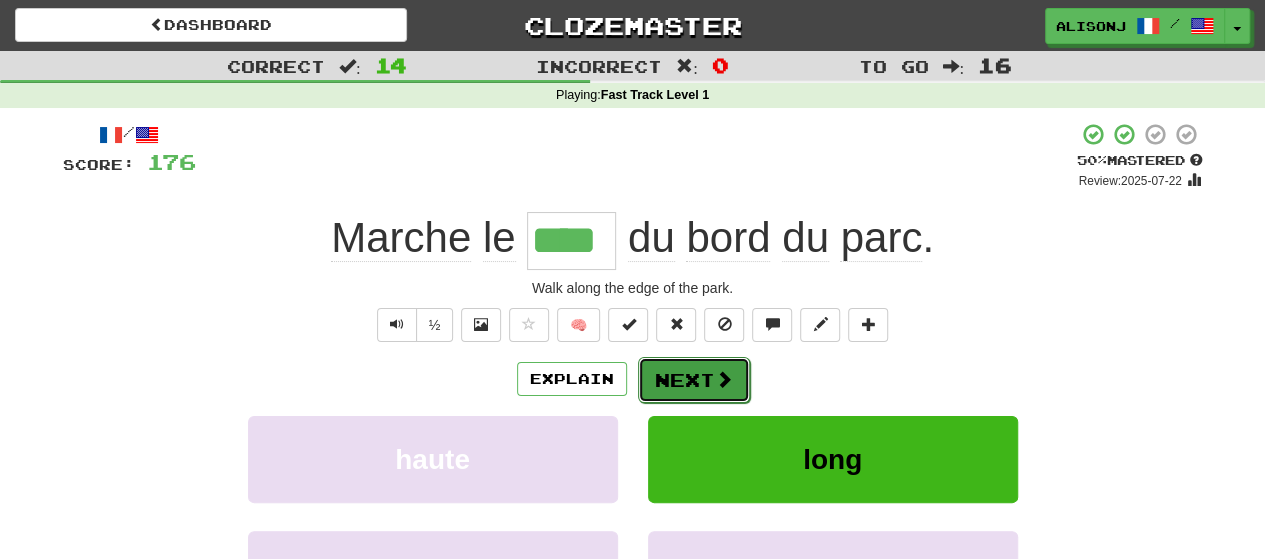click on "Next" at bounding box center (694, 380) 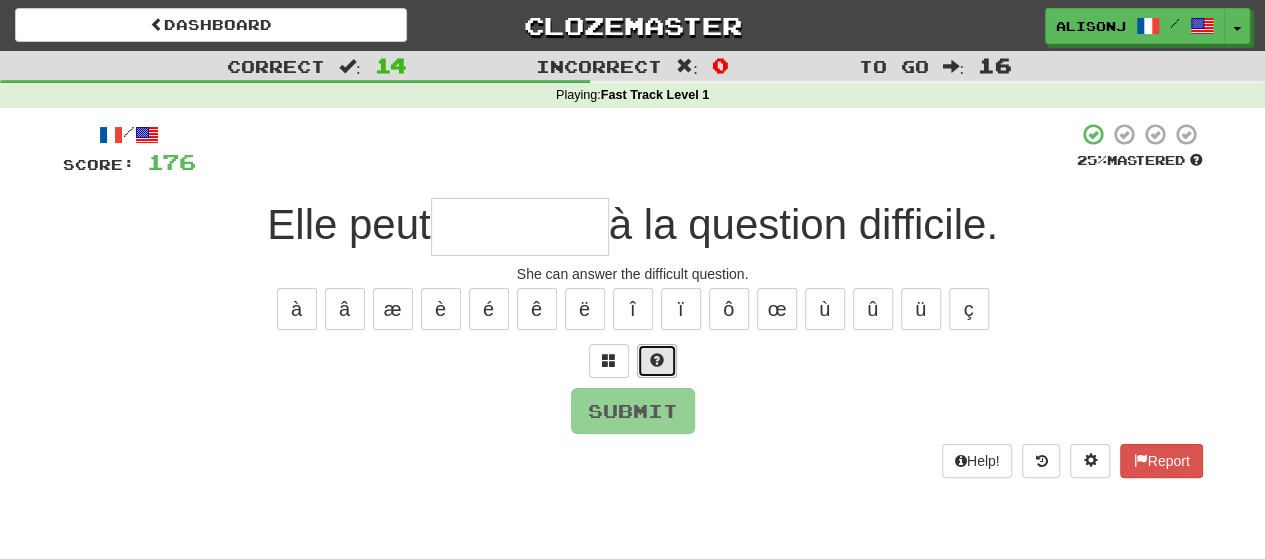 click at bounding box center (657, 360) 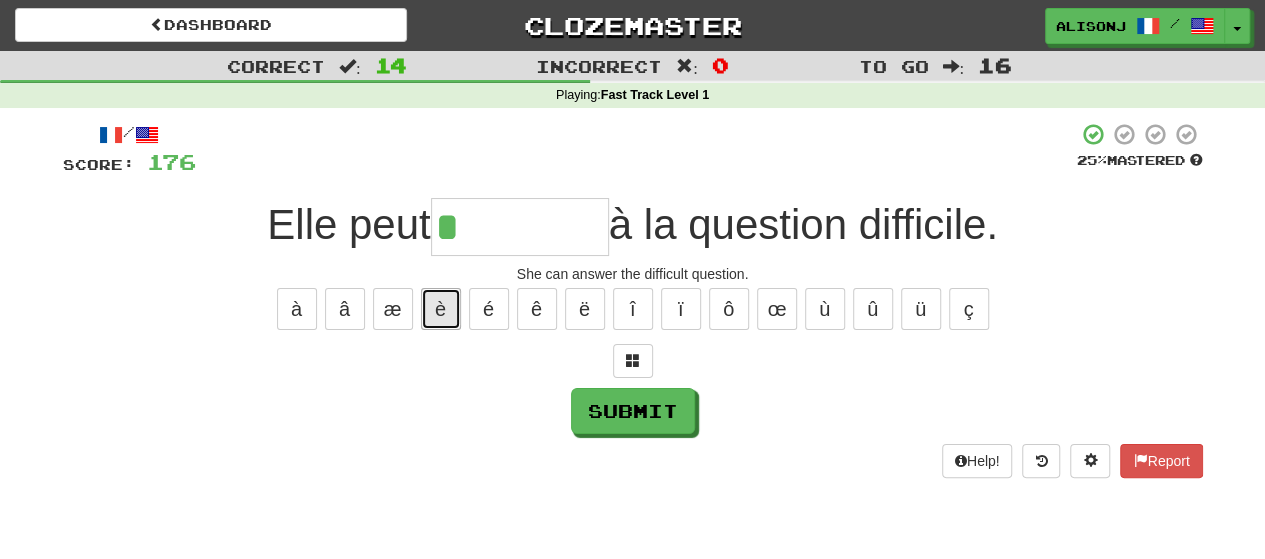 click on "è" at bounding box center (441, 309) 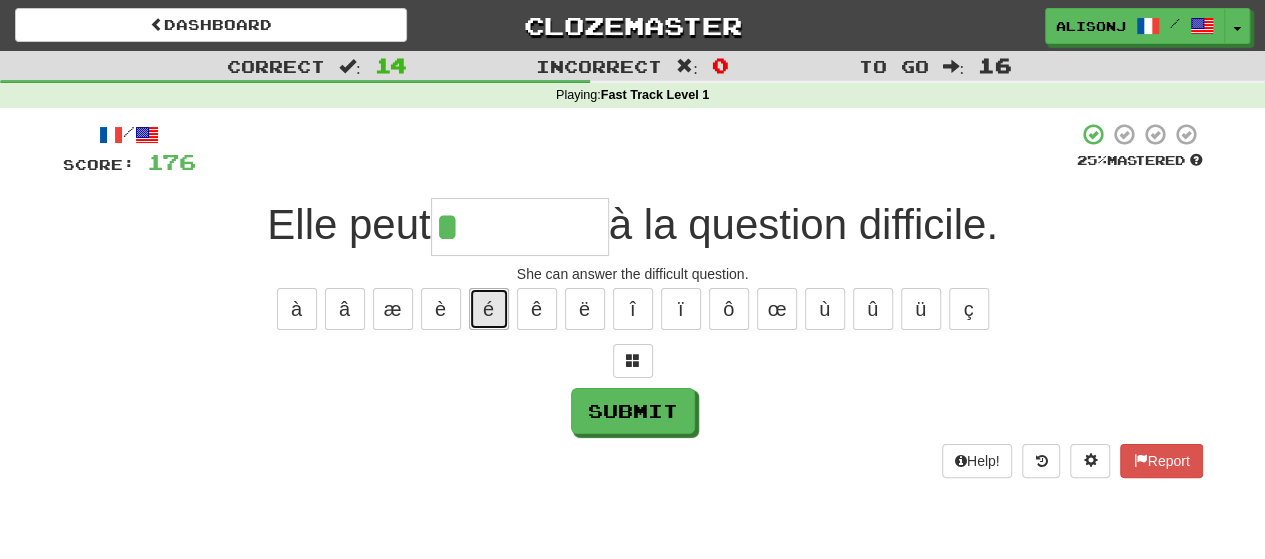 click on "é" at bounding box center [489, 309] 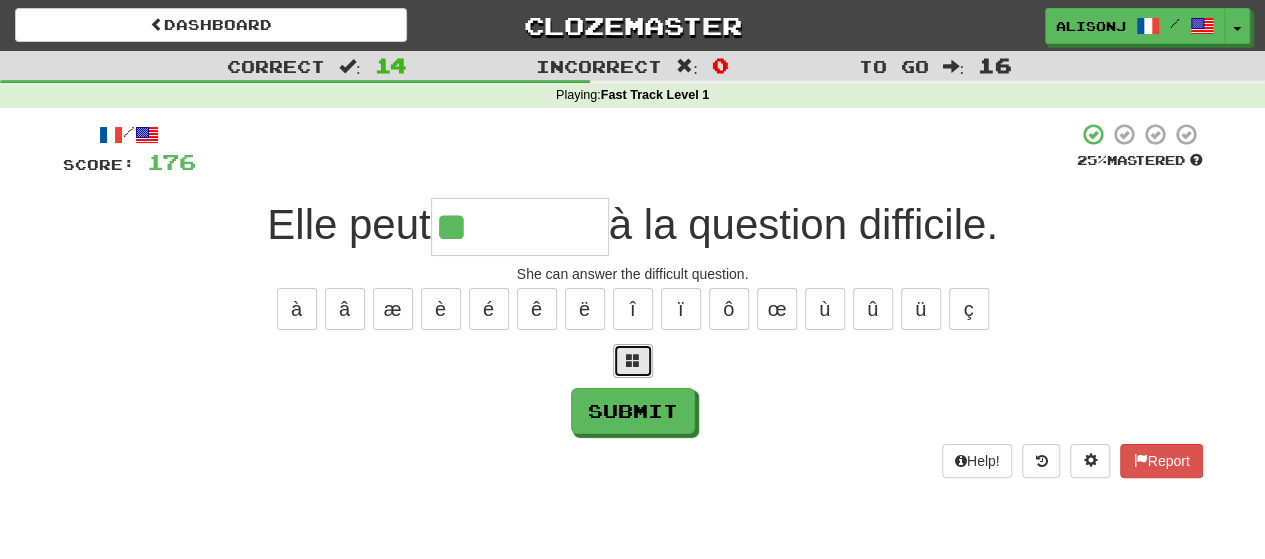 click at bounding box center [633, 360] 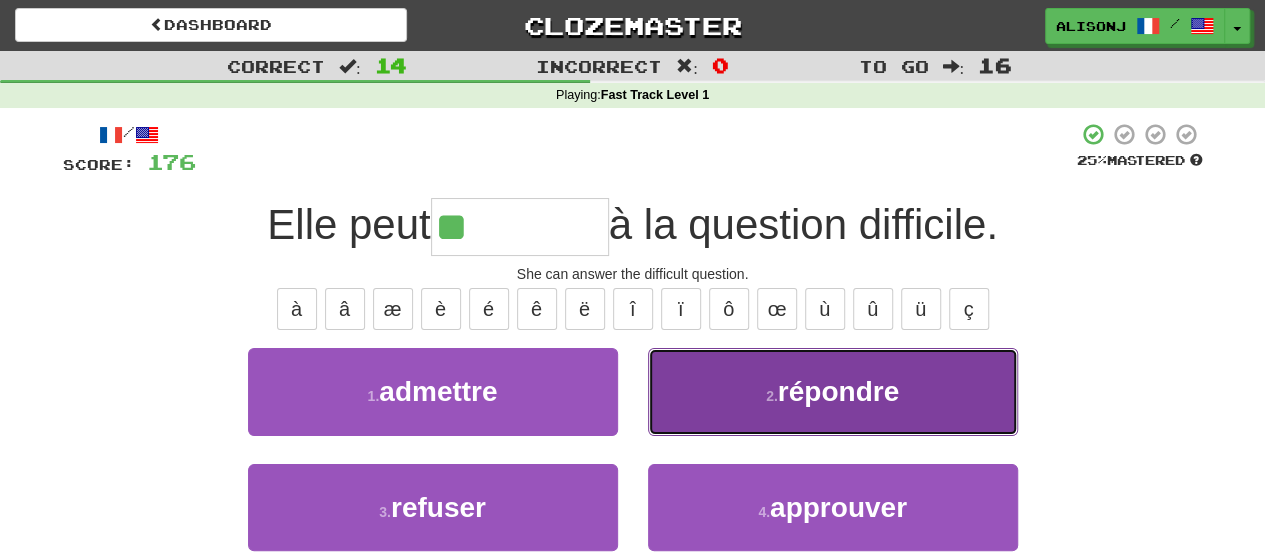 click on "2 .  répondre" at bounding box center (833, 391) 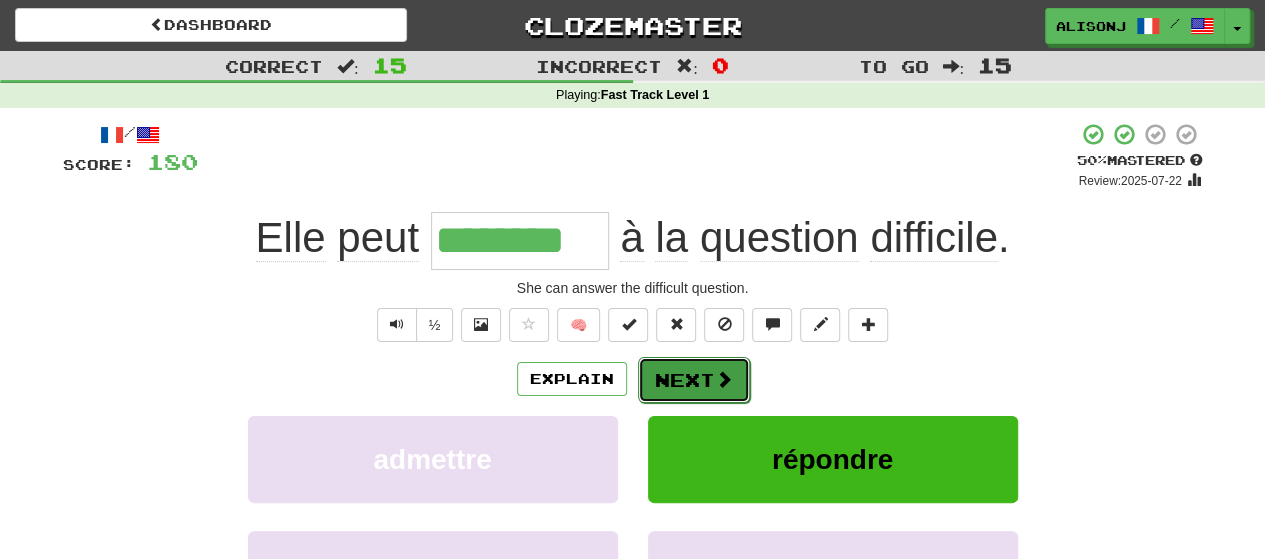 click at bounding box center (724, 379) 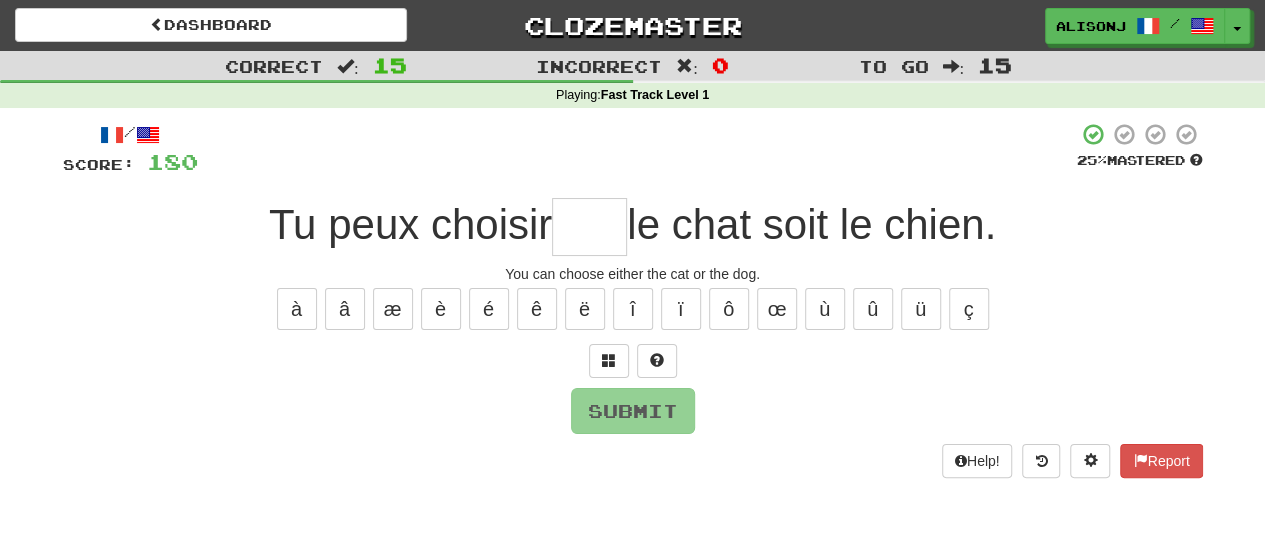 click at bounding box center [589, 227] 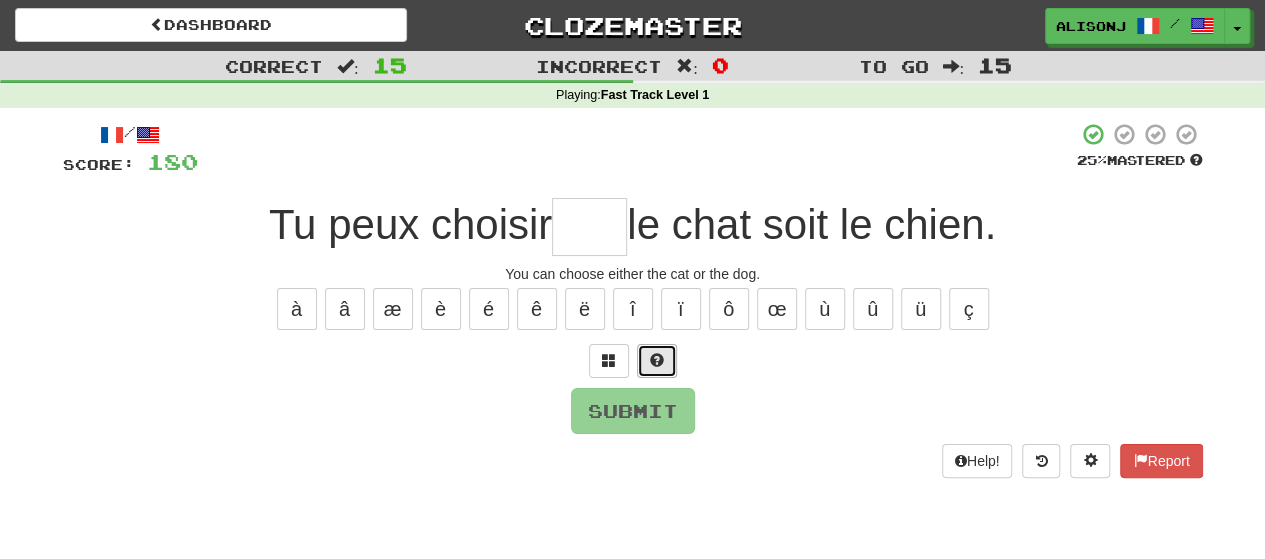 click at bounding box center [657, 361] 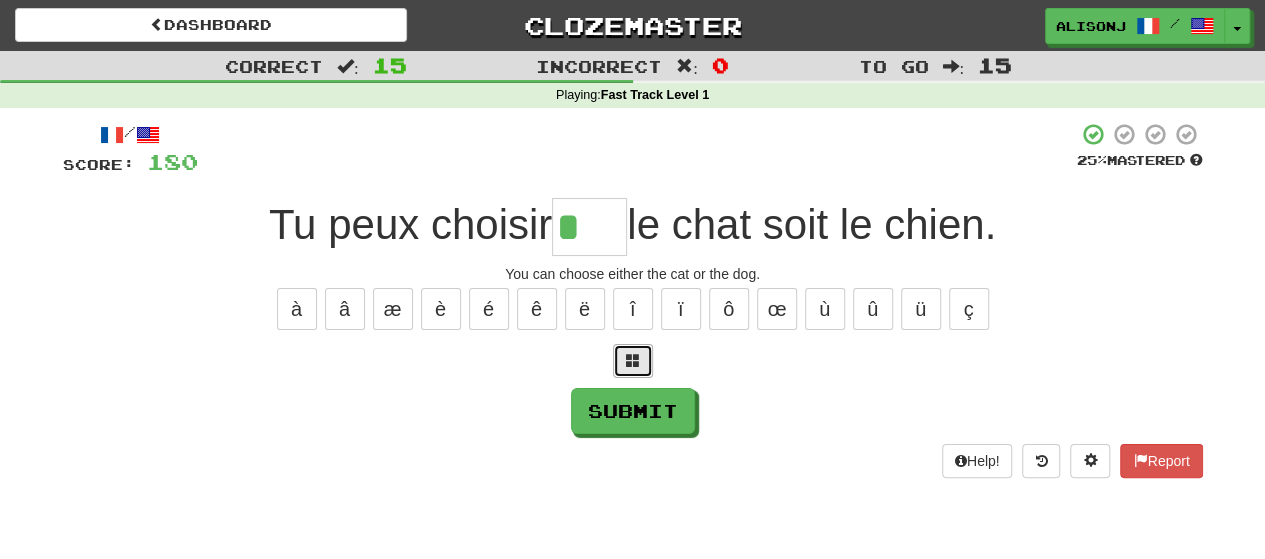 click at bounding box center (633, 360) 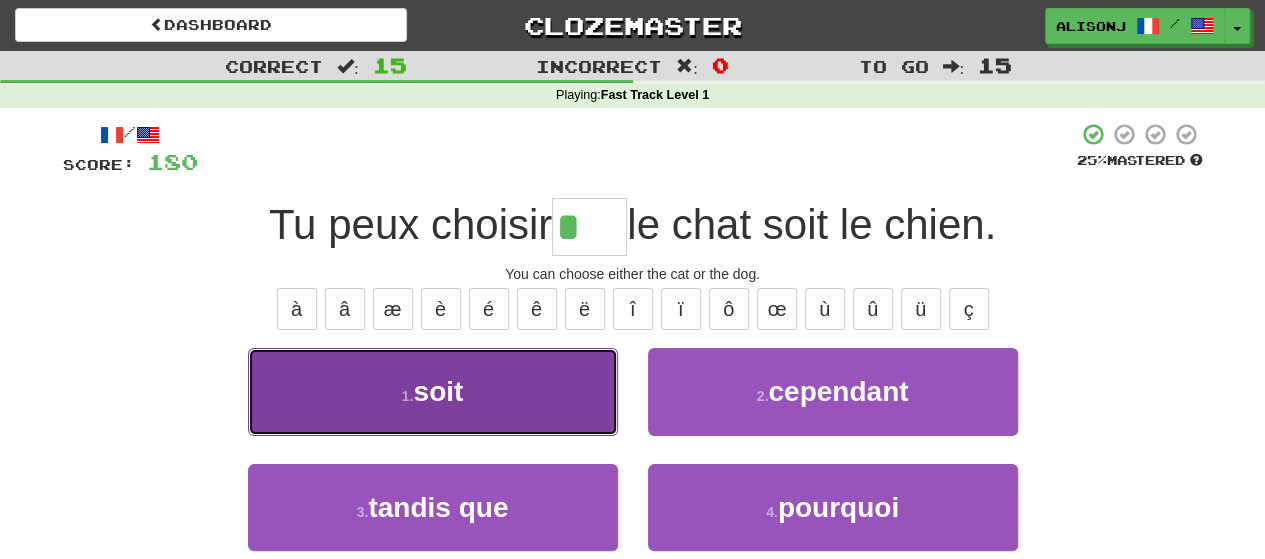 click on "1 .  soit" at bounding box center (433, 391) 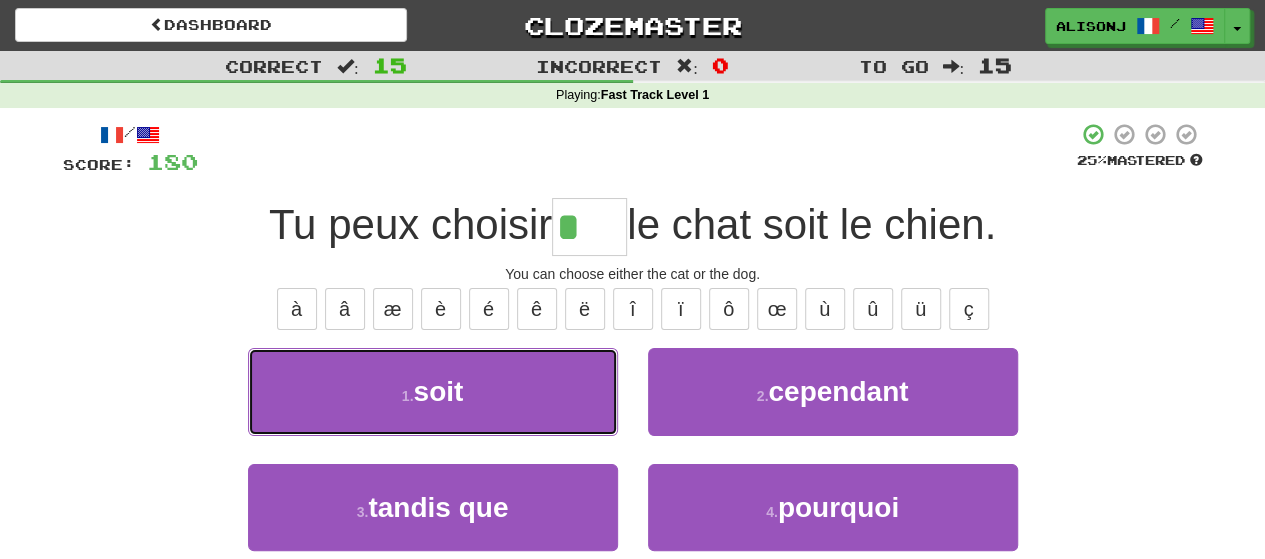 type on "****" 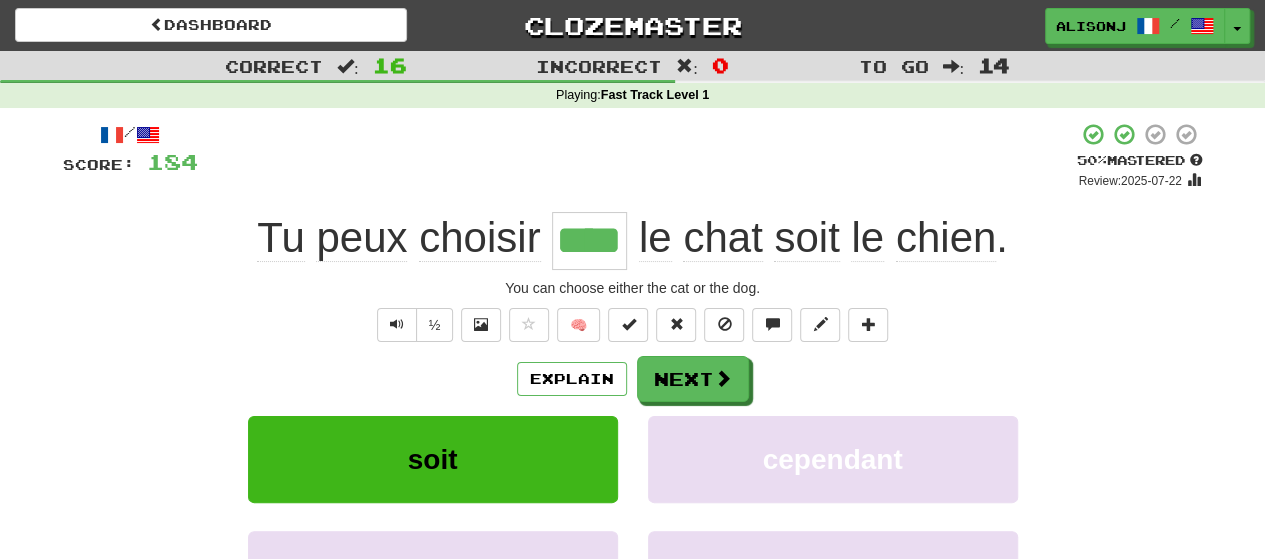 drag, startPoint x: 535, startPoint y: 403, endPoint x: 979, endPoint y: 337, distance: 448.8786 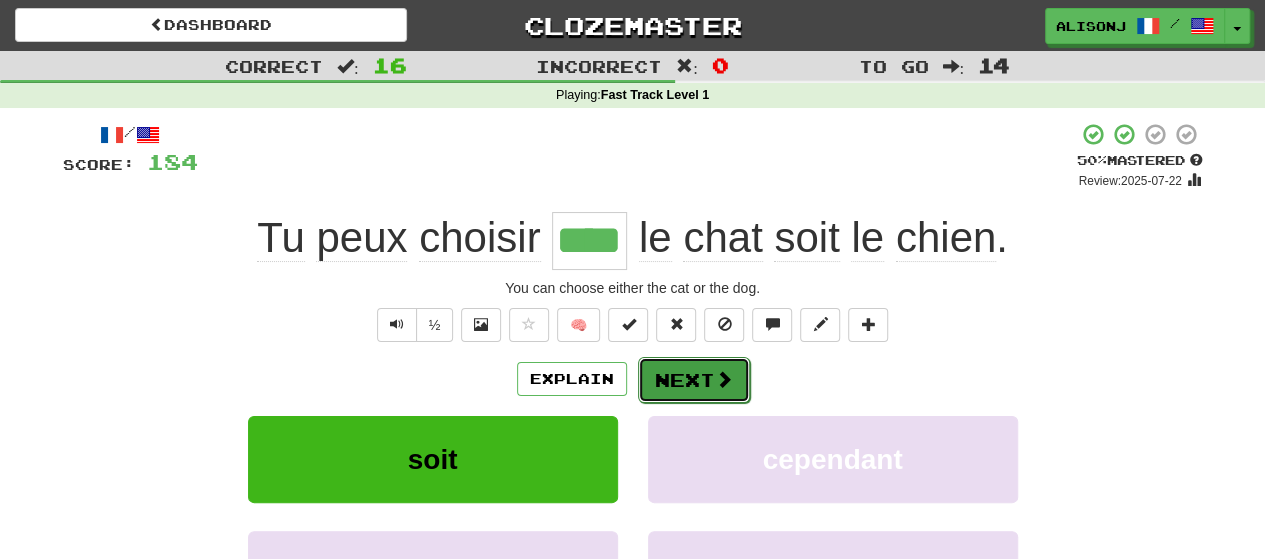 click on "Next" at bounding box center [694, 380] 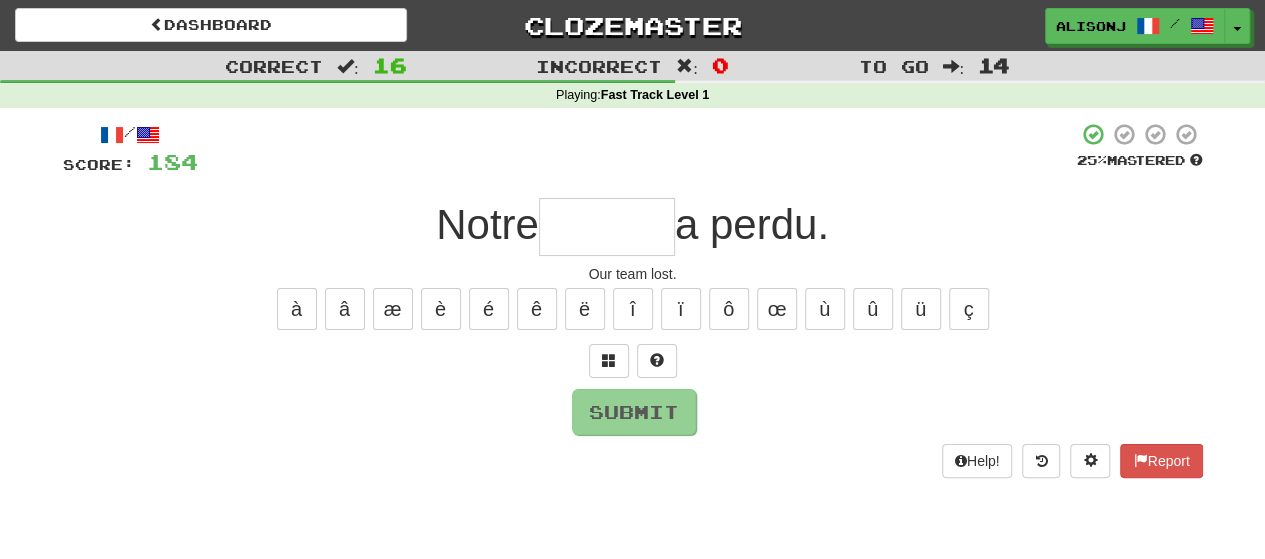 type on "*" 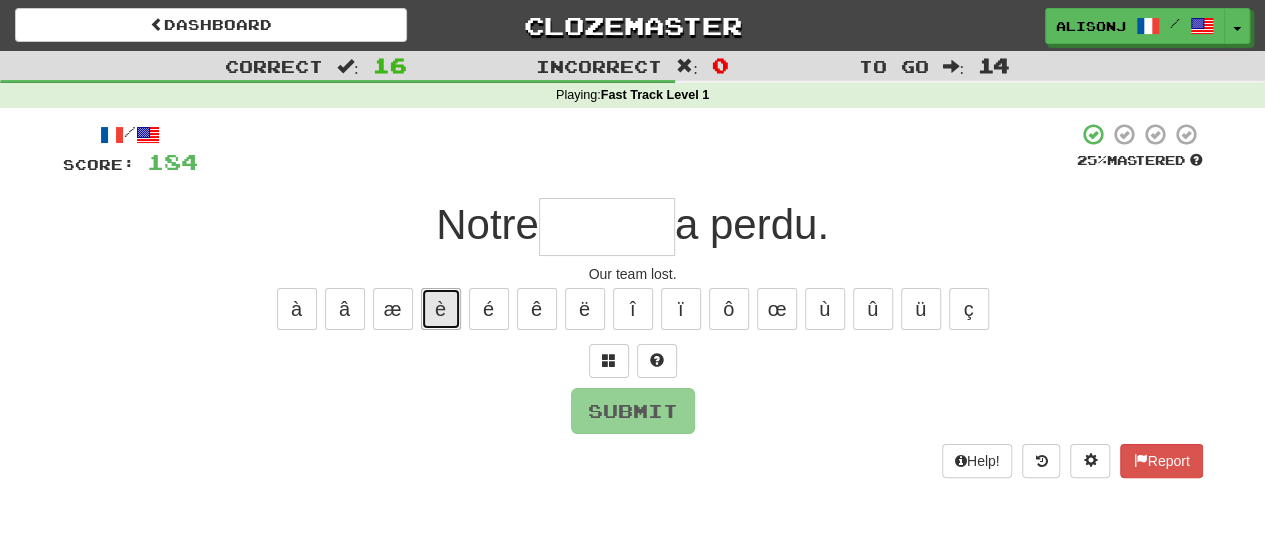 click on "è" at bounding box center (441, 309) 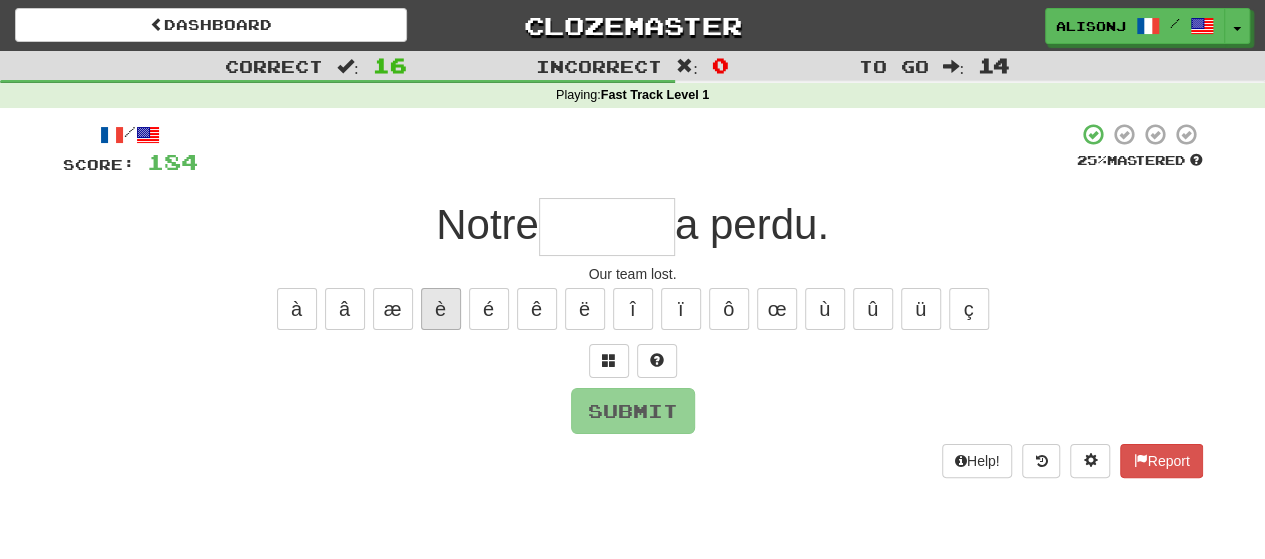 type on "*" 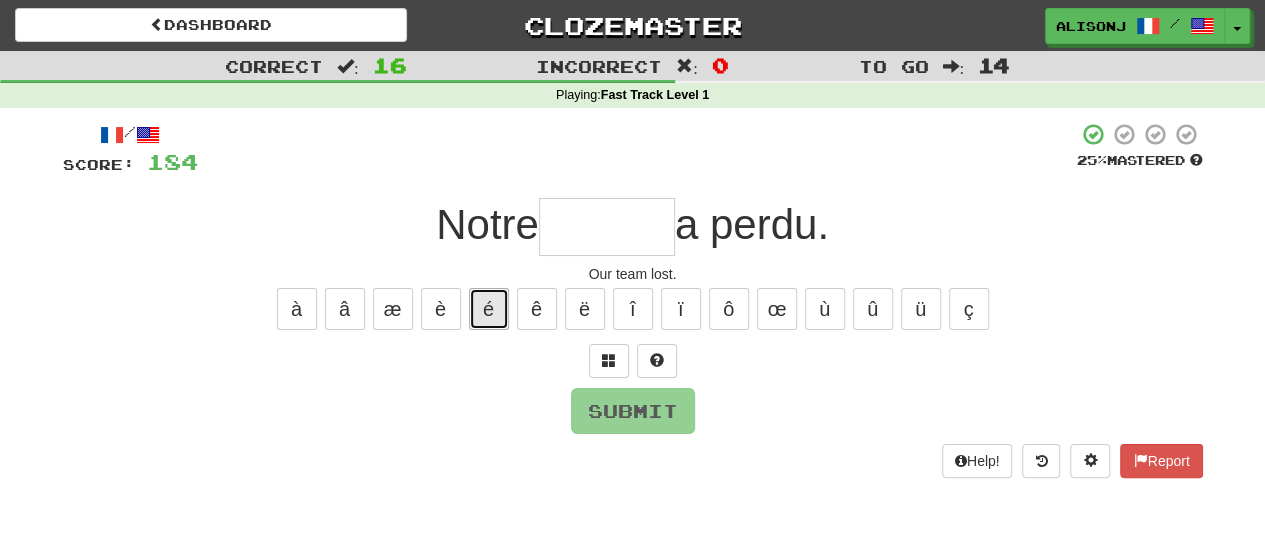 click on "é" at bounding box center (489, 309) 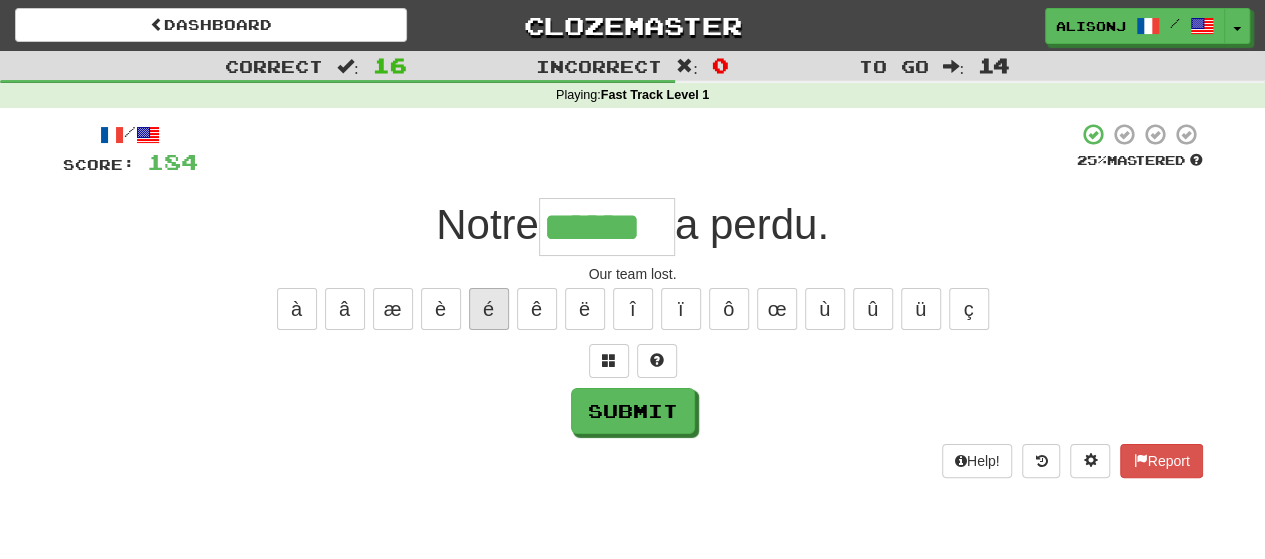 type on "******" 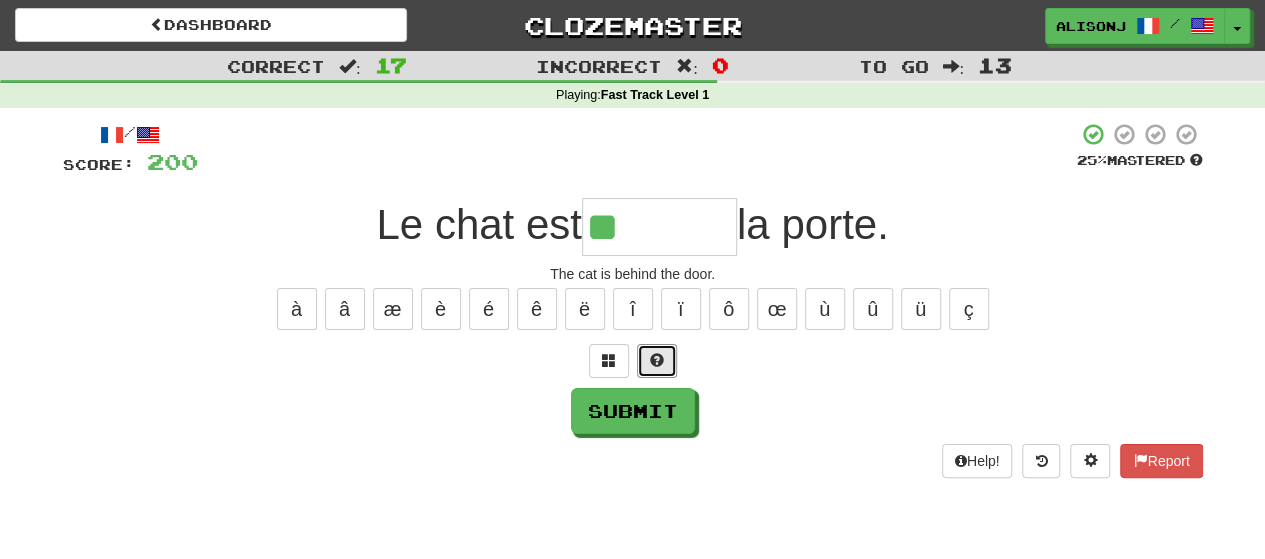 click at bounding box center (657, 361) 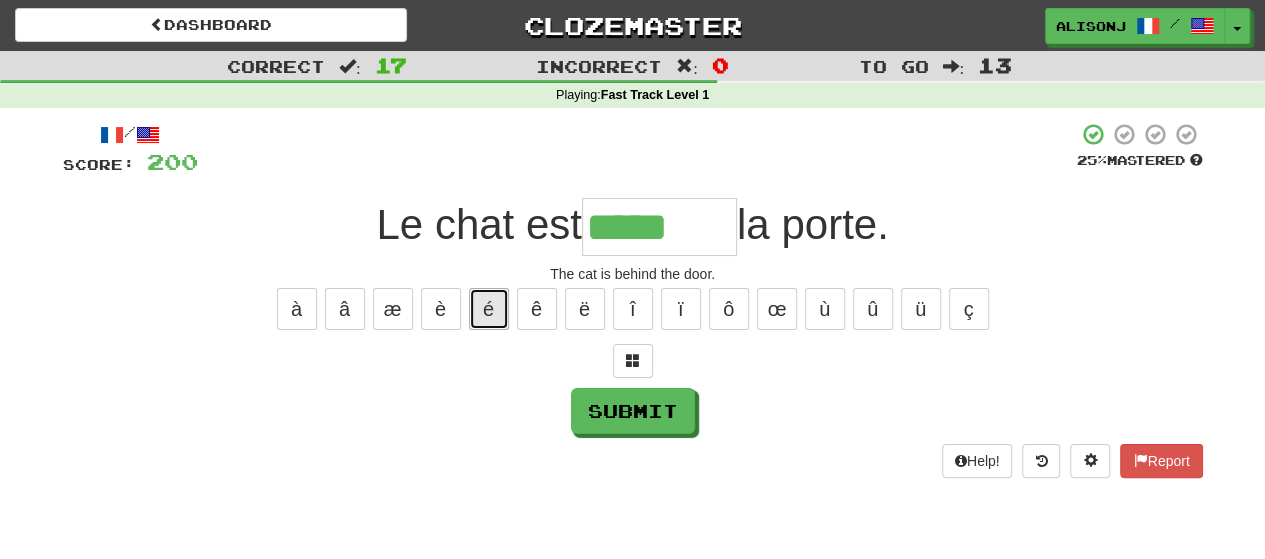 click on "é" at bounding box center (489, 309) 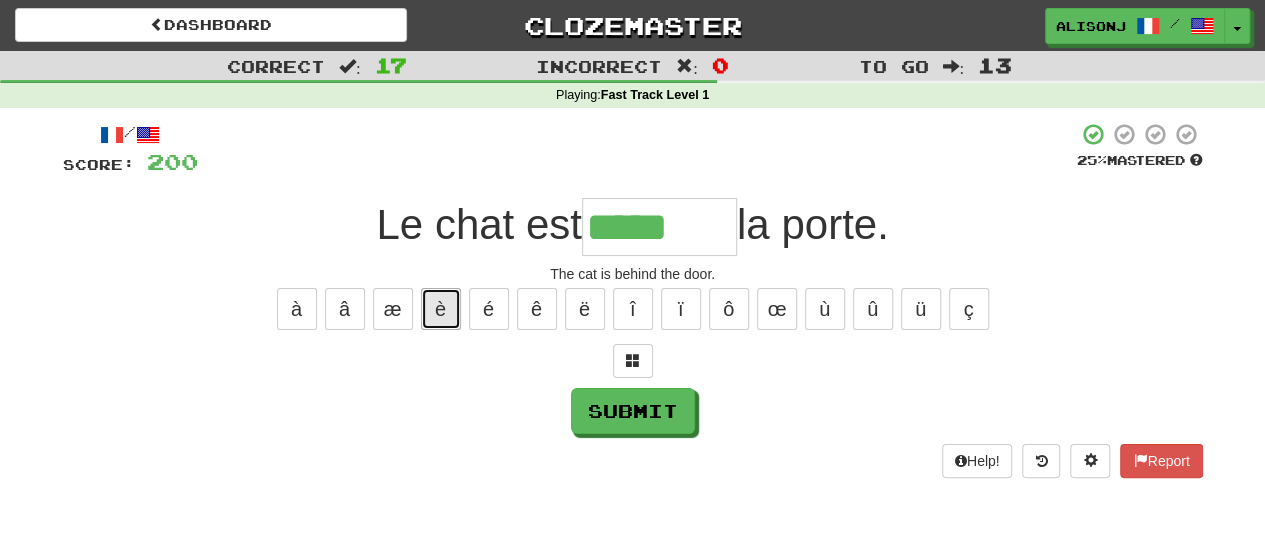 click on "è" at bounding box center [441, 309] 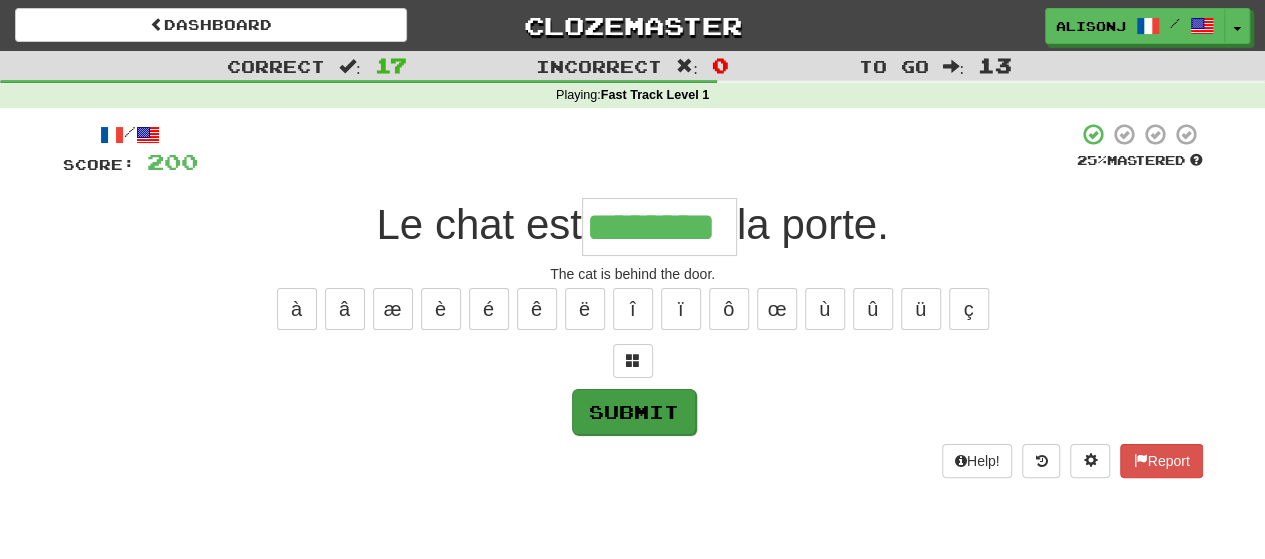 type on "********" 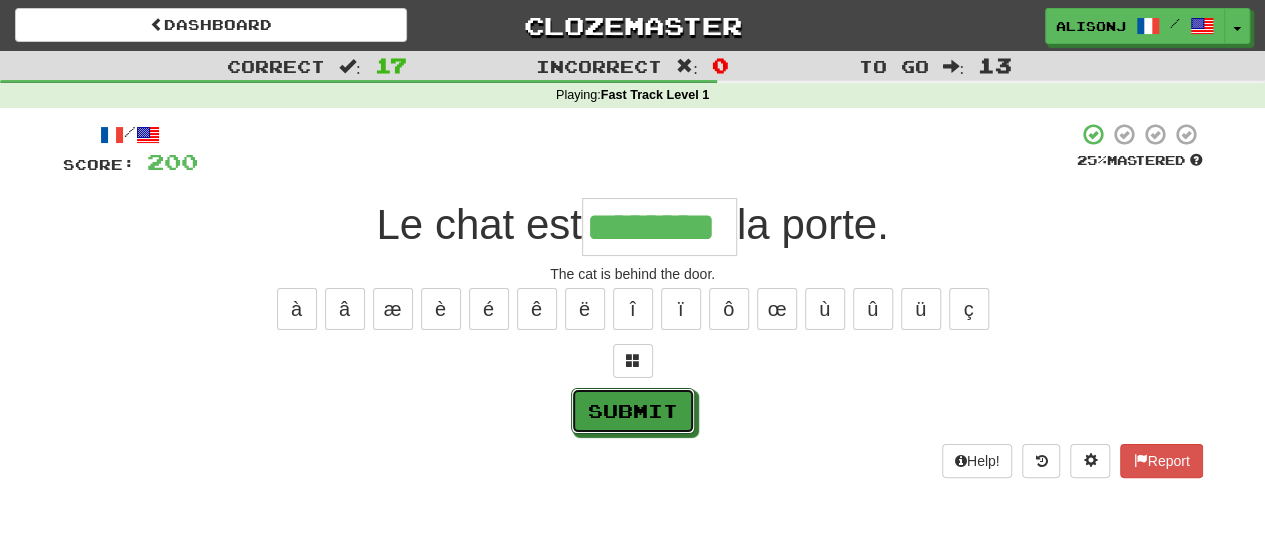 click on "Submit" at bounding box center [633, 411] 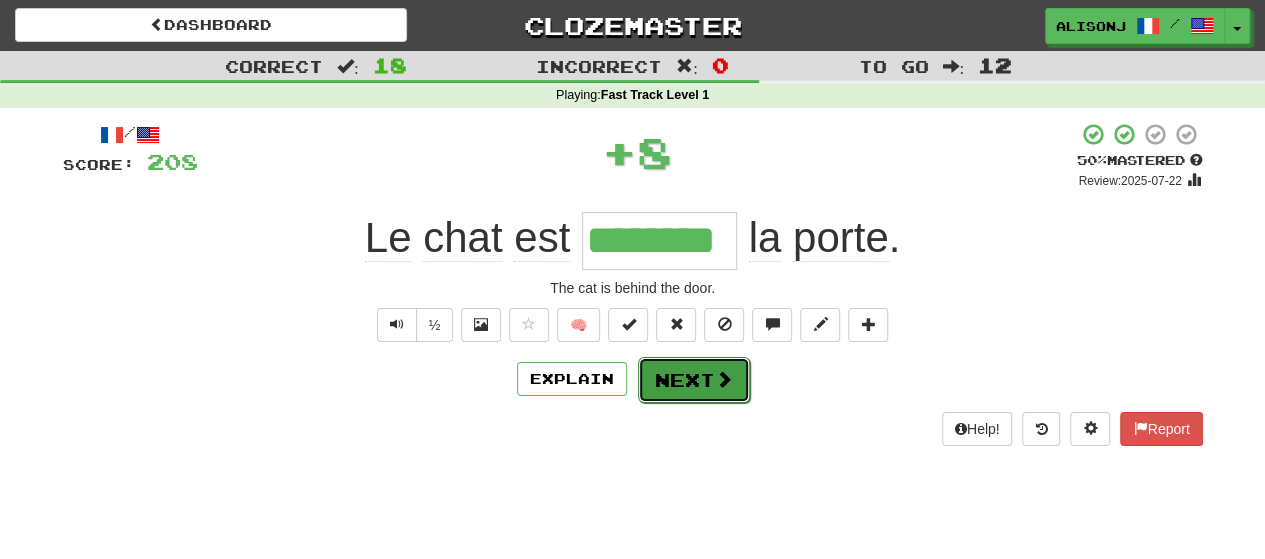 click on "Next" at bounding box center (694, 380) 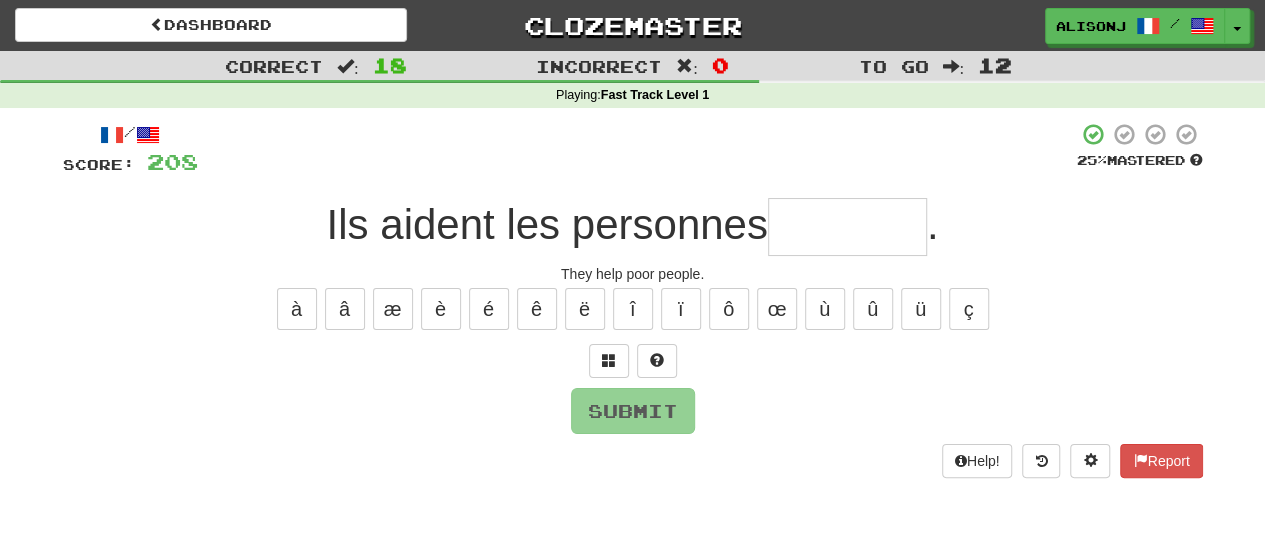 click at bounding box center (847, 227) 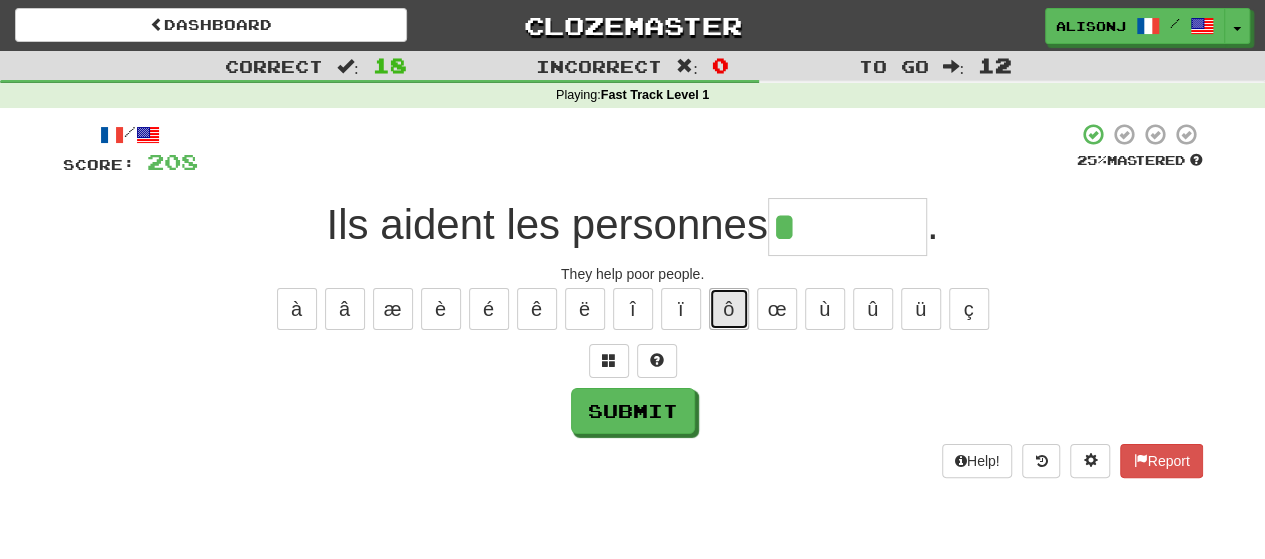 click on "ô" at bounding box center [729, 309] 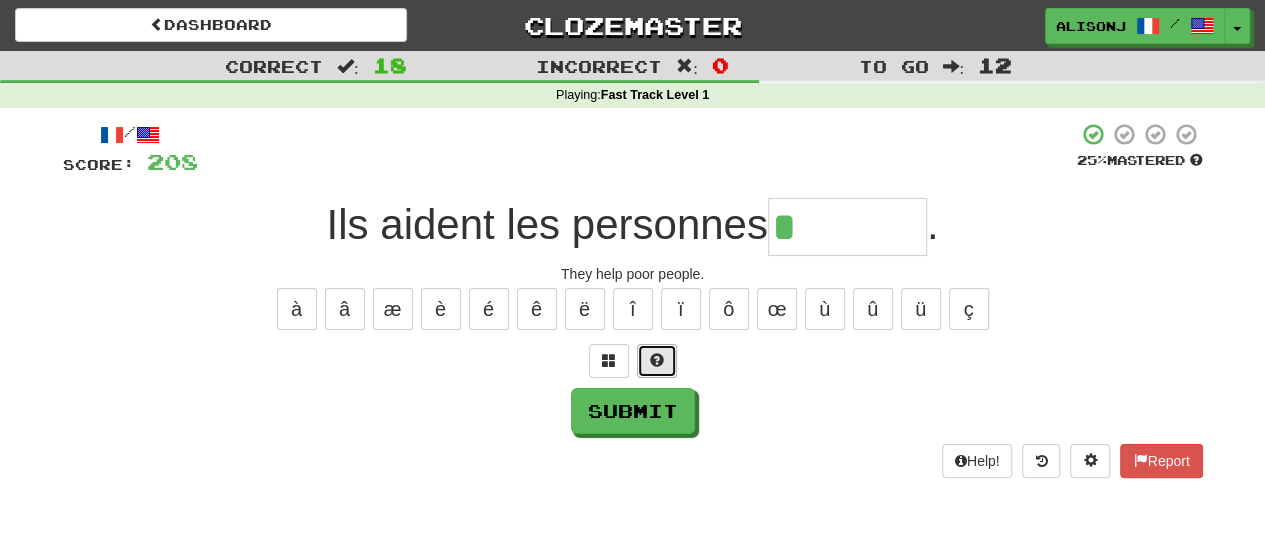click at bounding box center (657, 361) 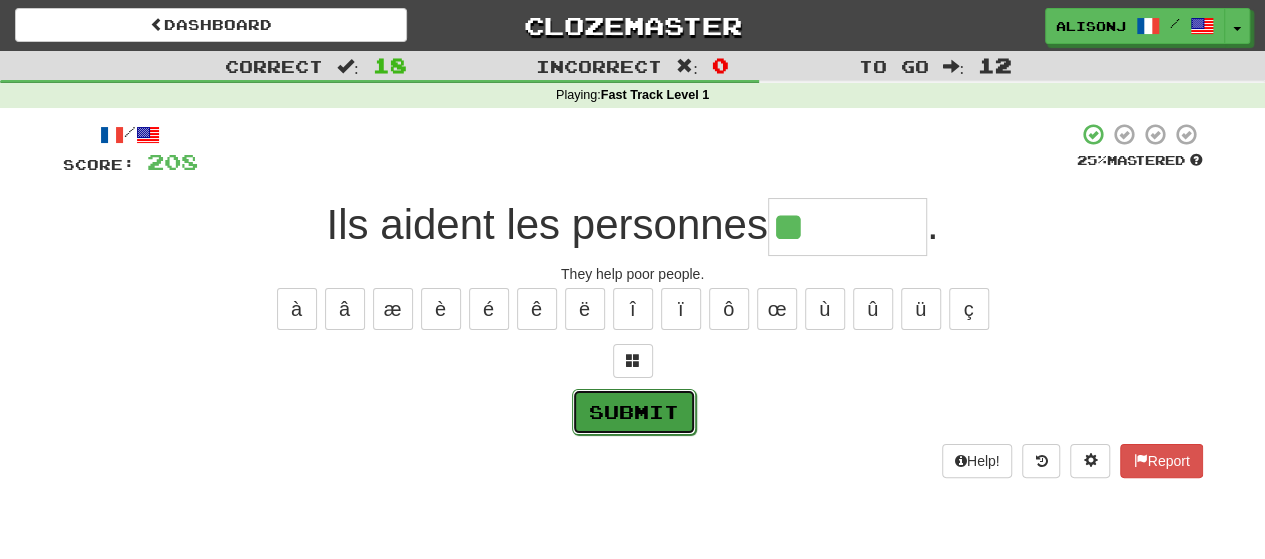 click on "Submit" at bounding box center (634, 412) 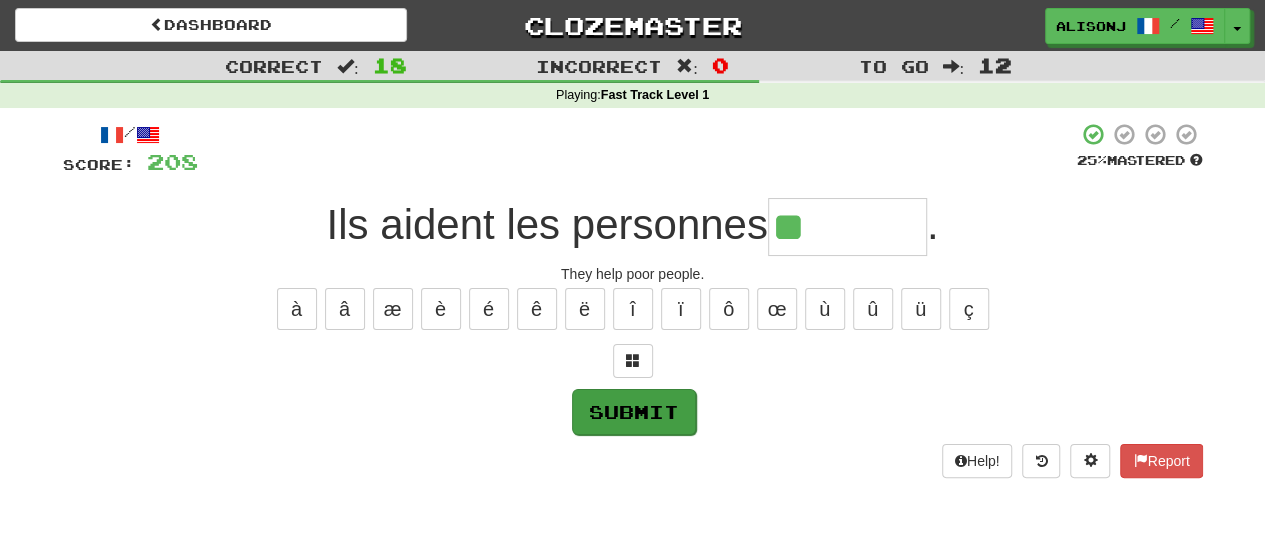 type on "*******" 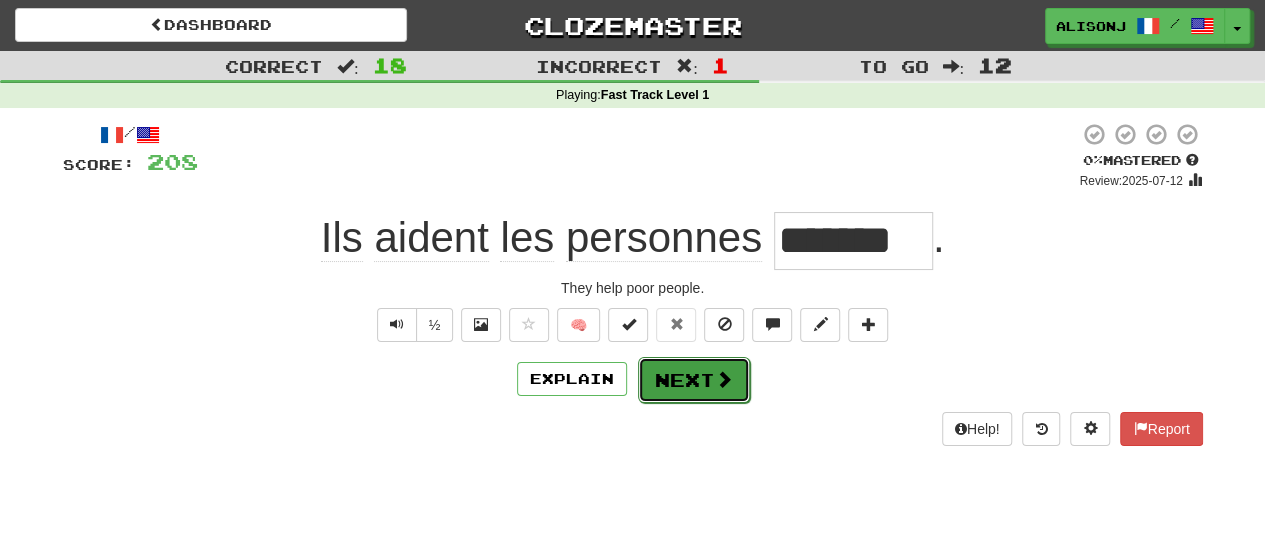 click on "Next" at bounding box center [694, 380] 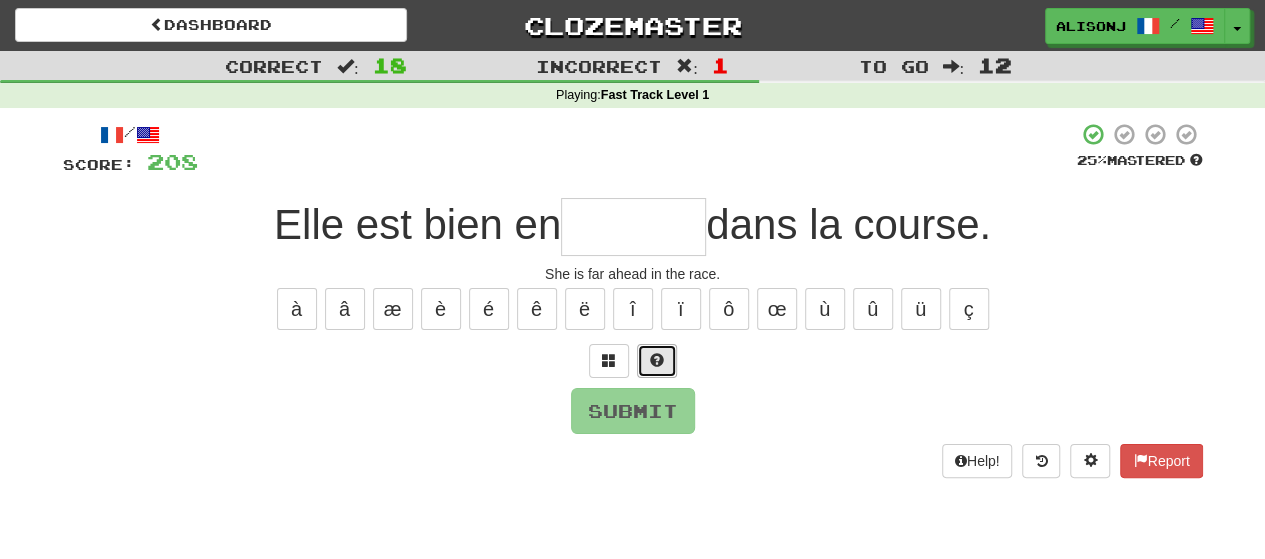 click at bounding box center (657, 360) 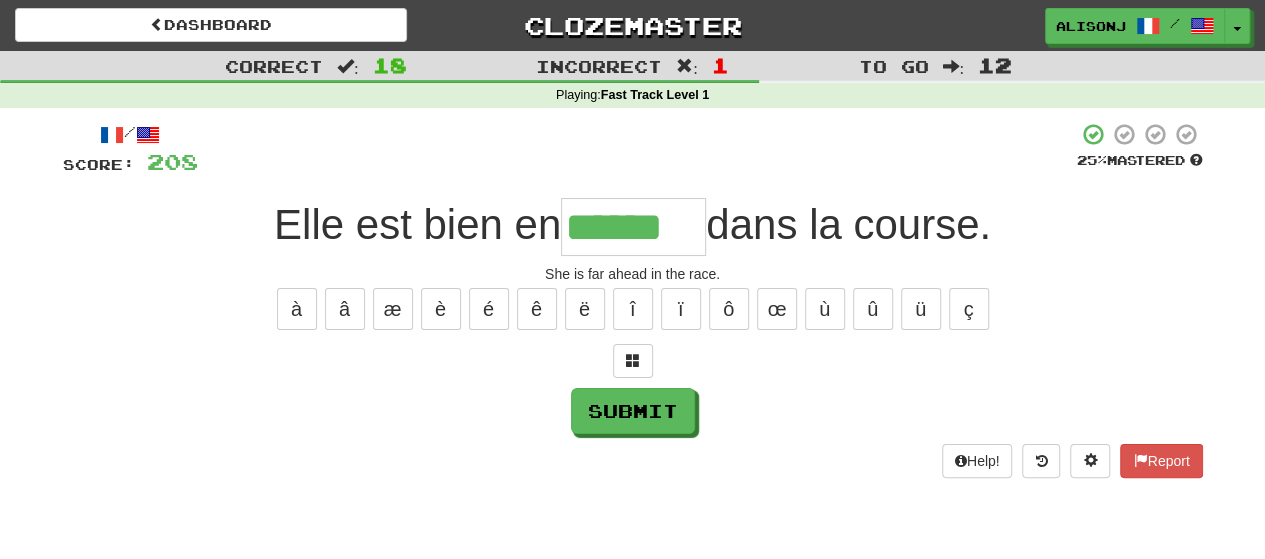 type on "******" 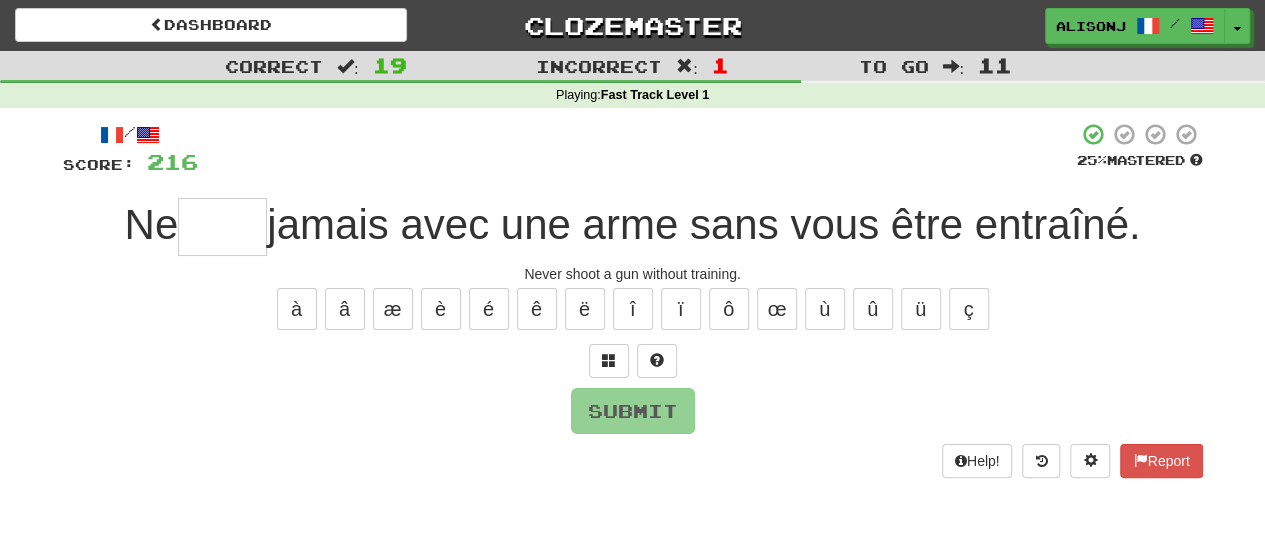type on "*" 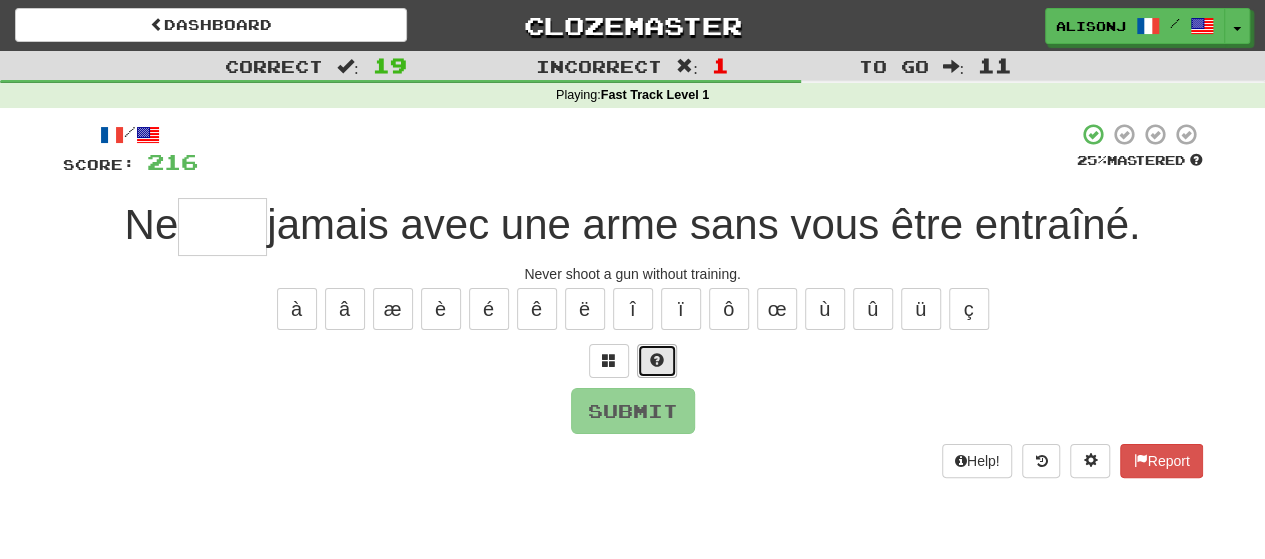 click at bounding box center (657, 360) 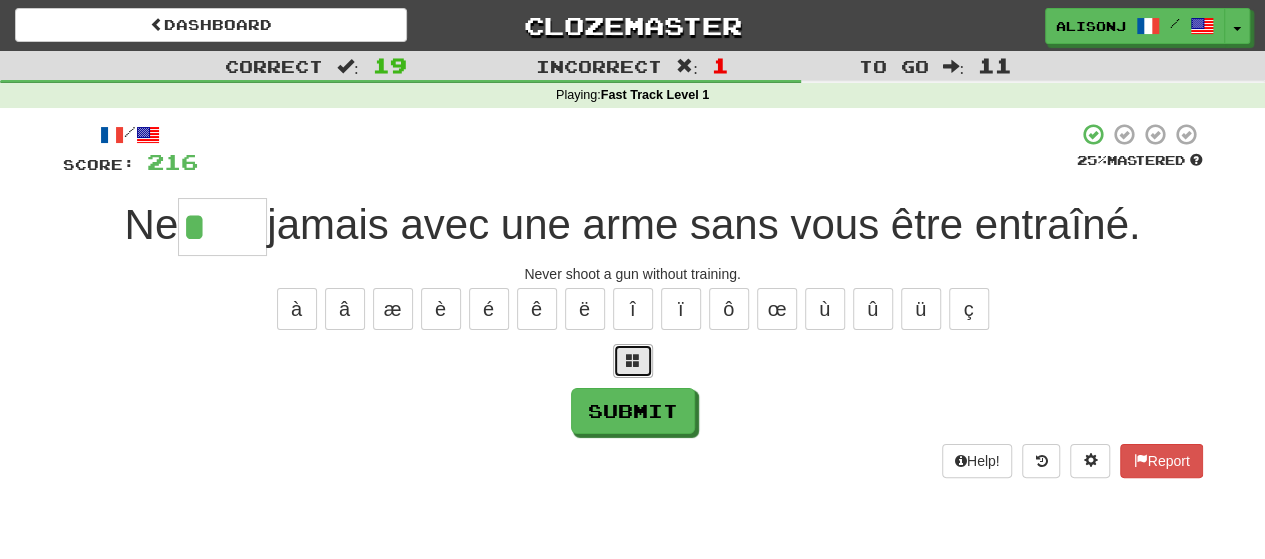 click at bounding box center [633, 361] 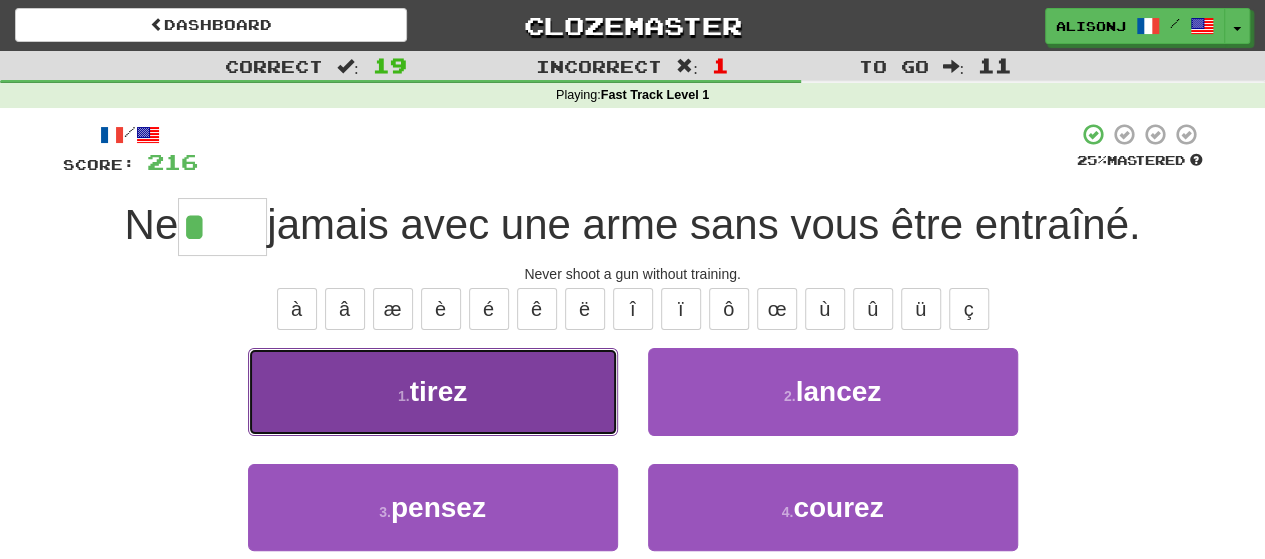 click on "1 .  tirez" at bounding box center [433, 391] 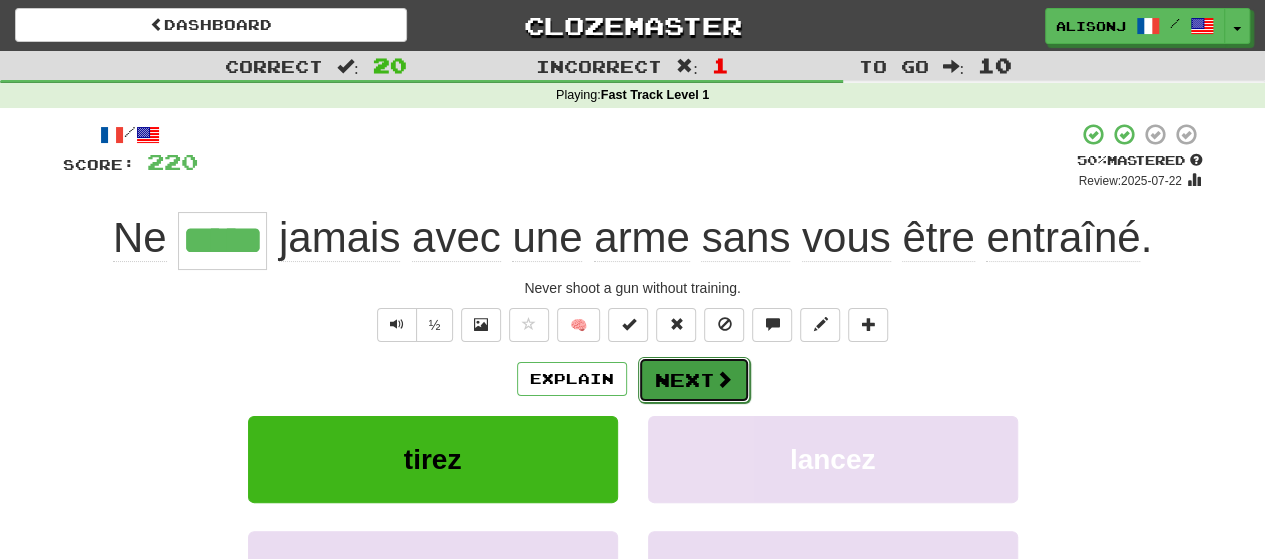 click on "Next" at bounding box center (694, 380) 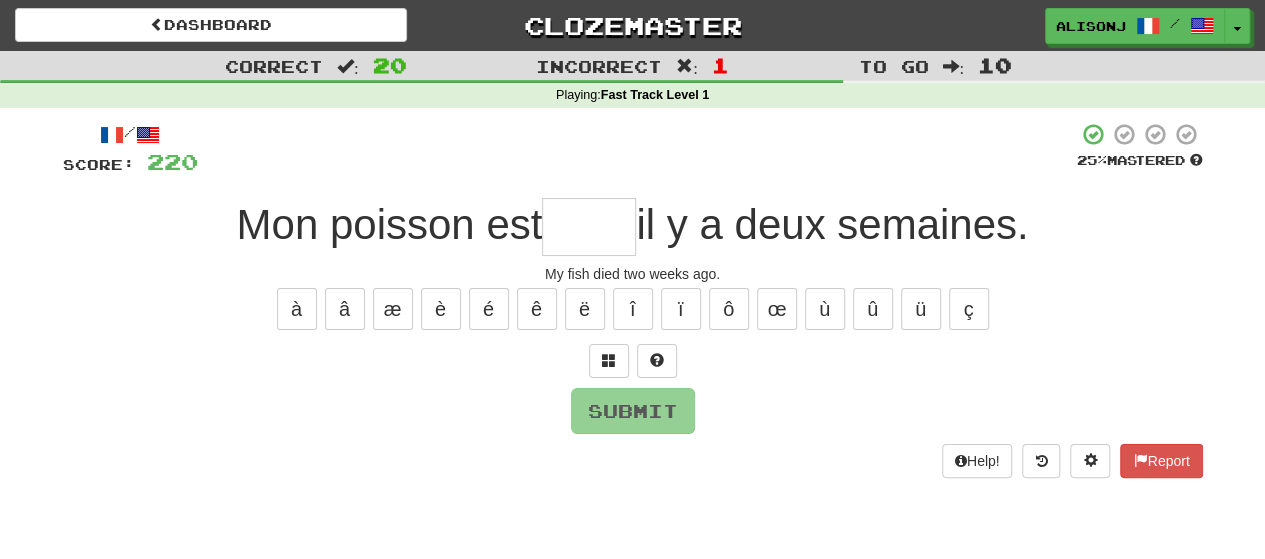 drag, startPoint x: 702, startPoint y: 381, endPoint x: 445, endPoint y: 448, distance: 265.5899 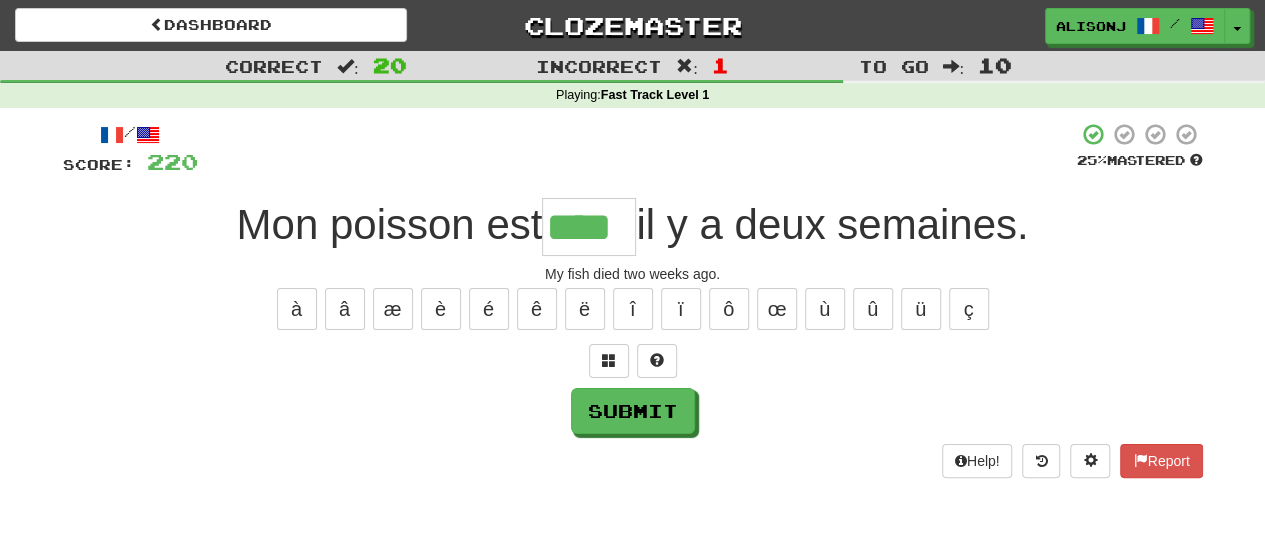 type on "****" 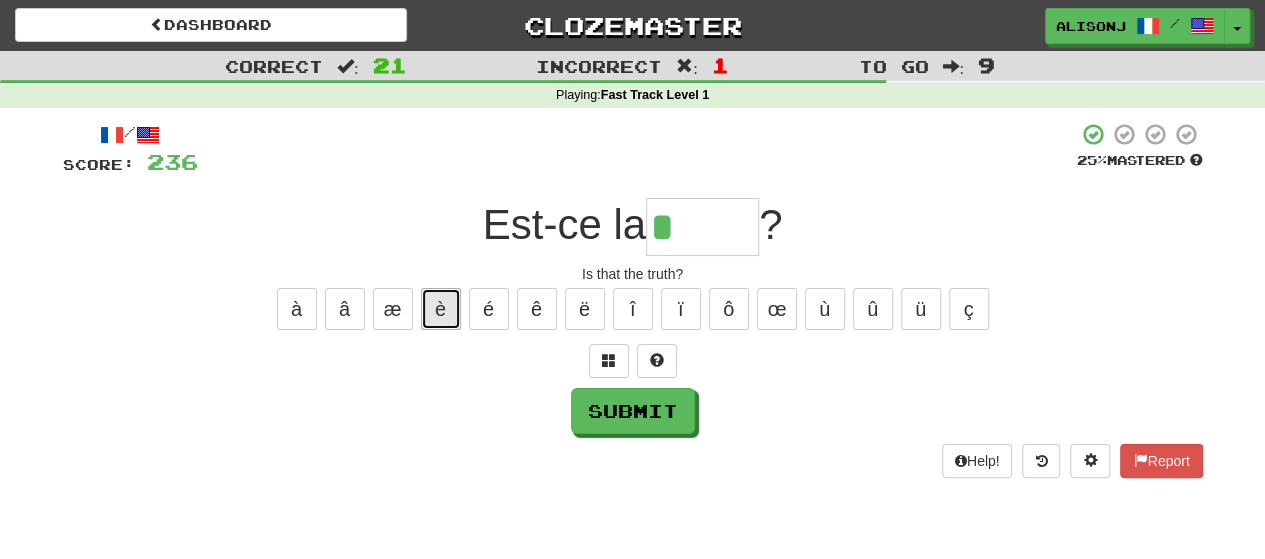 click on "è" at bounding box center [441, 309] 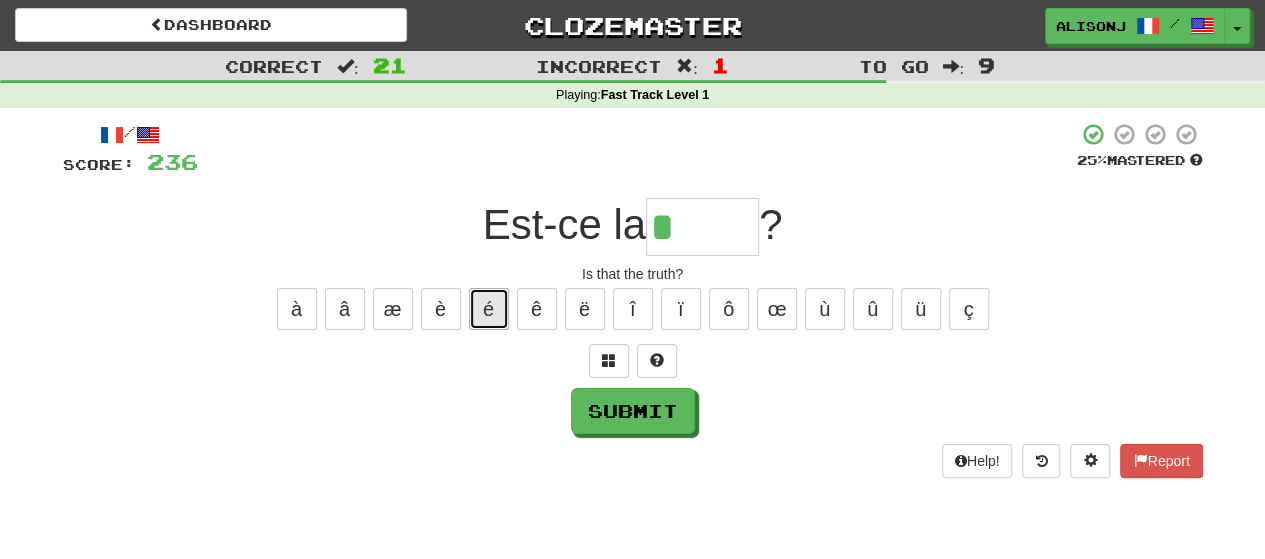 click on "é" at bounding box center [489, 309] 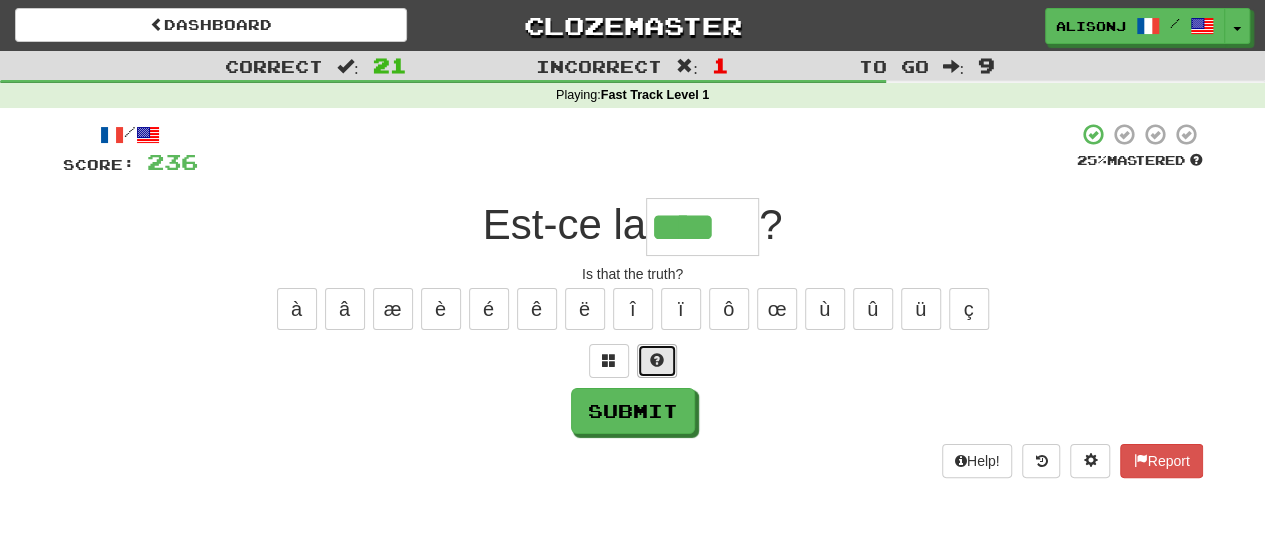 click at bounding box center [657, 360] 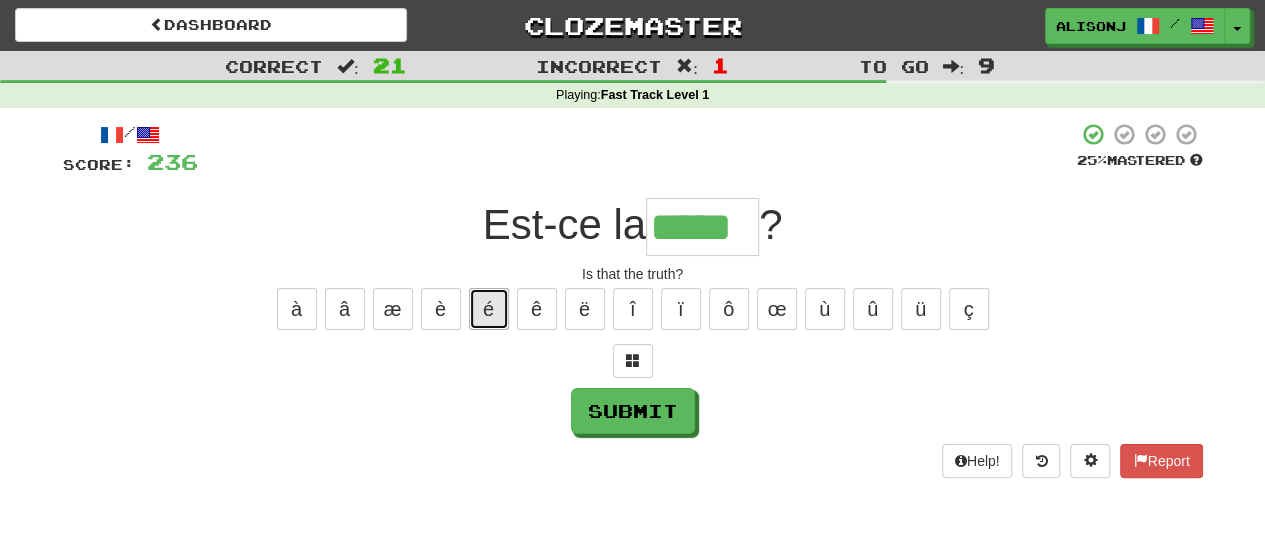 click on "é" at bounding box center (489, 309) 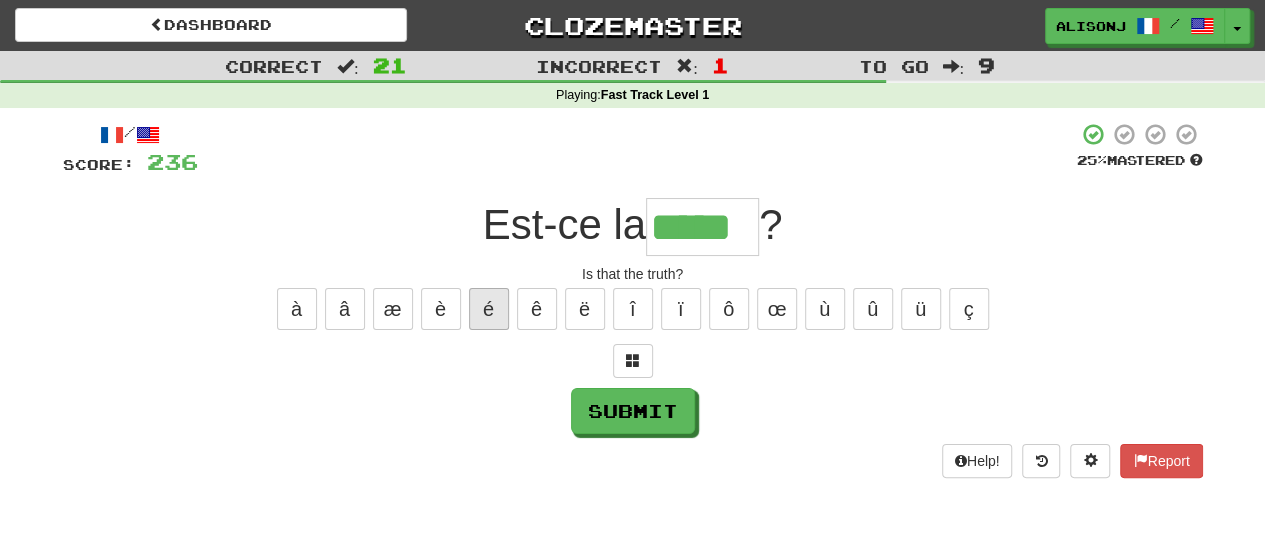 type on "******" 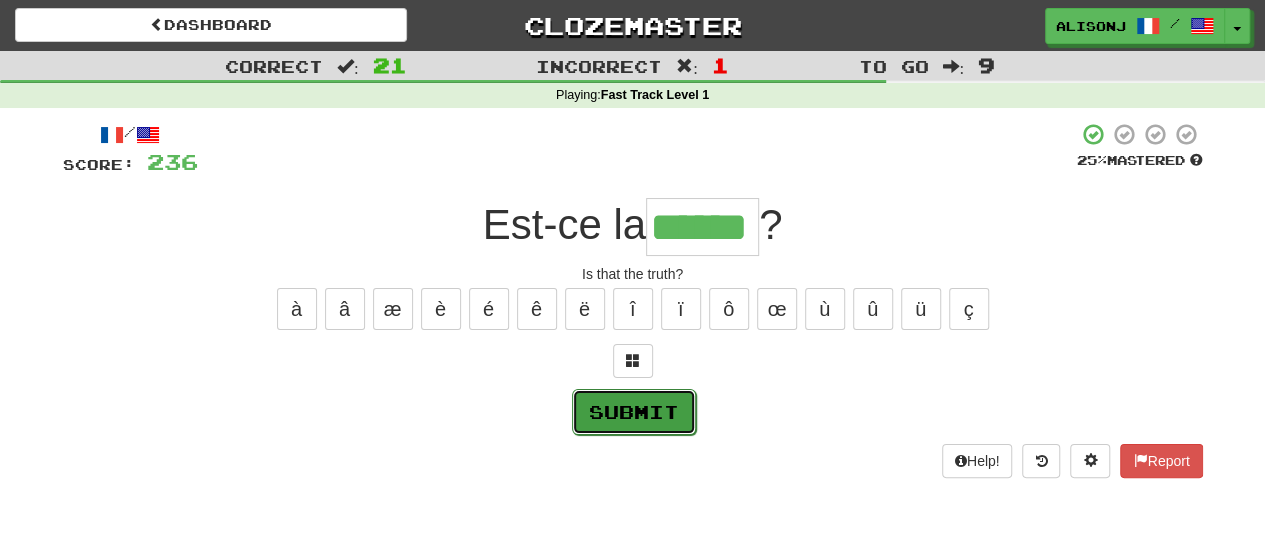 click on "Submit" at bounding box center (634, 412) 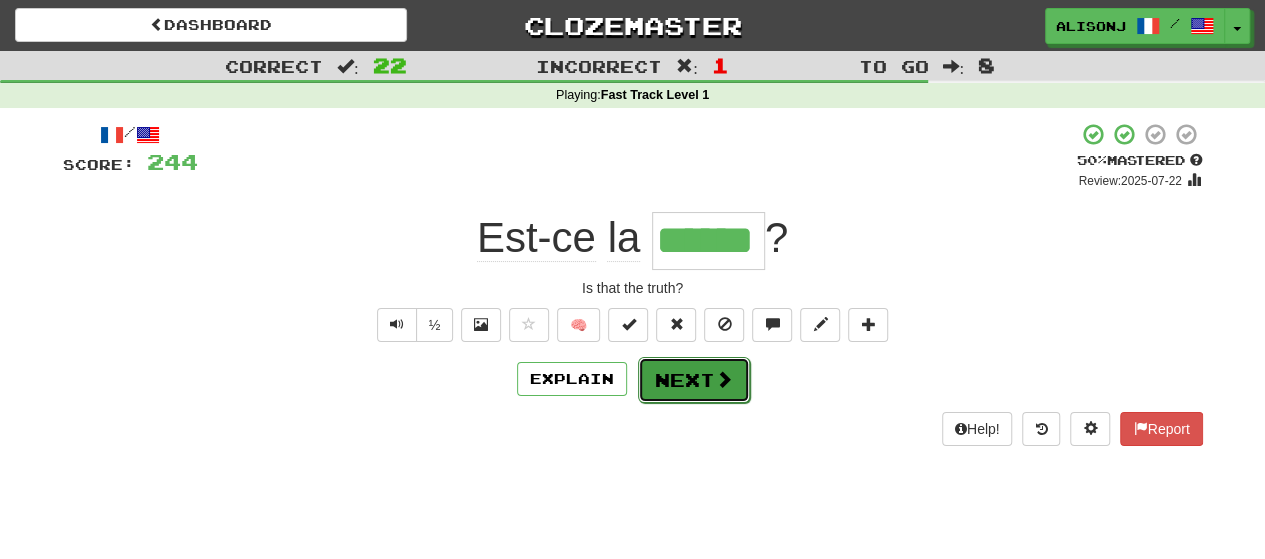 click on "Next" at bounding box center (694, 380) 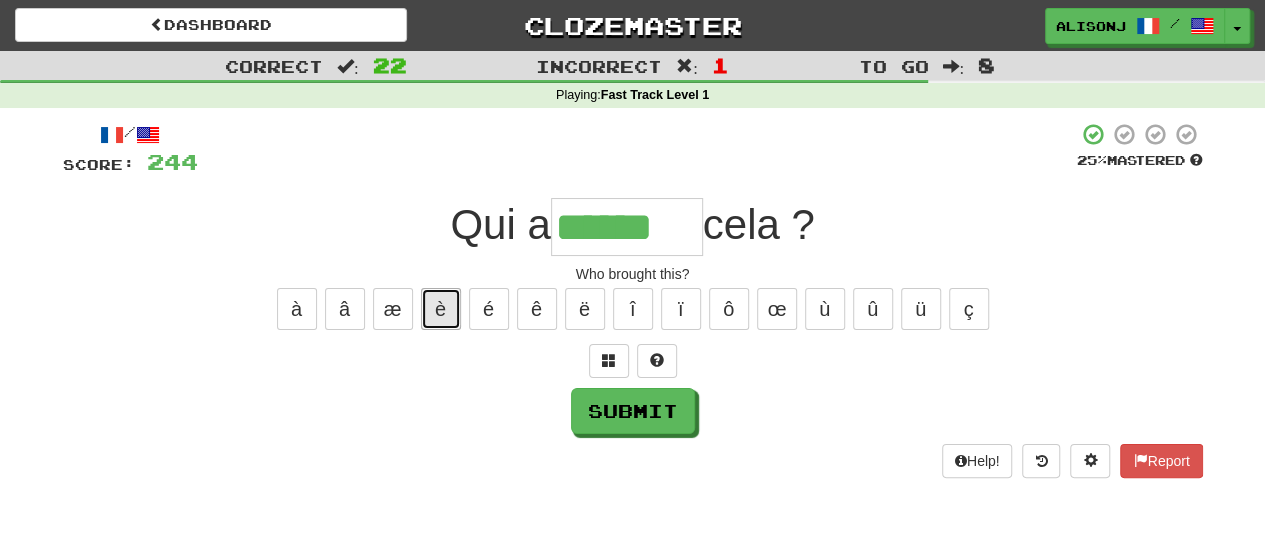 click on "è" at bounding box center (441, 309) 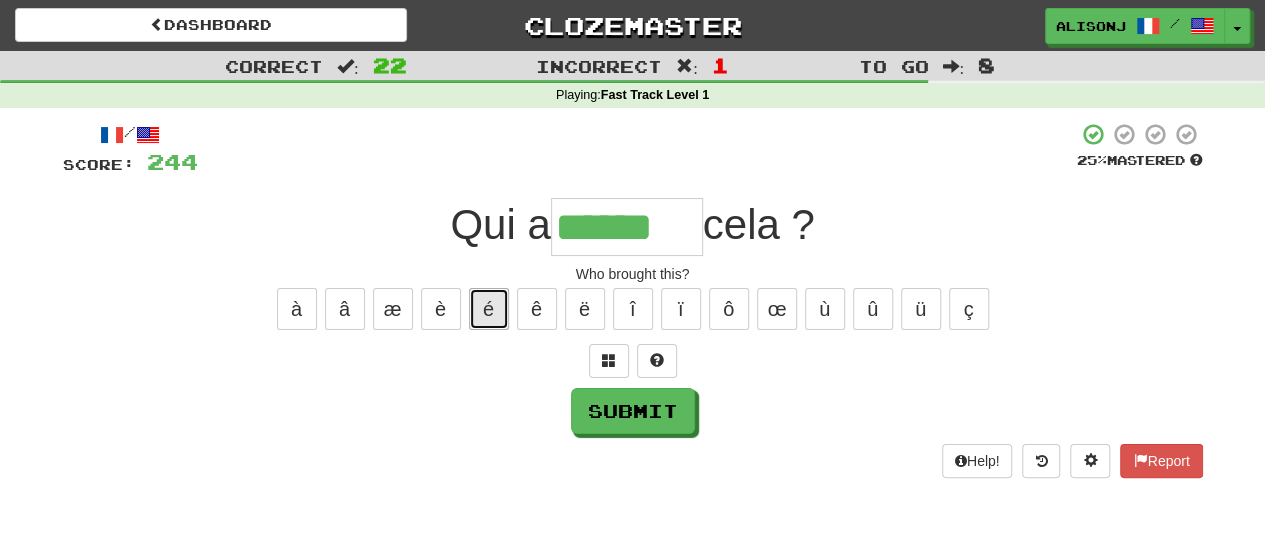 click on "é" at bounding box center [489, 309] 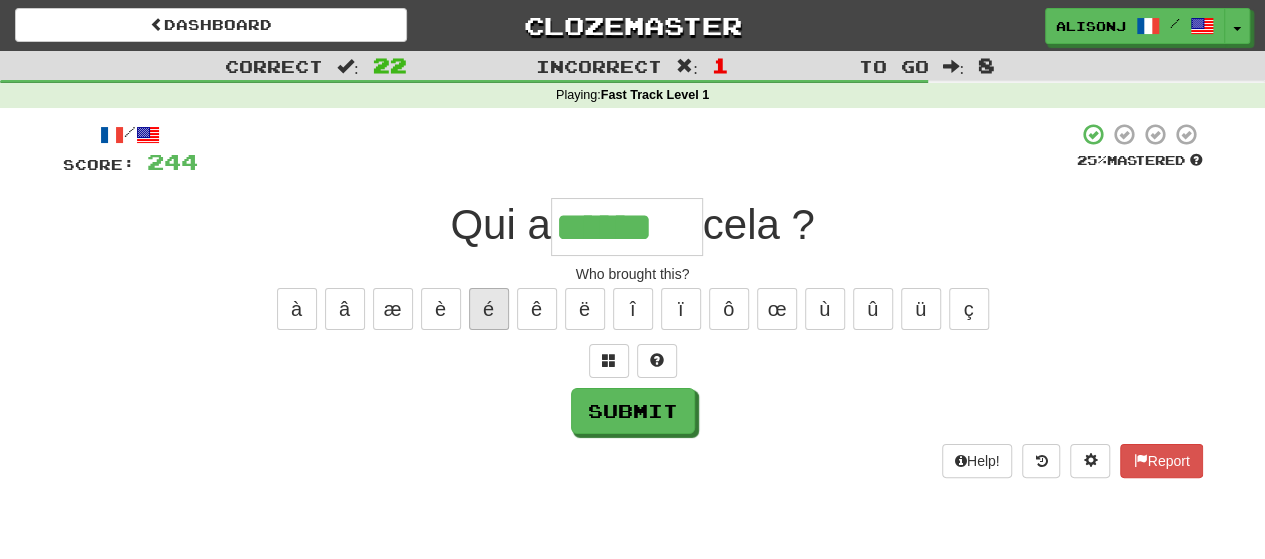 type on "*******" 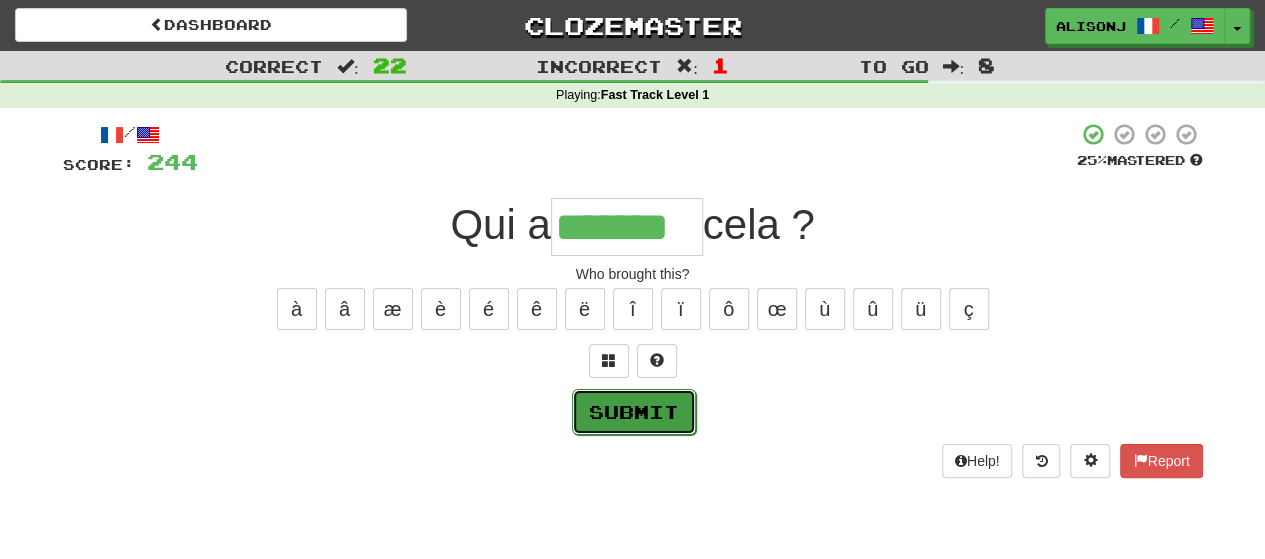 click on "Submit" at bounding box center (634, 412) 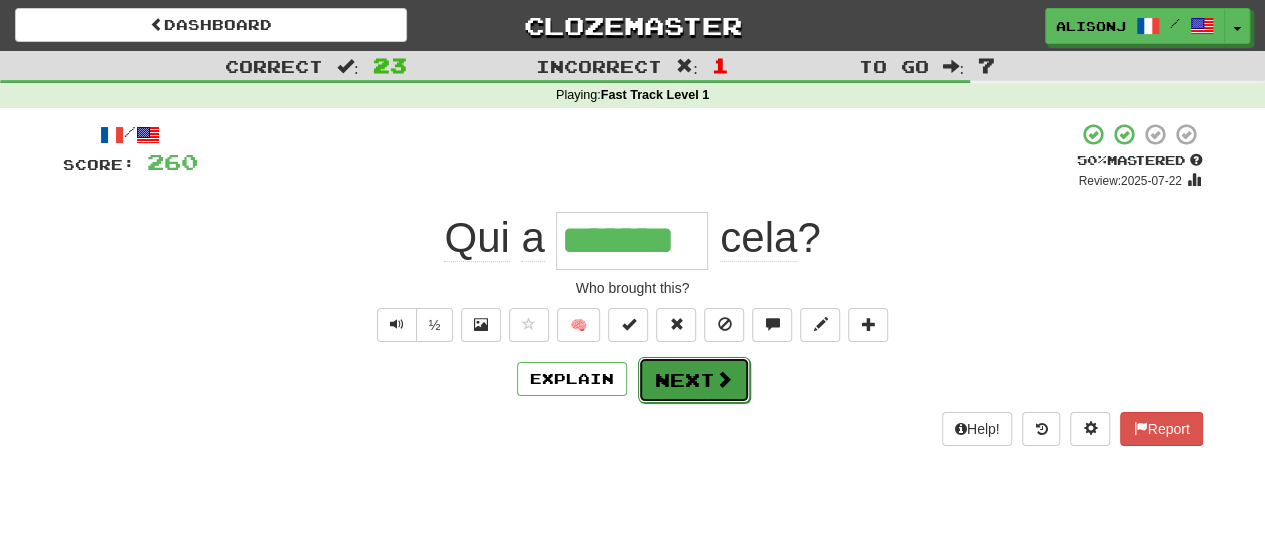 click at bounding box center [724, 379] 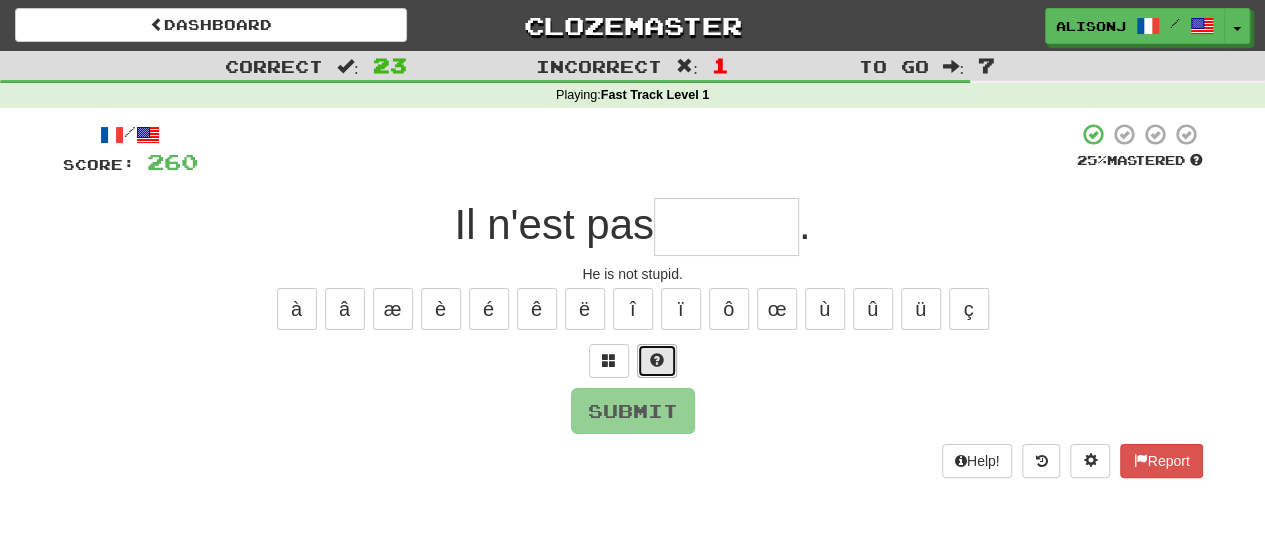 click at bounding box center [657, 360] 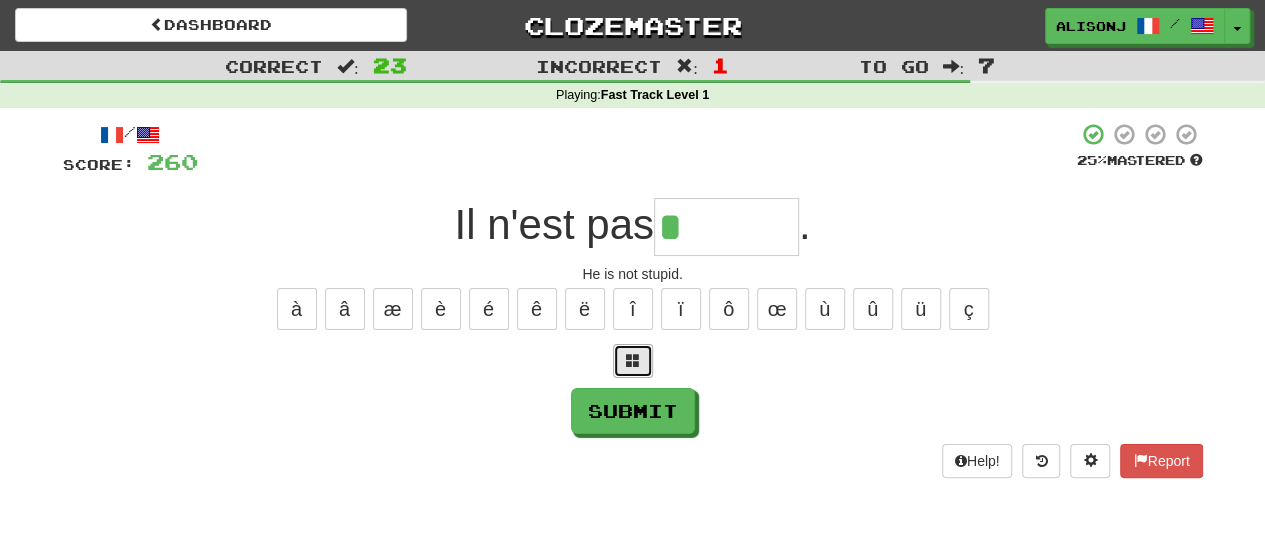 click at bounding box center (633, 360) 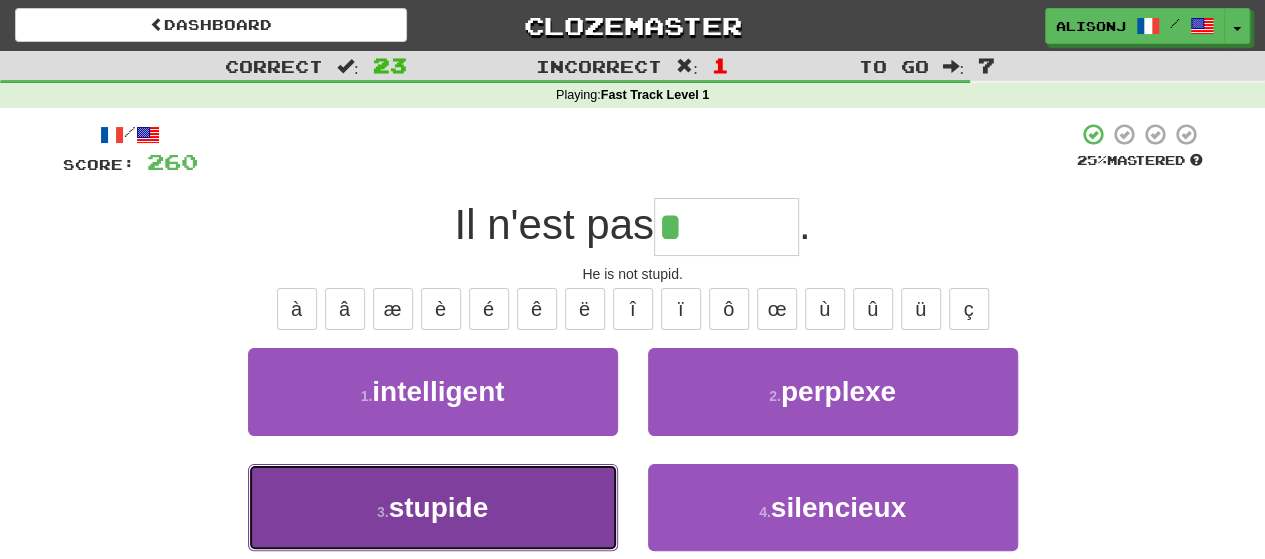 click on "3 .  stupide" at bounding box center (433, 507) 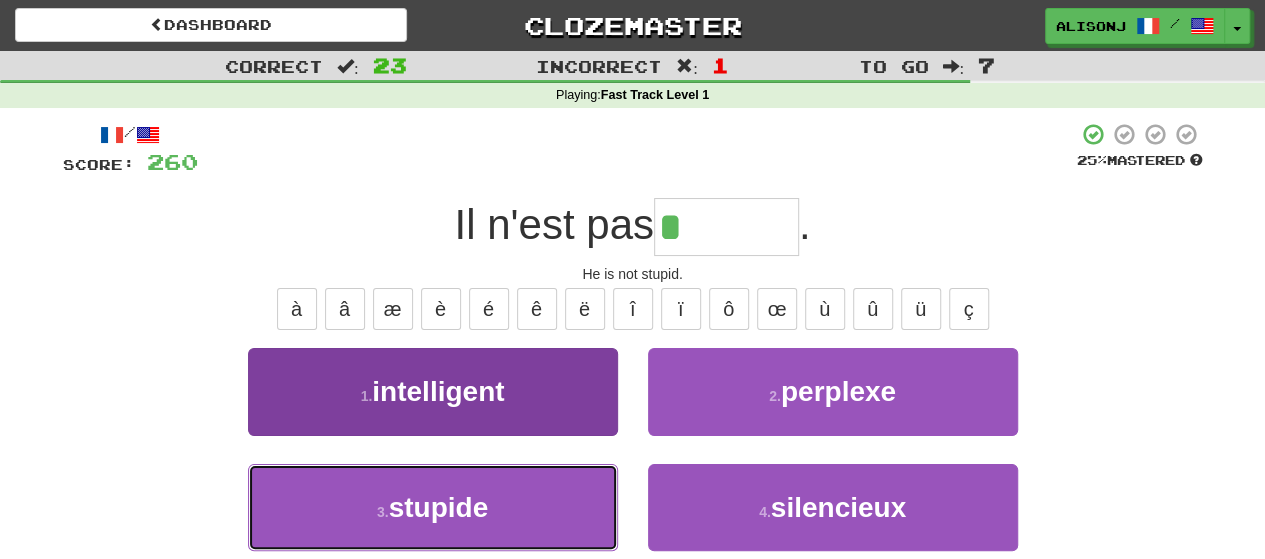 type on "*******" 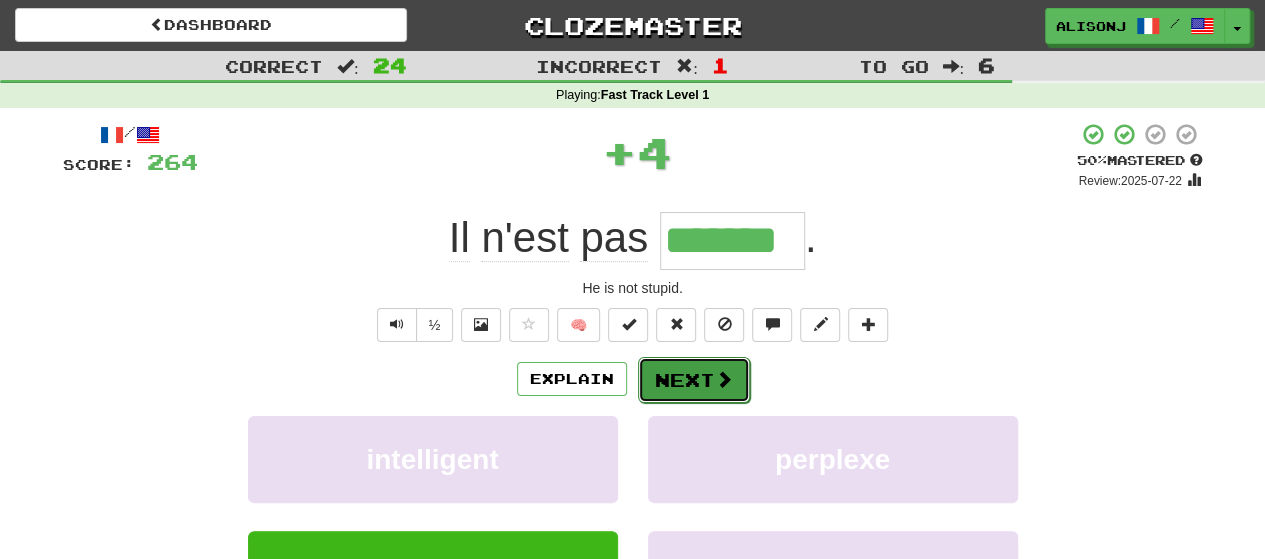 click at bounding box center [724, 379] 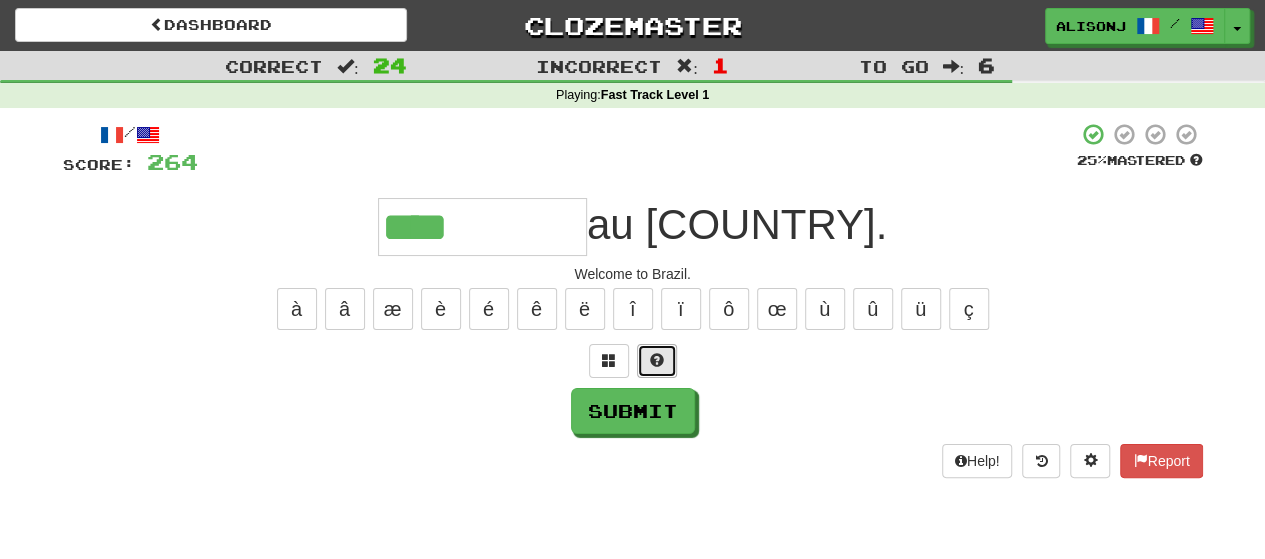 click at bounding box center (657, 360) 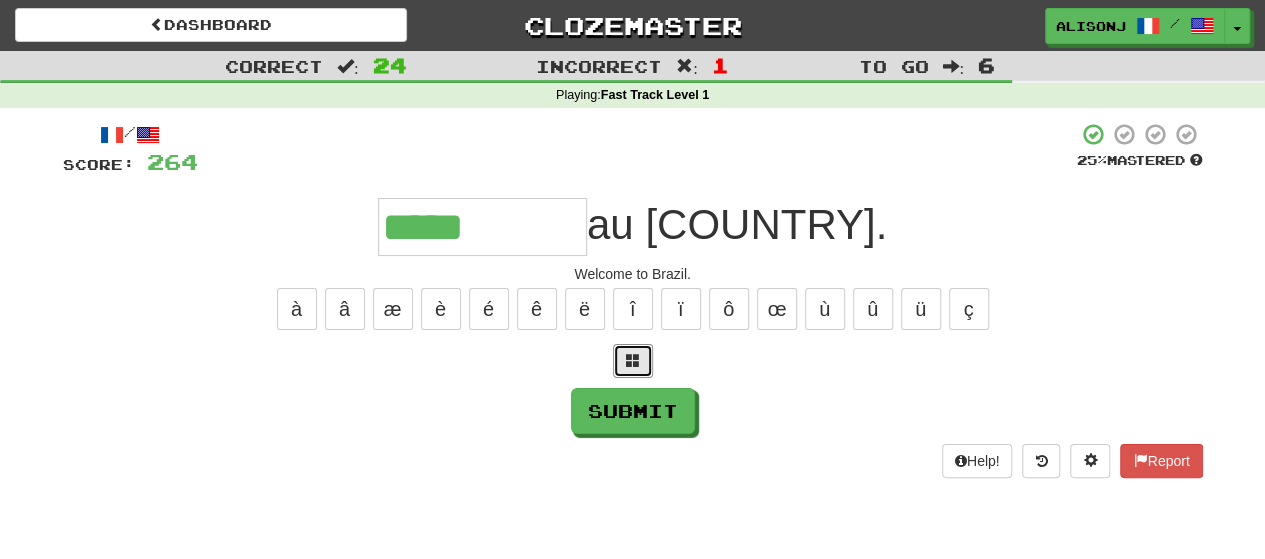 click at bounding box center [633, 361] 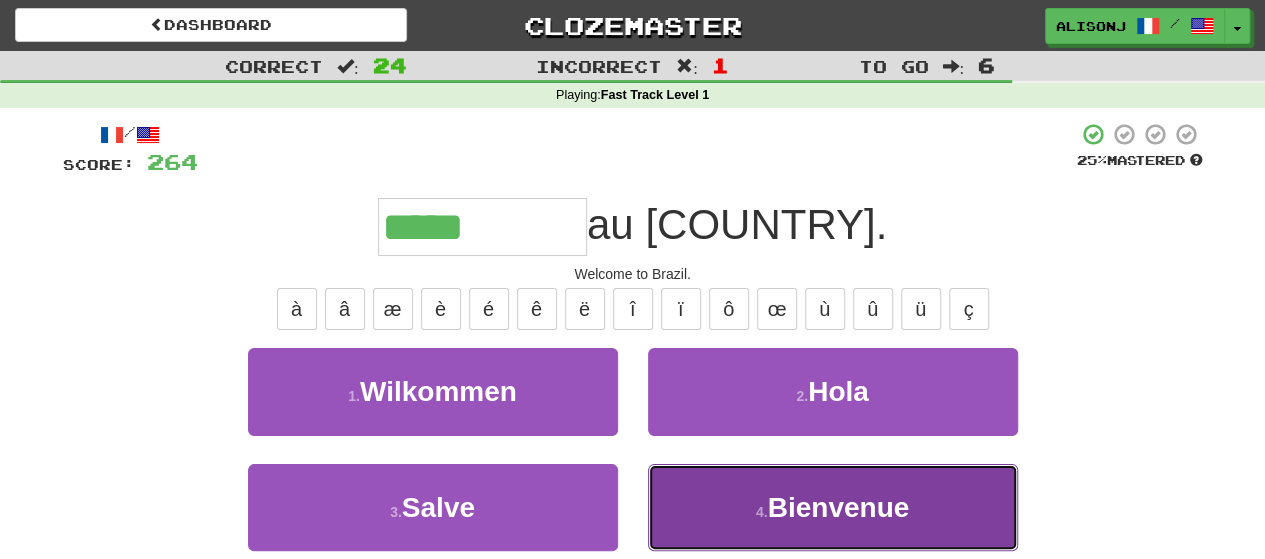 click on "4 .  Bienvenue" at bounding box center (833, 507) 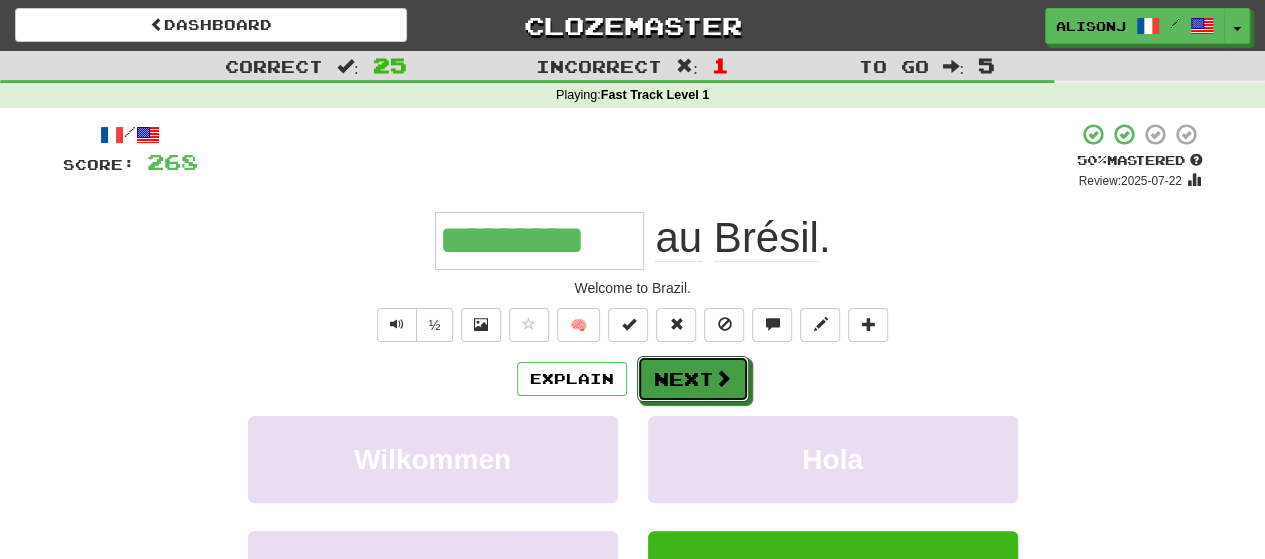 click at bounding box center [723, 378] 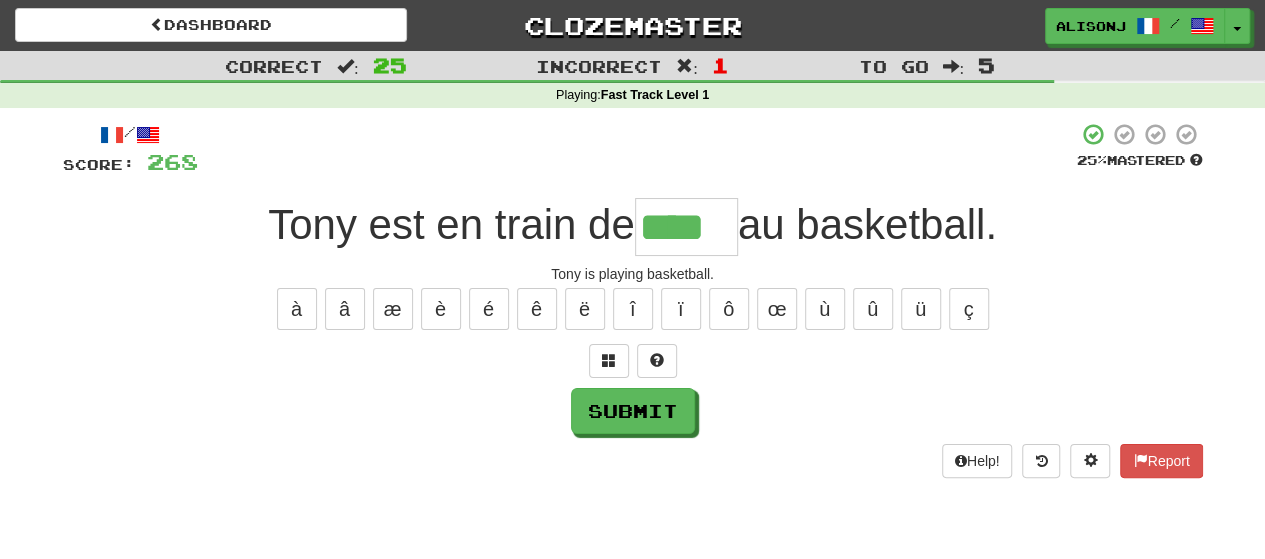 scroll, scrollTop: 0, scrollLeft: 0, axis: both 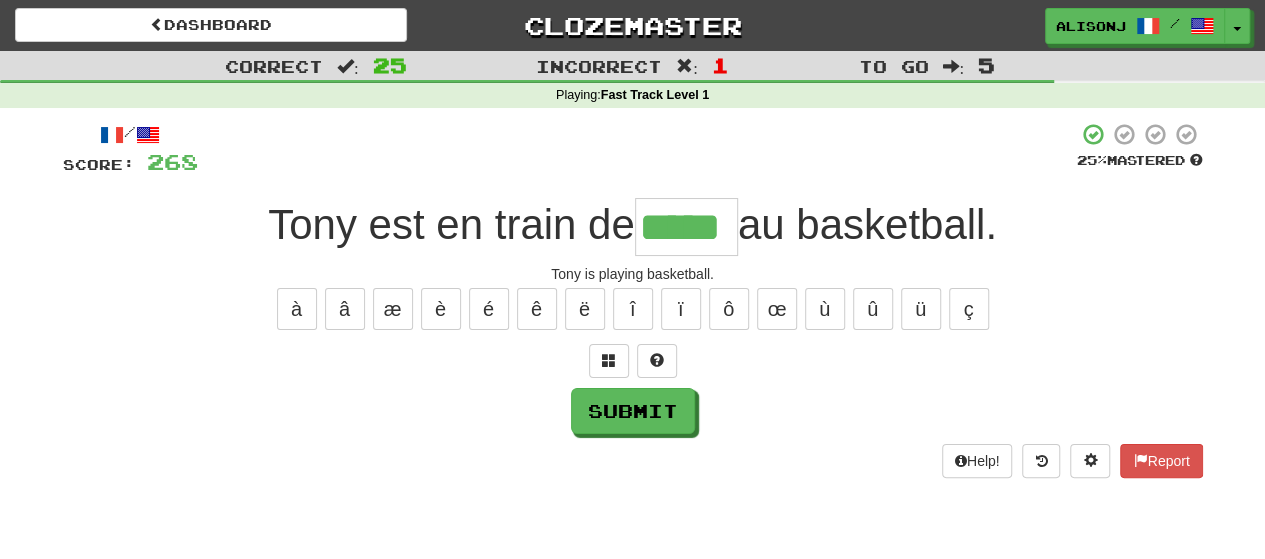 type on "*****" 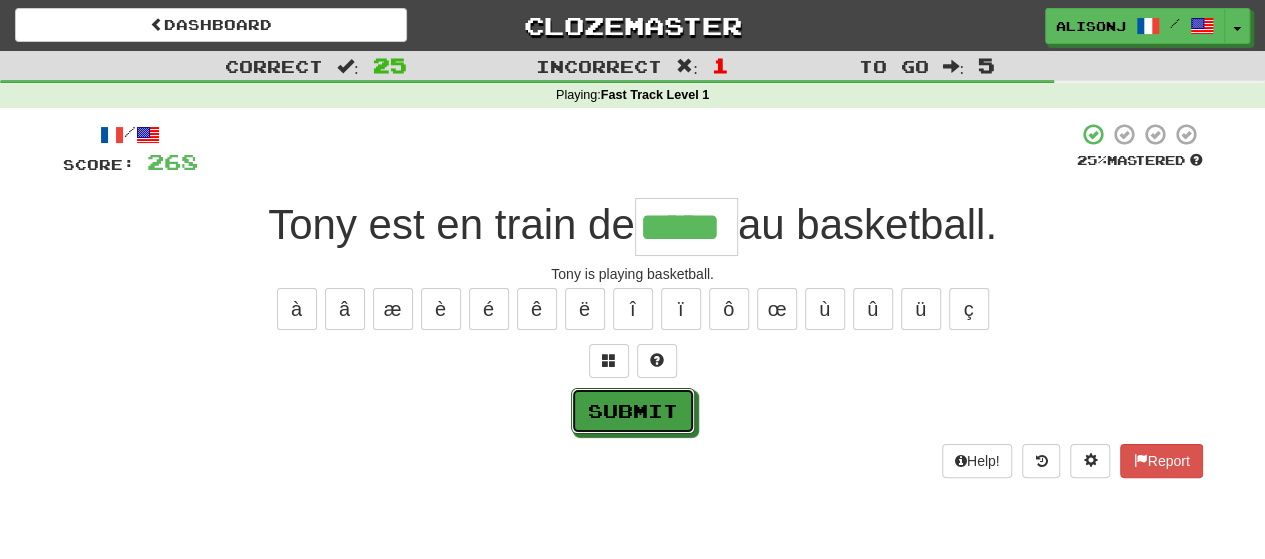 click on "Submit" at bounding box center (633, 411) 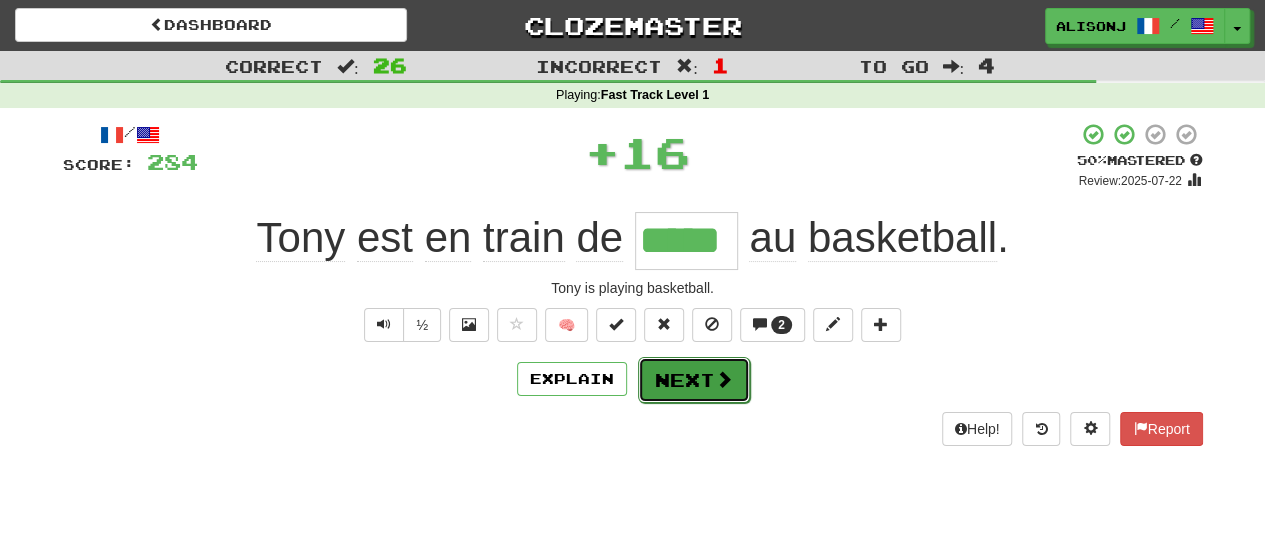 click at bounding box center (724, 379) 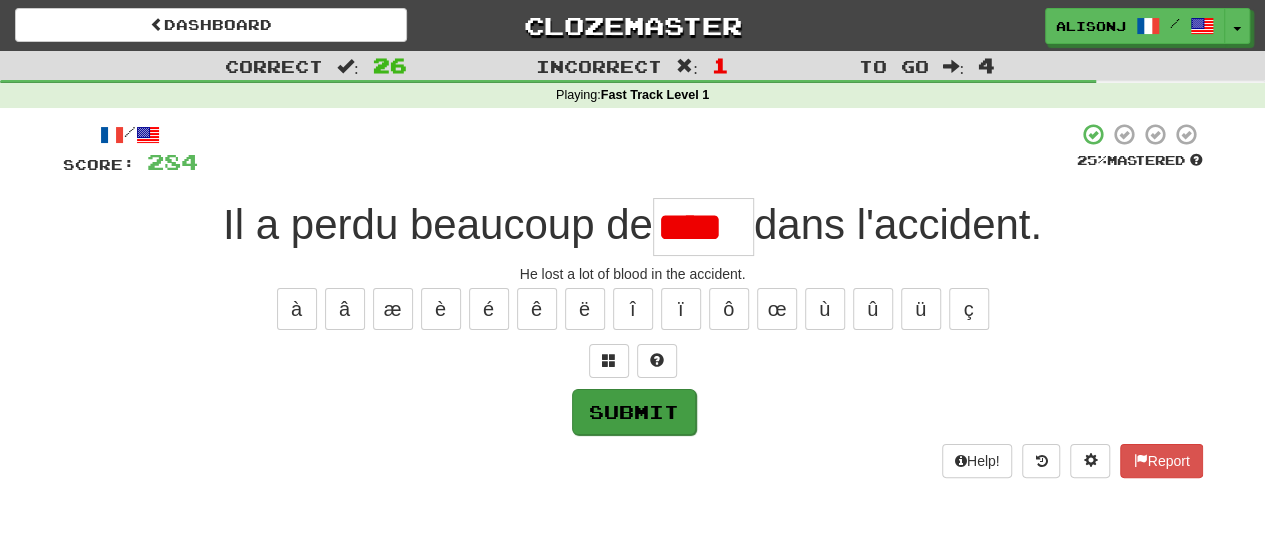 scroll, scrollTop: 0, scrollLeft: 0, axis: both 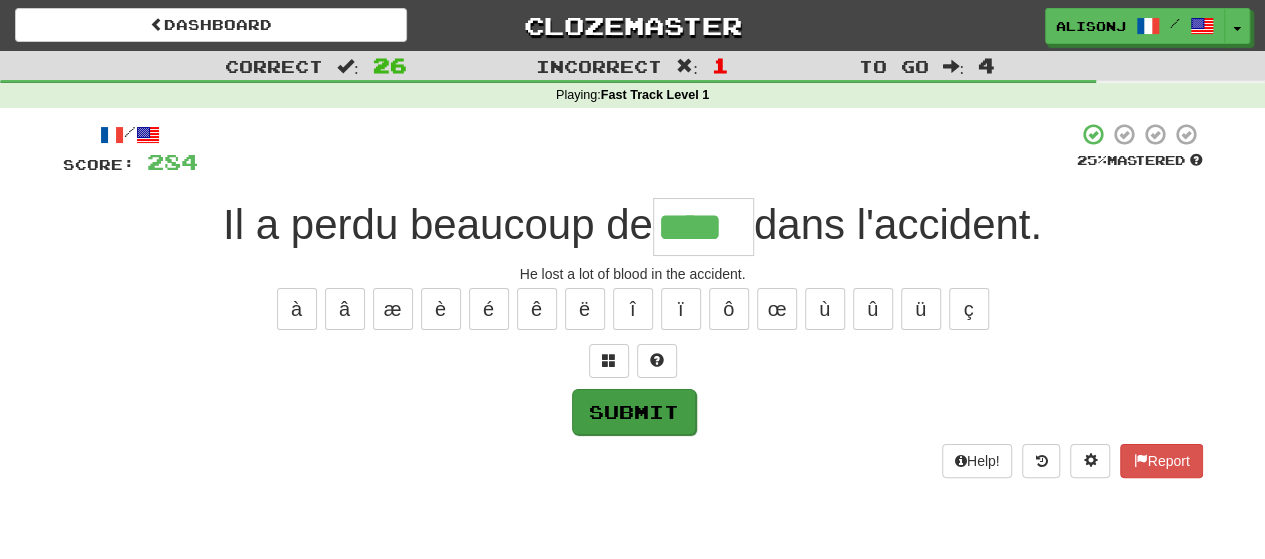 type on "****" 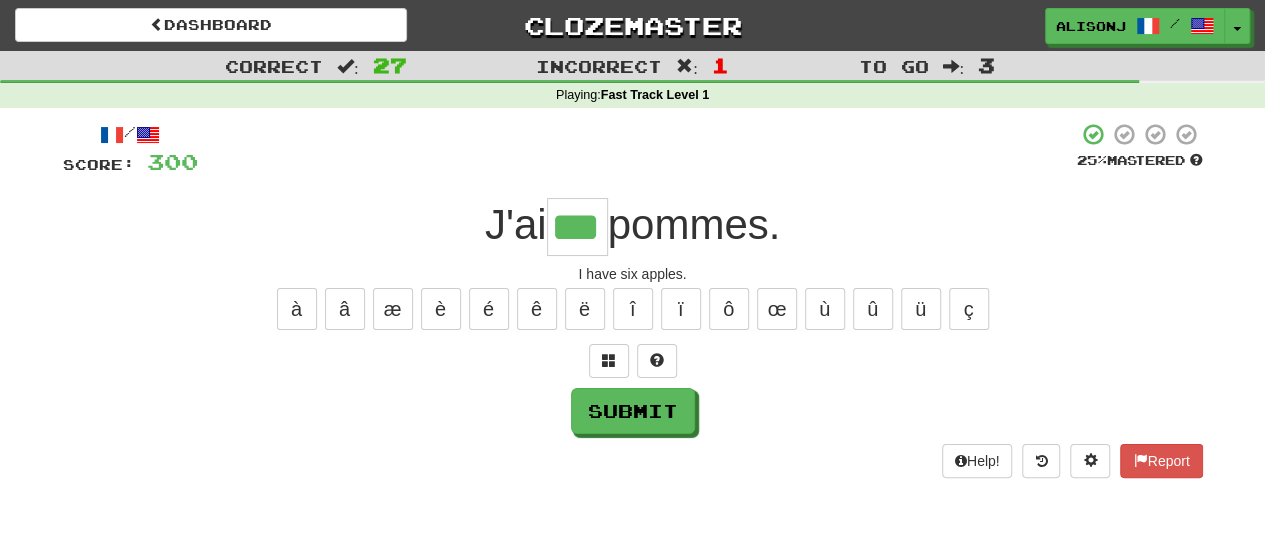 type on "***" 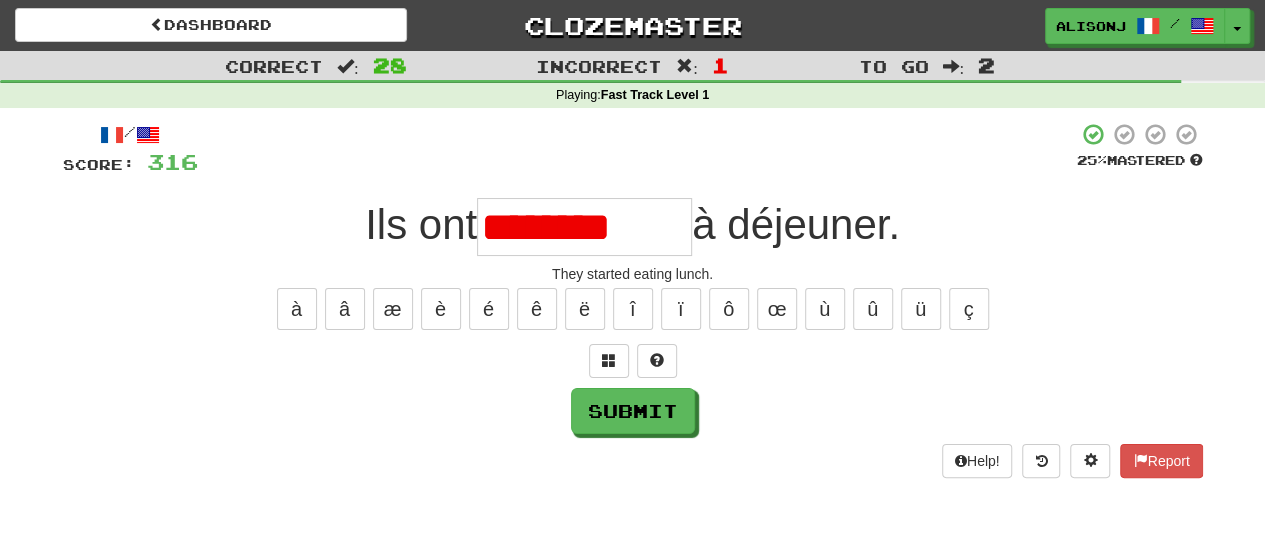scroll, scrollTop: 0, scrollLeft: 0, axis: both 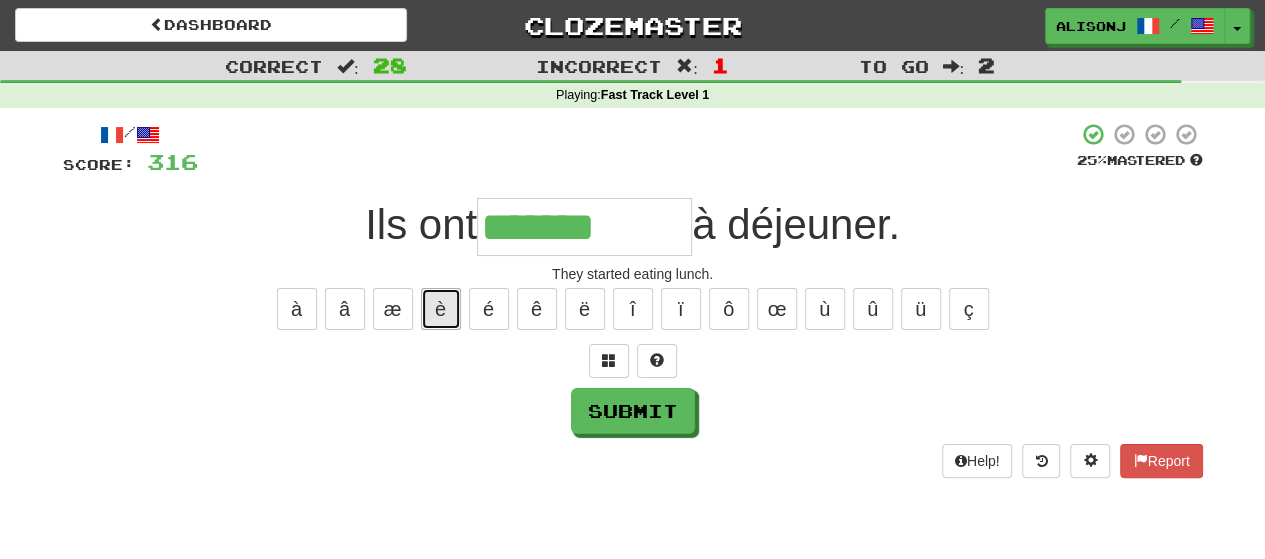 click on "è" at bounding box center [441, 309] 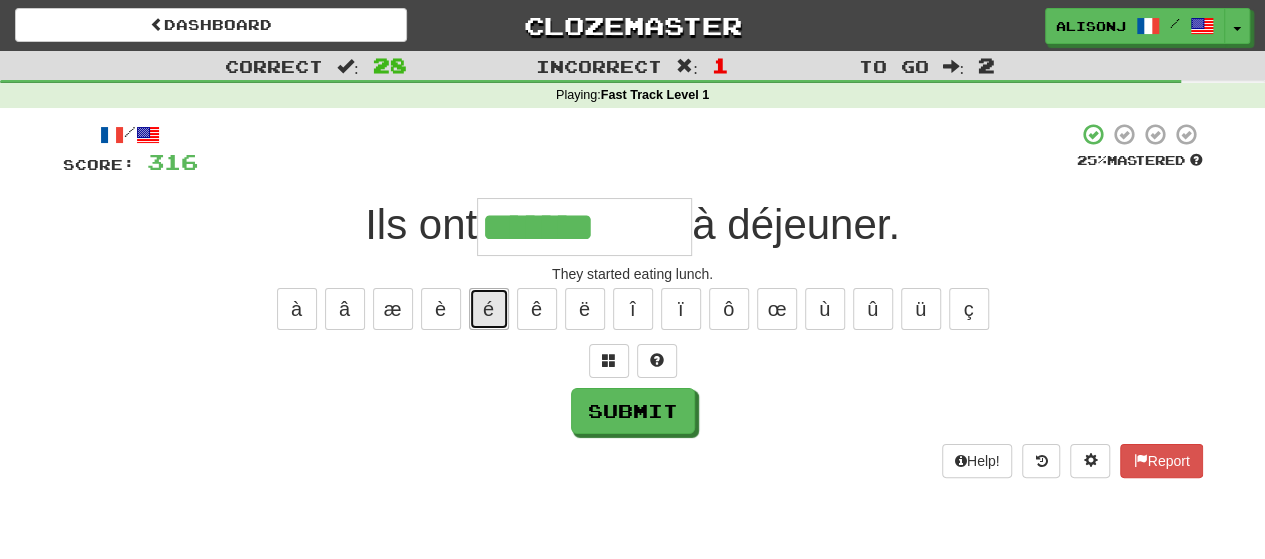 click on "é" at bounding box center [489, 309] 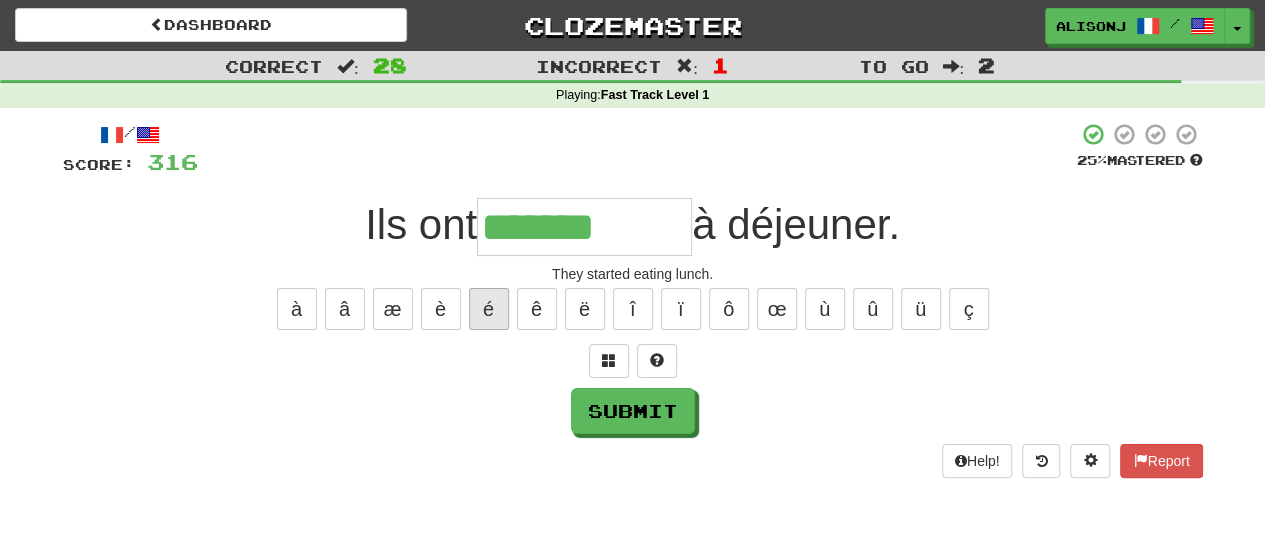 type on "********" 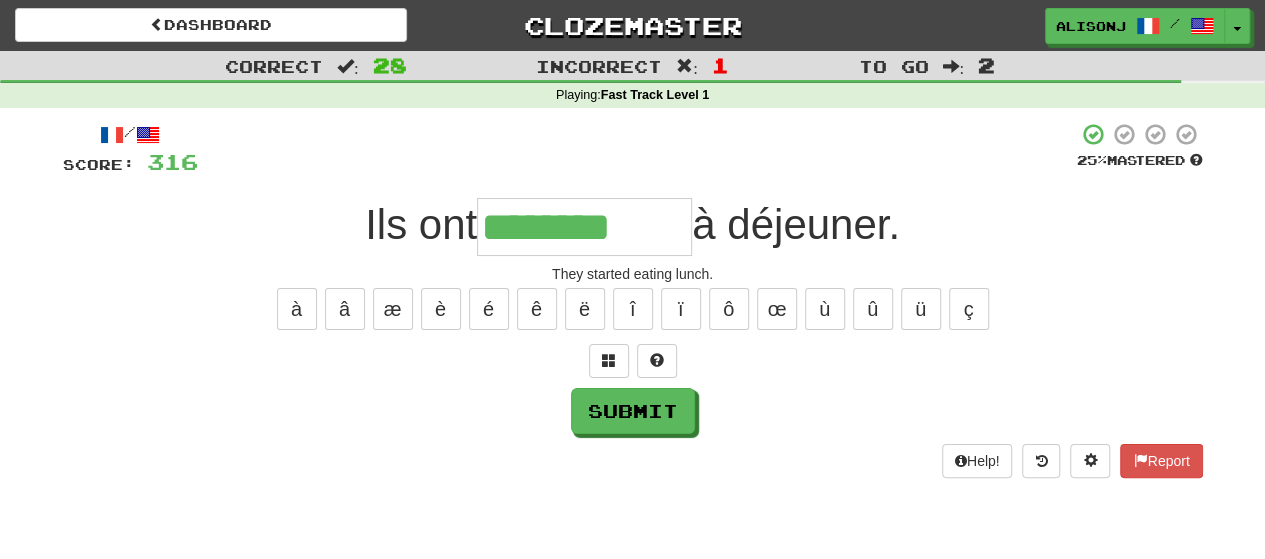 click on "à â æ è é ê ë î ï ô œ ù û ü ç" at bounding box center [633, 309] 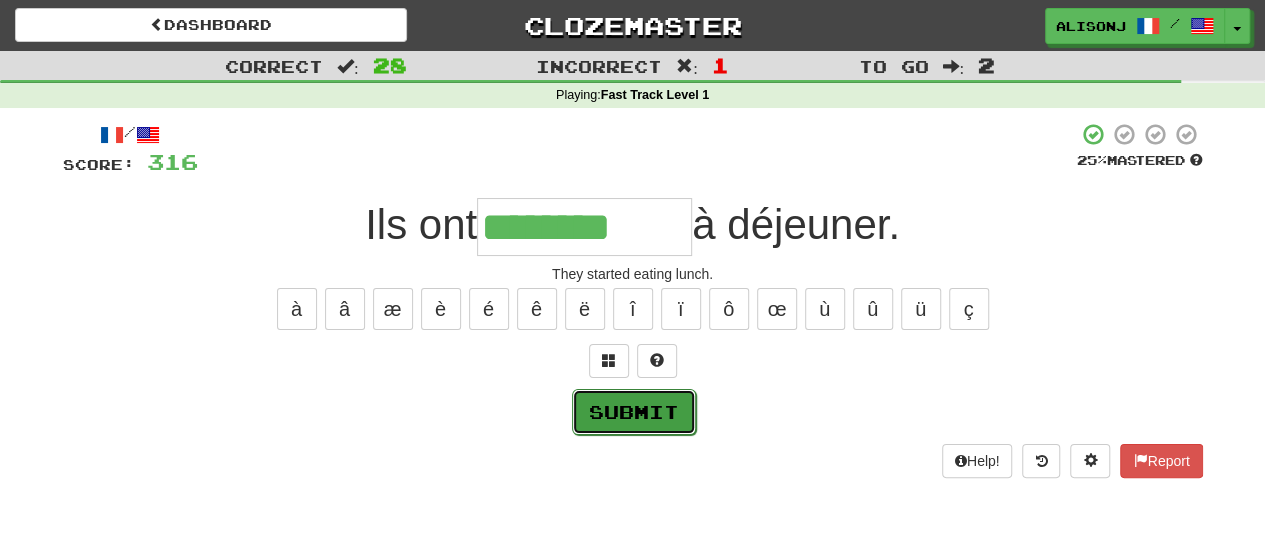 click on "Submit" at bounding box center (634, 412) 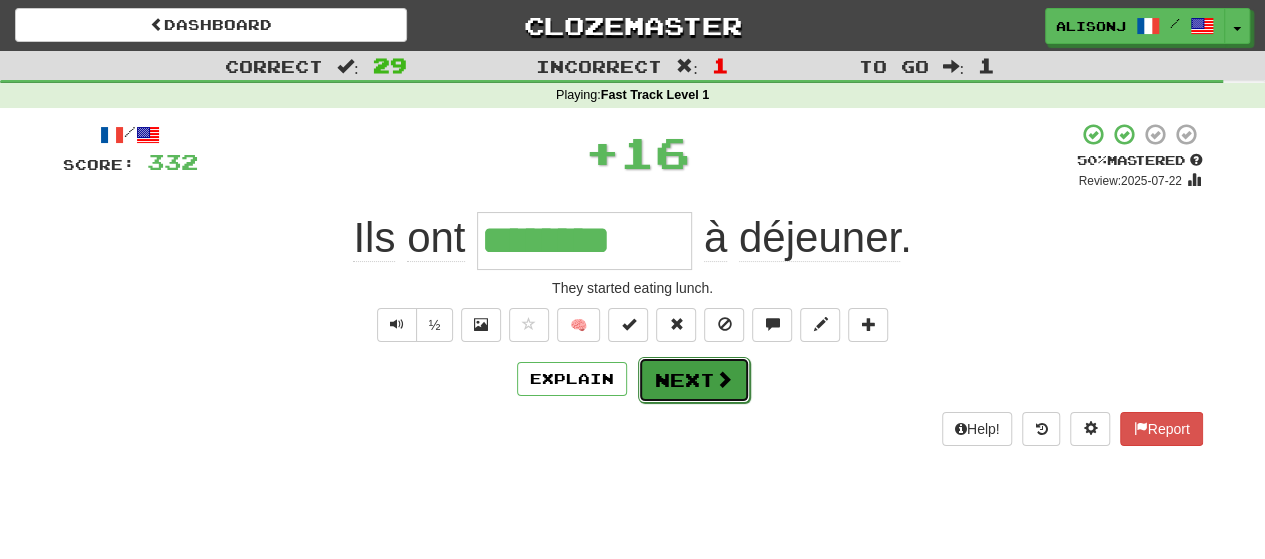 click on "Next" at bounding box center [694, 380] 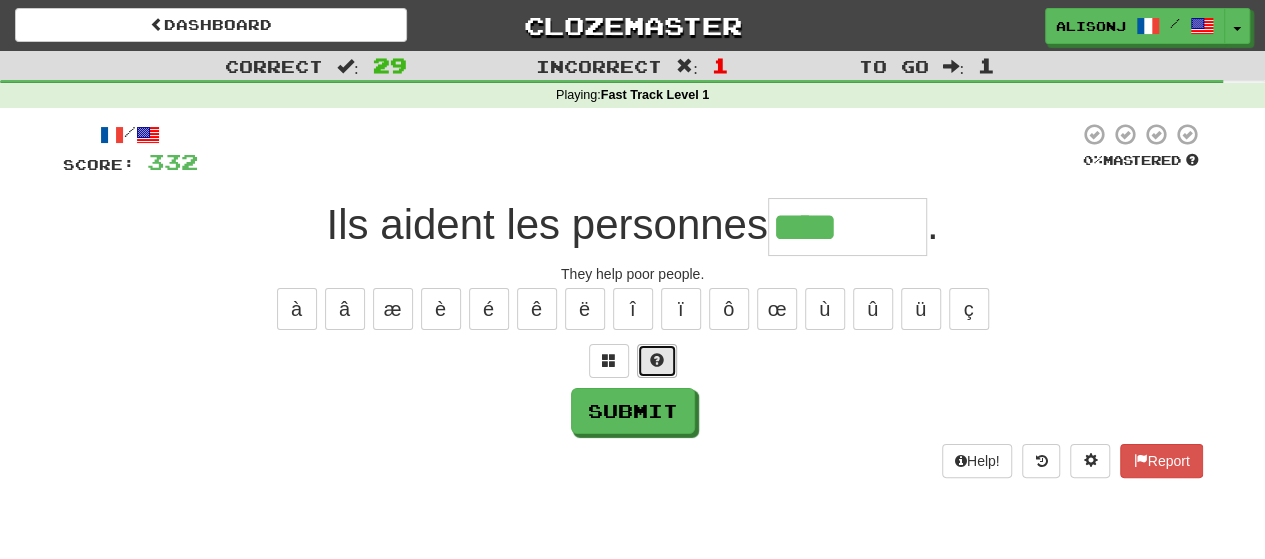 click at bounding box center (657, 360) 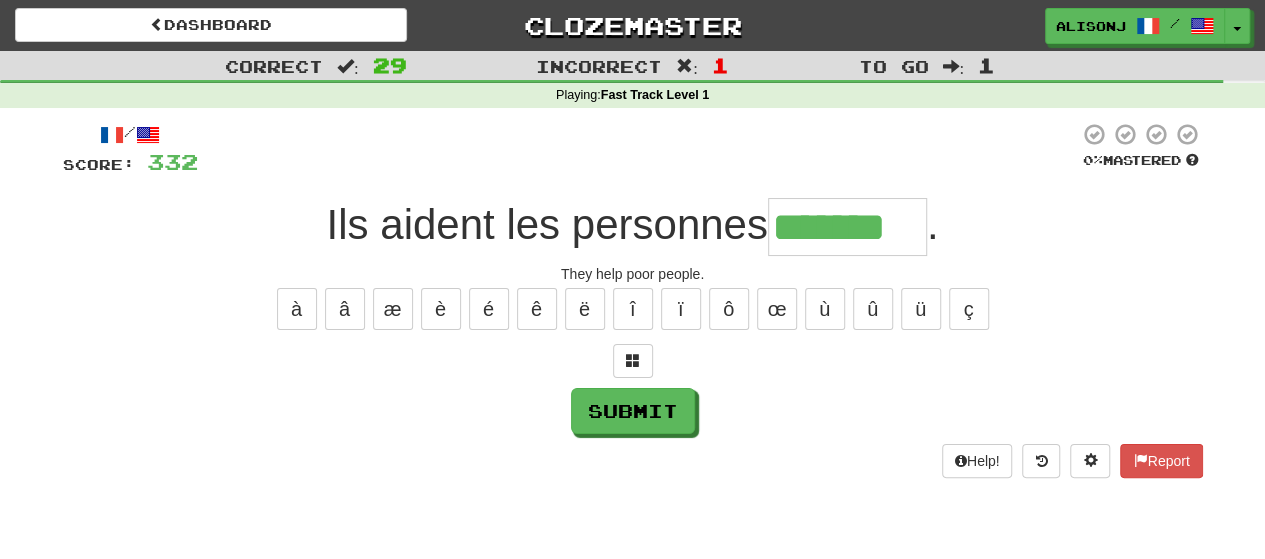 type on "*******" 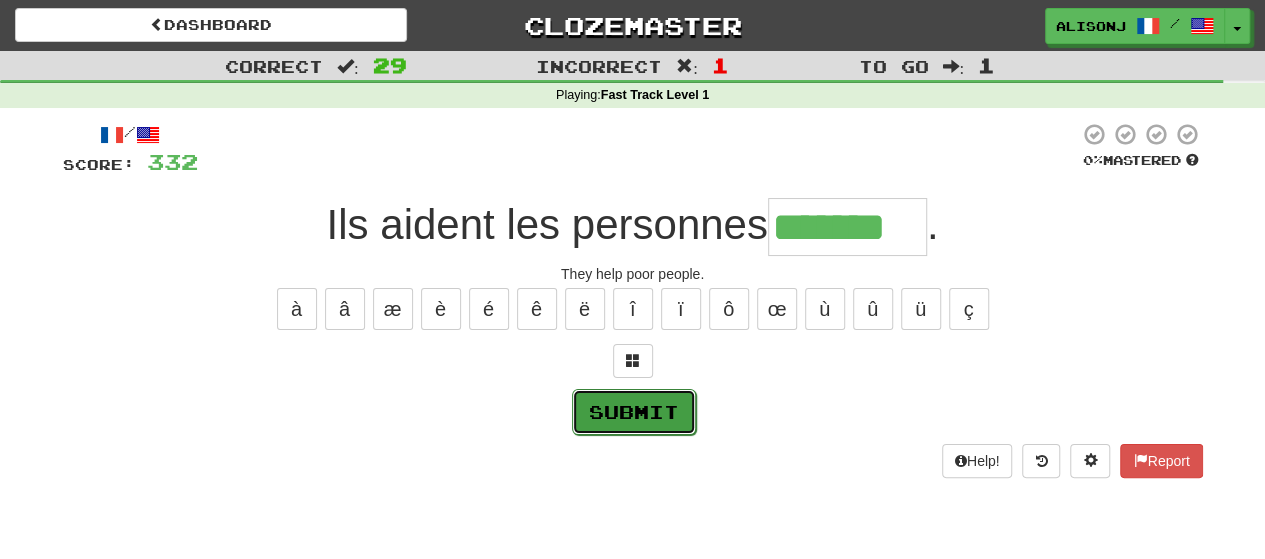 click on "Submit" at bounding box center (634, 412) 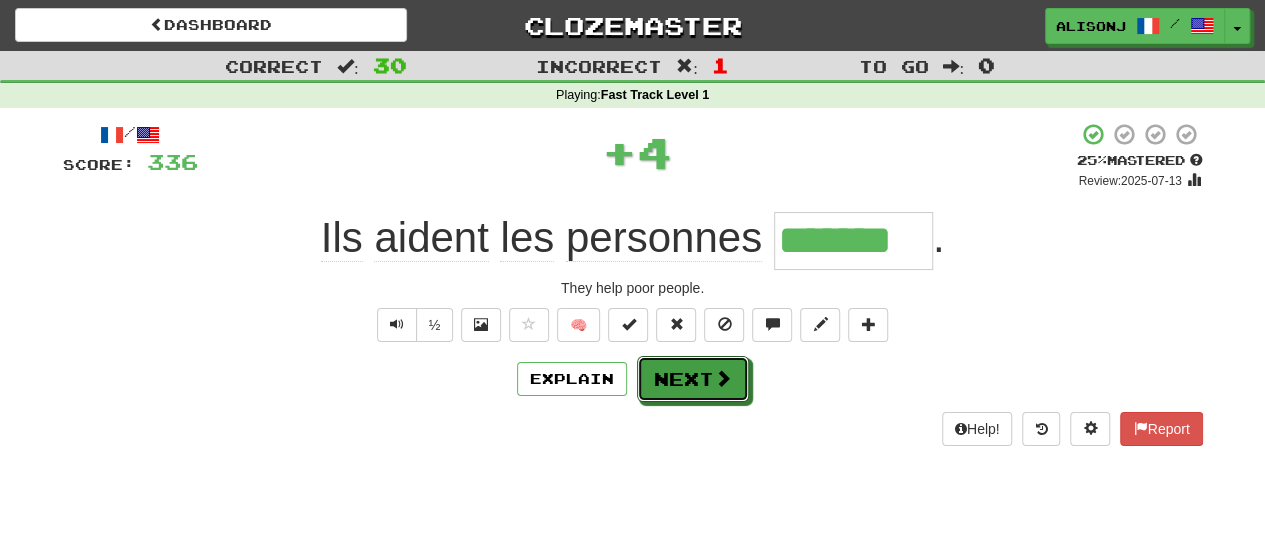 click on "Next" at bounding box center (693, 379) 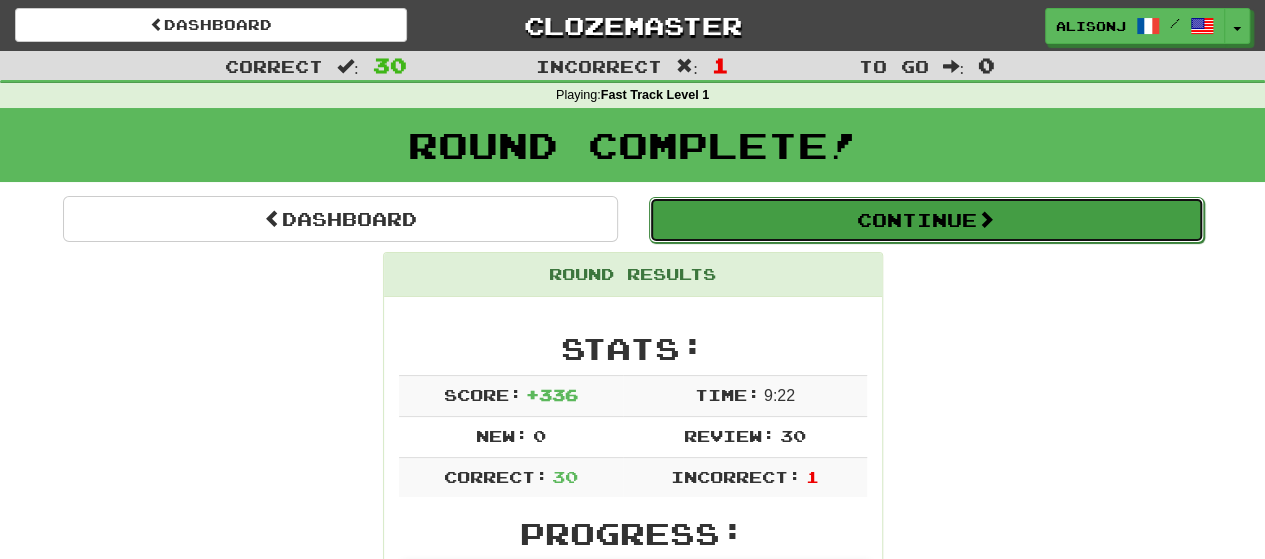 click on "Continue" at bounding box center (926, 220) 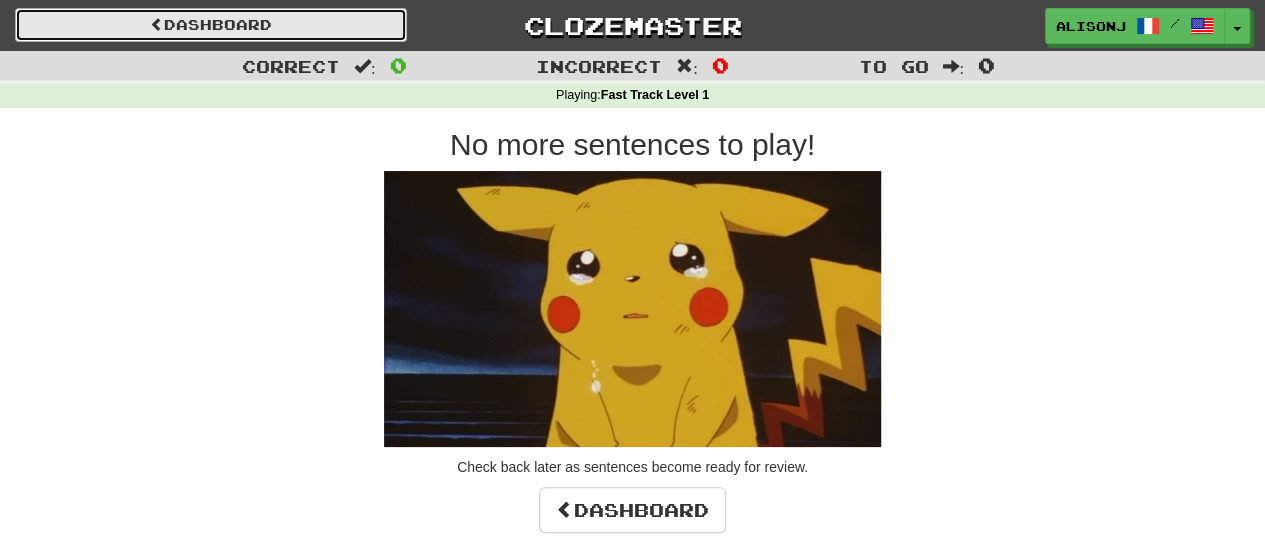 click on "Dashboard" at bounding box center [211, 25] 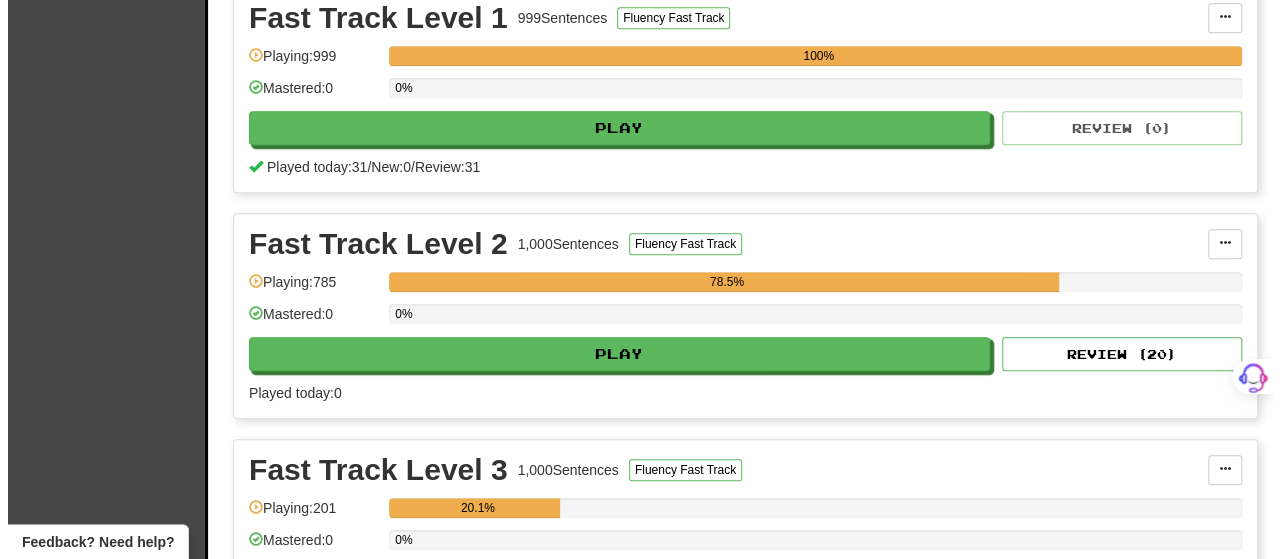 scroll, scrollTop: 800, scrollLeft: 0, axis: vertical 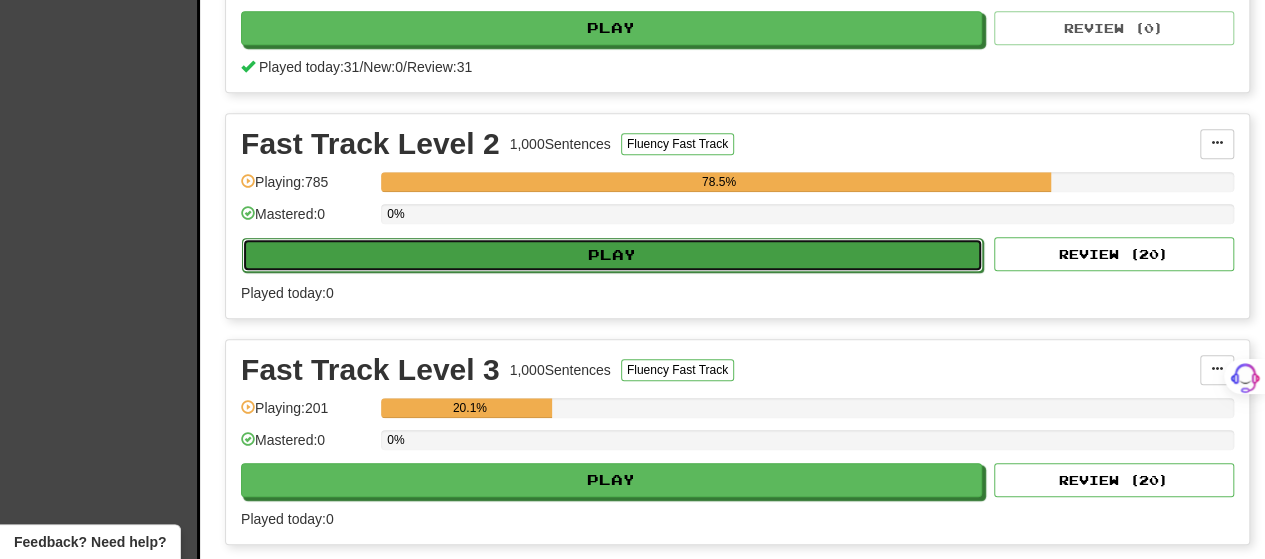 click on "Play" at bounding box center (612, 255) 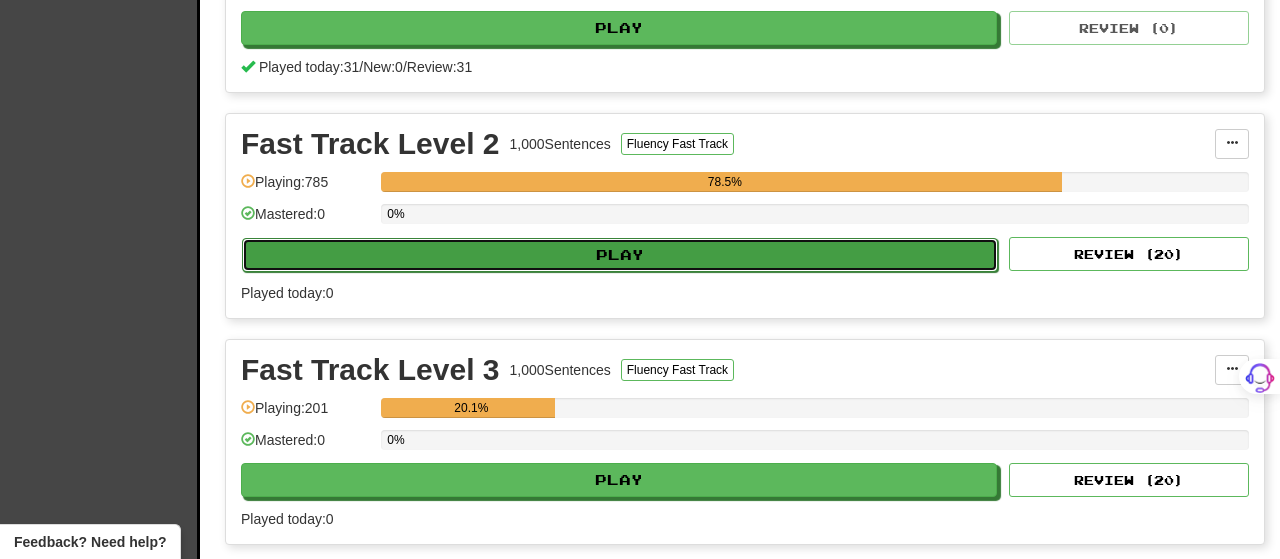select on "**" 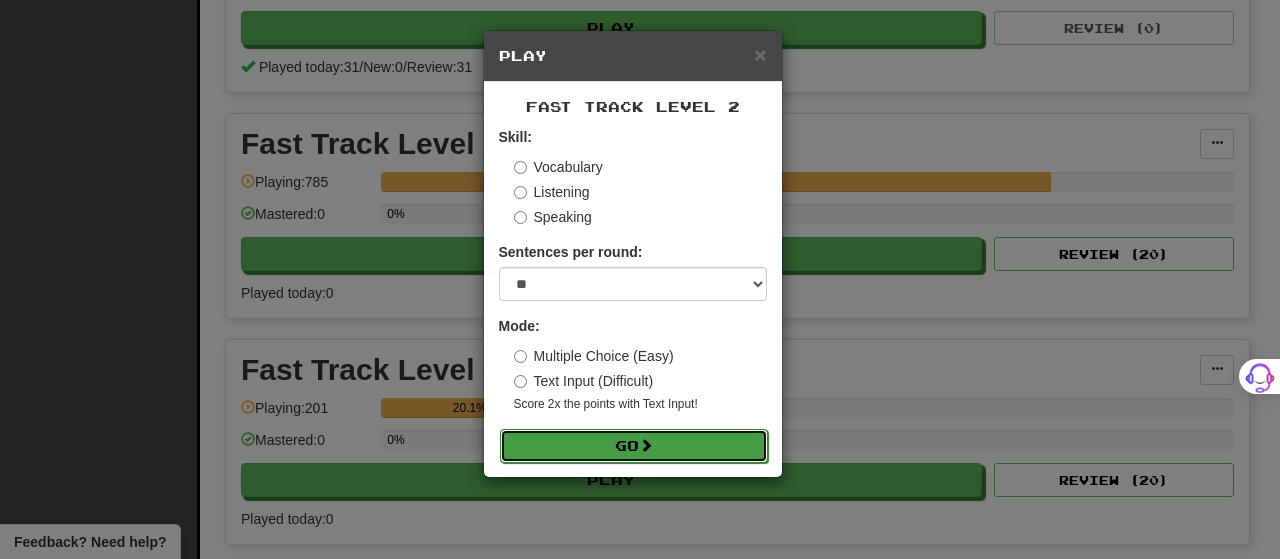 click on "Go" at bounding box center [634, 446] 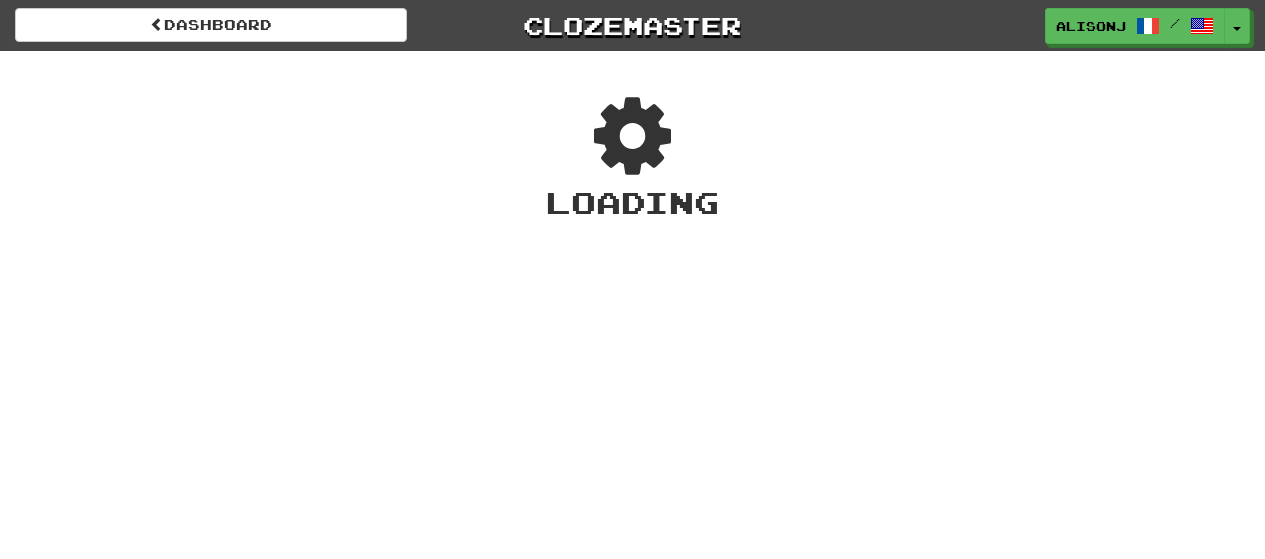 scroll, scrollTop: 0, scrollLeft: 0, axis: both 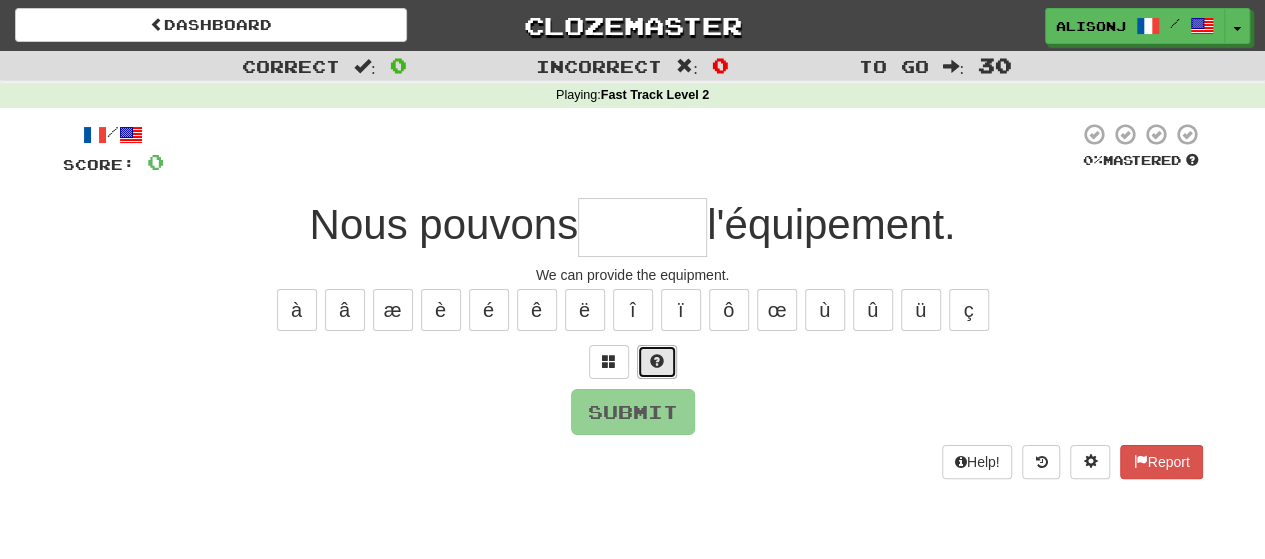 click at bounding box center (657, 361) 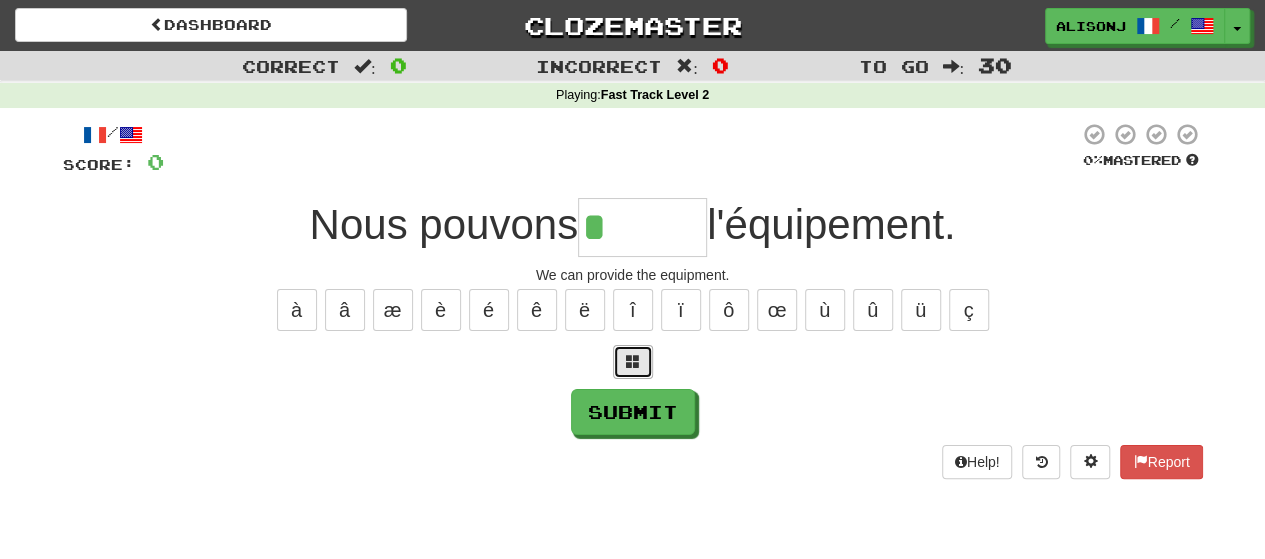 click at bounding box center (633, 361) 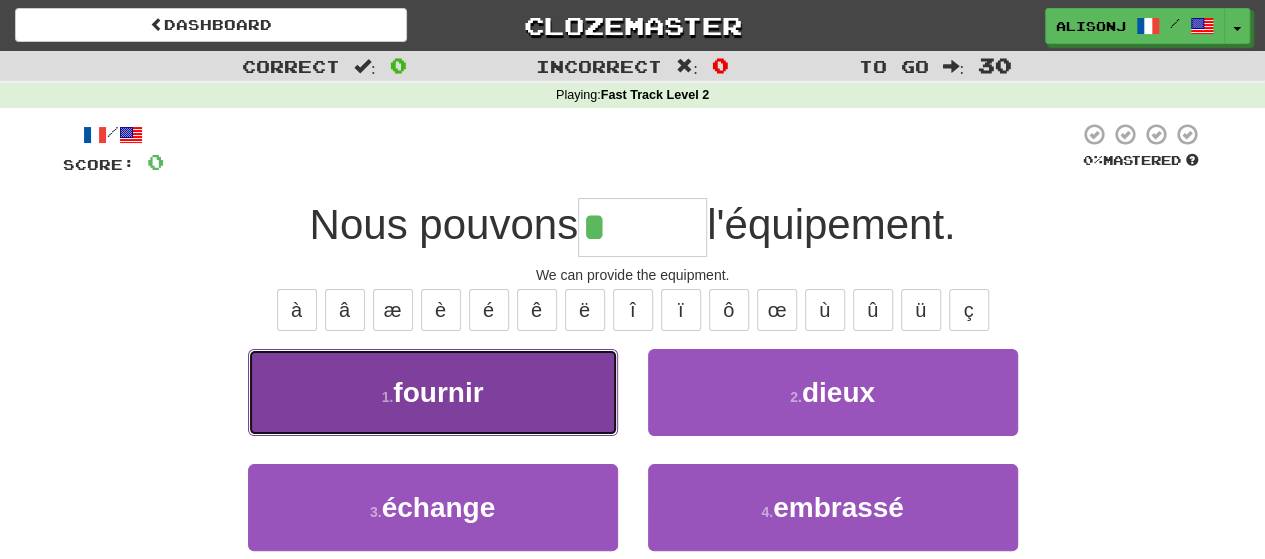 click on "1 .  fournir" at bounding box center [433, 392] 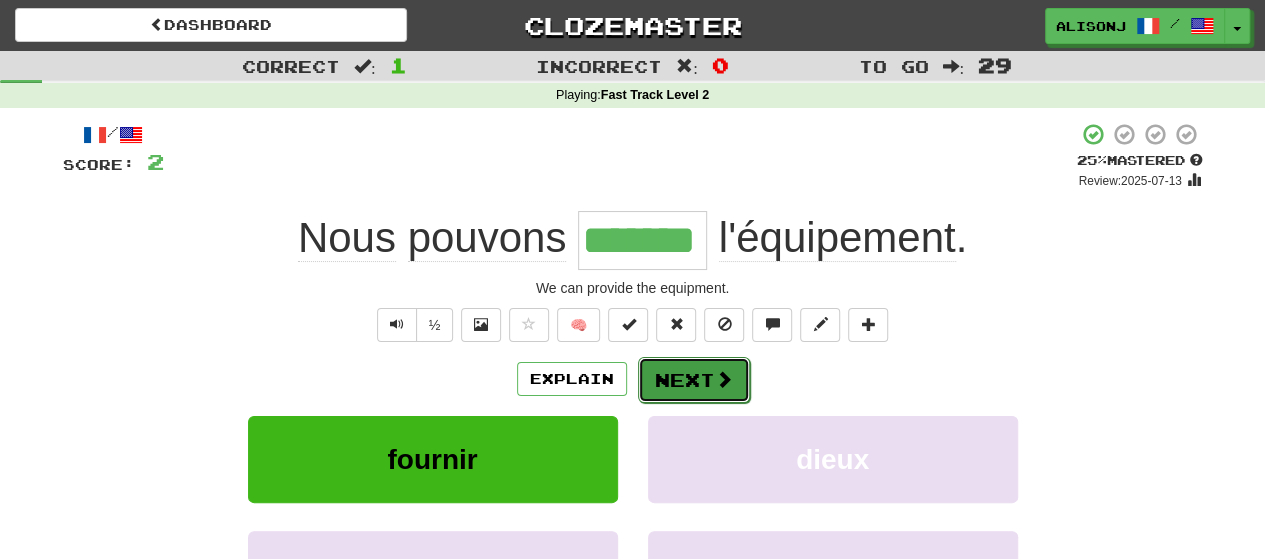 click on "Next" at bounding box center [694, 380] 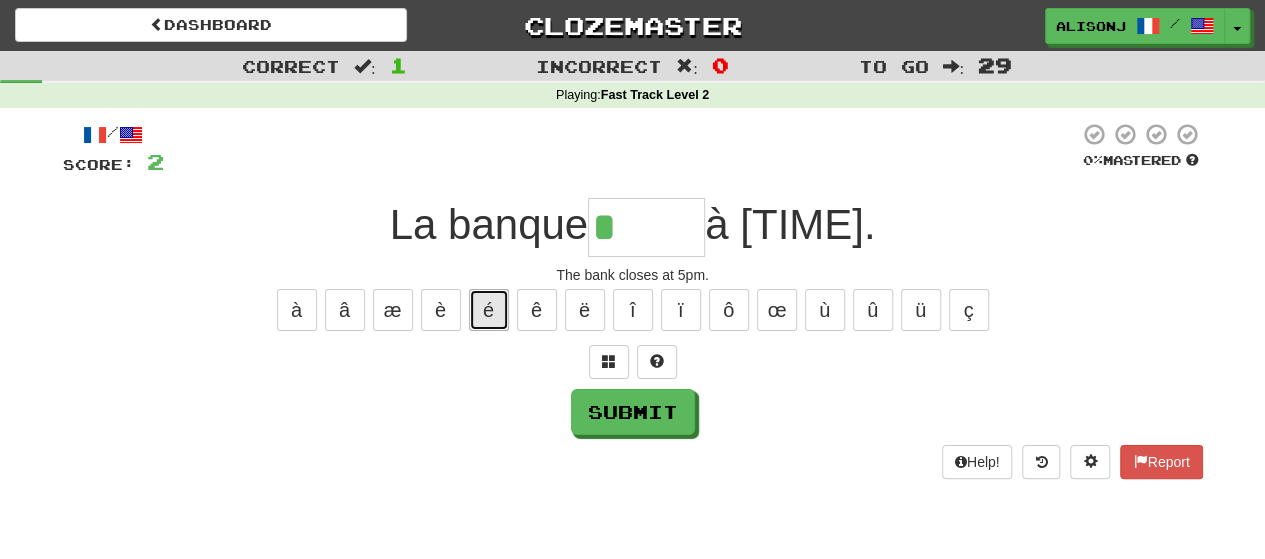 click on "é" at bounding box center (489, 310) 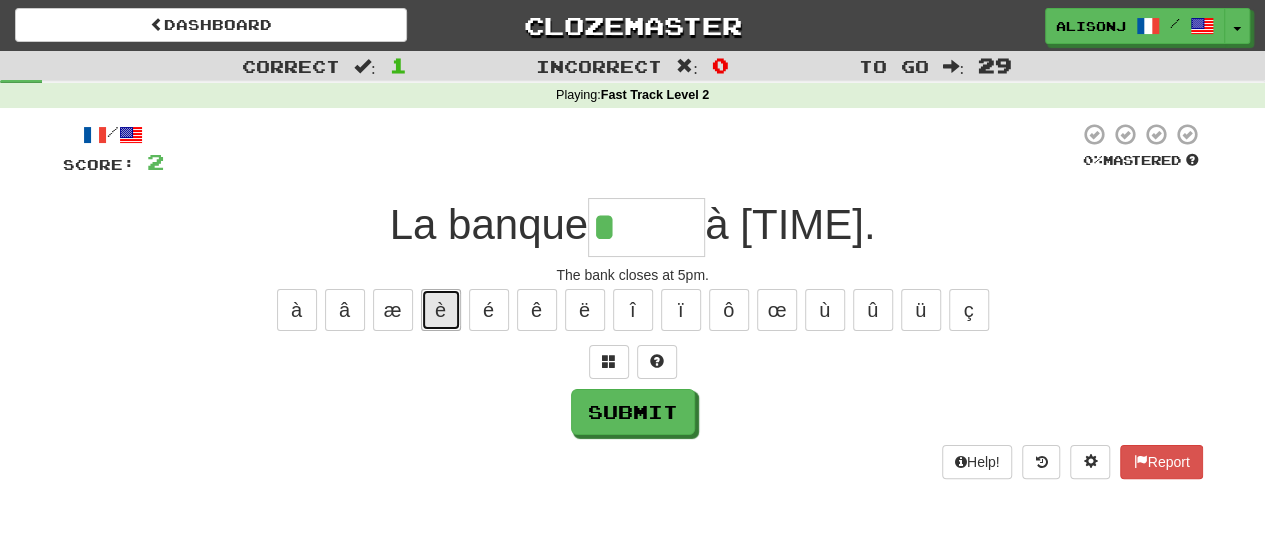 click on "è" at bounding box center [441, 310] 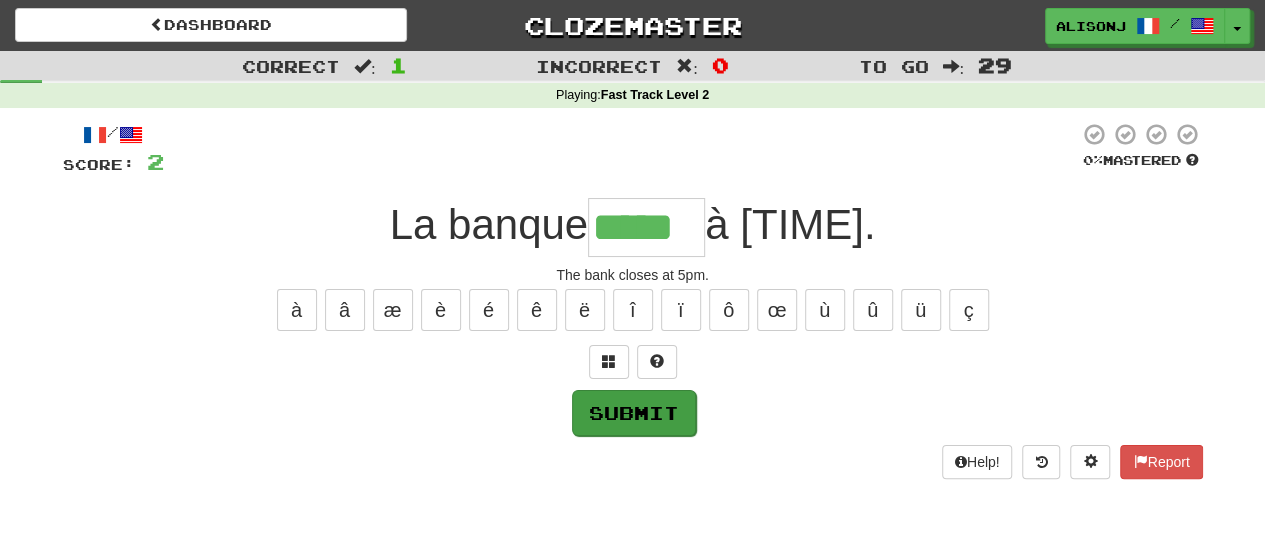 type on "*****" 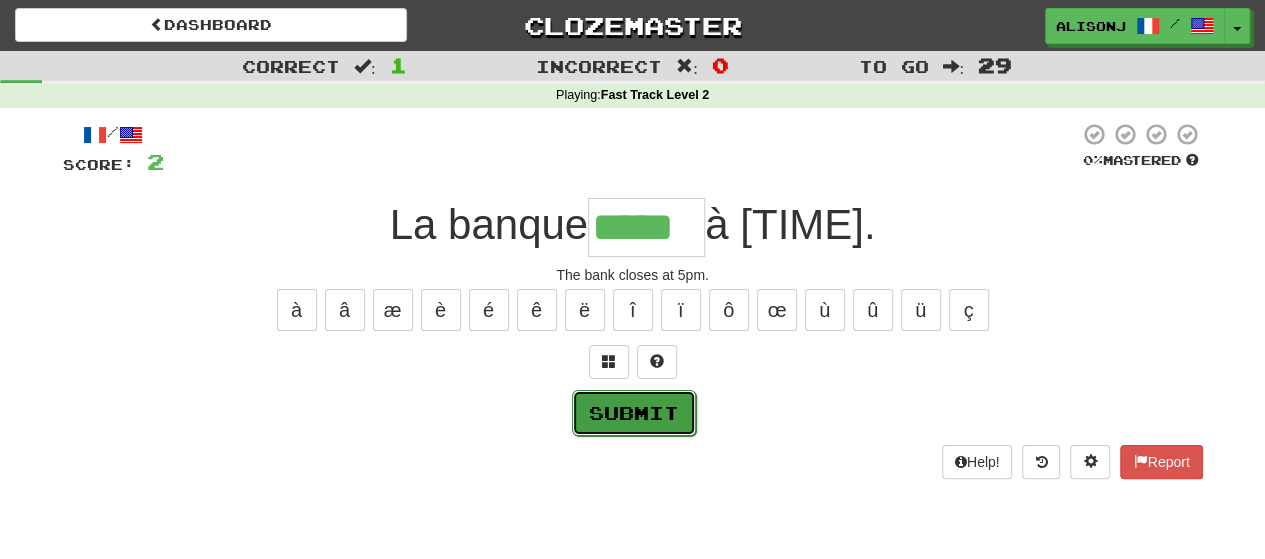 click on "Submit" at bounding box center [634, 413] 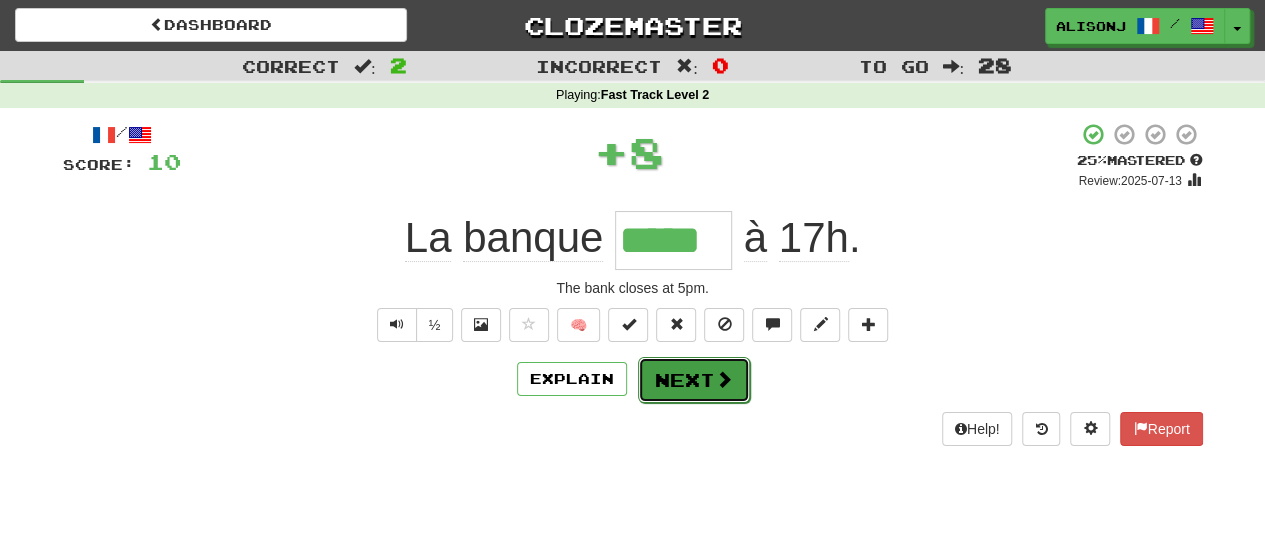 click on "Next" at bounding box center (694, 380) 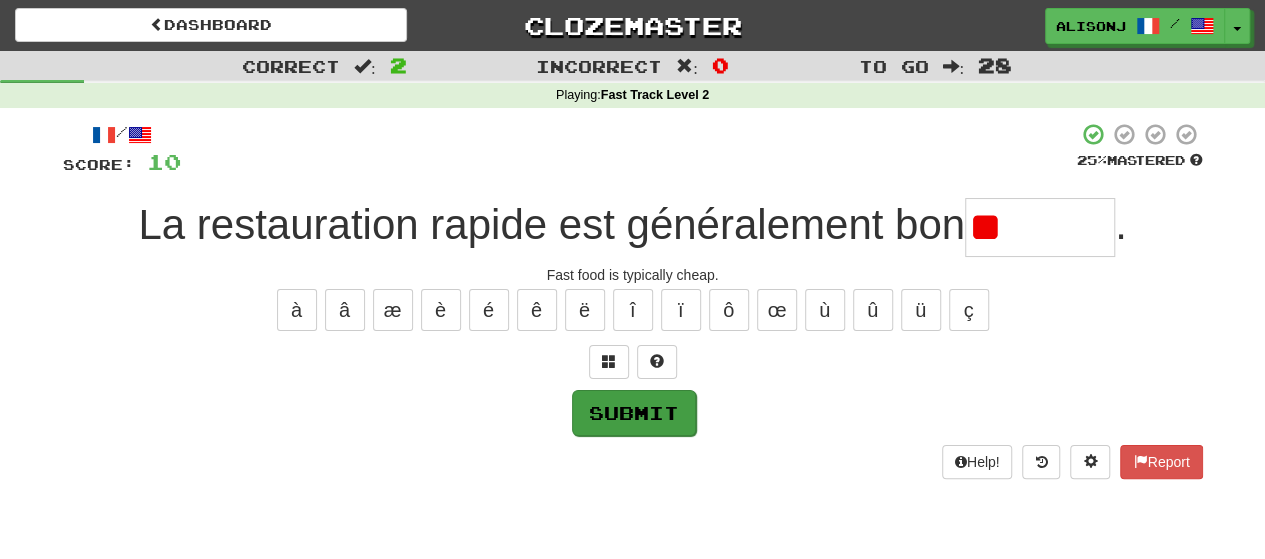 type on "*" 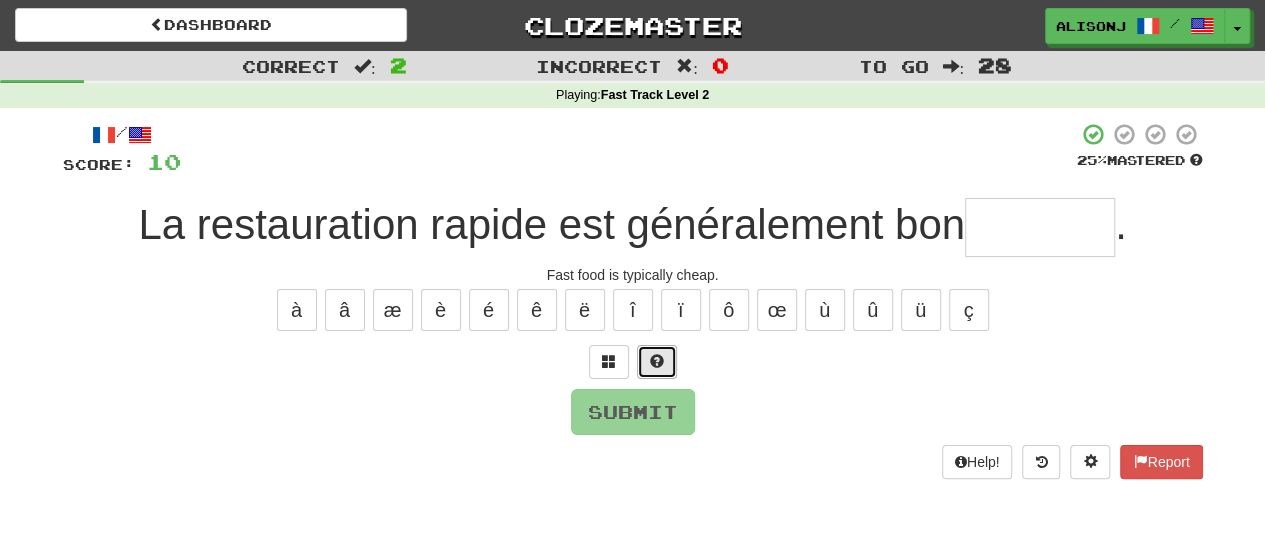 click at bounding box center (657, 361) 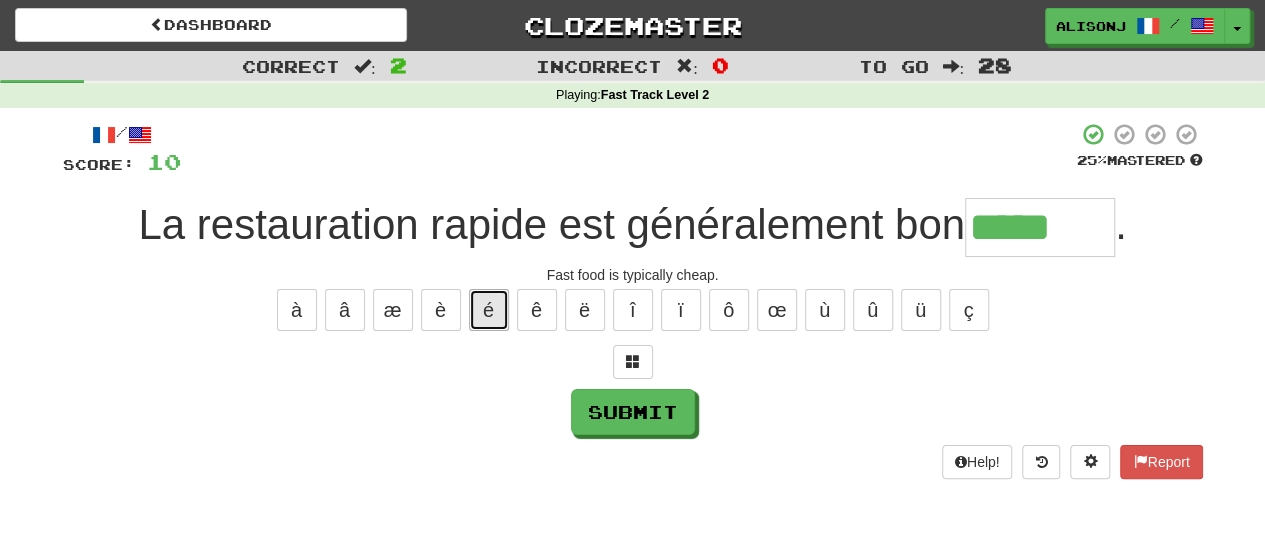 click on "é" at bounding box center (489, 310) 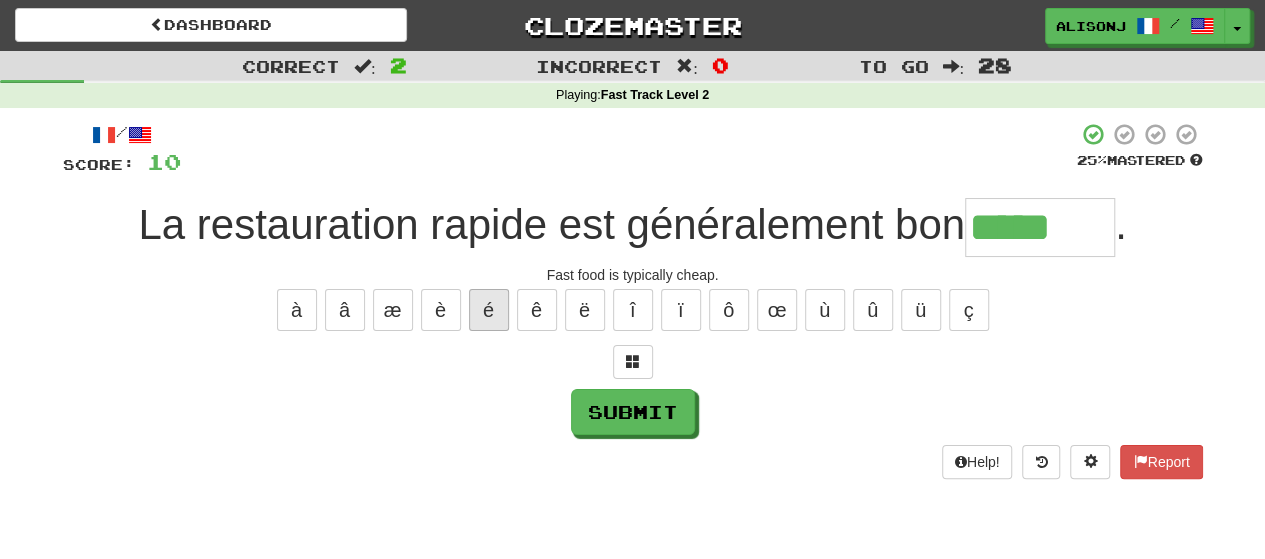 type on "******" 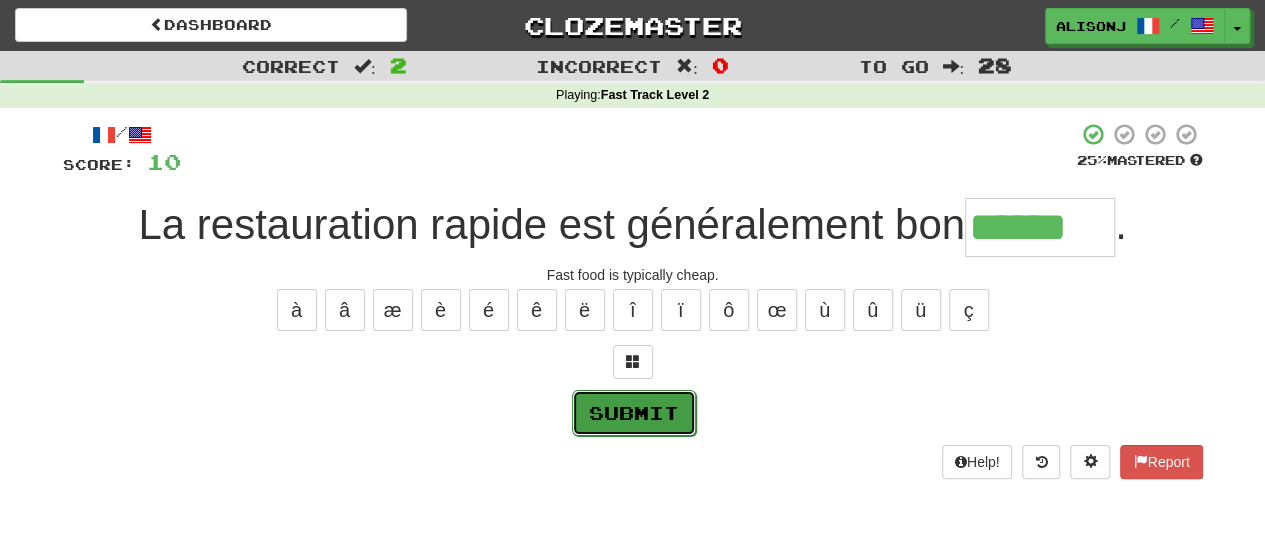 click on "Submit" at bounding box center (634, 413) 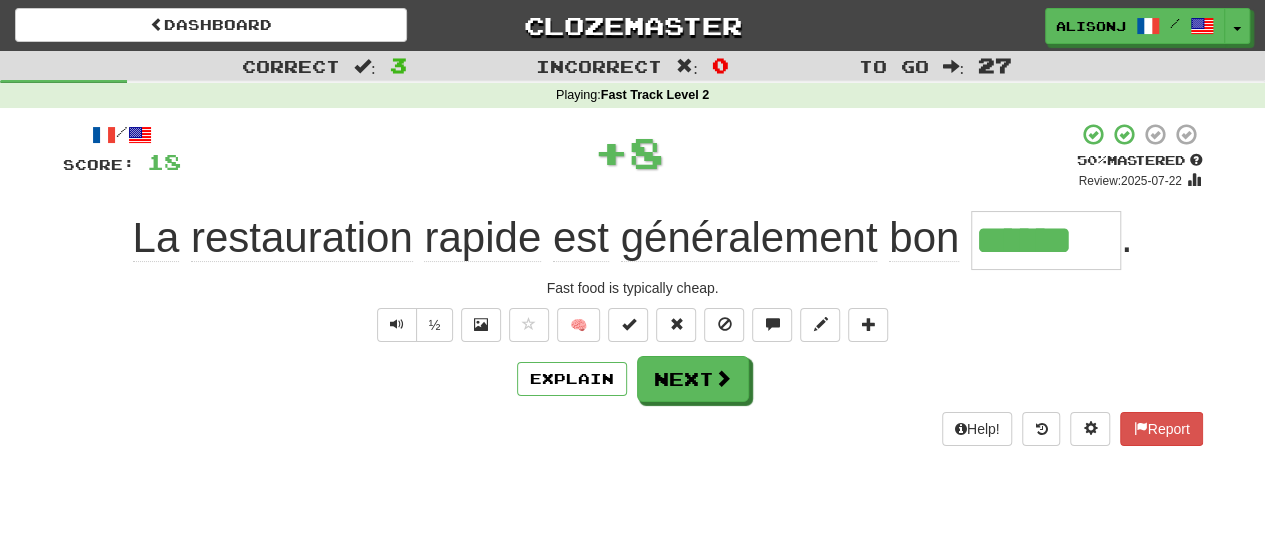 click on "La restauration rapide est généralement bon ****** . Fast food is typically cheap. ½ 🧠 Explain Next Help! Report" at bounding box center [633, 284] 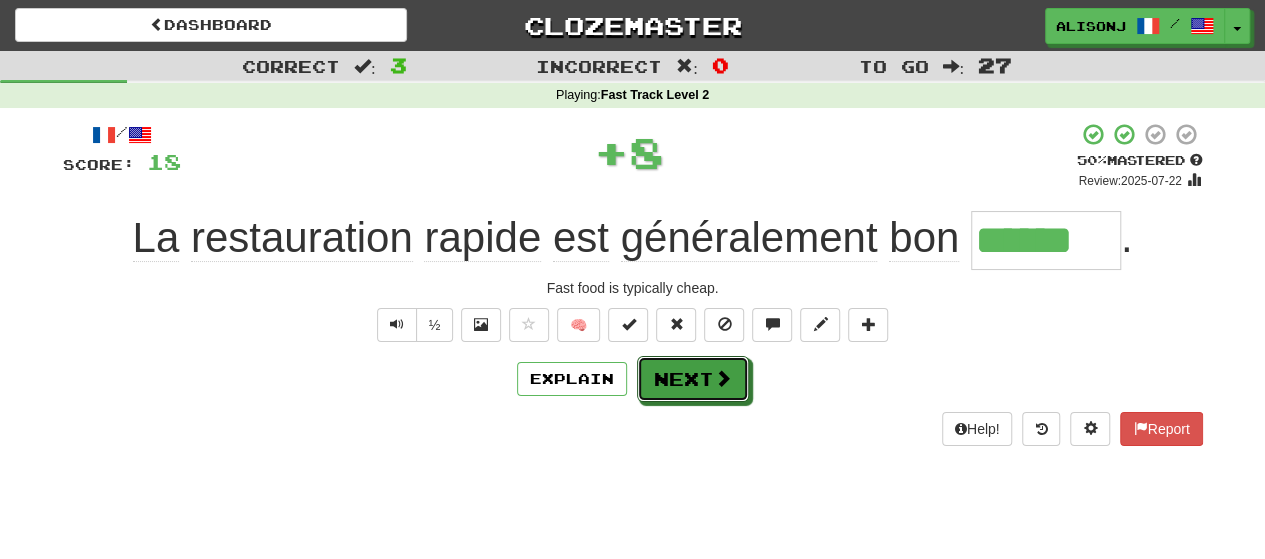 click on "Next" at bounding box center [693, 379] 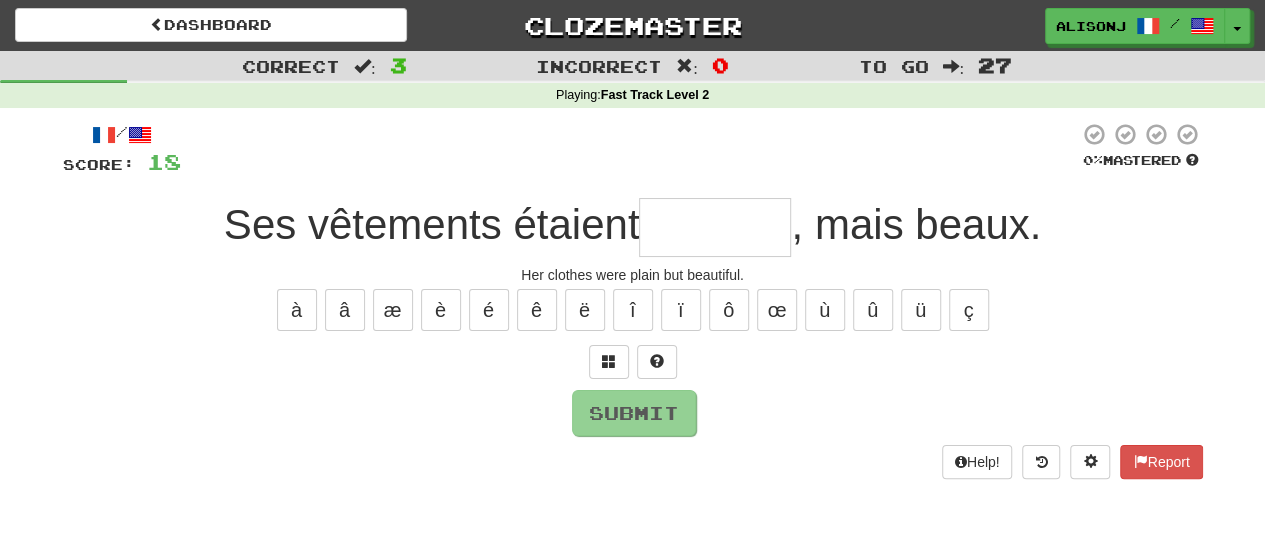type on "*" 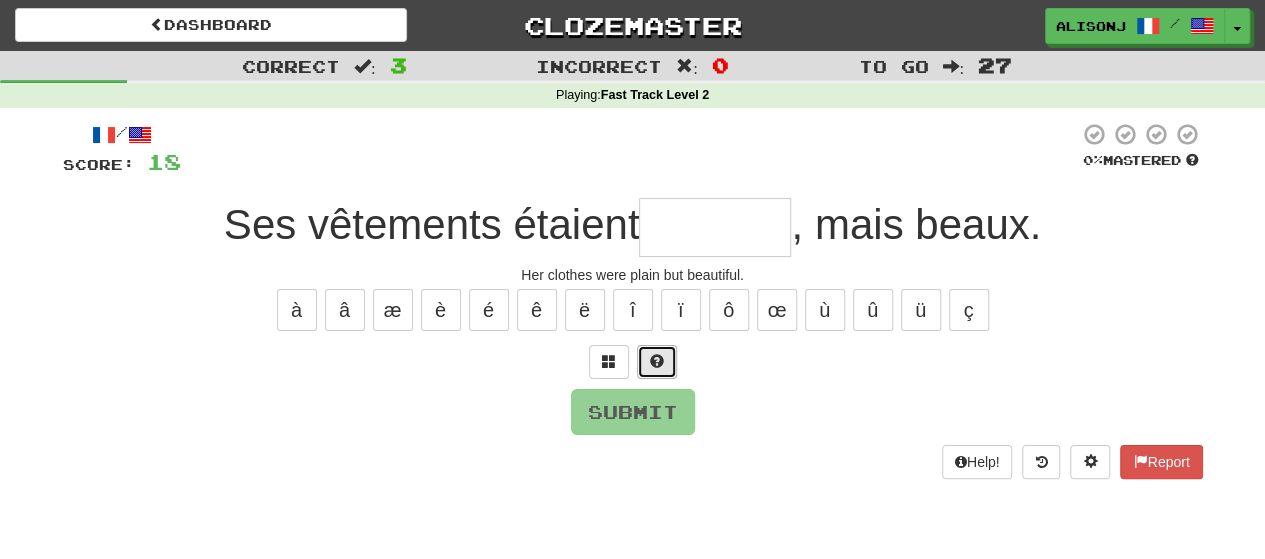 click at bounding box center [657, 362] 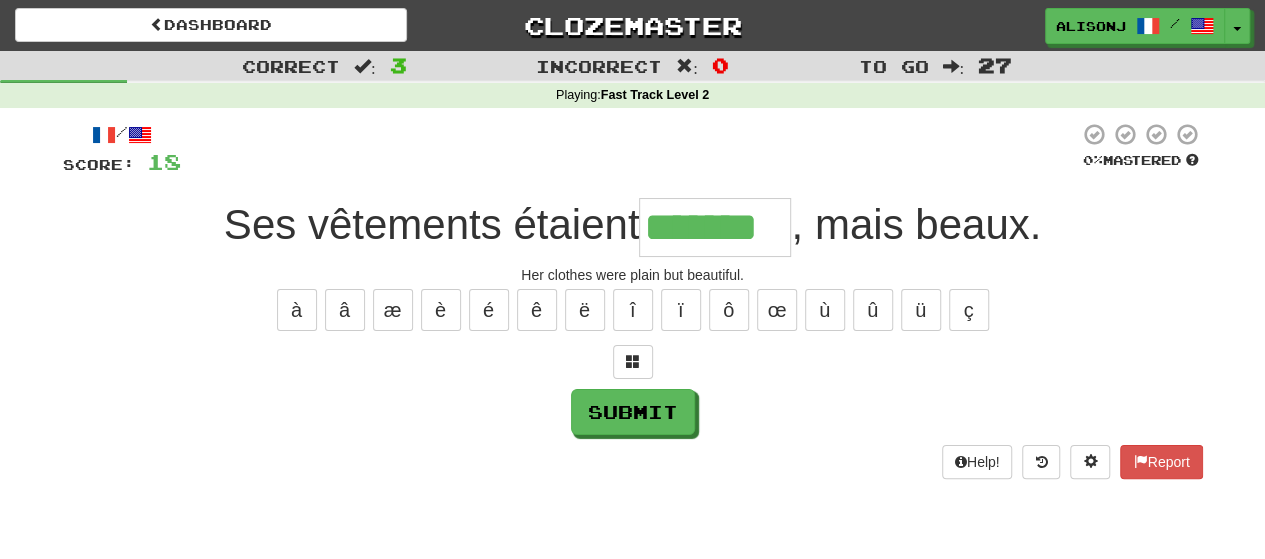 type on "*******" 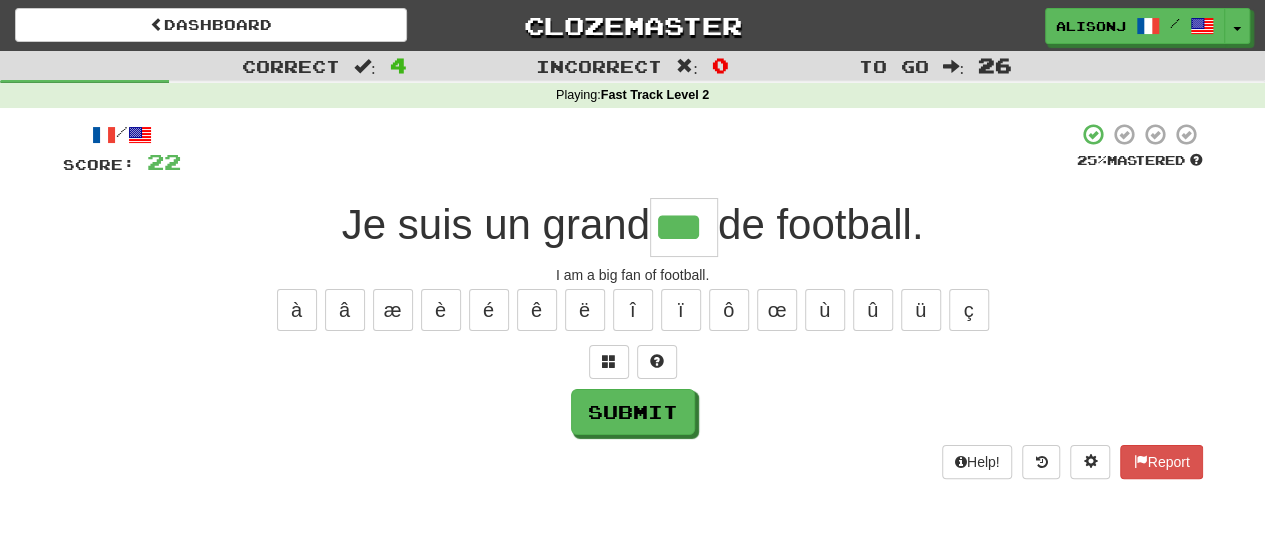 type on "***" 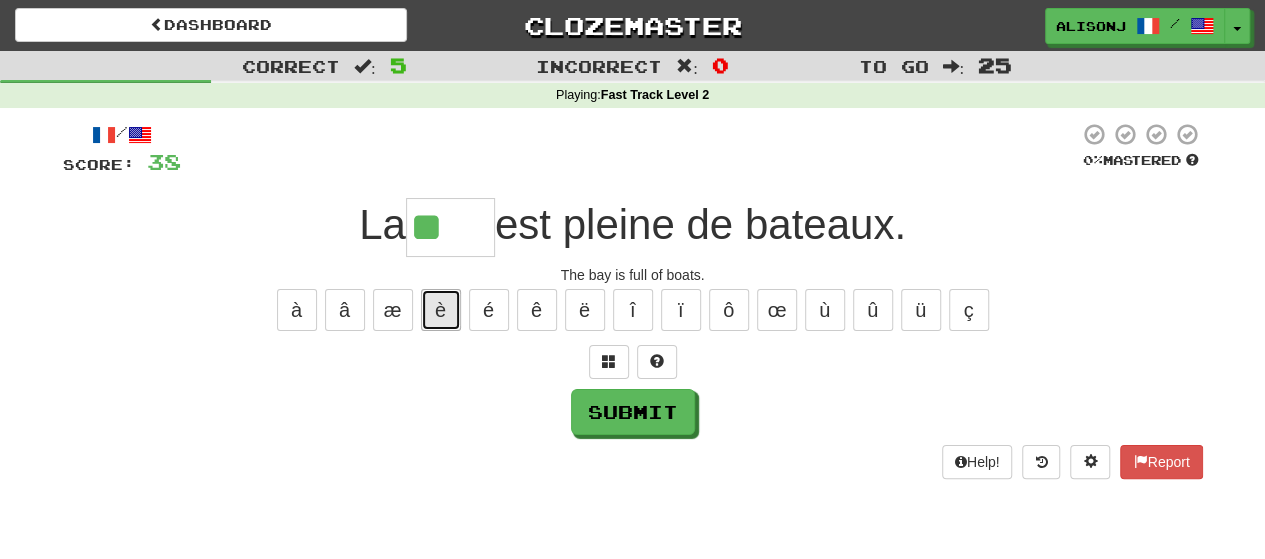 click on "è" at bounding box center (441, 310) 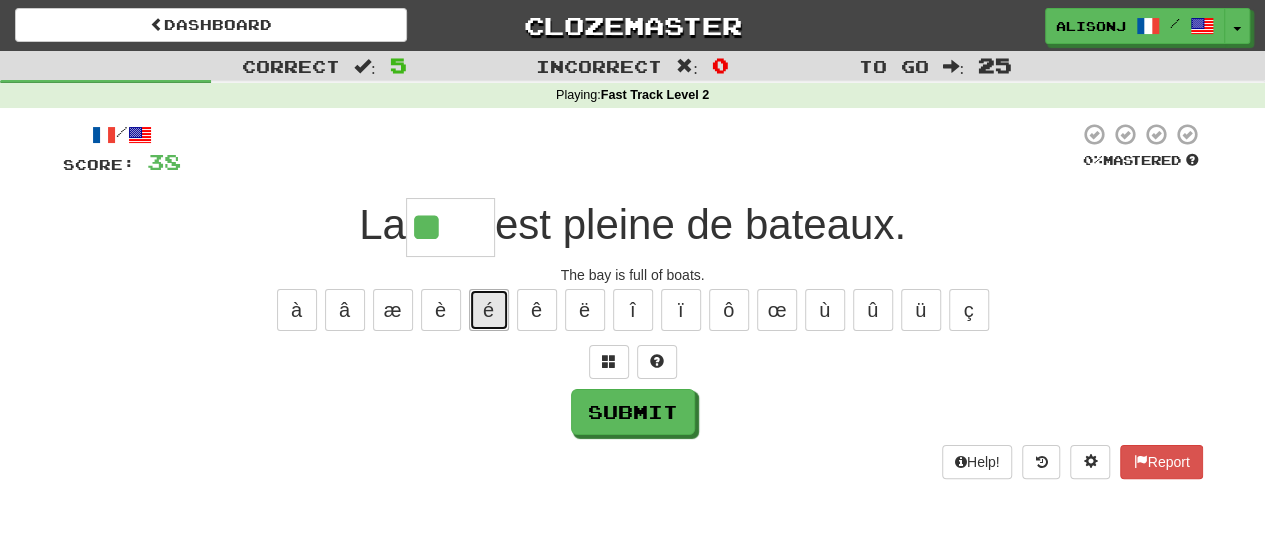 click on "é" at bounding box center (489, 310) 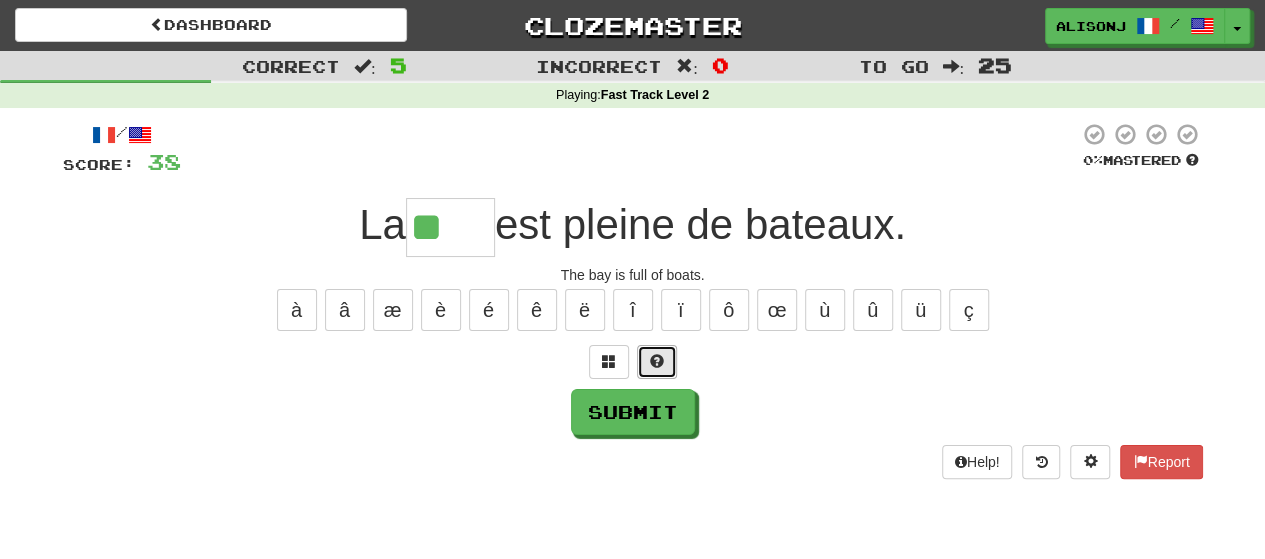 click at bounding box center (657, 361) 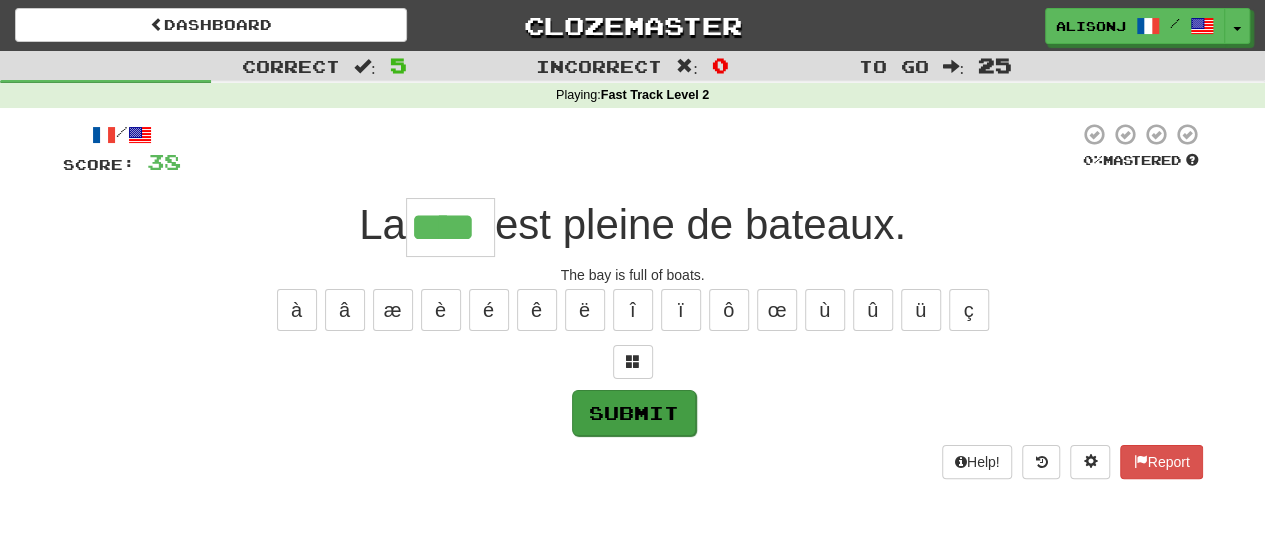 type on "****" 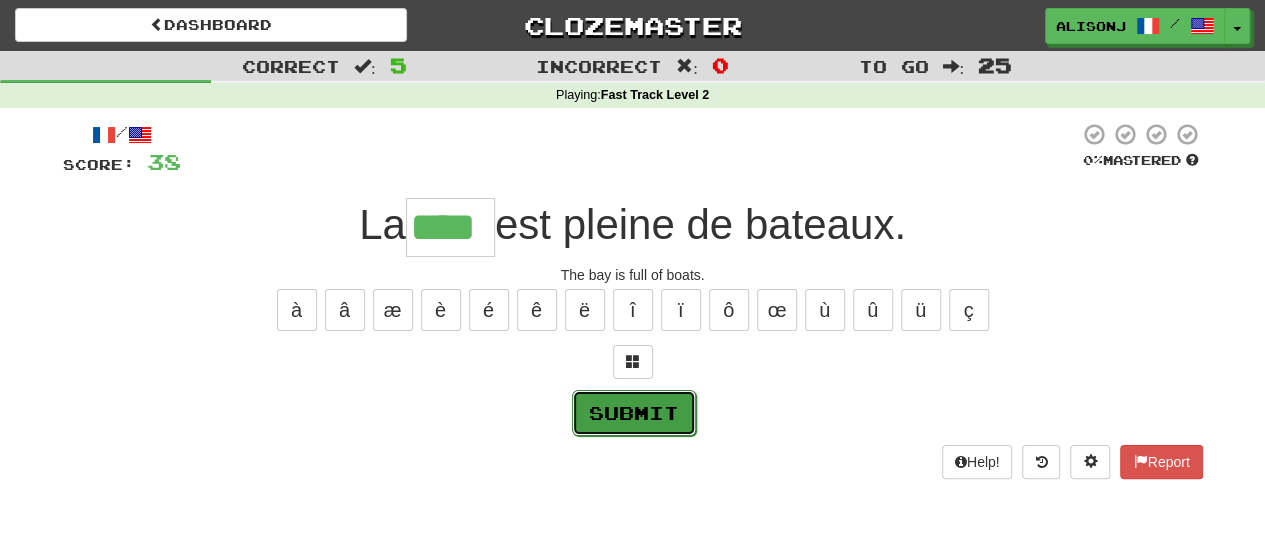 click on "Submit" at bounding box center [634, 413] 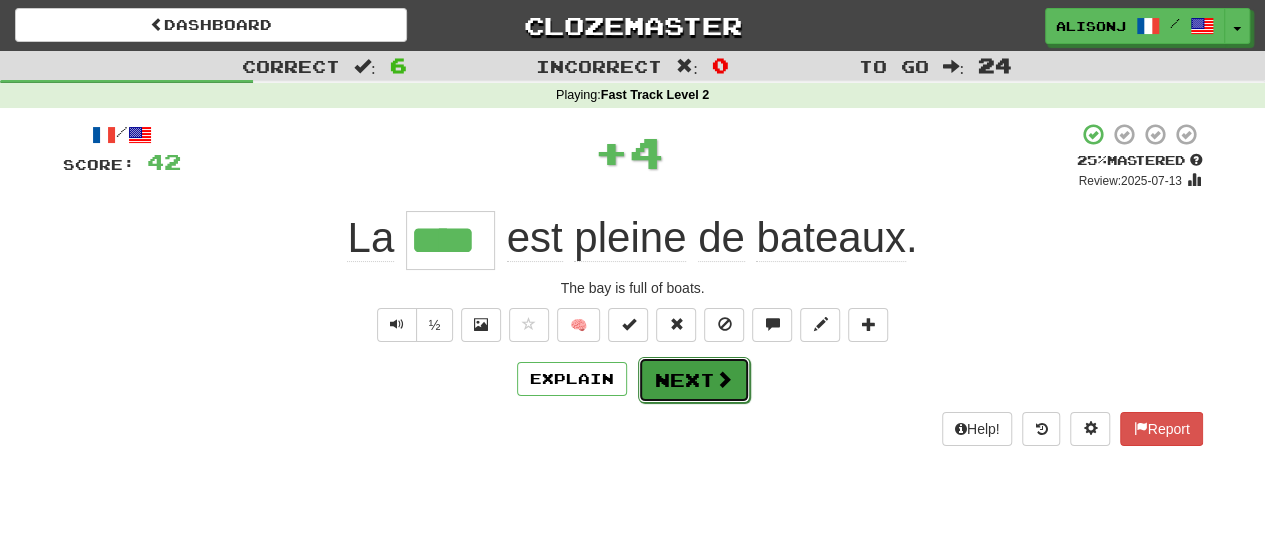 click on "Next" at bounding box center [694, 380] 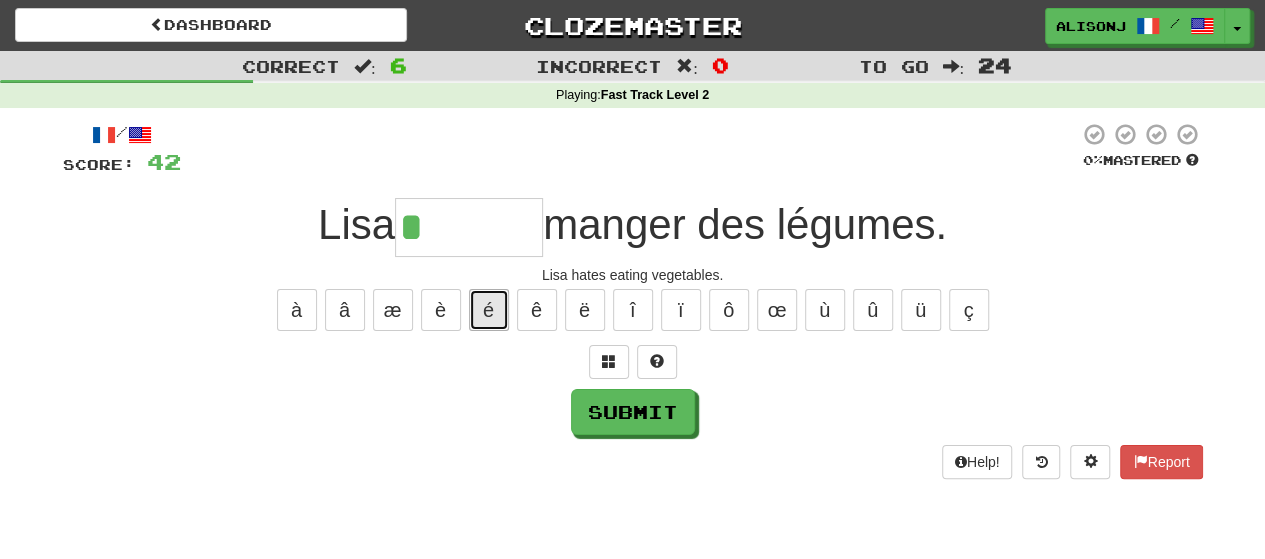 click on "é" at bounding box center (489, 310) 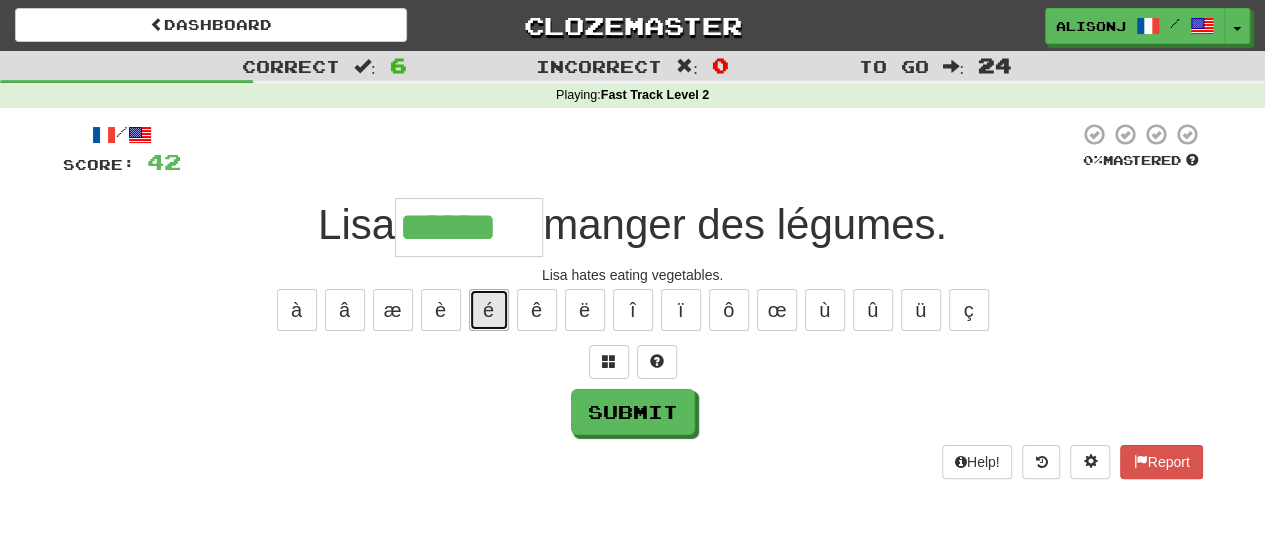 click on "é" at bounding box center (489, 310) 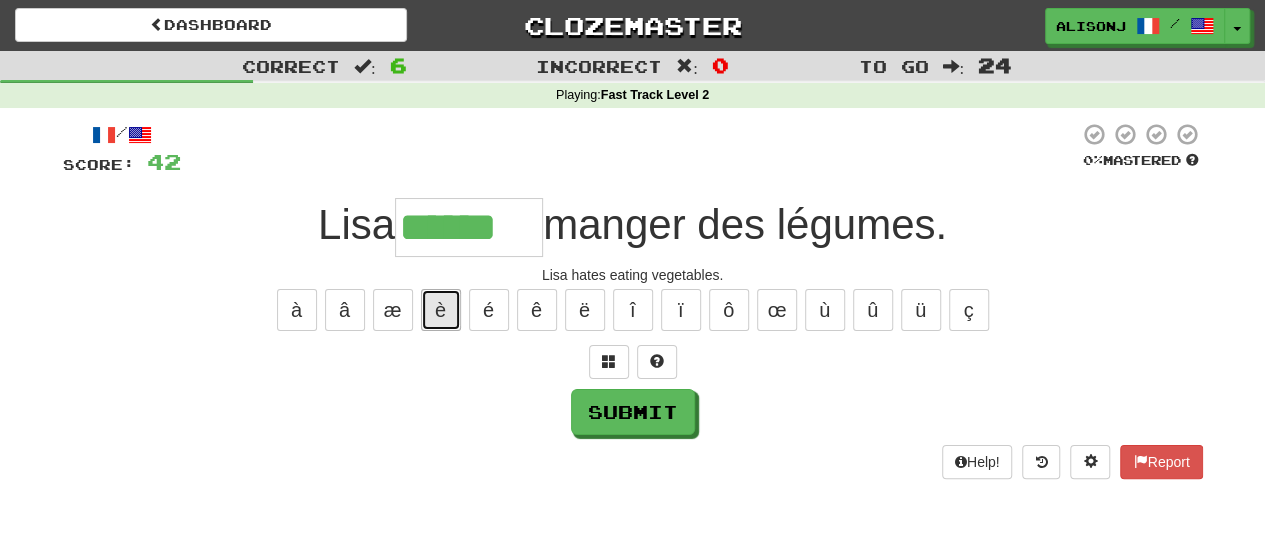 click on "è" at bounding box center (441, 310) 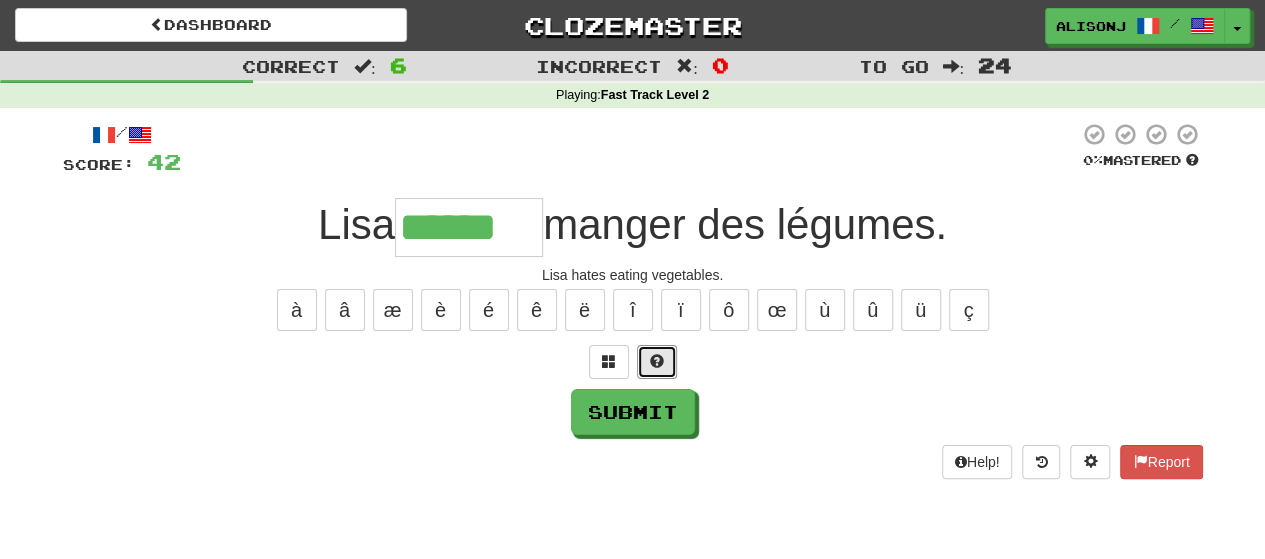 click at bounding box center [657, 361] 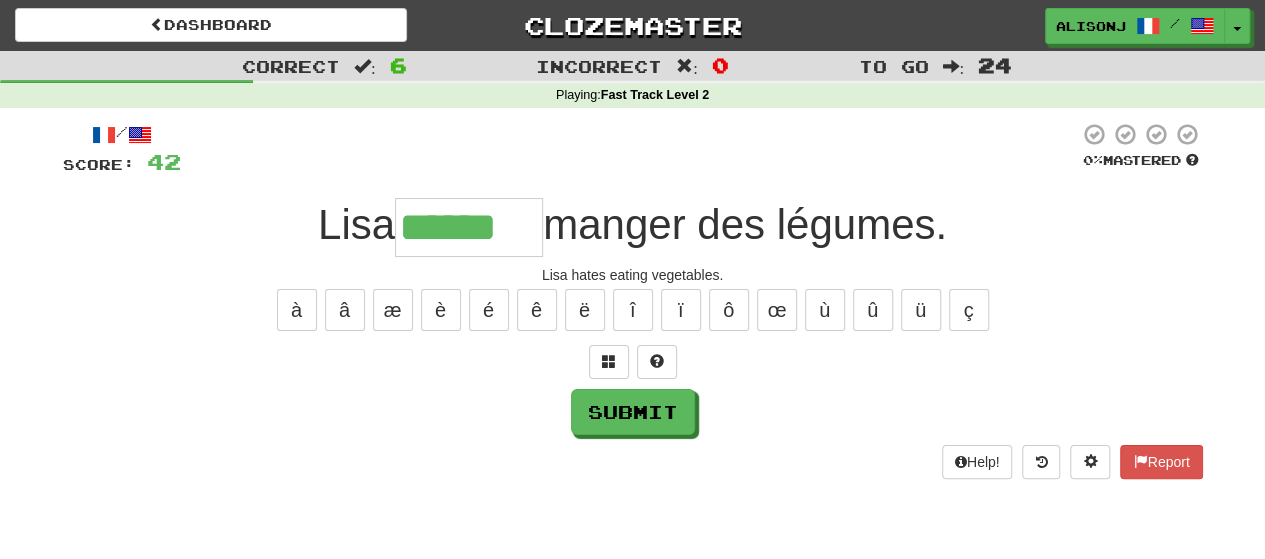 type on "*******" 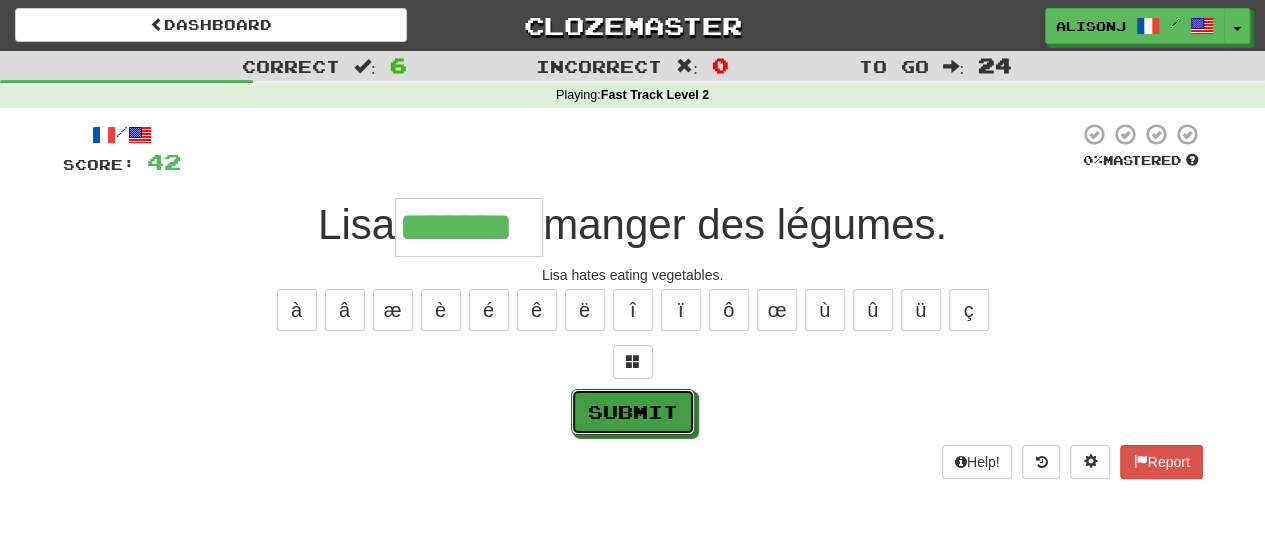 click on "Submit" at bounding box center [633, 412] 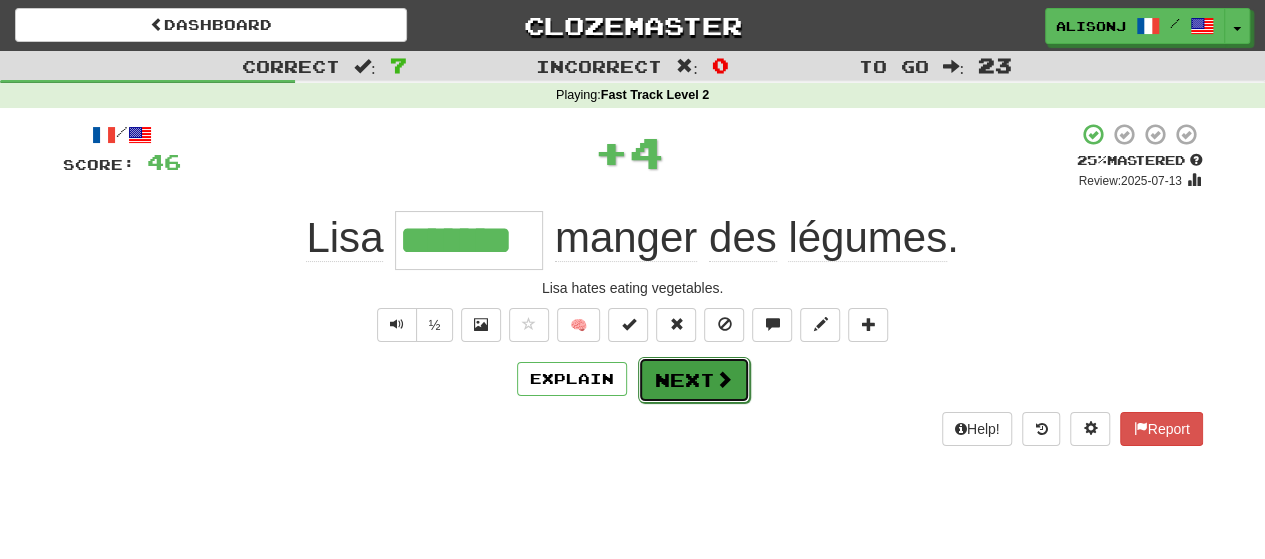 click on "Next" at bounding box center [694, 380] 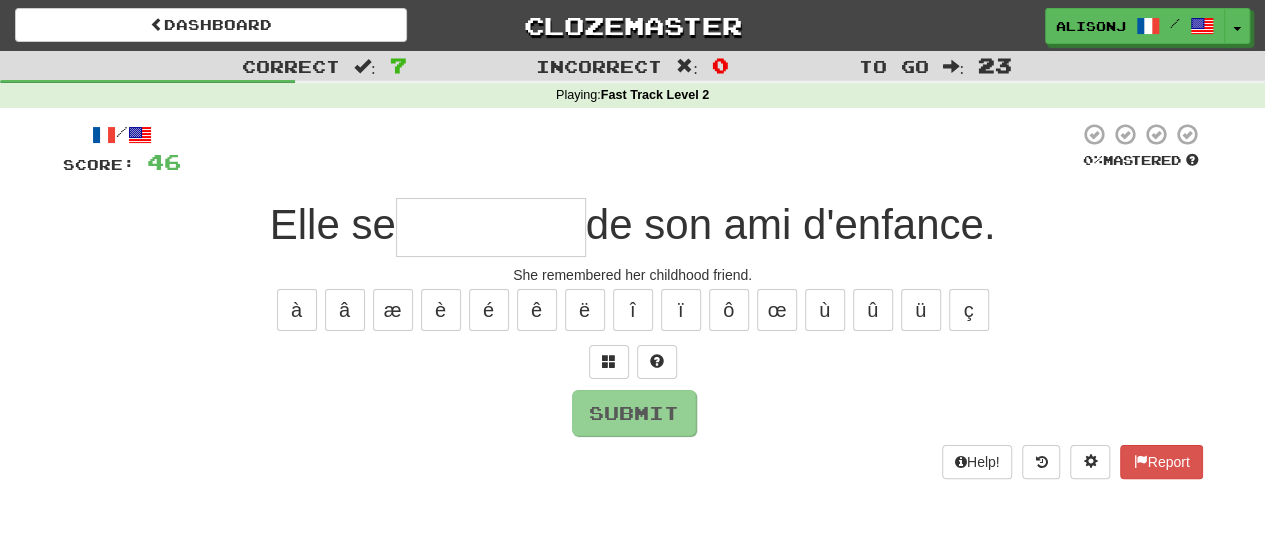 type on "*" 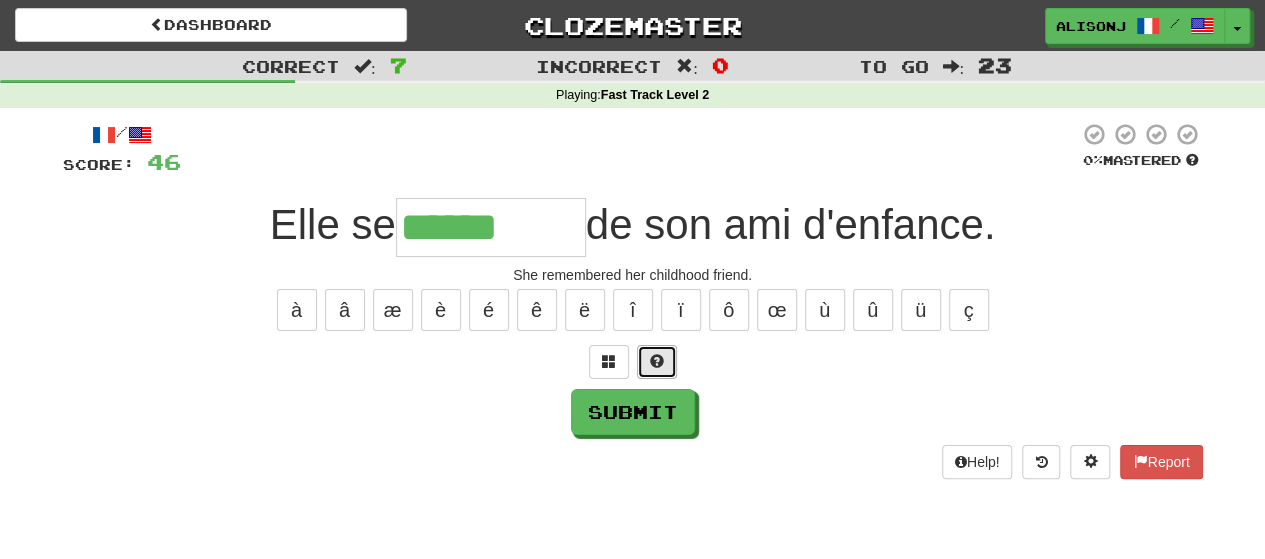 click at bounding box center [657, 361] 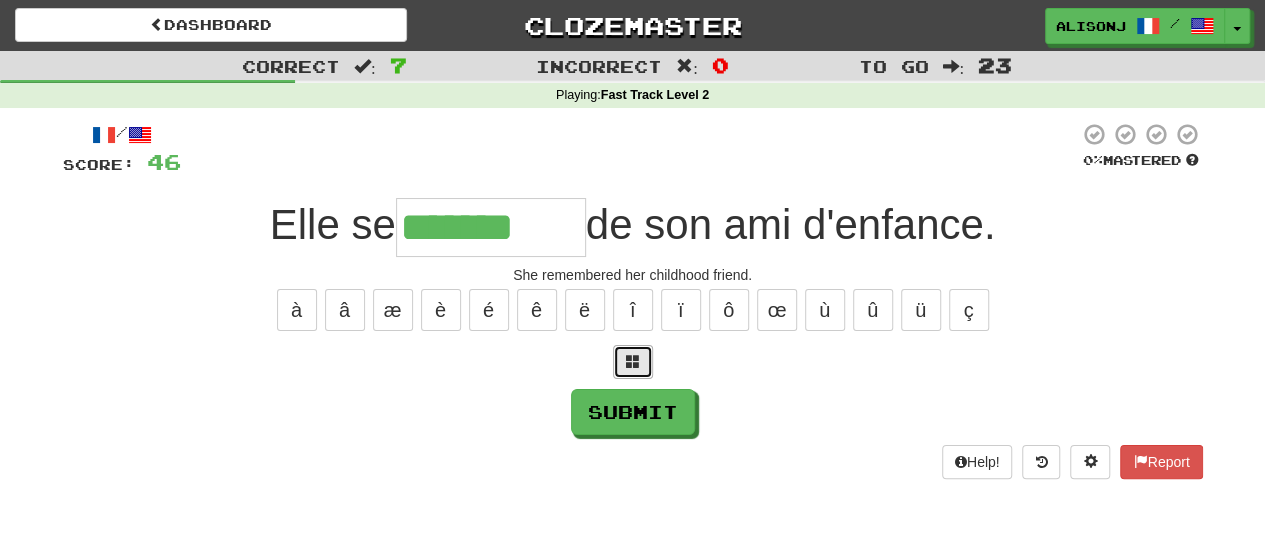 click at bounding box center [633, 362] 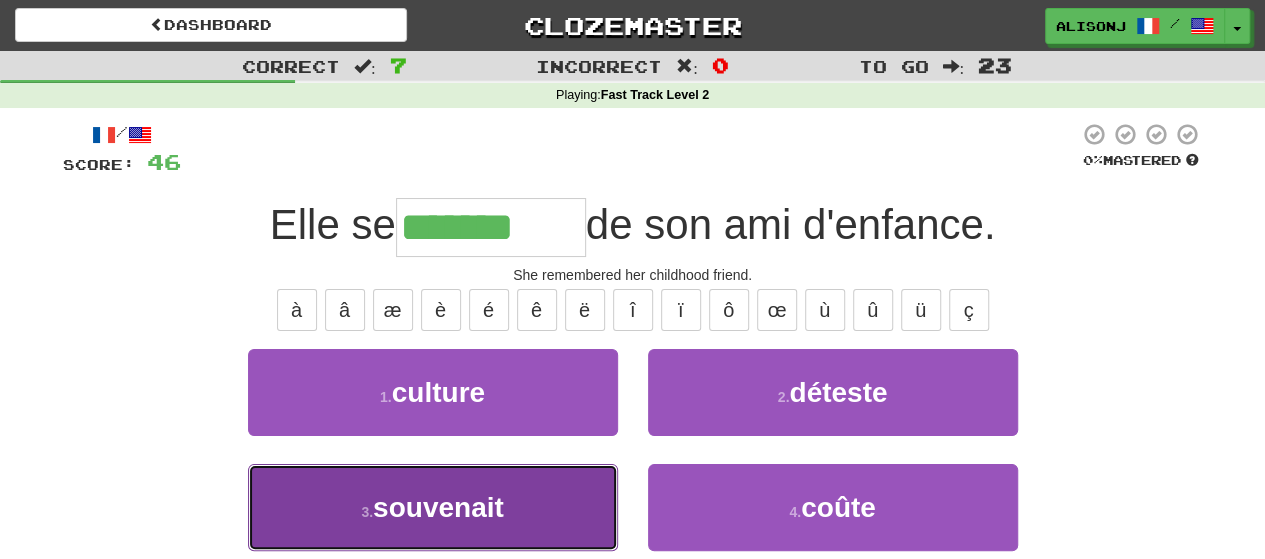 click on "3 .  souvenait" at bounding box center [433, 507] 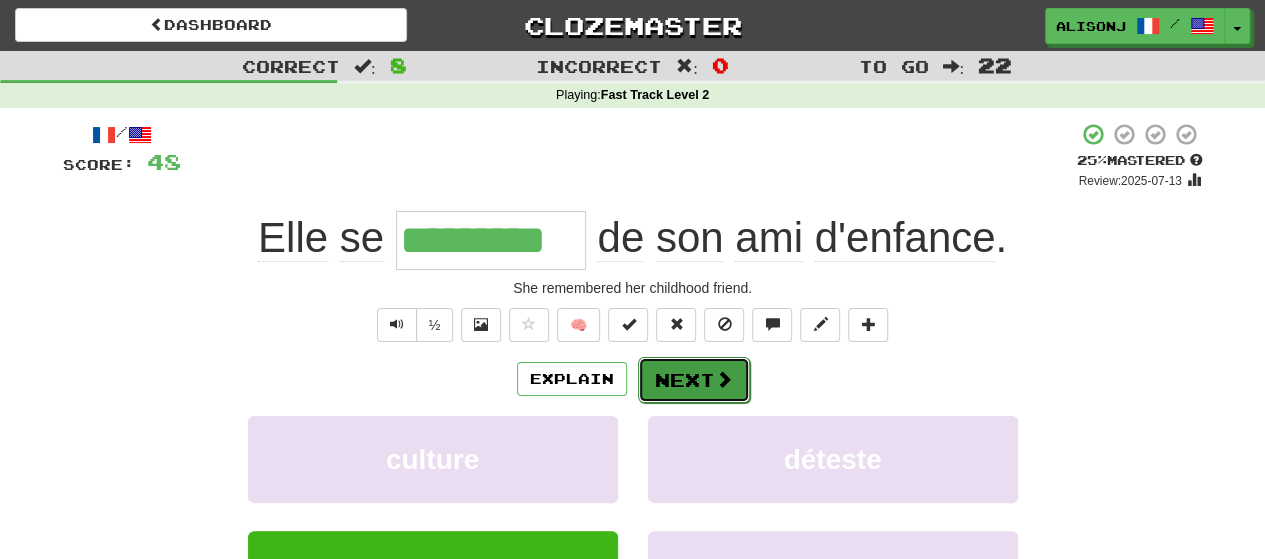 click on "Next" at bounding box center [694, 380] 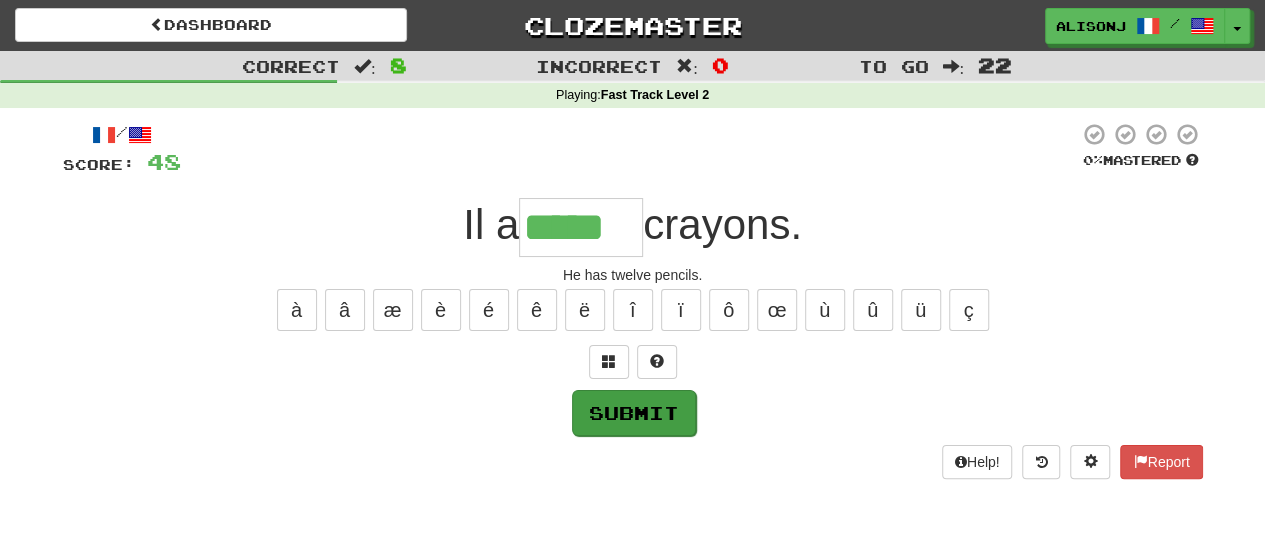 type on "*****" 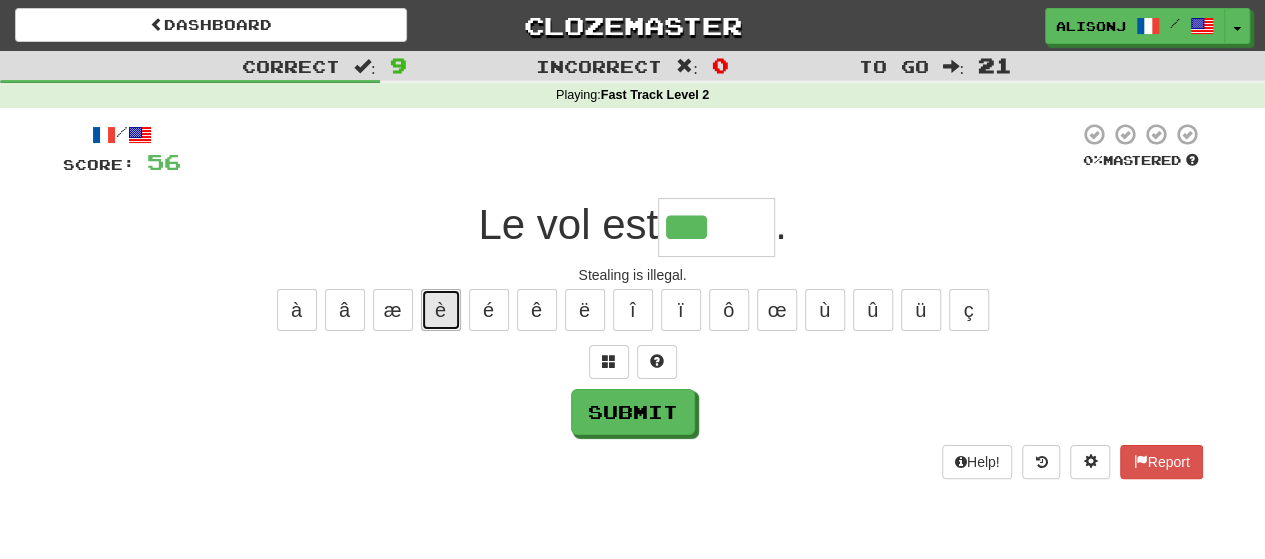 click on "è" at bounding box center (441, 310) 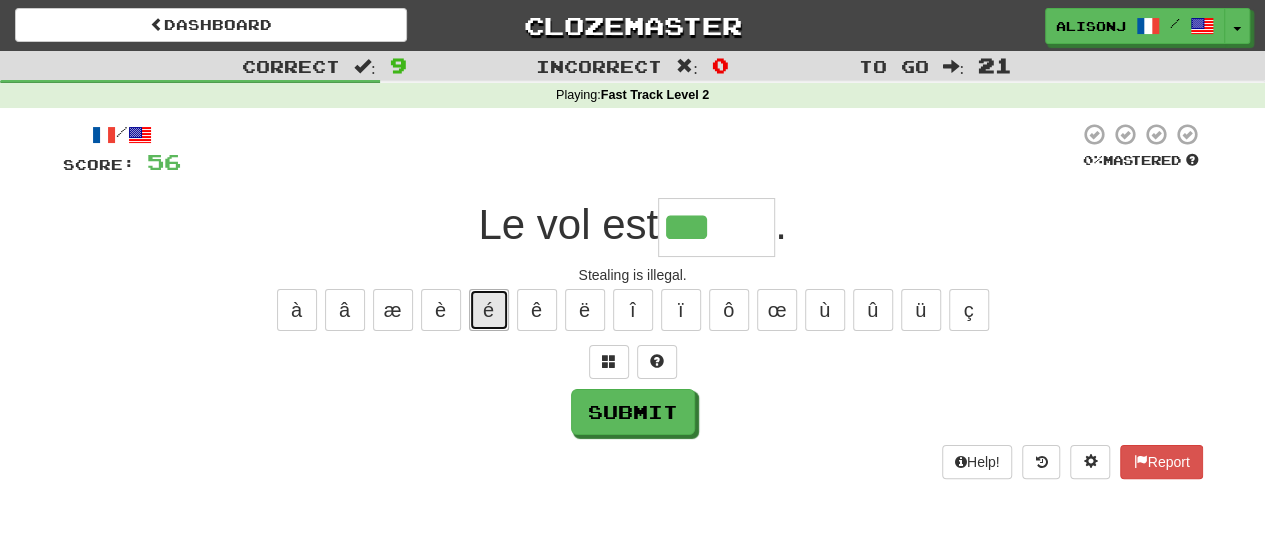 click on "é" at bounding box center (489, 310) 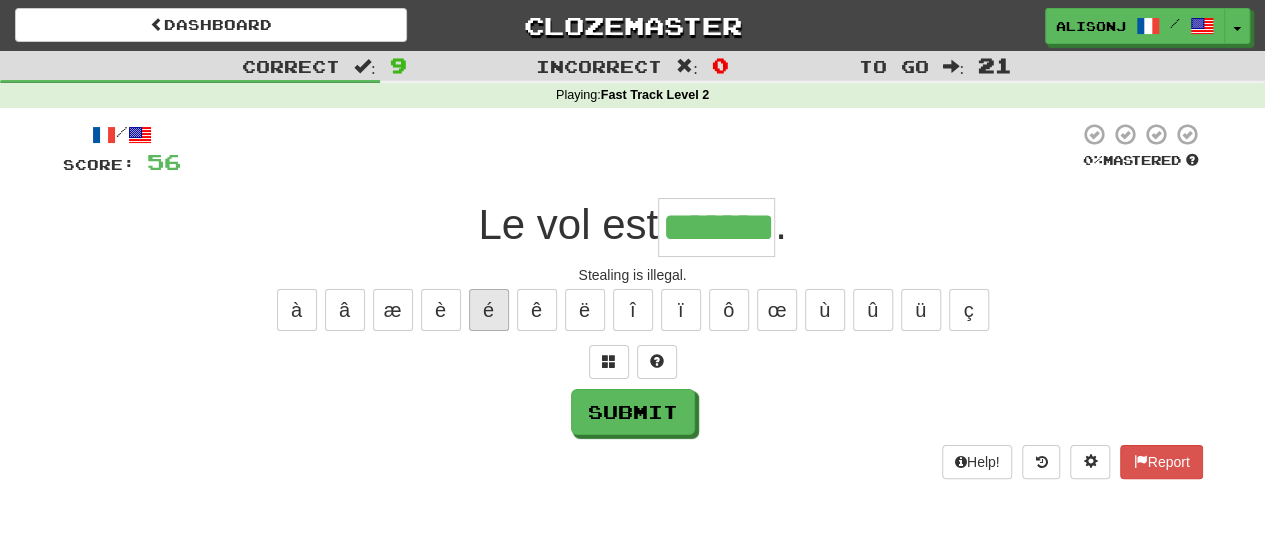 type on "*******" 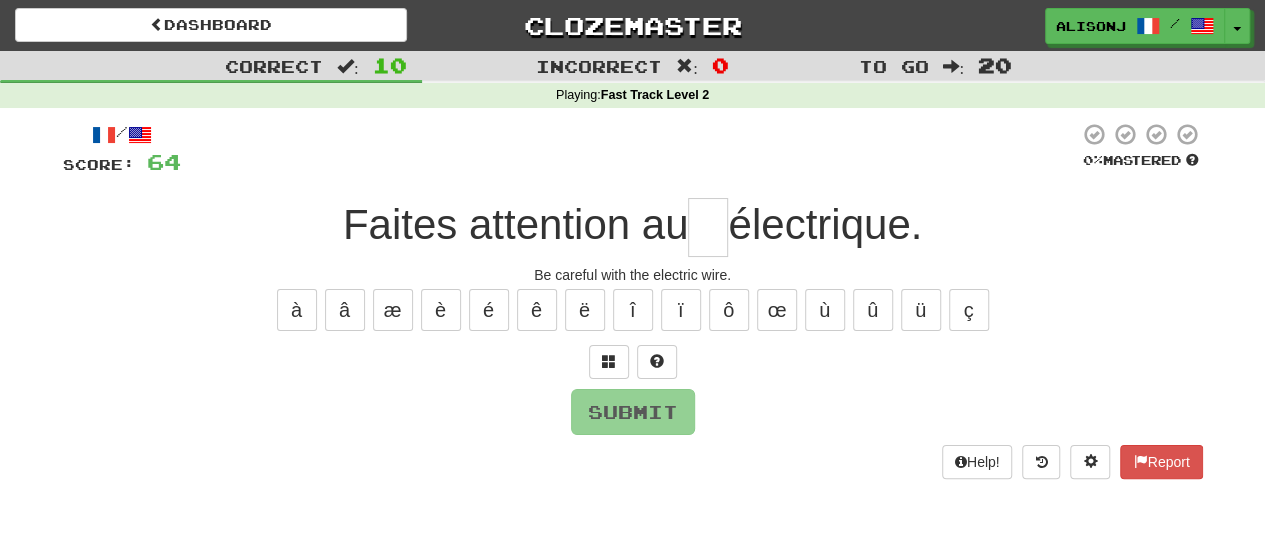 type on "*" 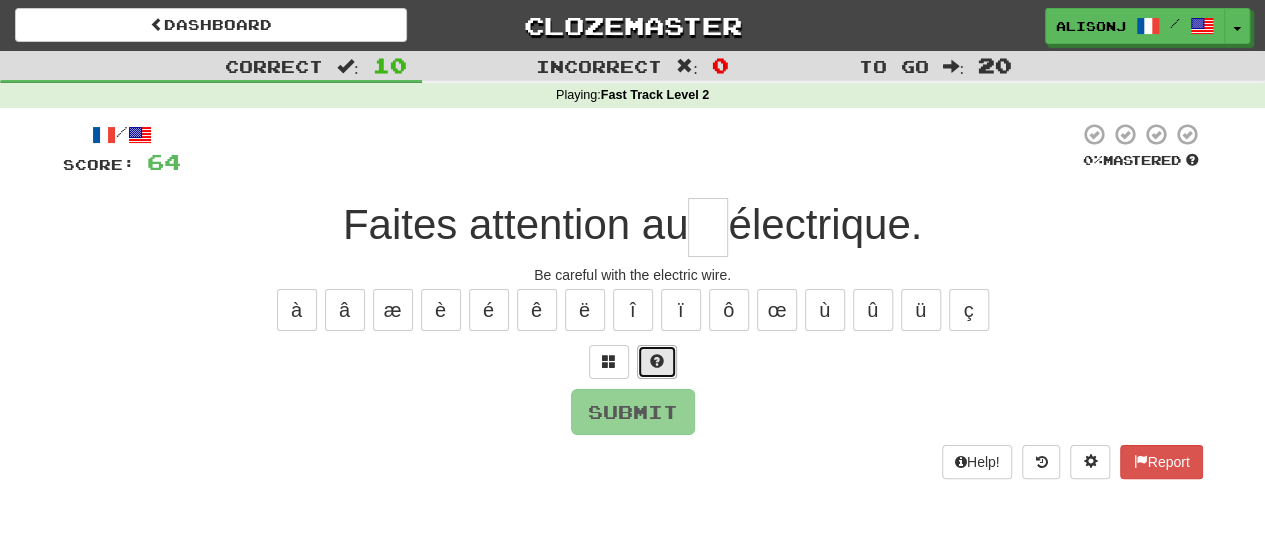click at bounding box center [657, 361] 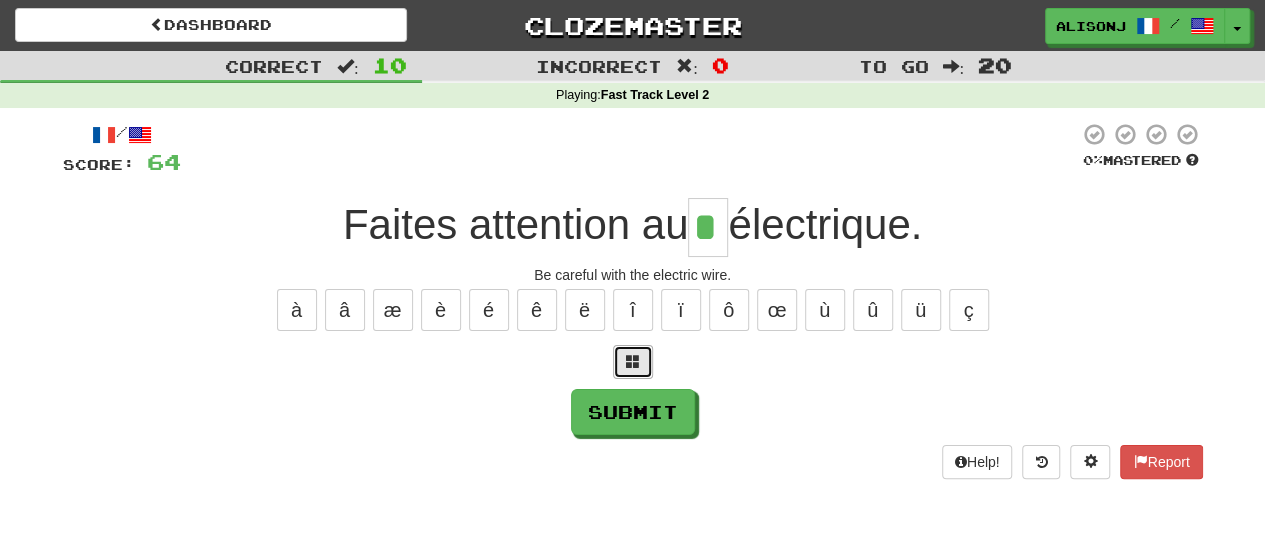 click at bounding box center [633, 361] 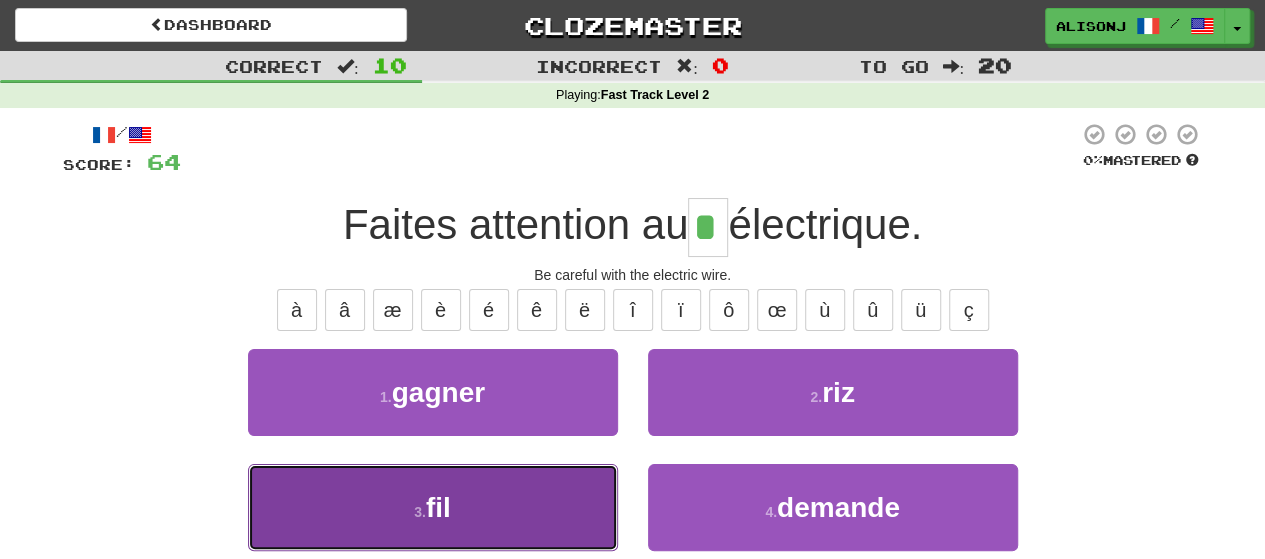 click on "3 .  fil" at bounding box center [433, 507] 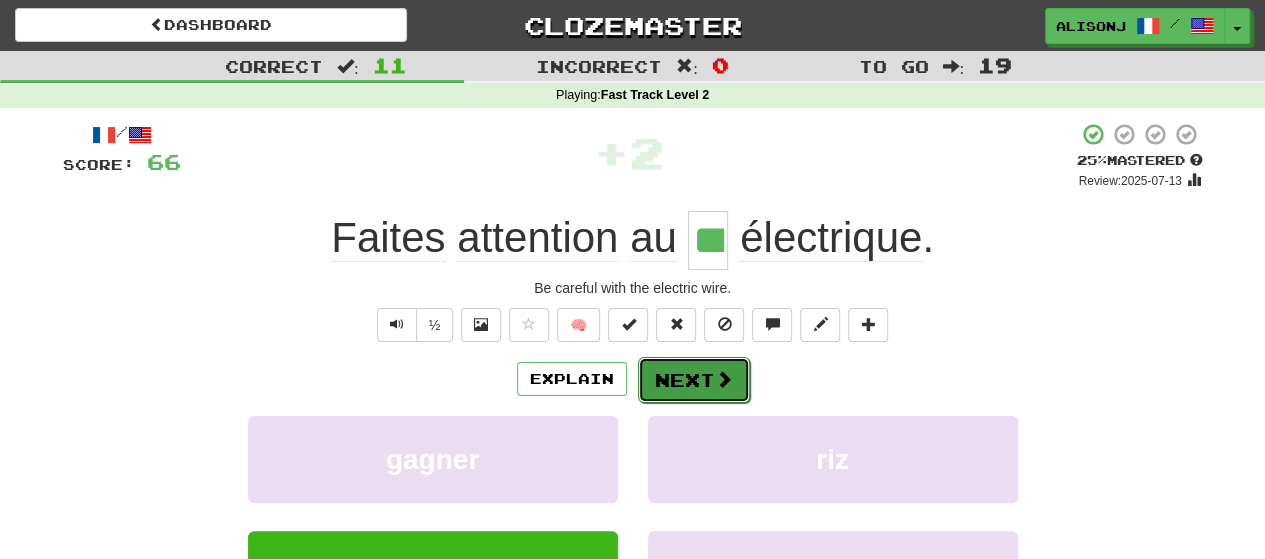 click on "Next" at bounding box center (694, 380) 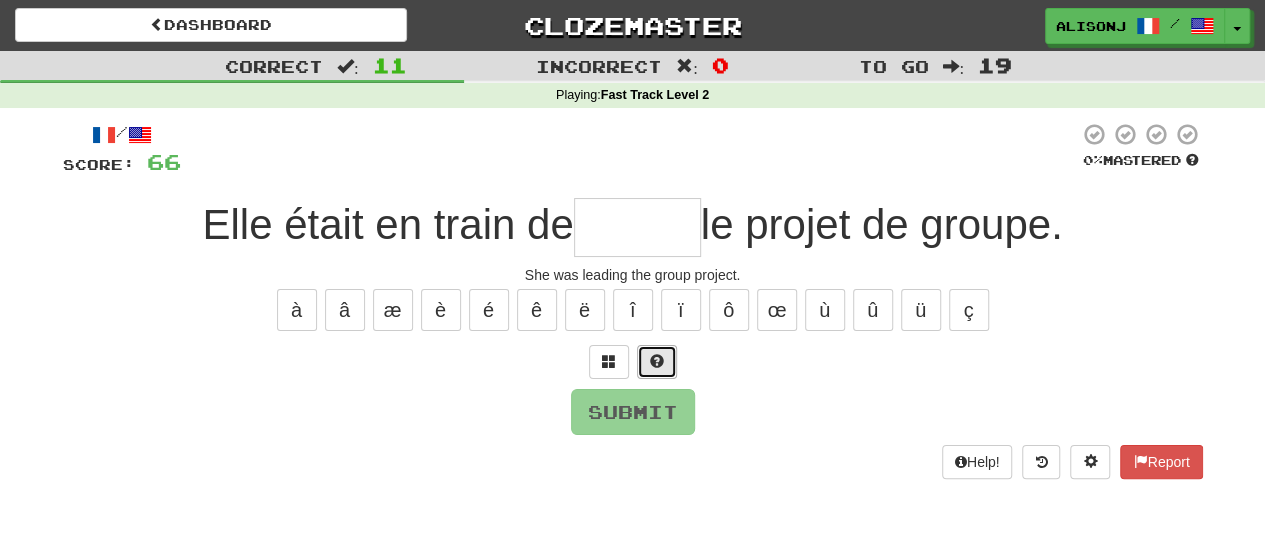 click at bounding box center [657, 362] 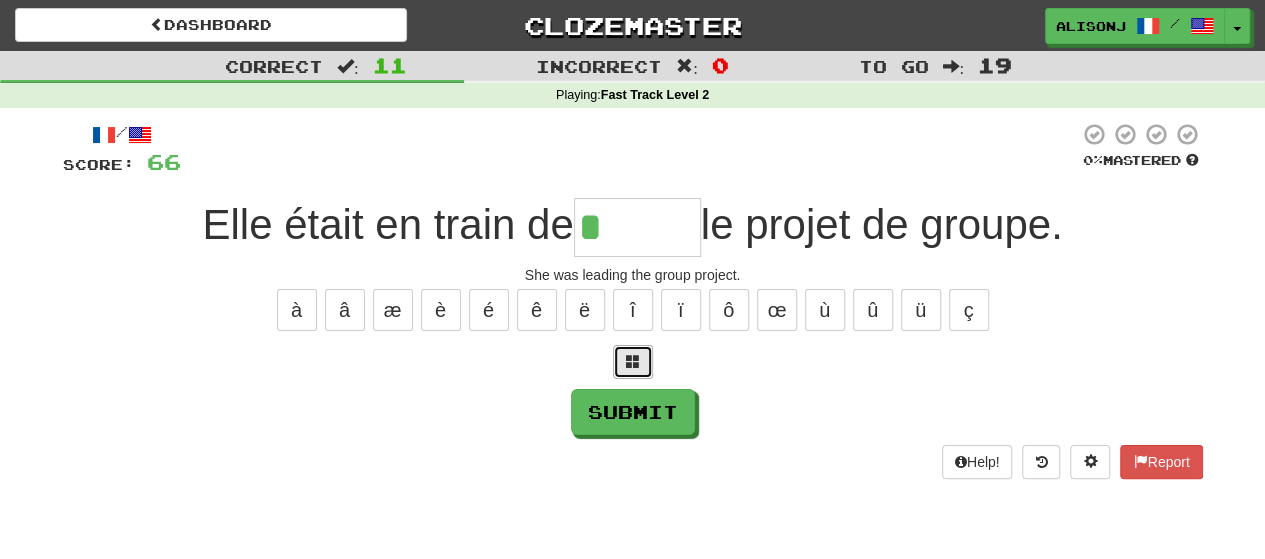 click at bounding box center [633, 361] 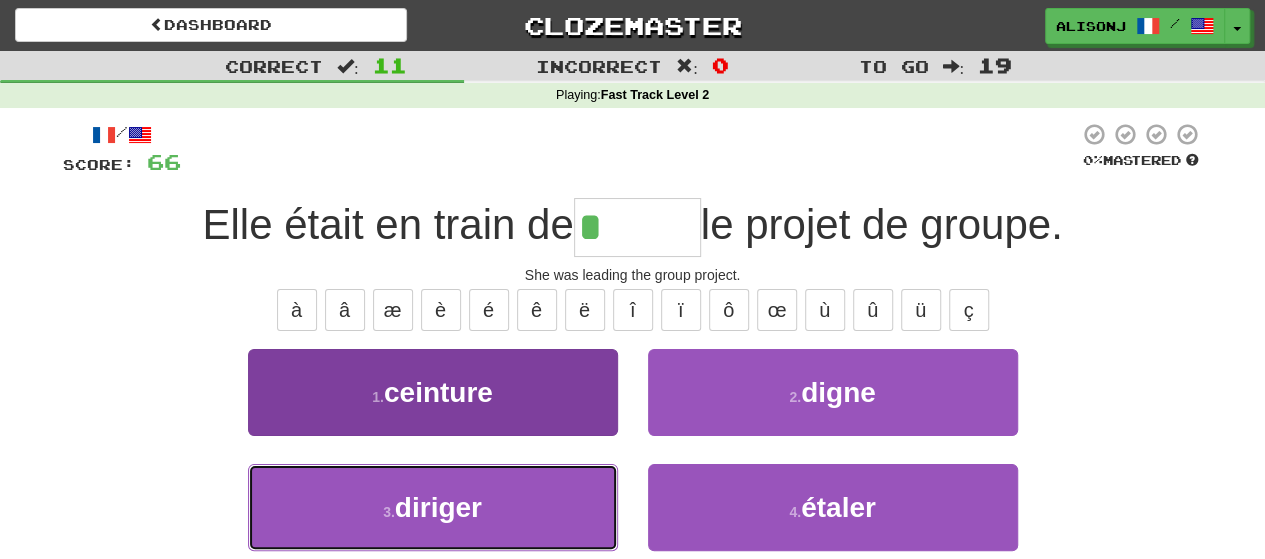click on "3 .  diriger" at bounding box center [433, 507] 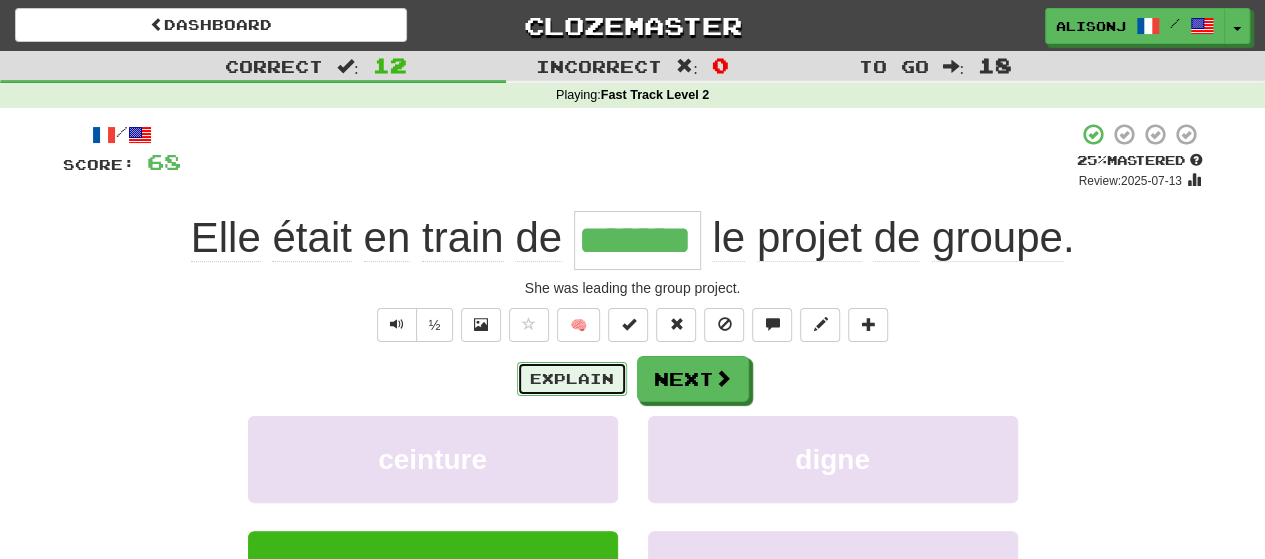 click on "Explain" at bounding box center (572, 379) 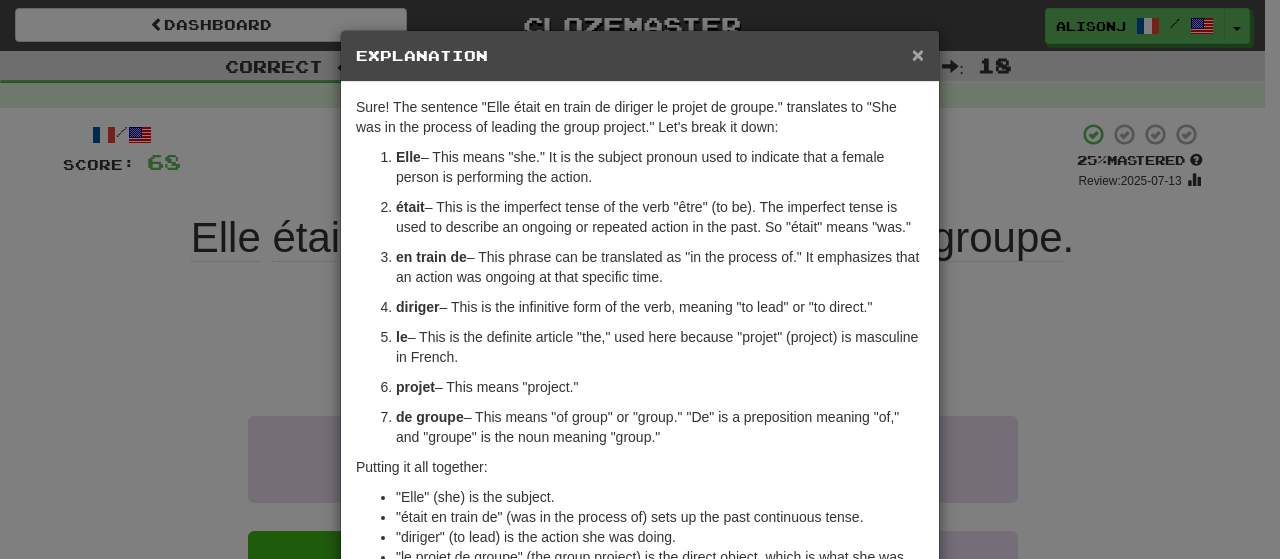 click on "×" at bounding box center (918, 54) 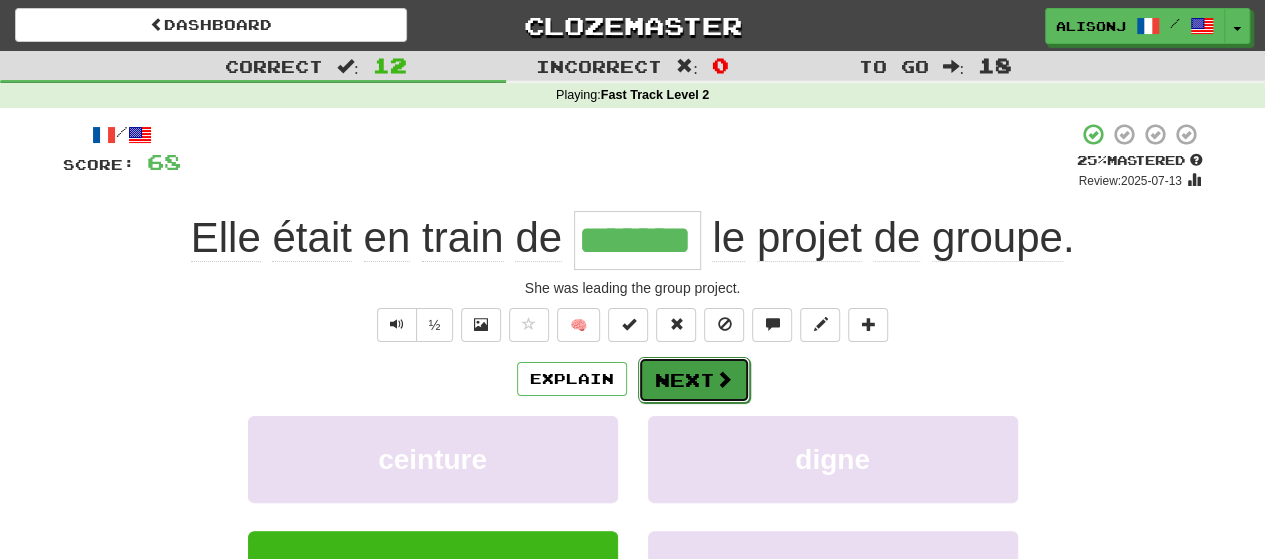 click at bounding box center (724, 379) 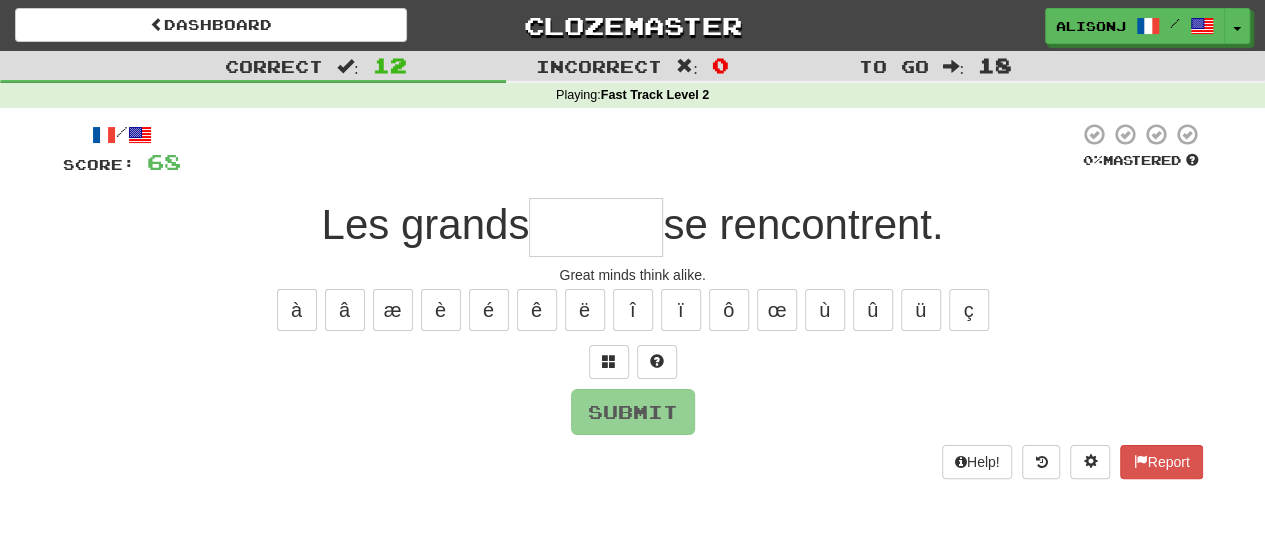 type on "*" 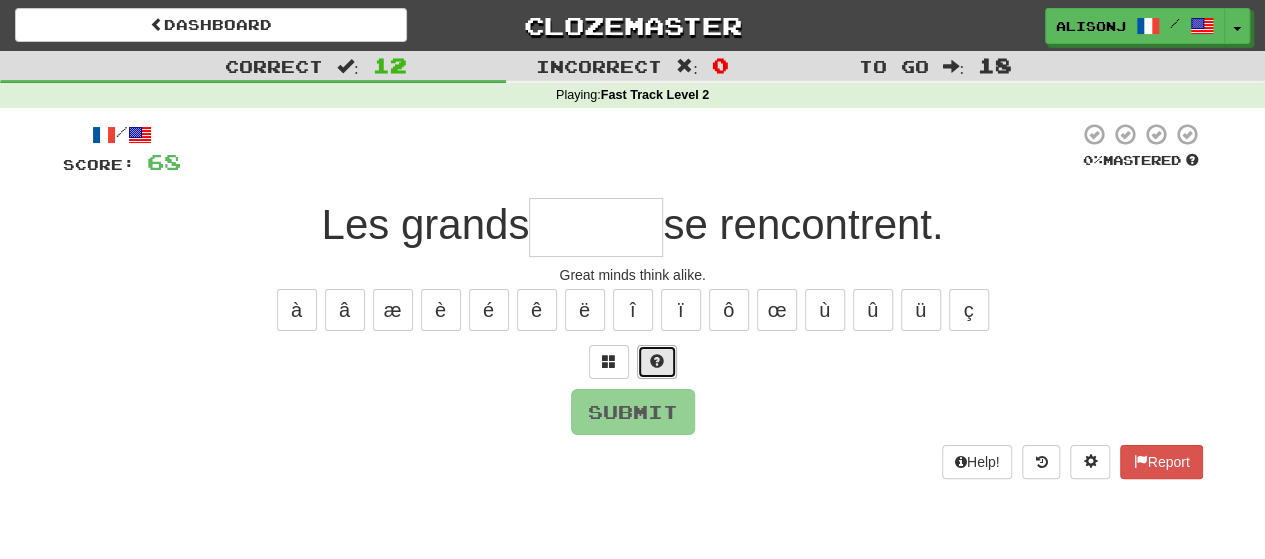 click at bounding box center [657, 362] 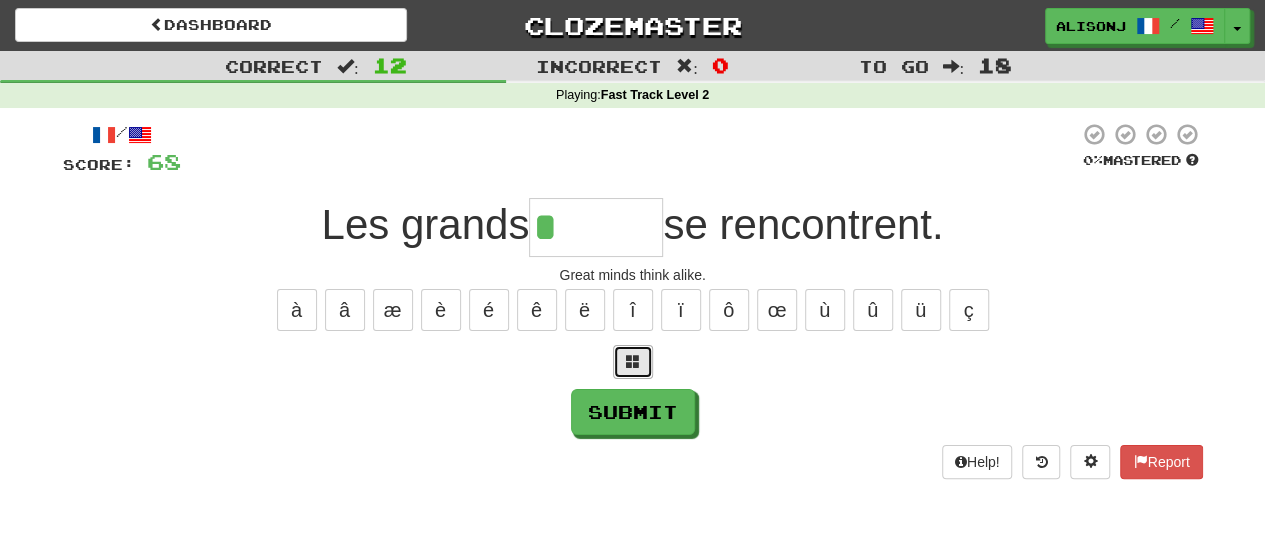 click at bounding box center (633, 361) 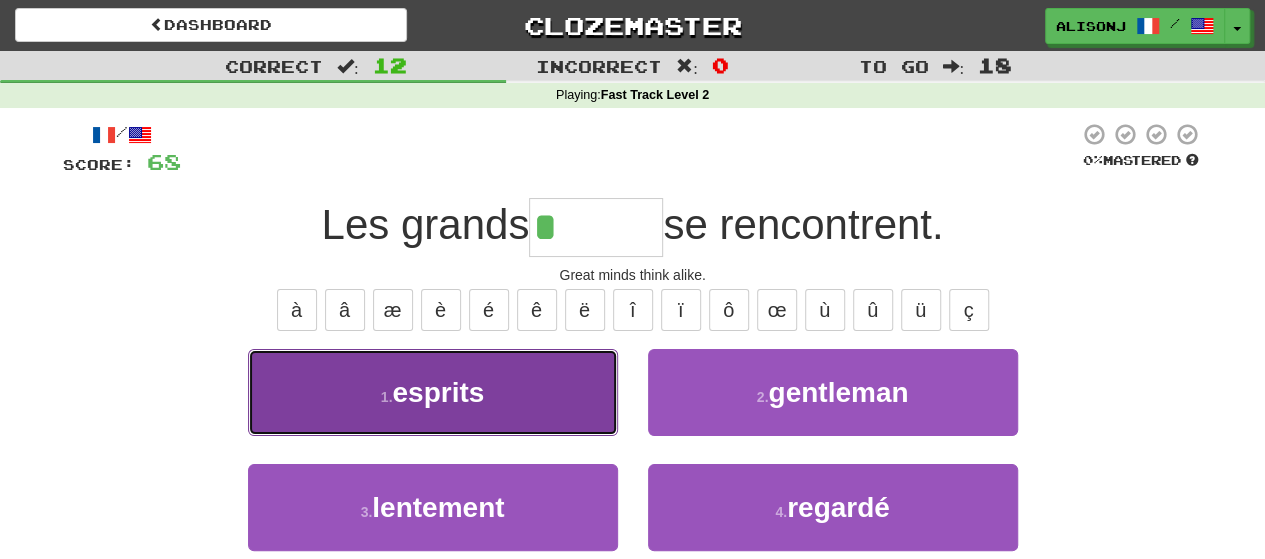 click on "1 .  esprits" at bounding box center (433, 392) 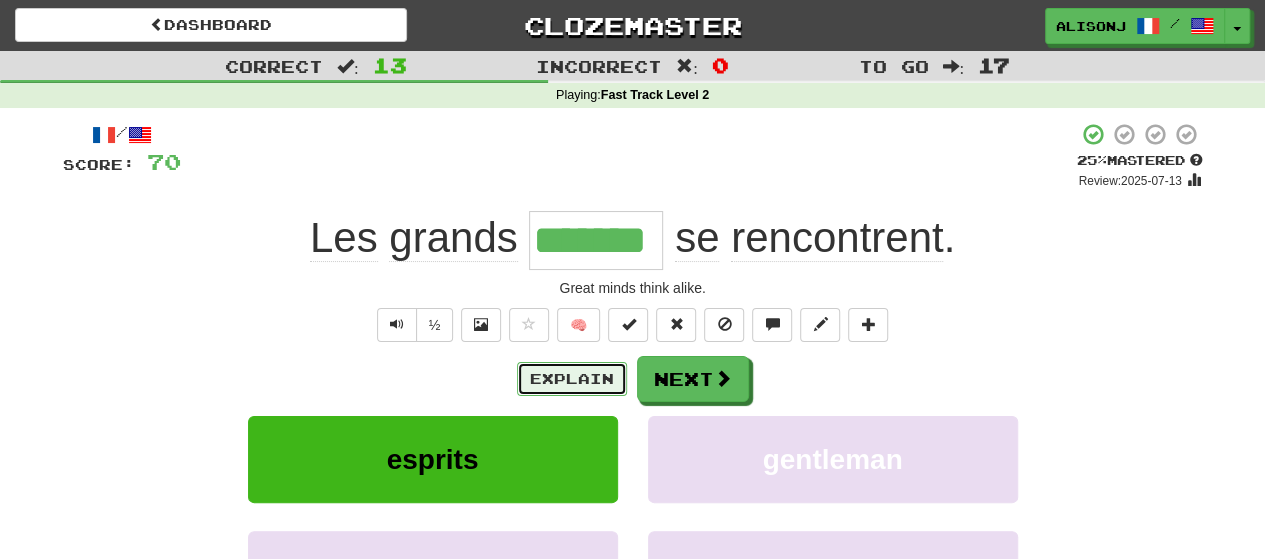 click on "Explain" at bounding box center (572, 379) 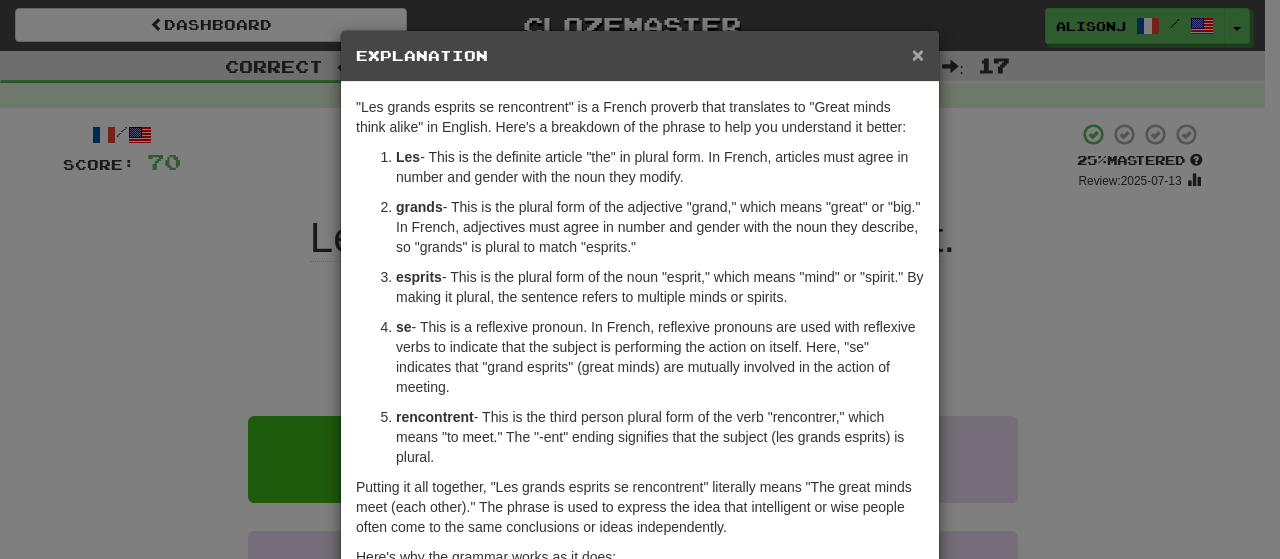 click on "×" at bounding box center (918, 54) 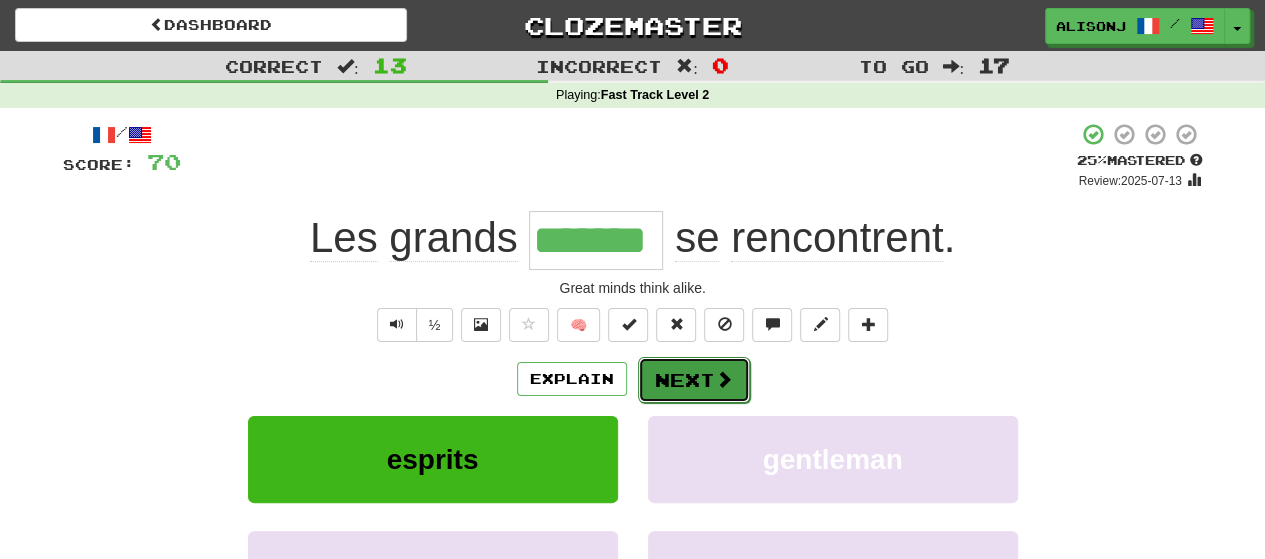 click on "Next" at bounding box center [694, 380] 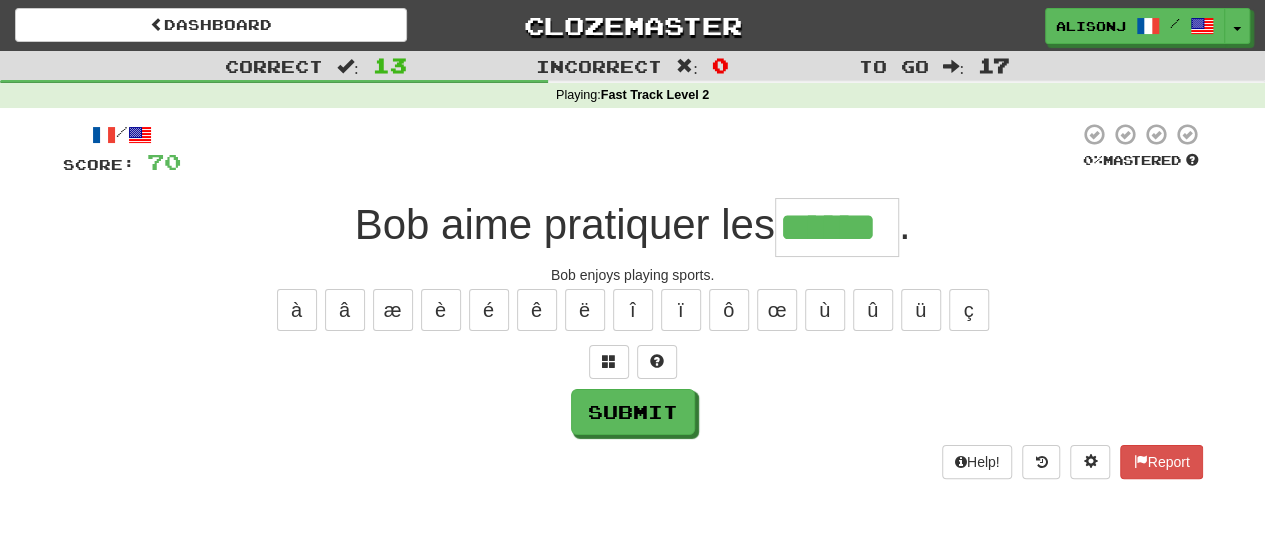 type on "******" 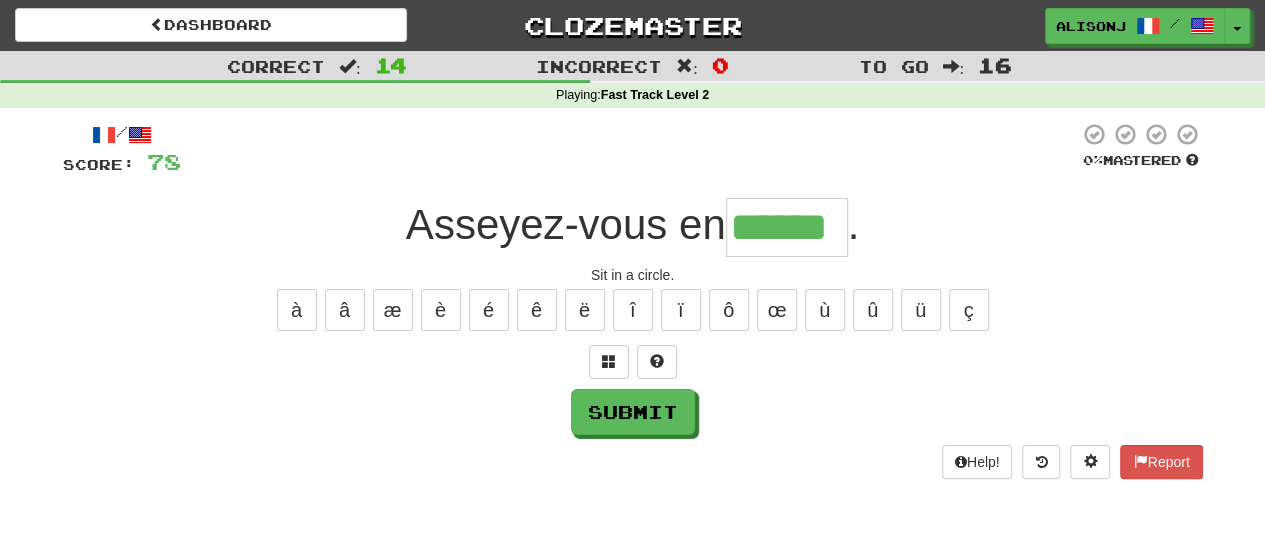 type on "******" 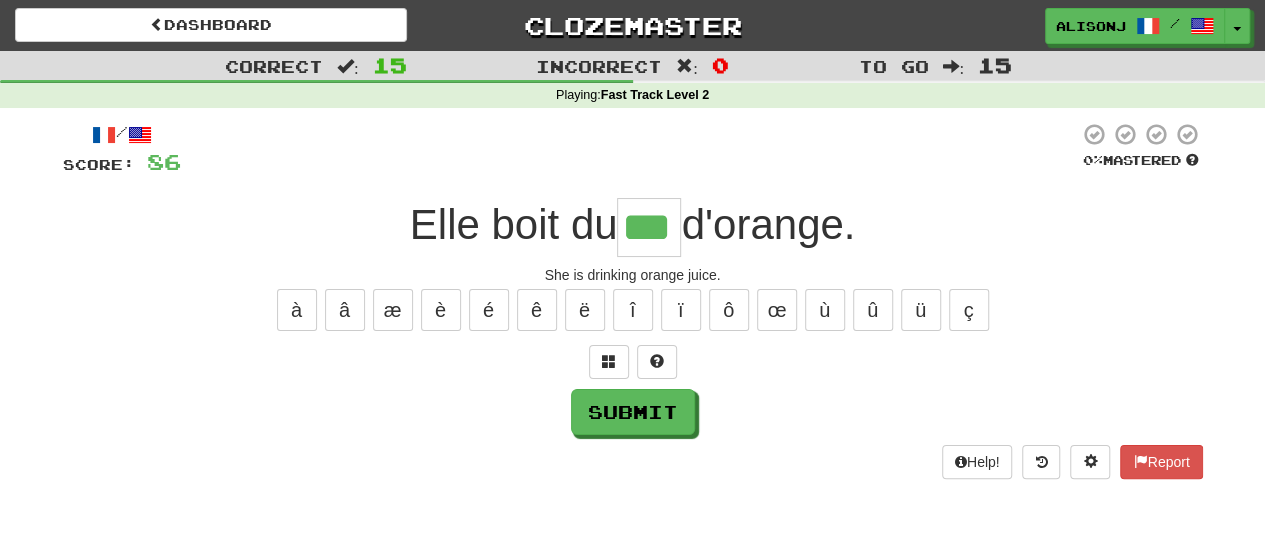 type on "***" 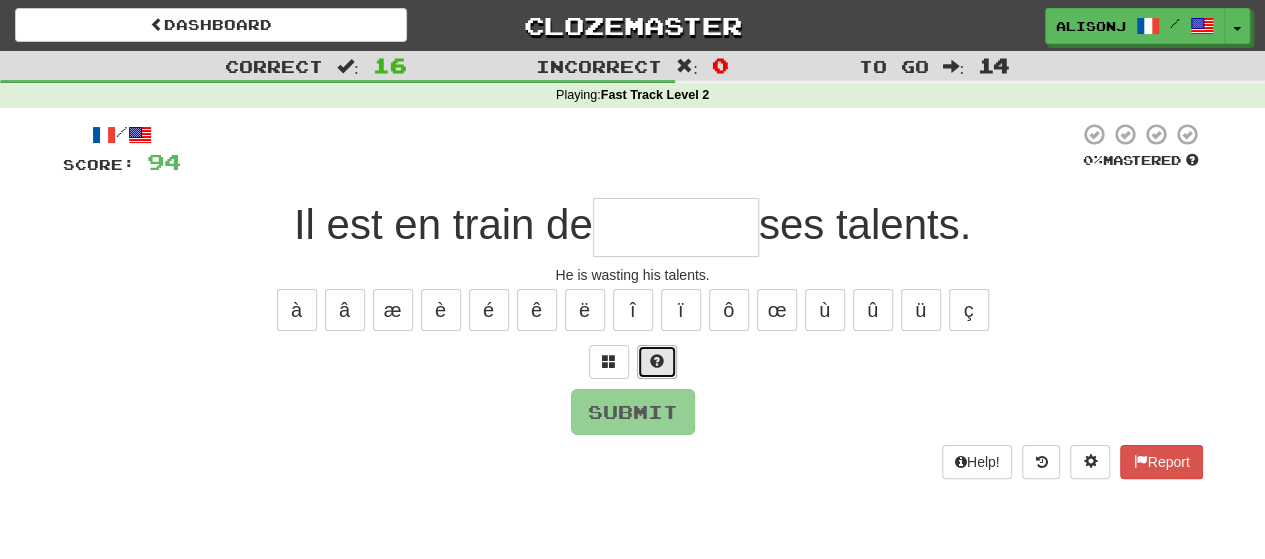 click at bounding box center (657, 361) 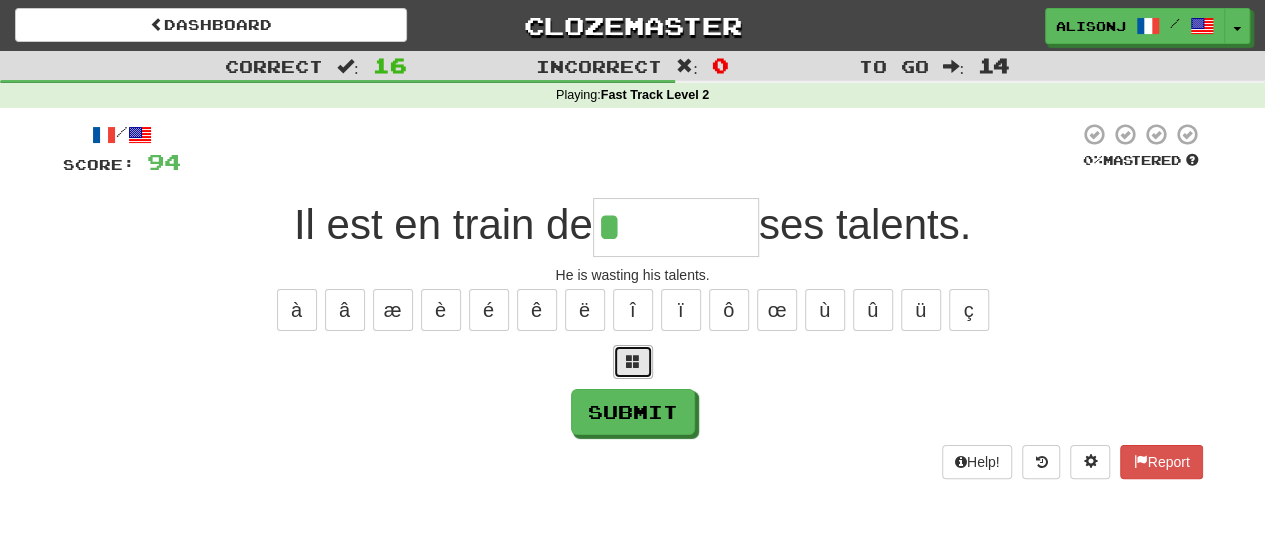 click at bounding box center [633, 362] 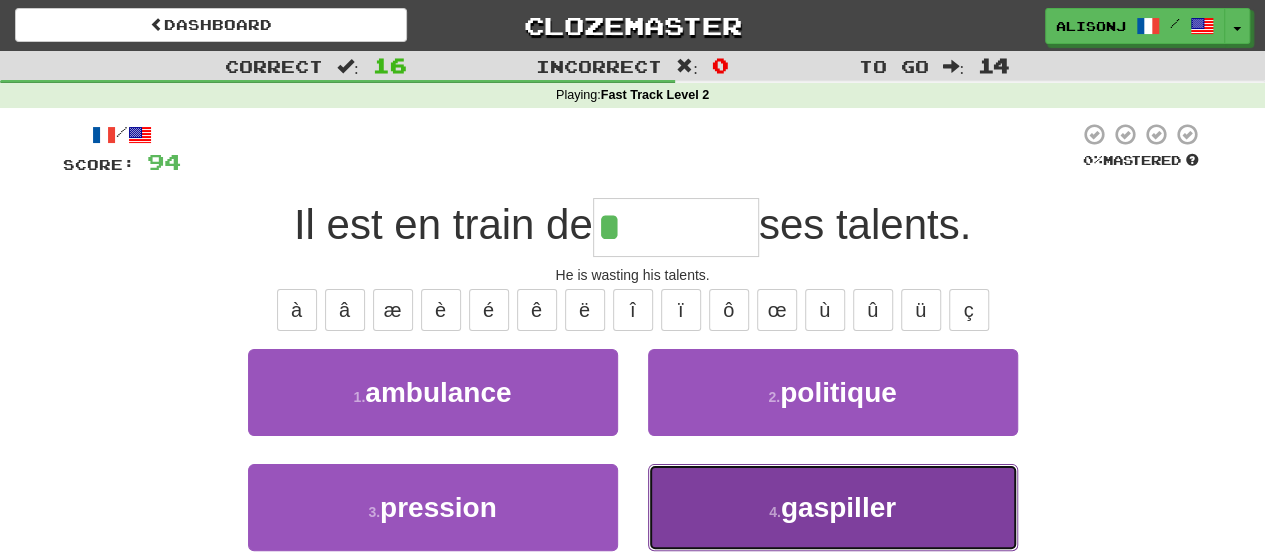 drag, startPoint x: 782, startPoint y: 486, endPoint x: 782, endPoint y: 497, distance: 11 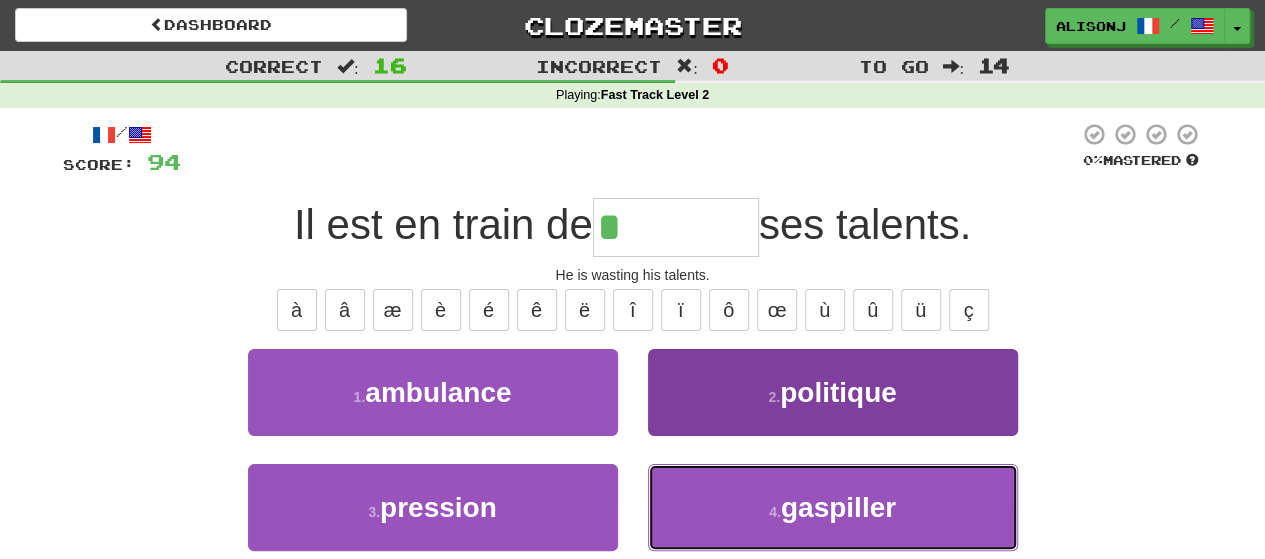 click on "4 .  gaspiller" at bounding box center [833, 507] 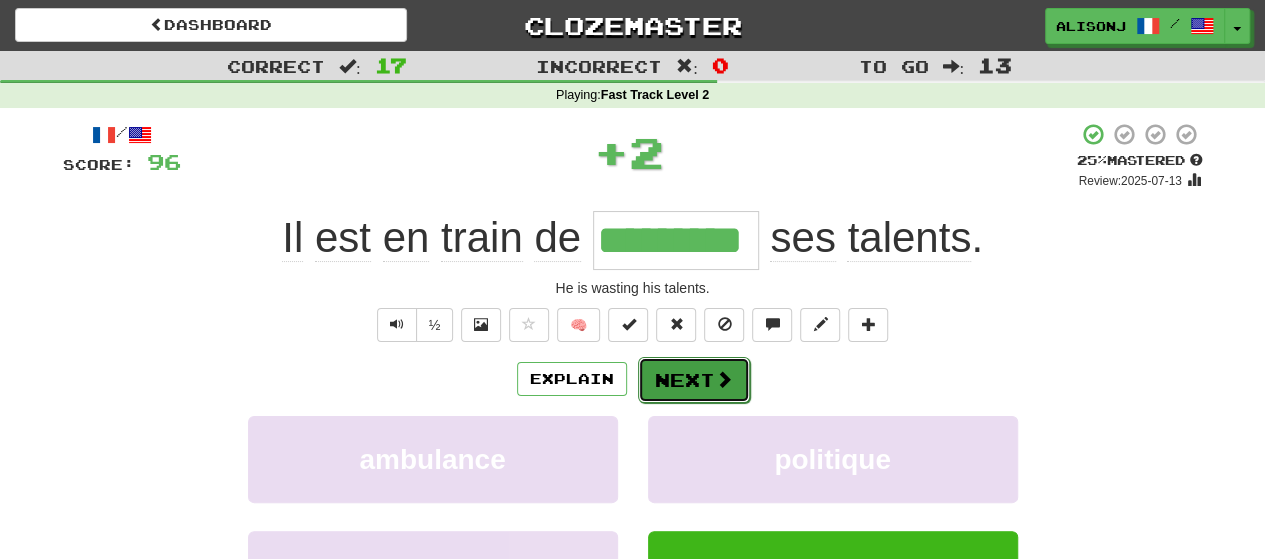 click on "Next" at bounding box center (694, 380) 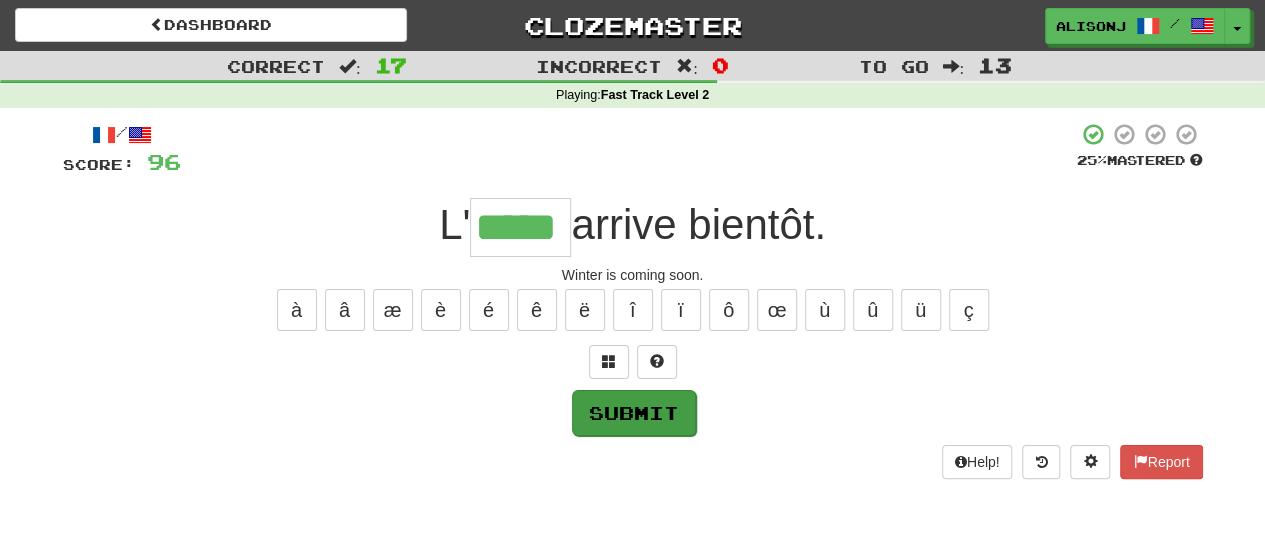type on "*****" 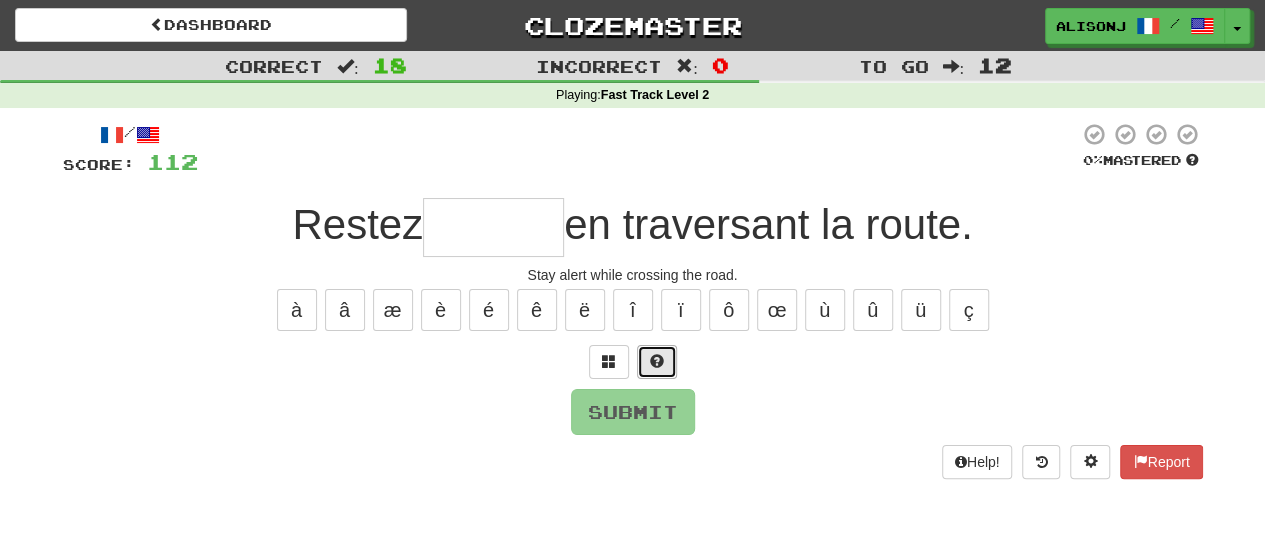 click at bounding box center [657, 362] 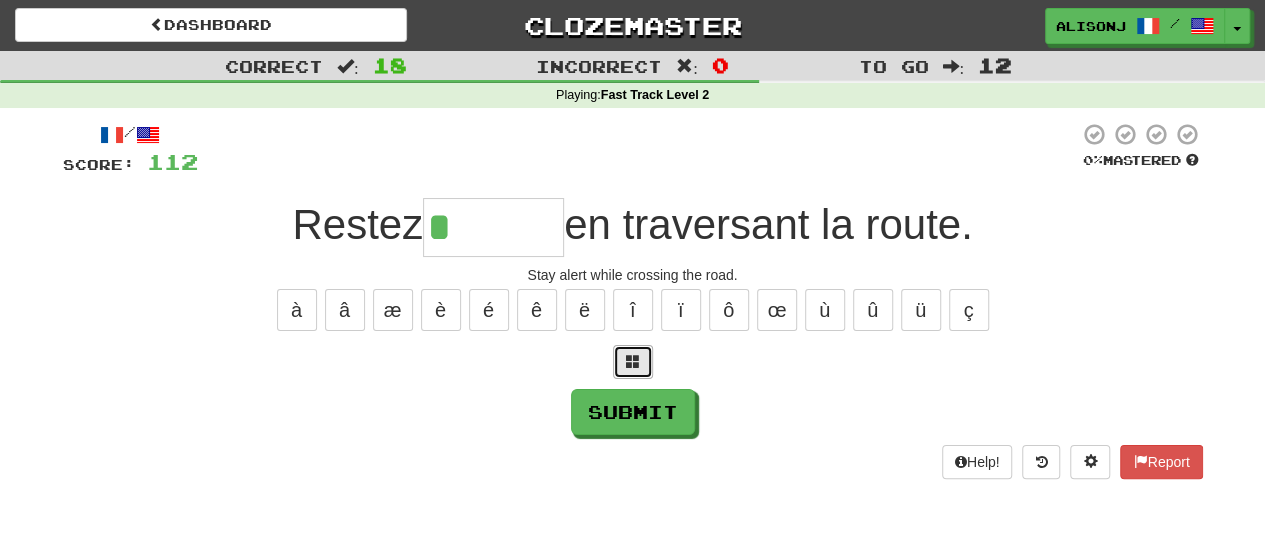 click at bounding box center (633, 361) 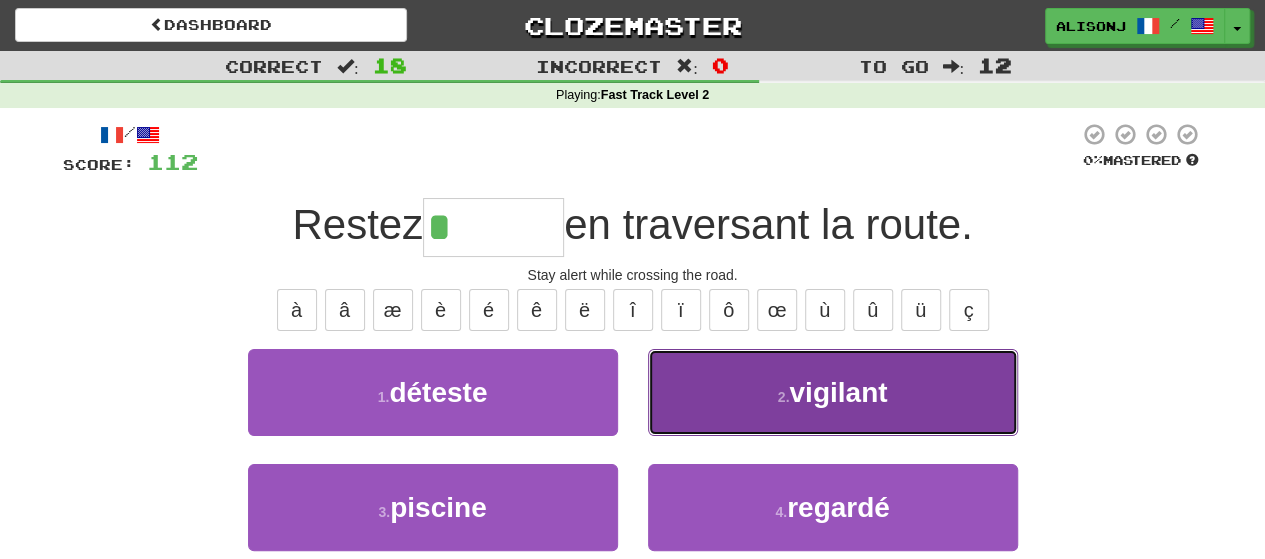 click on "2 .  vigilant" at bounding box center (833, 392) 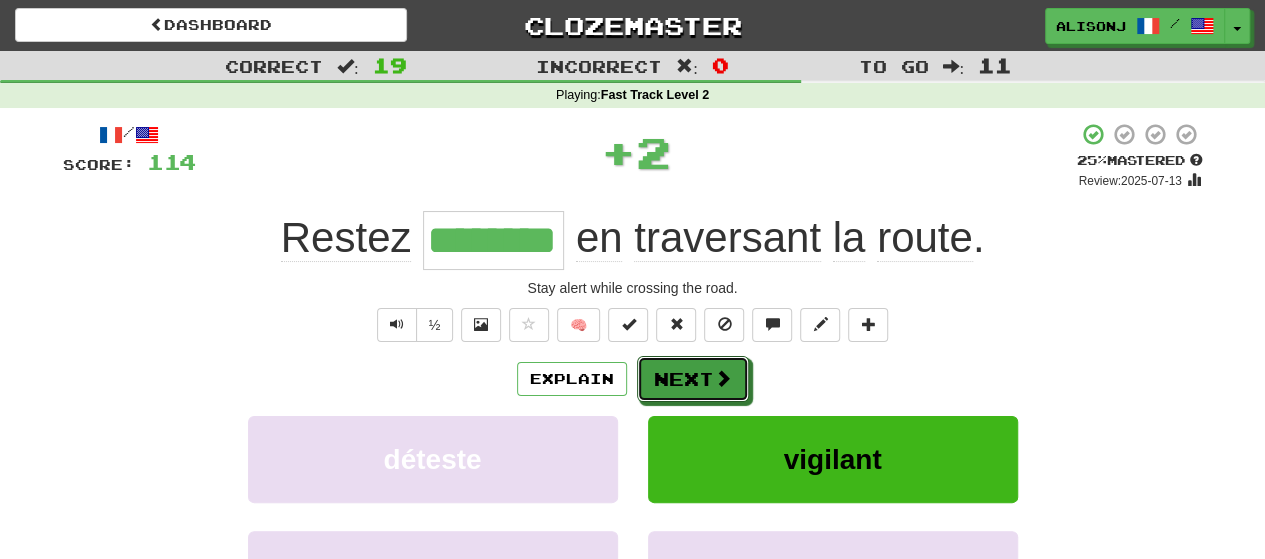 click at bounding box center [723, 378] 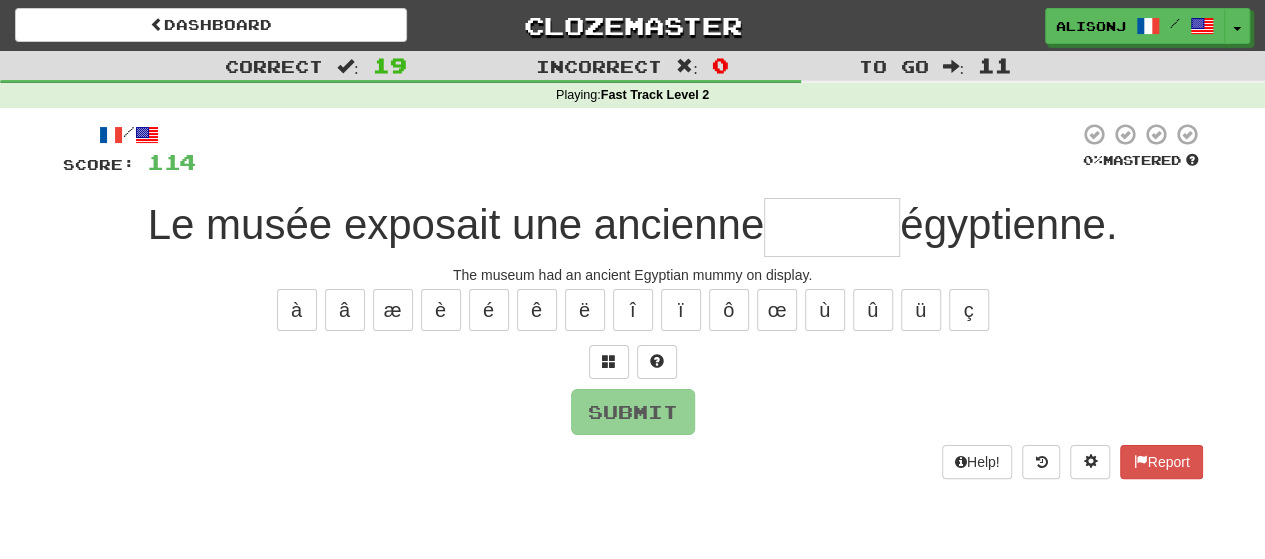 type on "*" 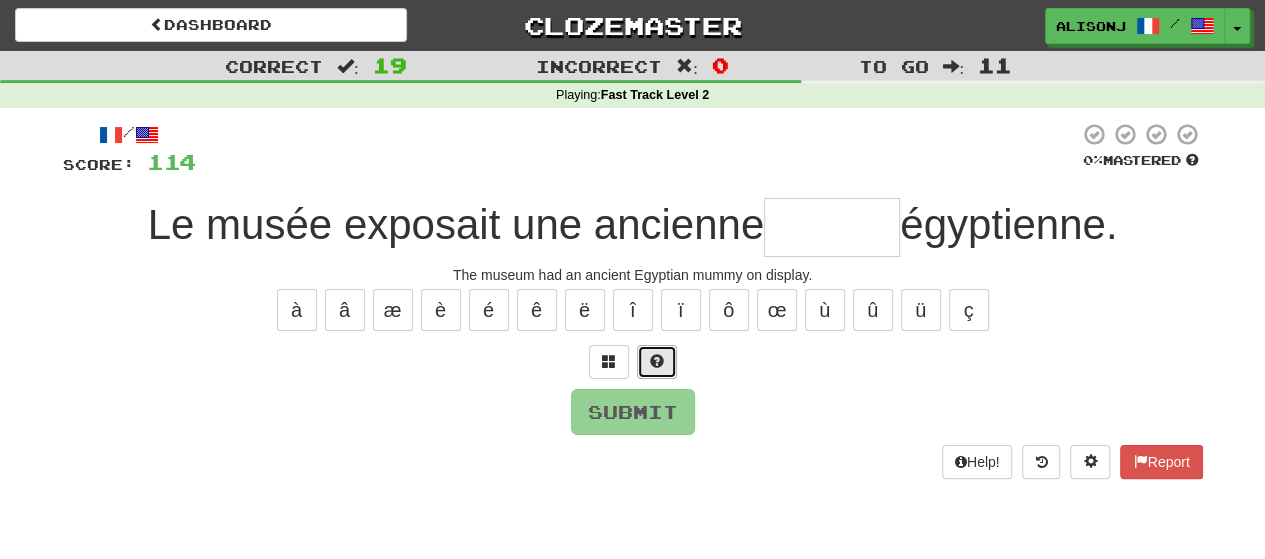 click at bounding box center [657, 362] 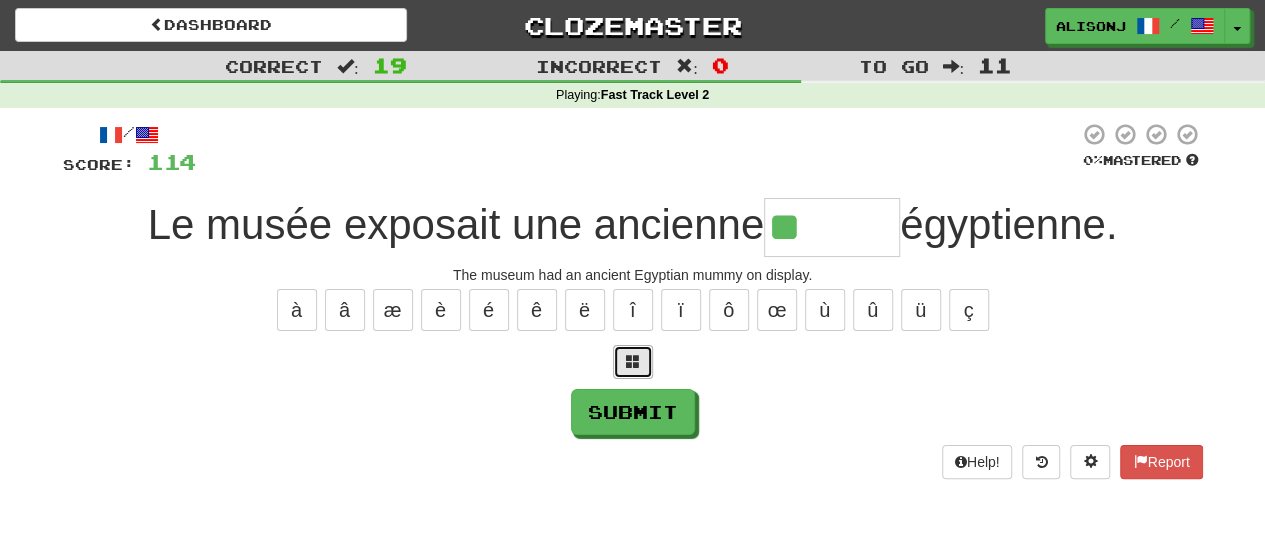 click at bounding box center [633, 362] 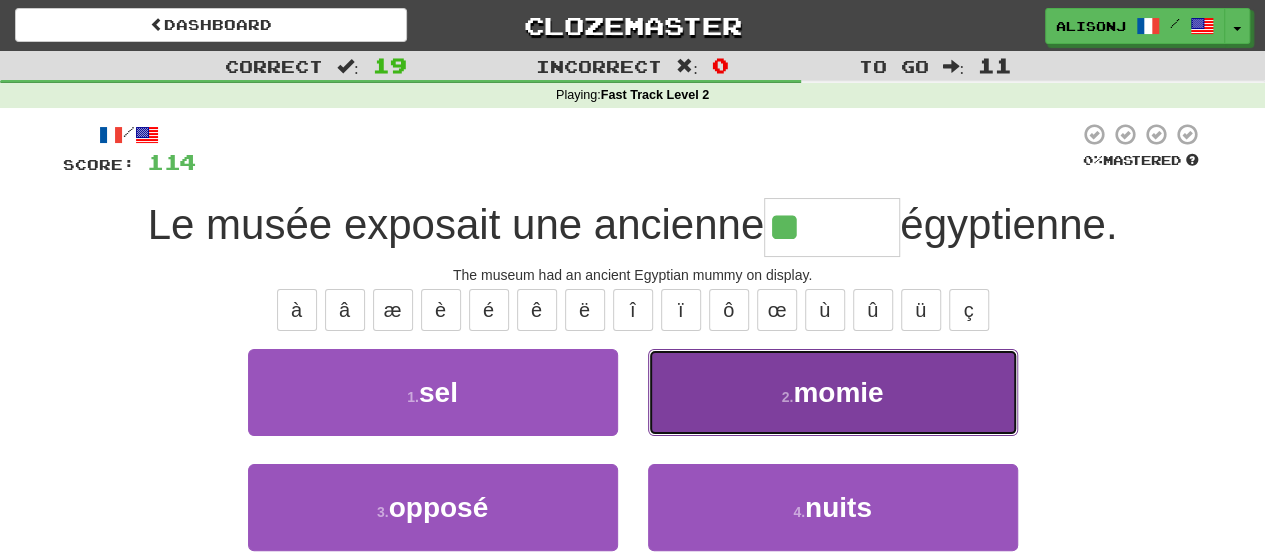 click on "2 .  momie" at bounding box center (833, 392) 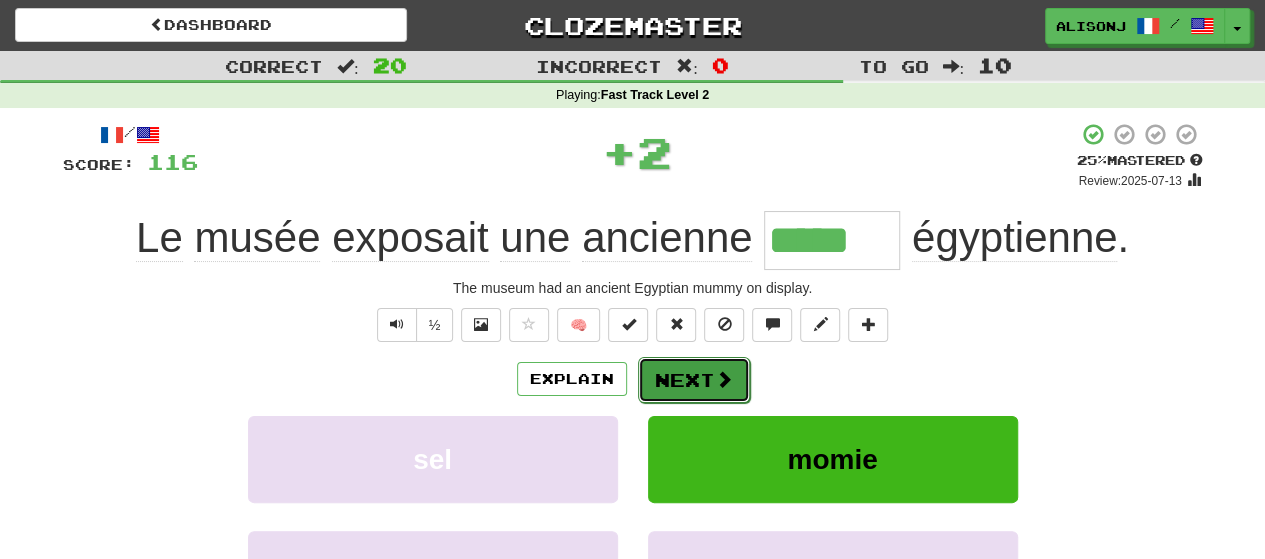 click on "Next" at bounding box center (694, 380) 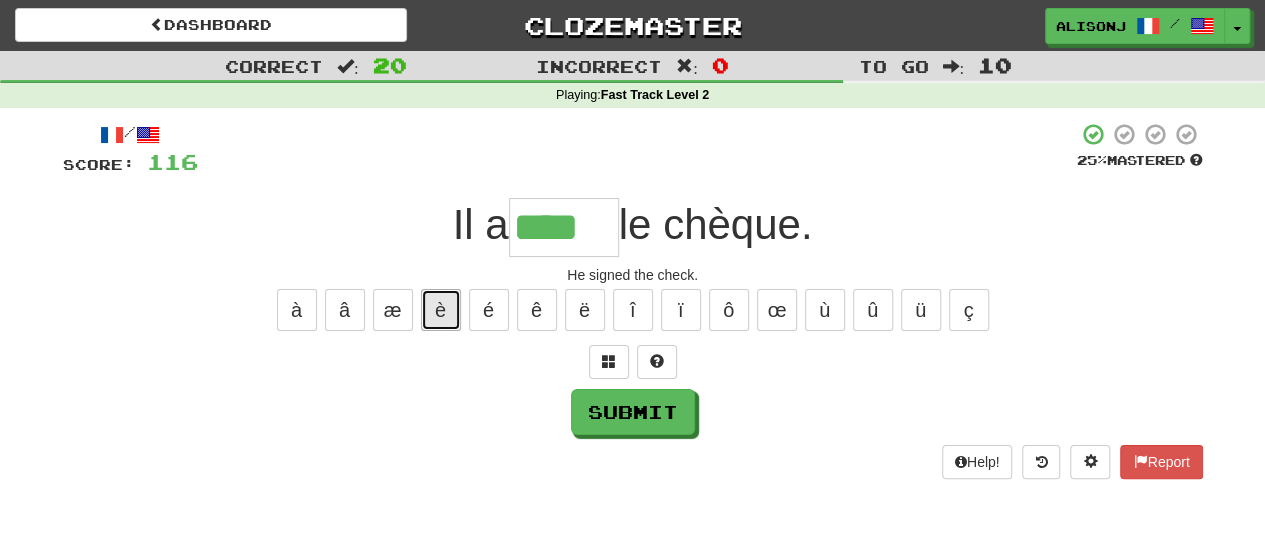 click on "è" at bounding box center [441, 310] 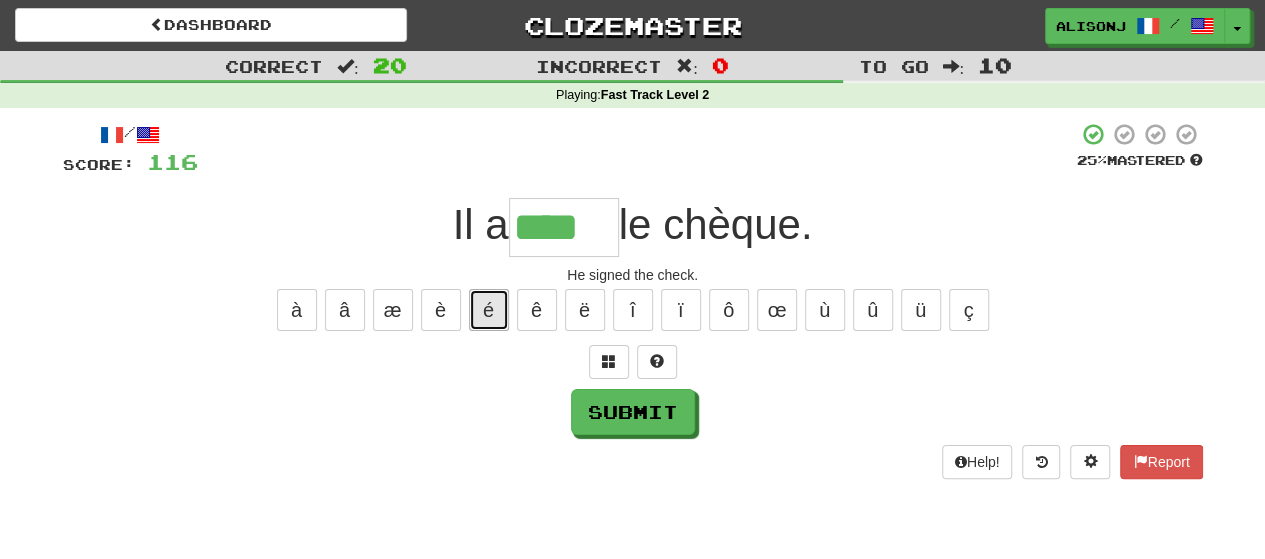 click on "é" at bounding box center (489, 310) 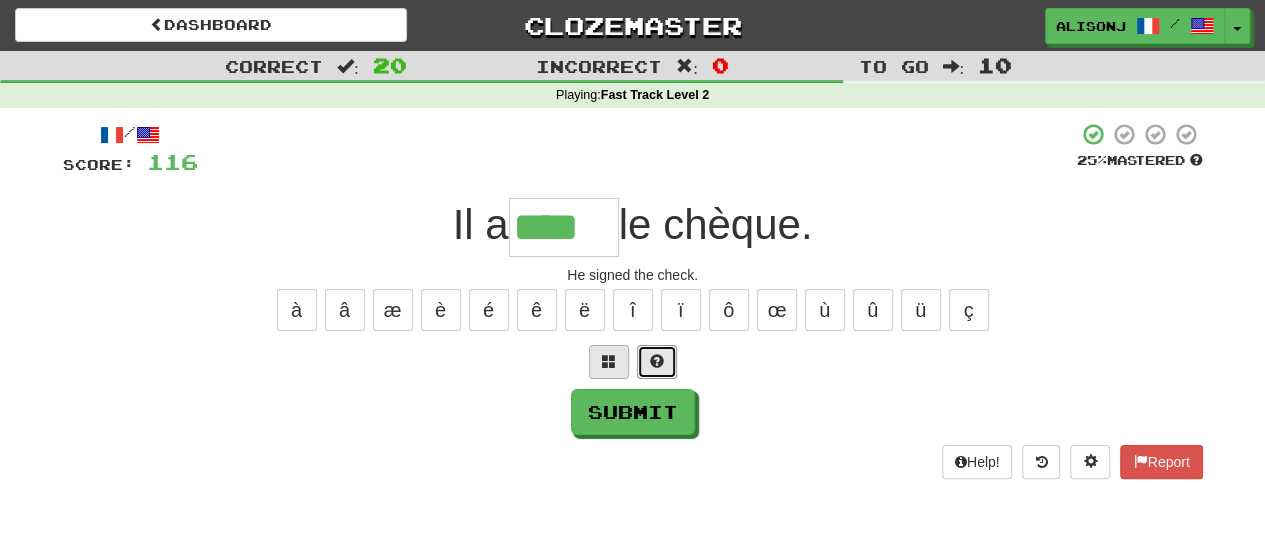 click at bounding box center (657, 362) 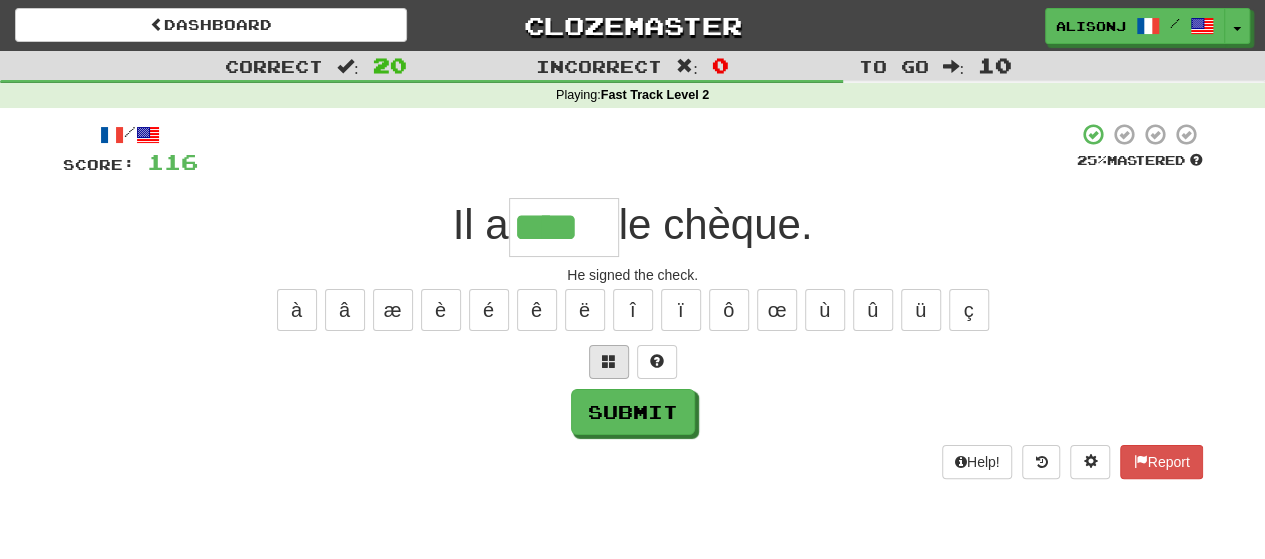 type on "*****" 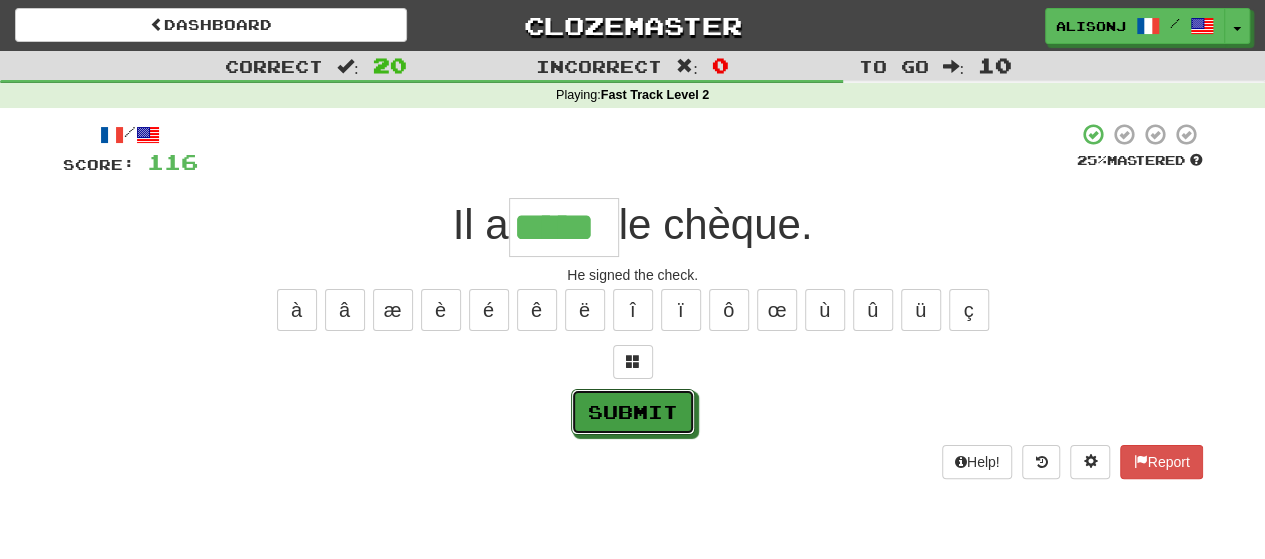 click on "Submit" at bounding box center [633, 412] 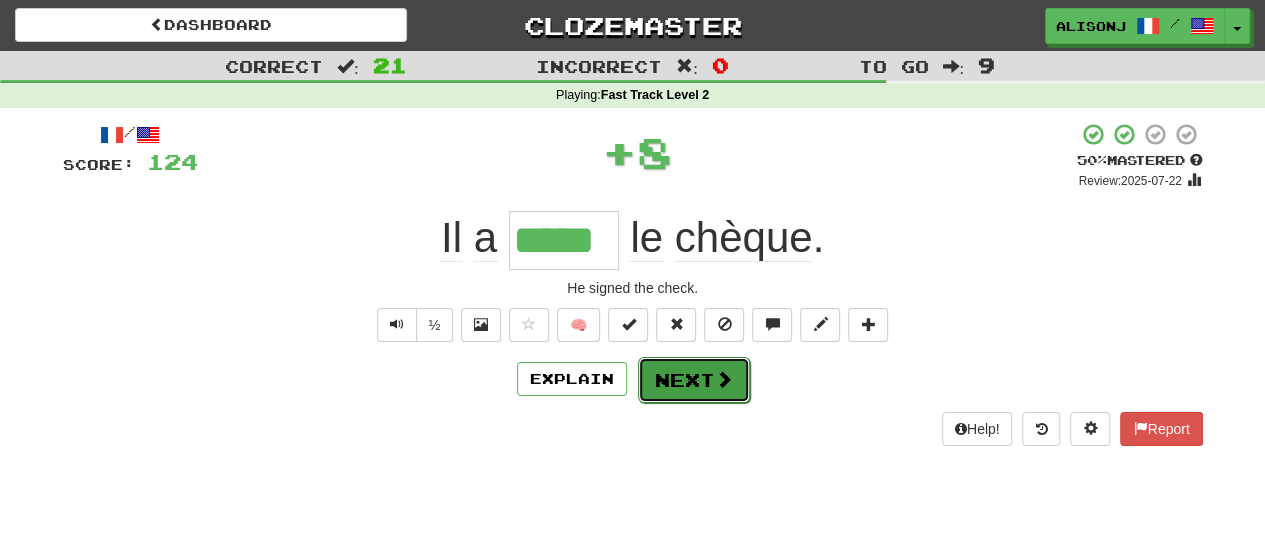 click on "Next" at bounding box center (694, 380) 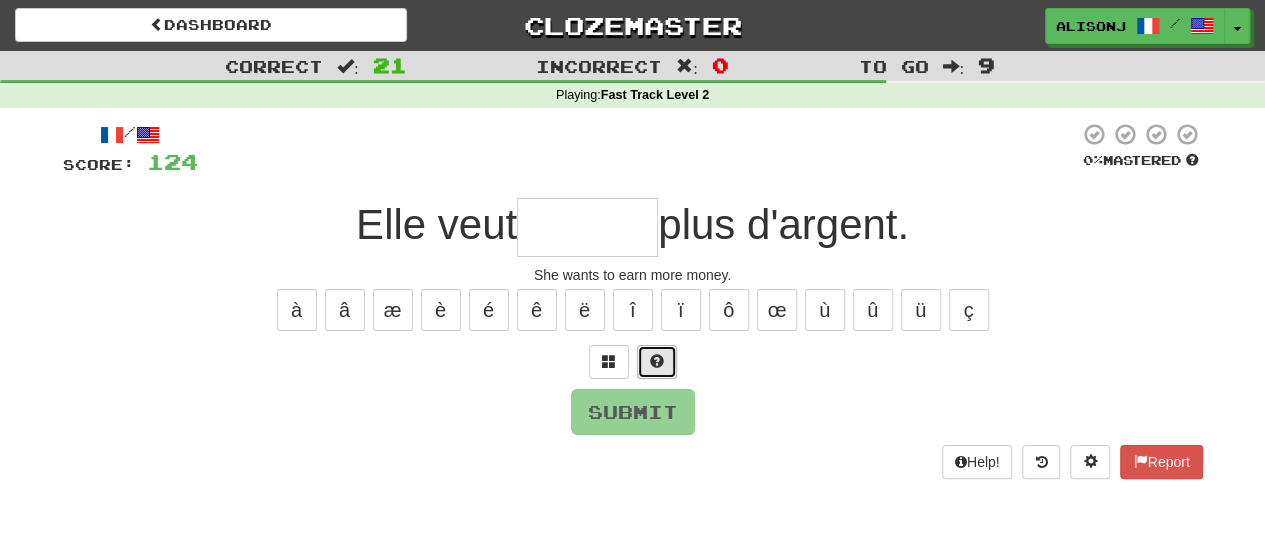 click at bounding box center [657, 361] 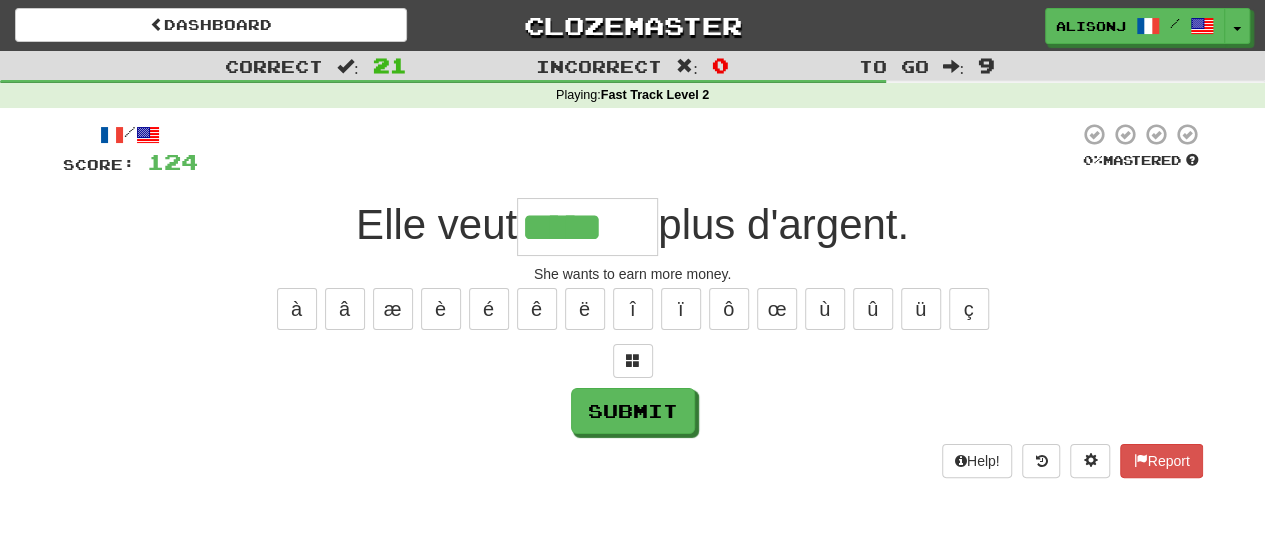 scroll, scrollTop: 0, scrollLeft: 0, axis: both 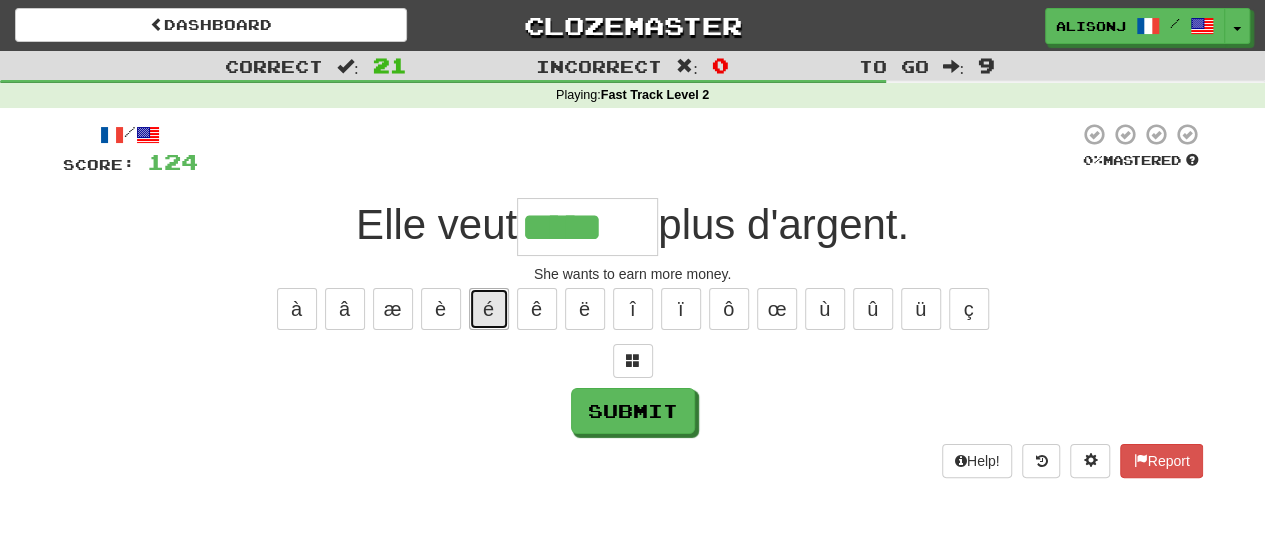 click on "é" at bounding box center (489, 309) 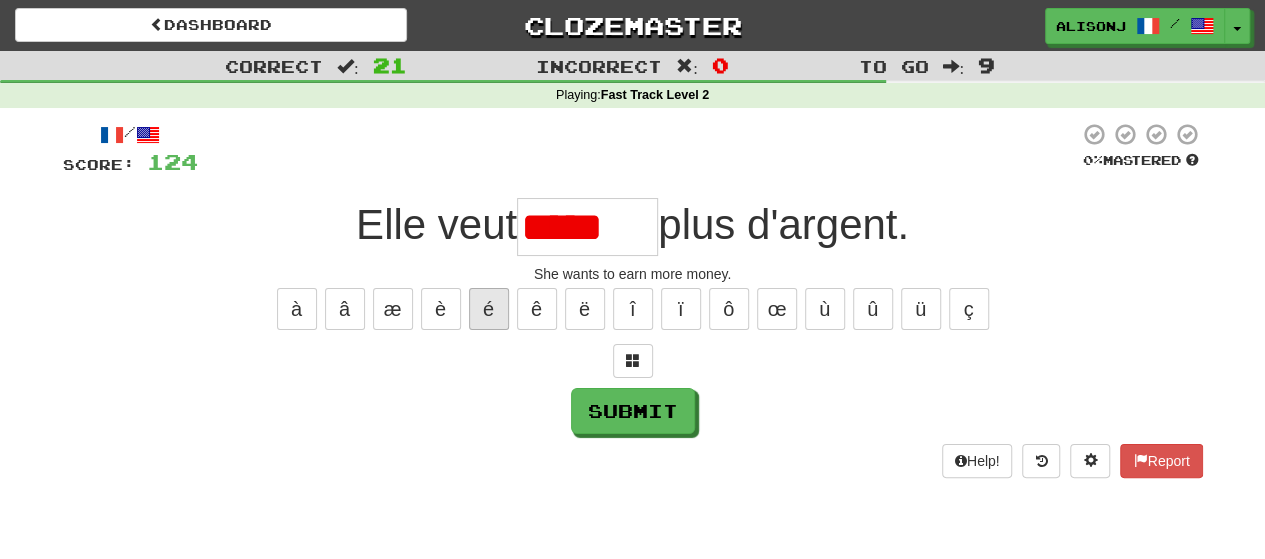 scroll, scrollTop: 0, scrollLeft: 0, axis: both 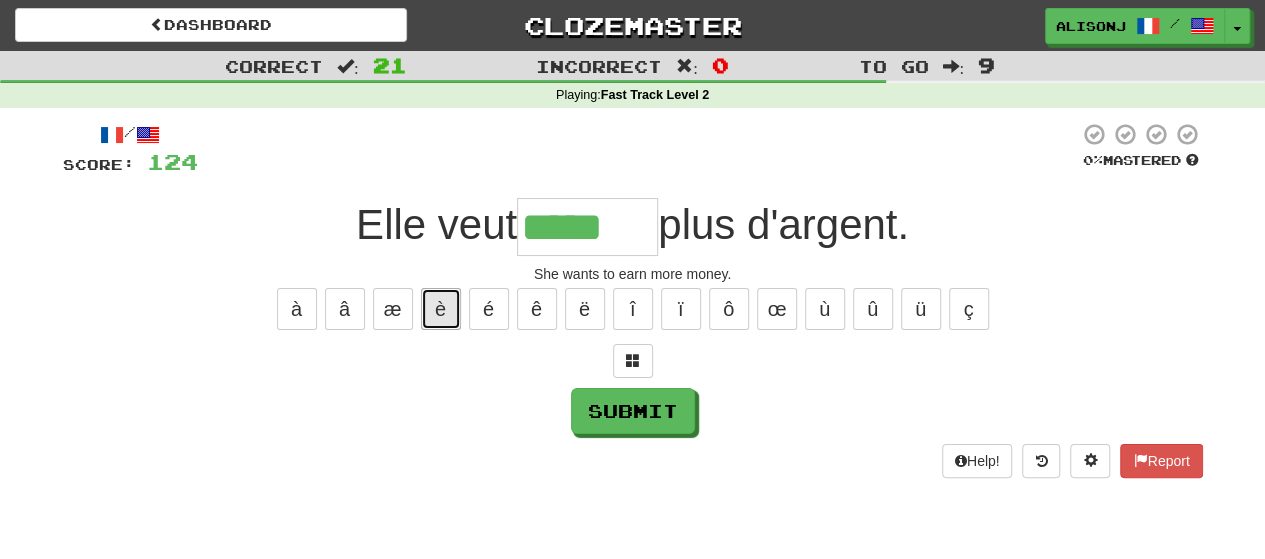 click on "è" at bounding box center [441, 309] 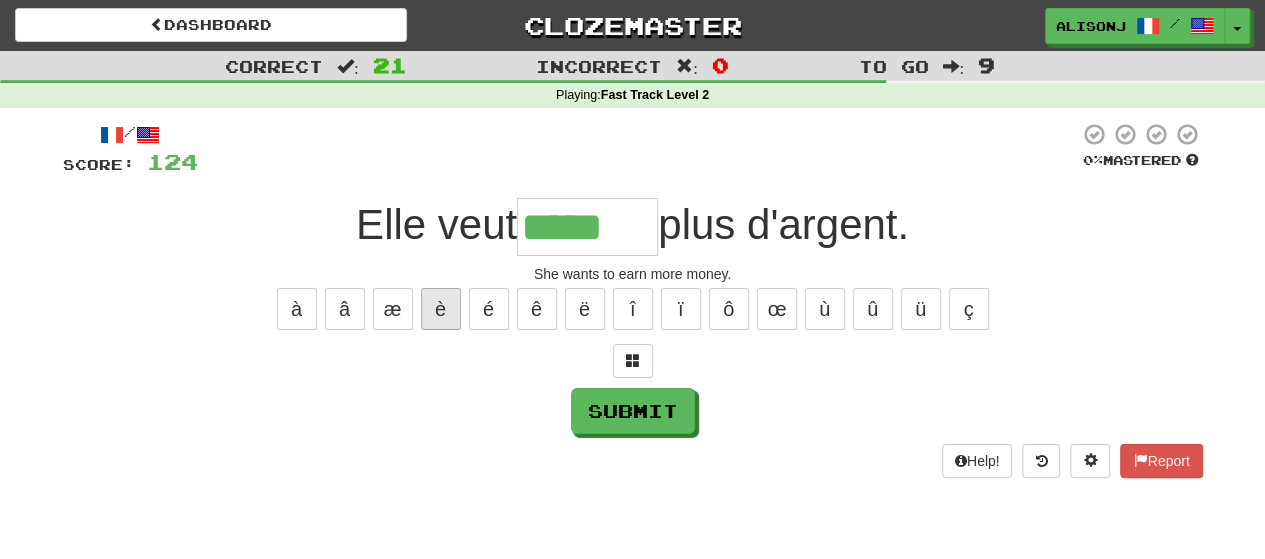 scroll, scrollTop: 0, scrollLeft: 0, axis: both 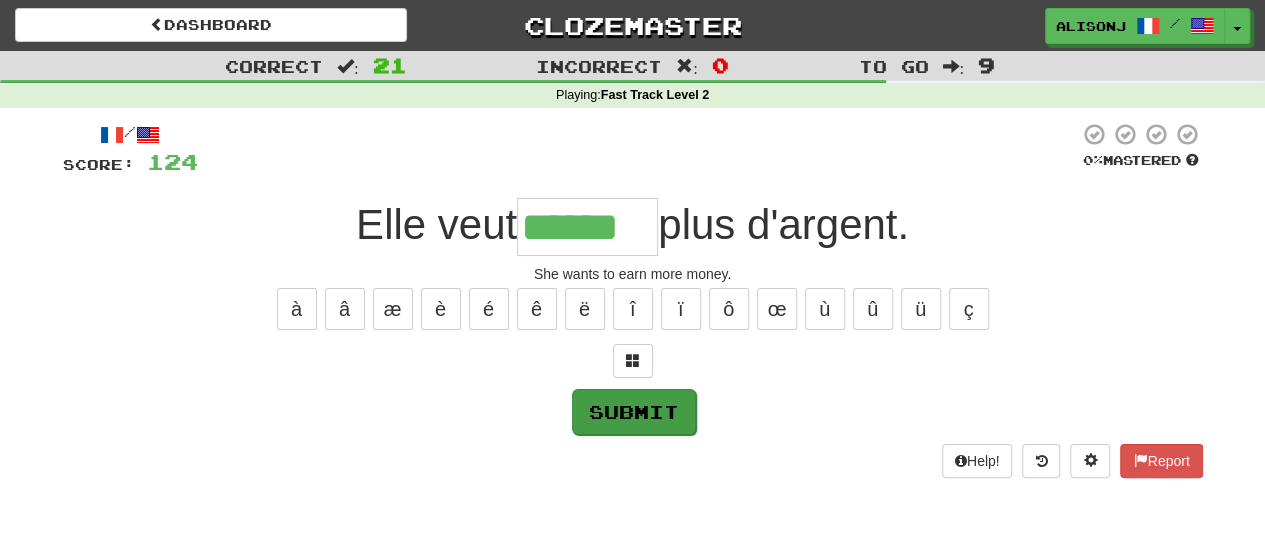 type on "******" 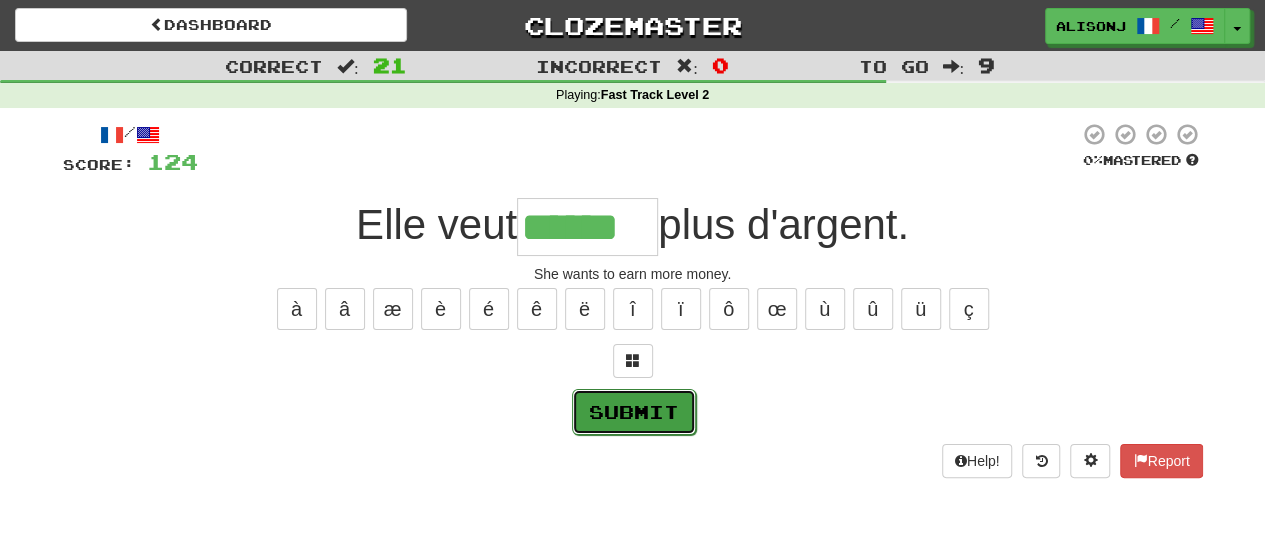 click on "Submit" at bounding box center [634, 412] 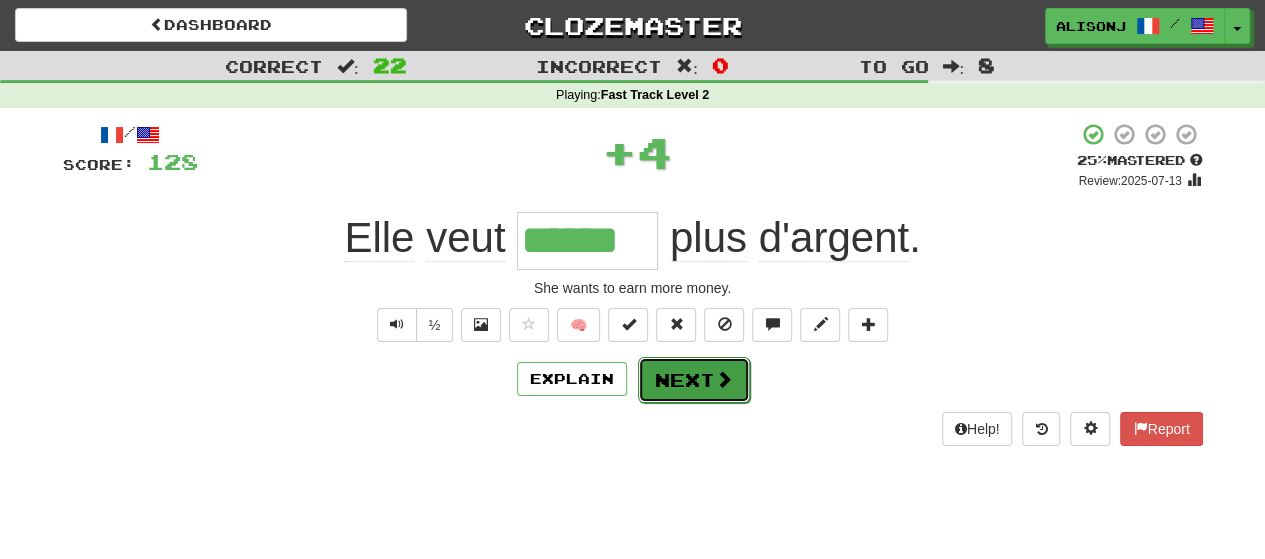 click on "Next" at bounding box center (694, 380) 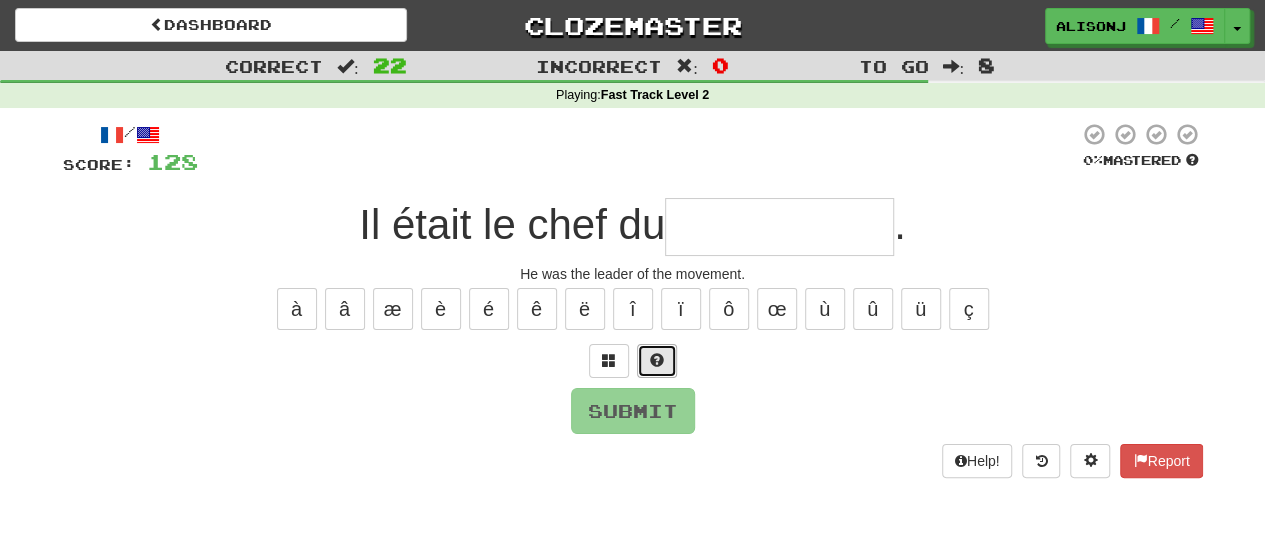 click at bounding box center (657, 361) 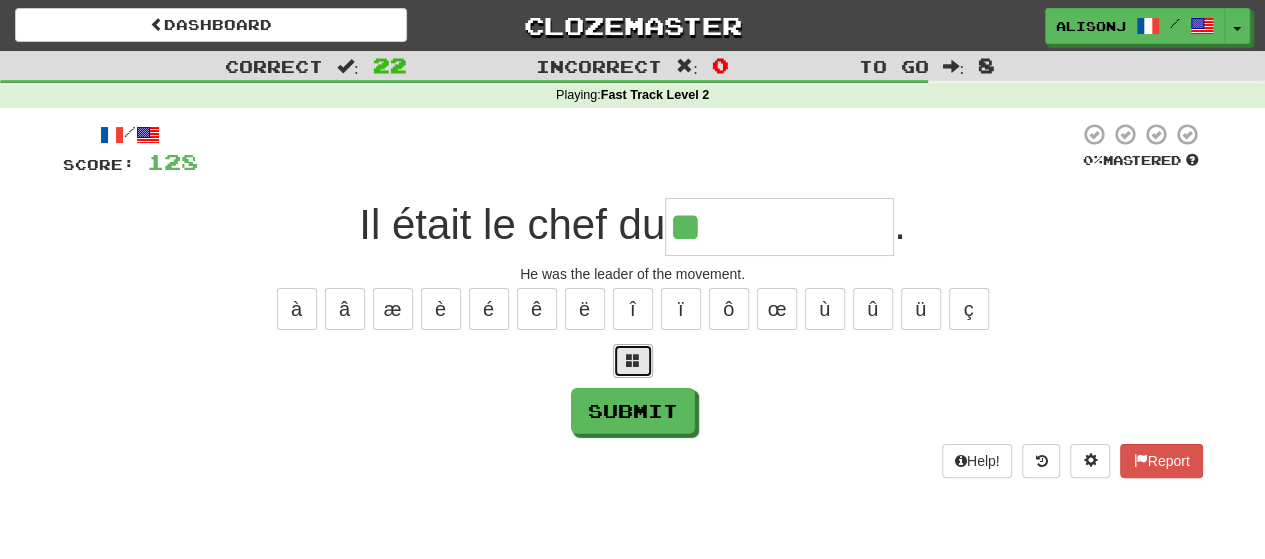 click at bounding box center (633, 361) 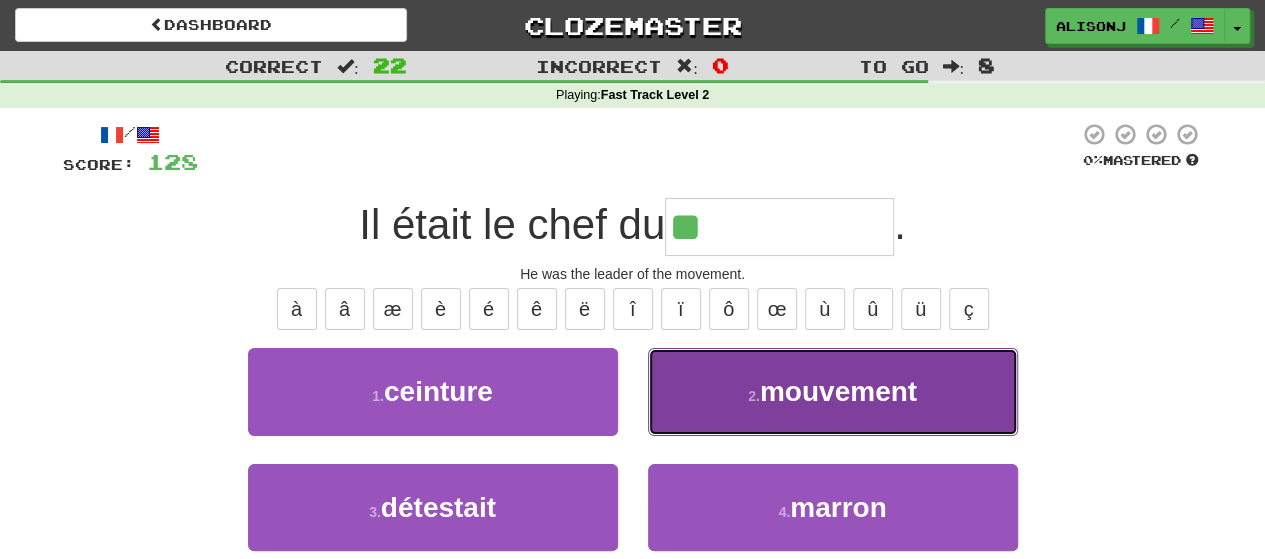 click on "2 .  mouvement" at bounding box center (833, 391) 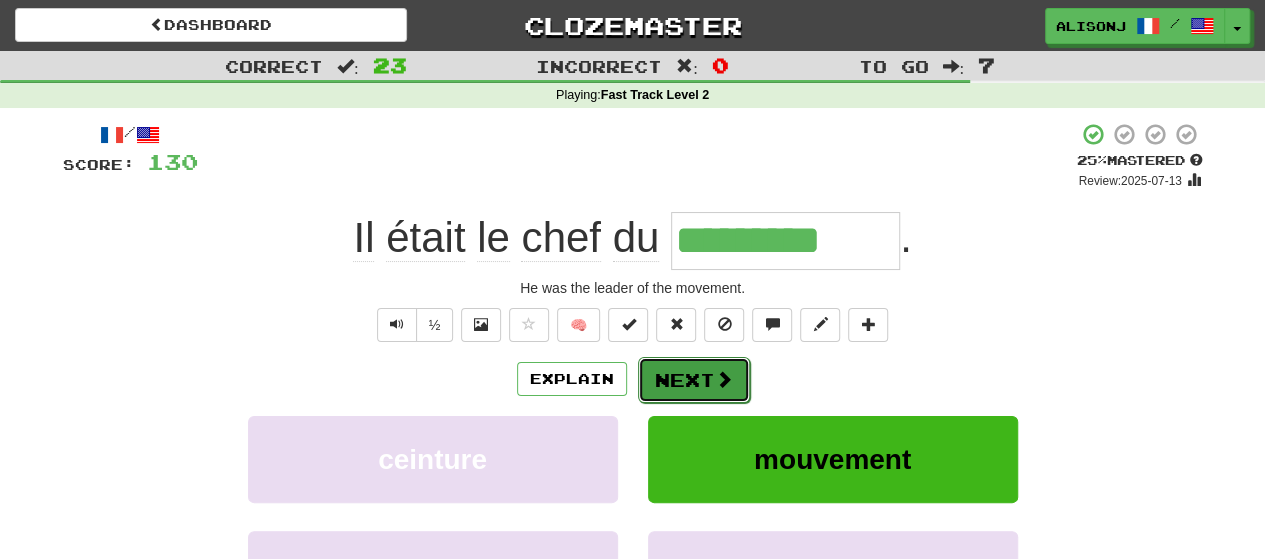click on "Next" at bounding box center [694, 380] 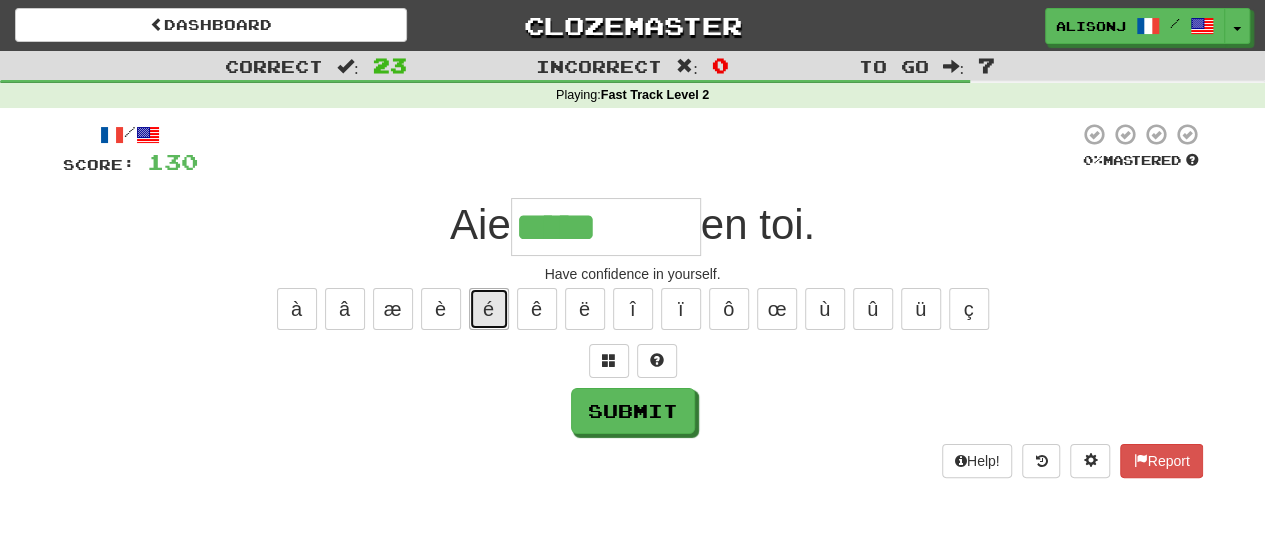 click on "é" at bounding box center [489, 309] 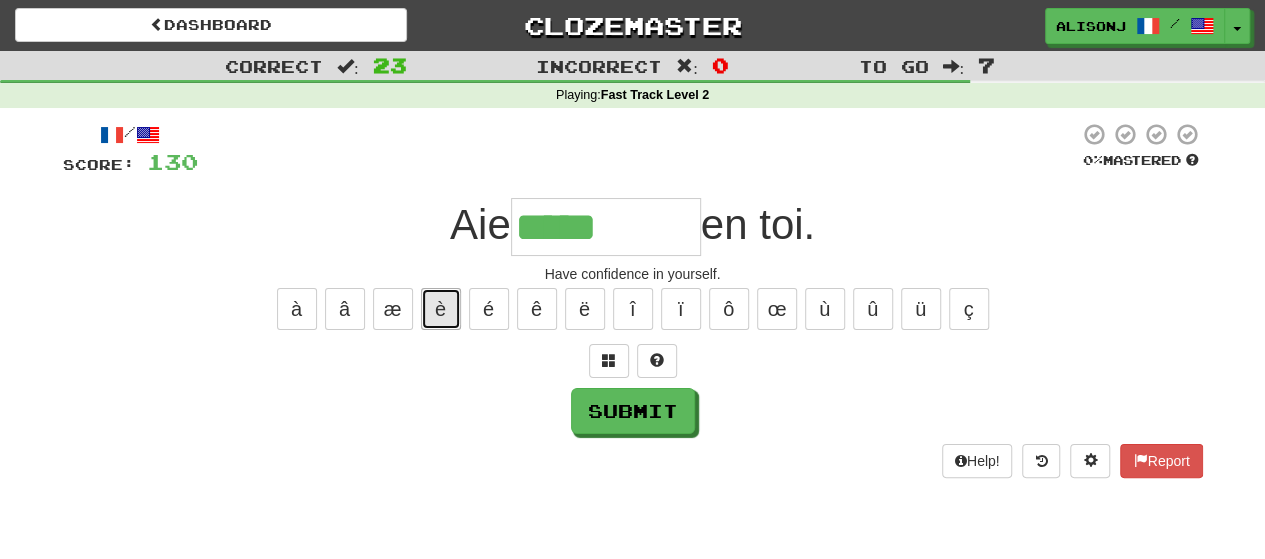 click on "è" at bounding box center (441, 309) 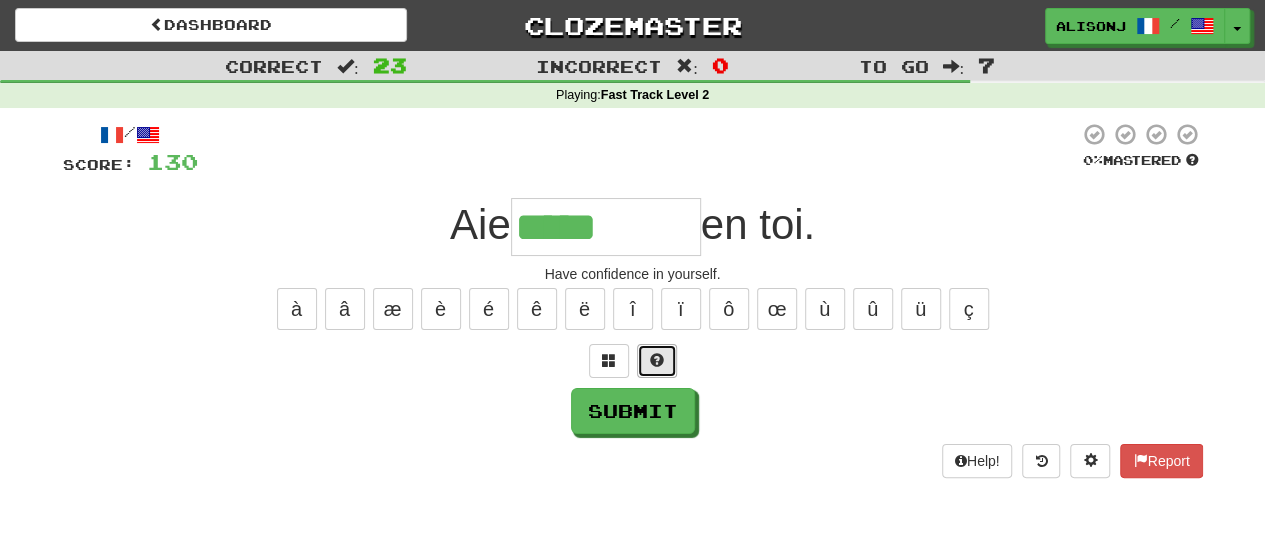 click at bounding box center (657, 360) 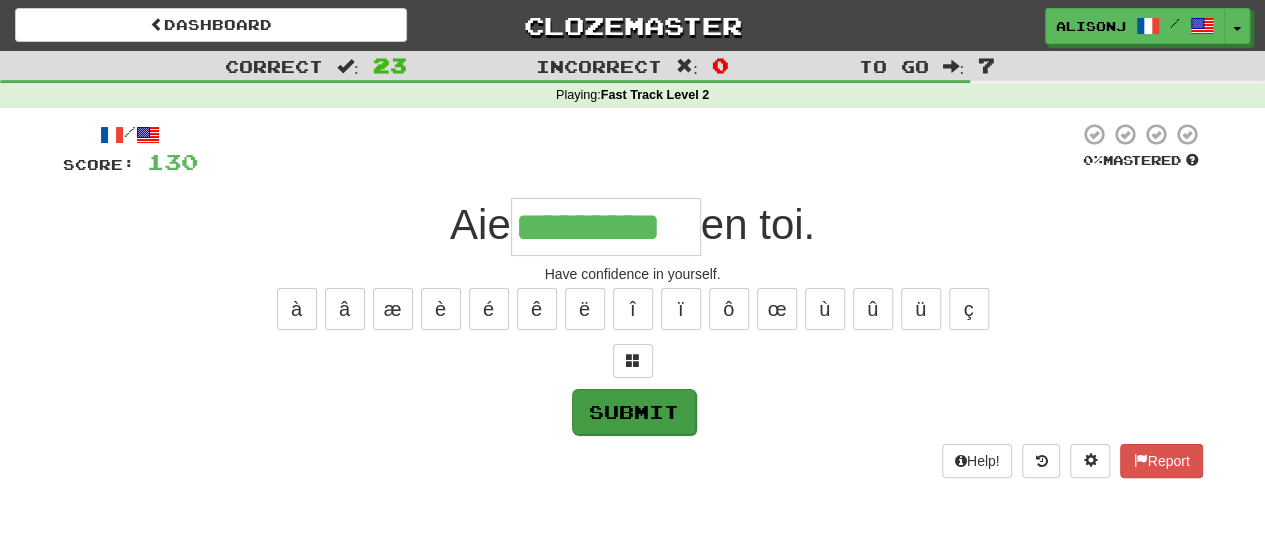 type on "*********" 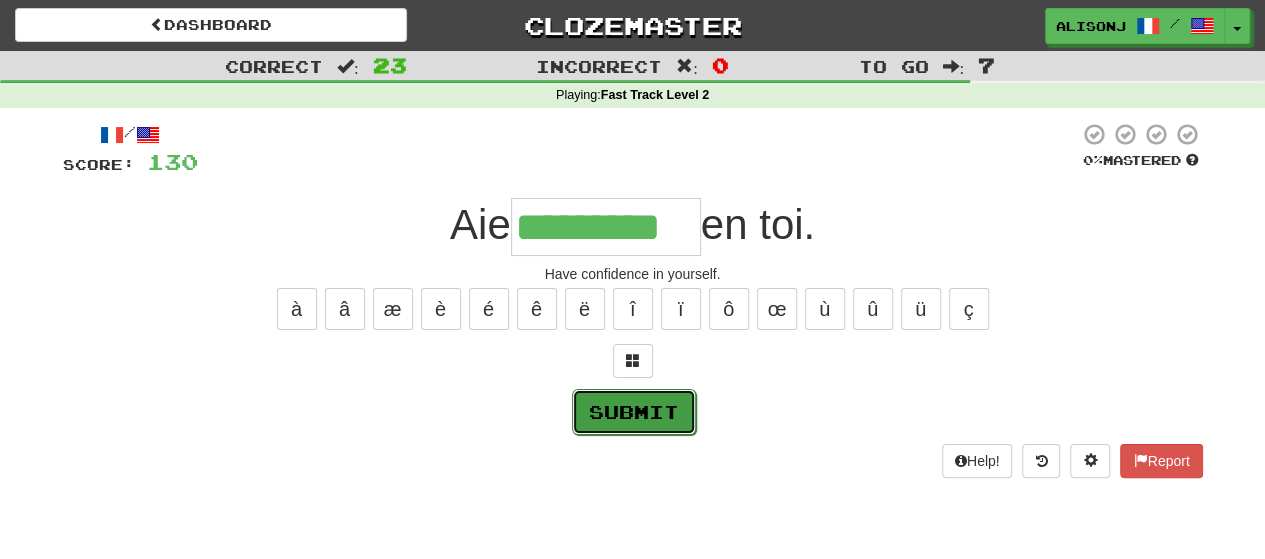 click on "Submit" at bounding box center (634, 412) 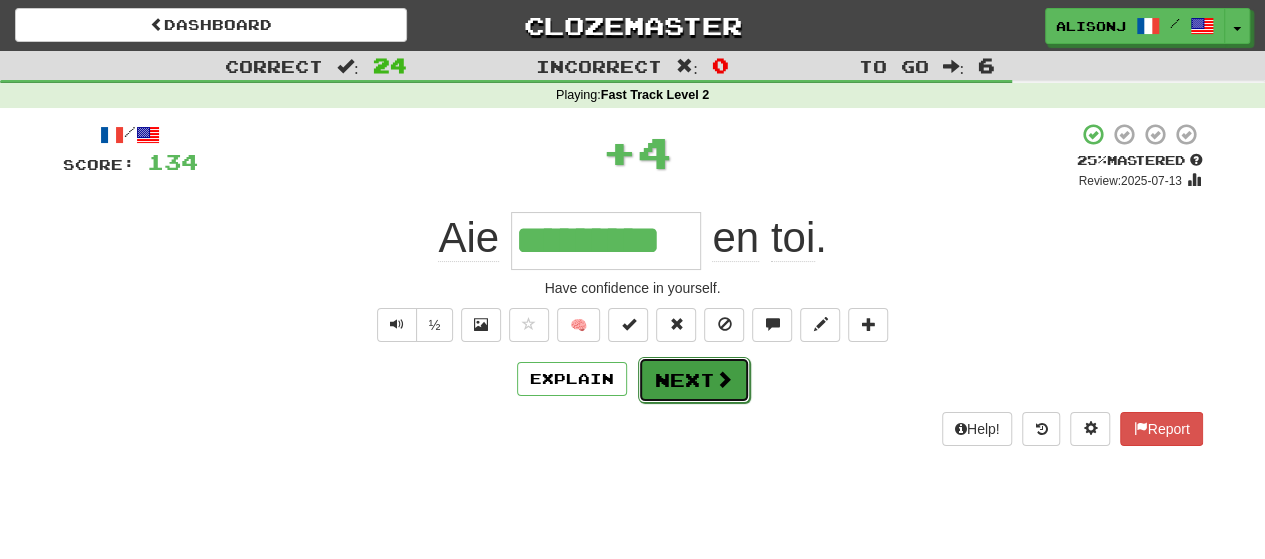 click at bounding box center [724, 379] 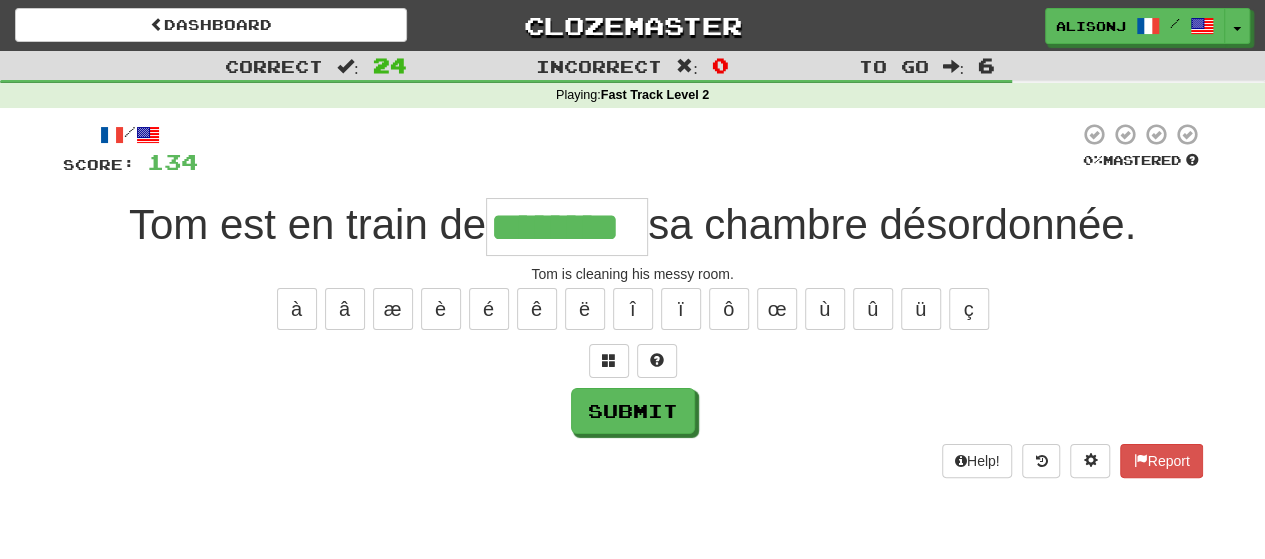 type on "********" 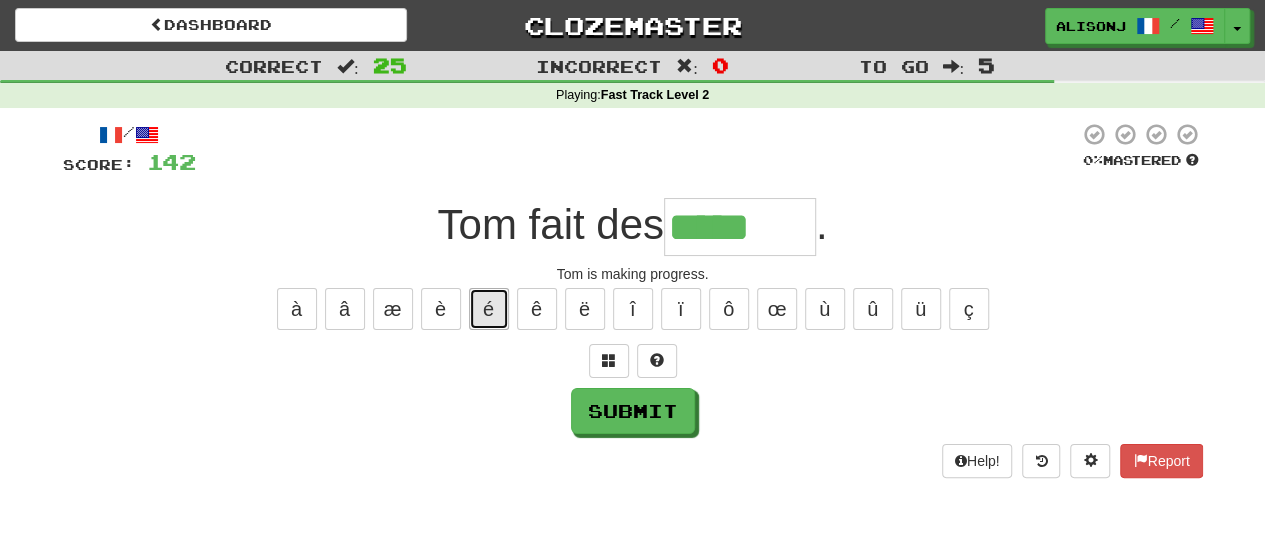 click on "é" at bounding box center (489, 309) 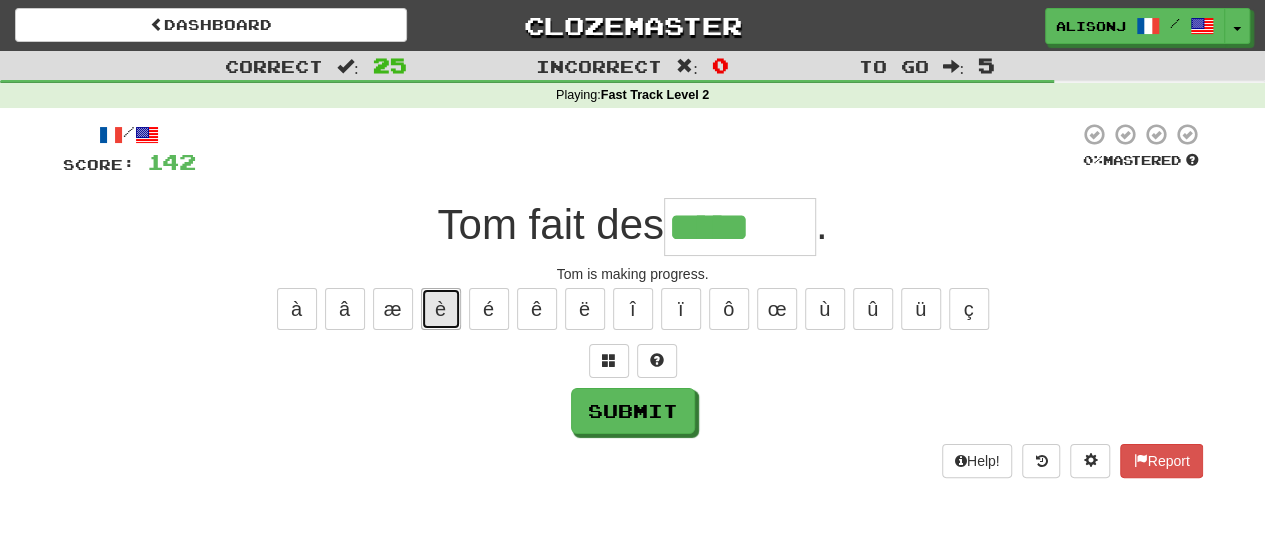 click on "è" at bounding box center [441, 309] 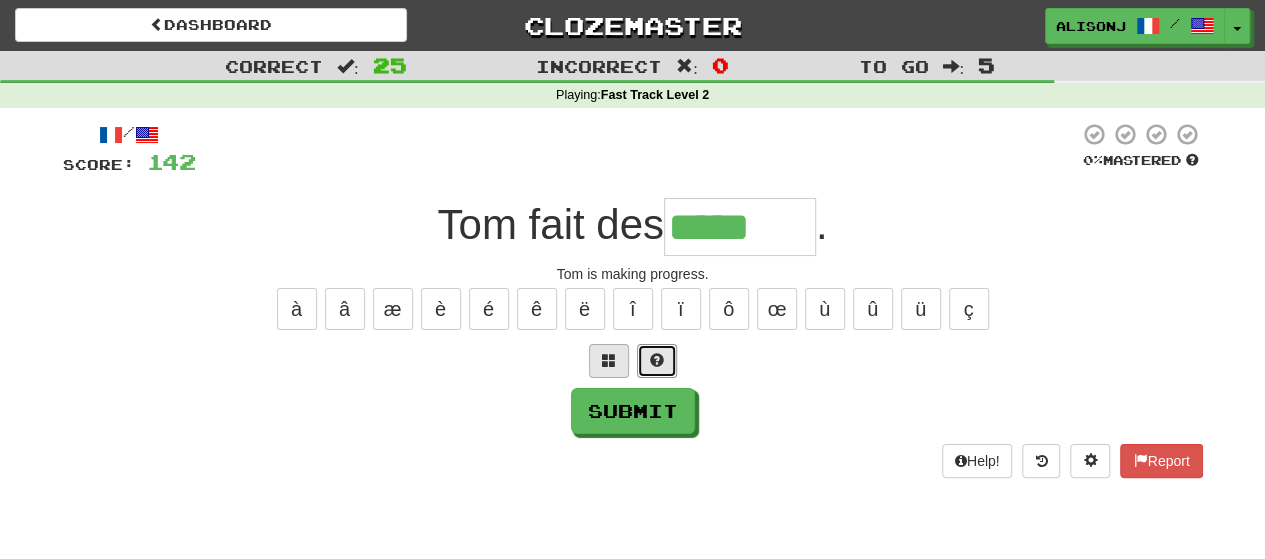 click at bounding box center [657, 360] 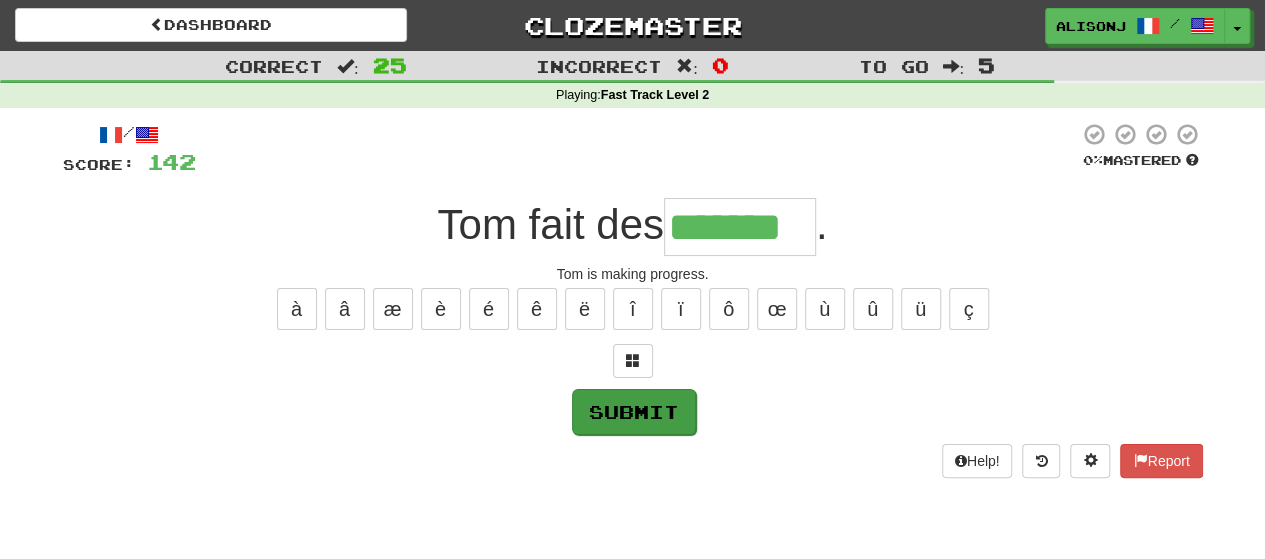 type on "*******" 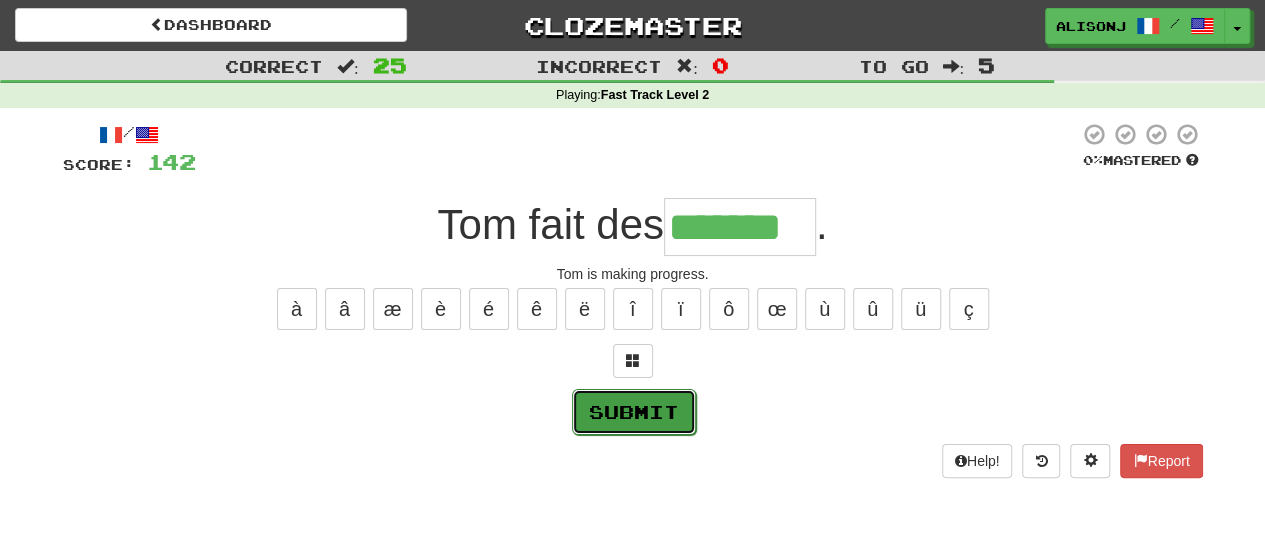 click on "Submit" at bounding box center [634, 412] 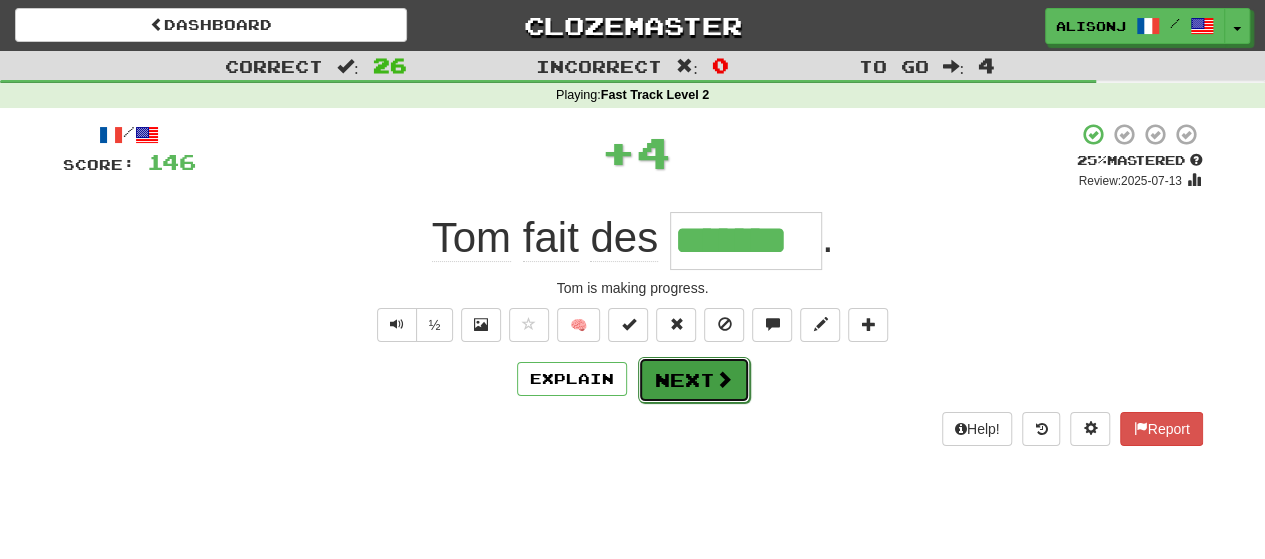 click on "Next" at bounding box center (694, 380) 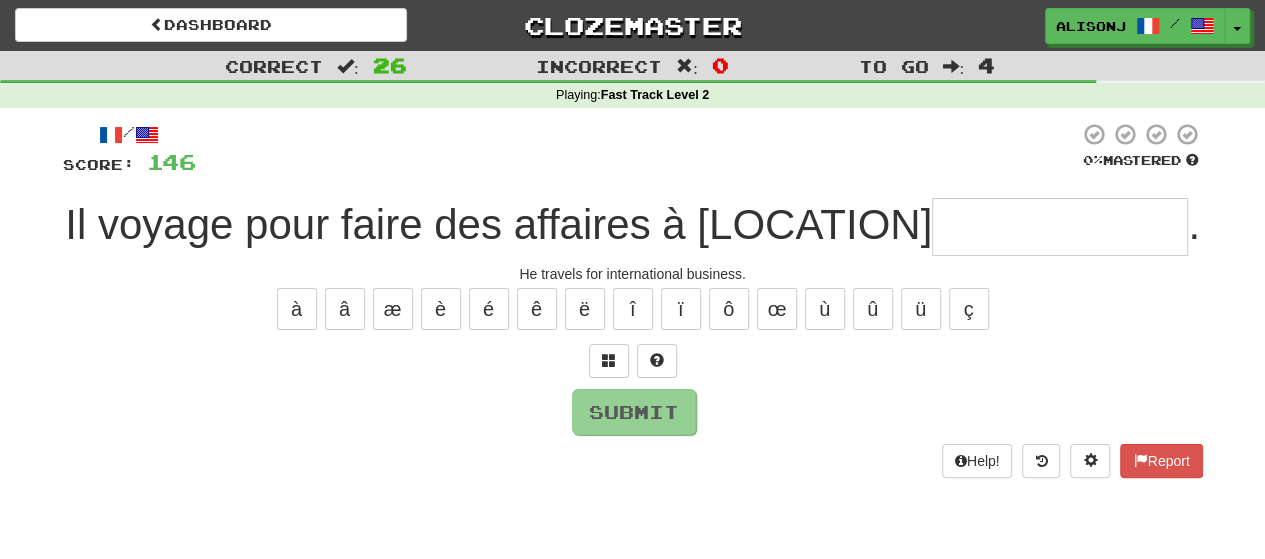 type on "*" 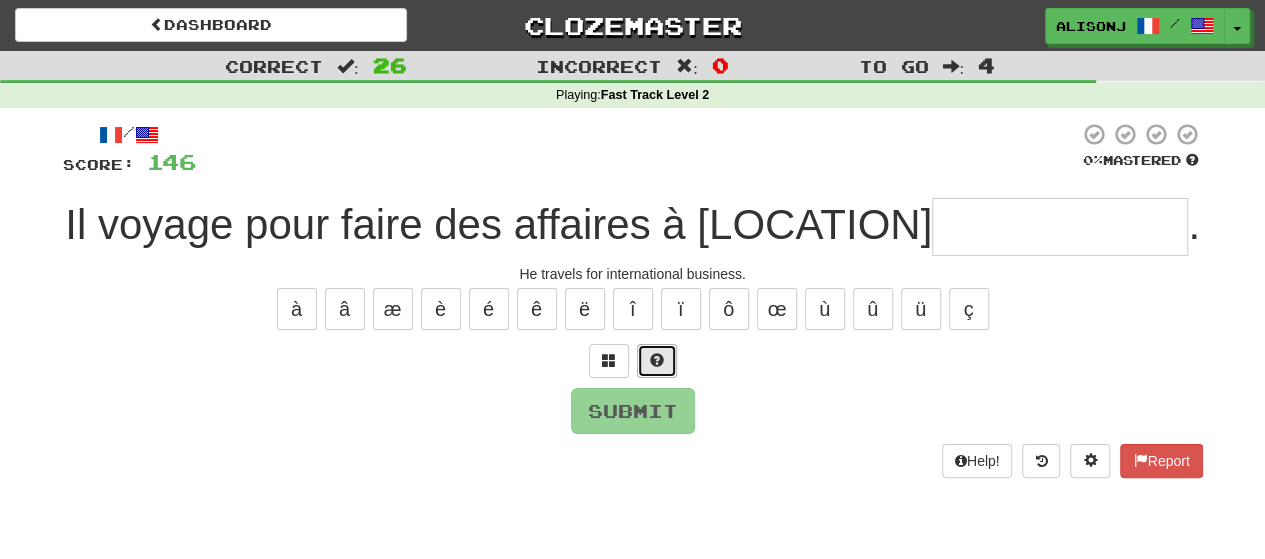 click at bounding box center (657, 360) 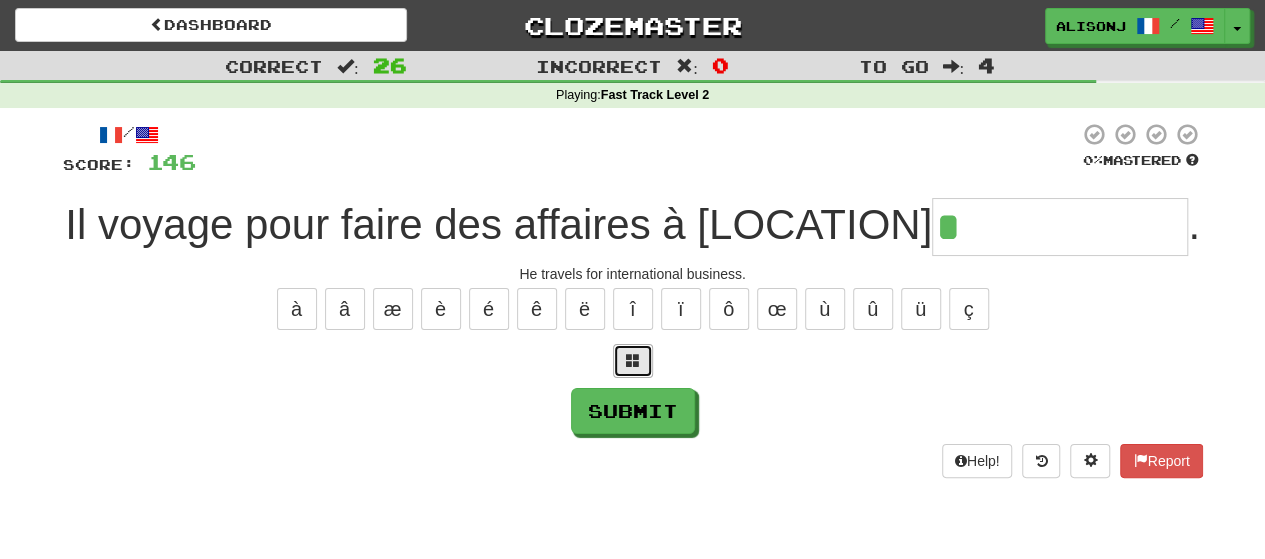 click at bounding box center (633, 361) 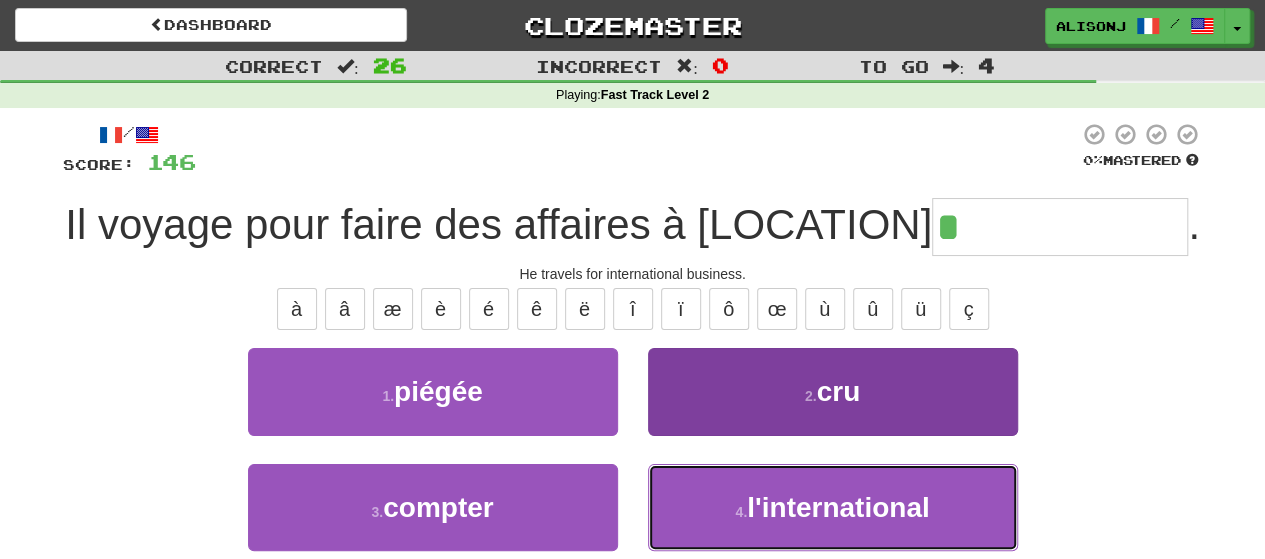 click on "4 .  l'international" at bounding box center [833, 507] 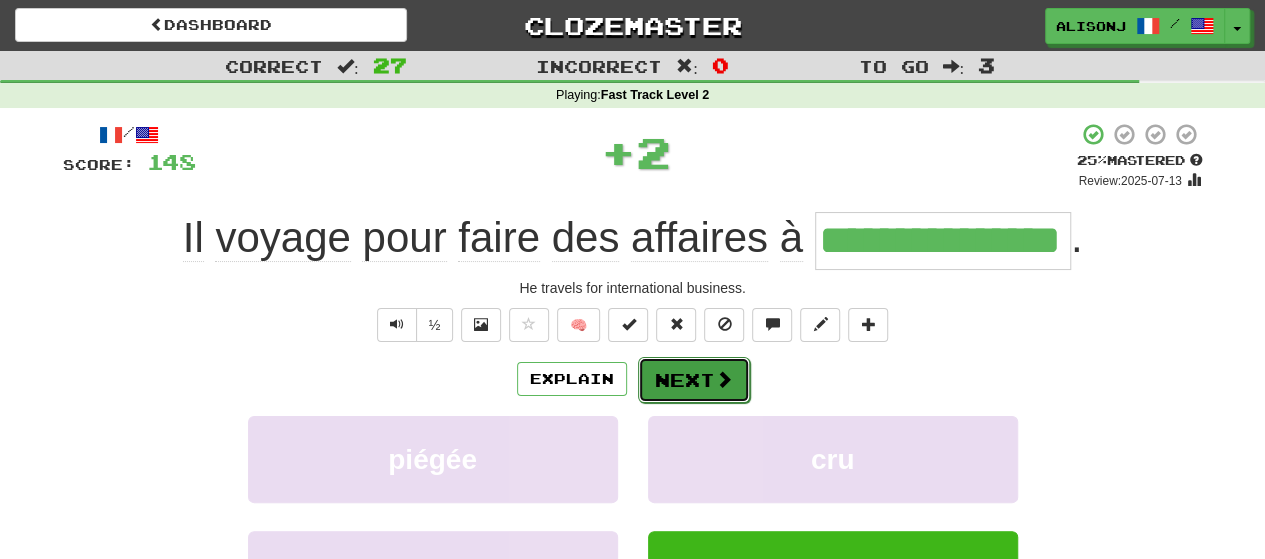 click on "Next" at bounding box center [694, 380] 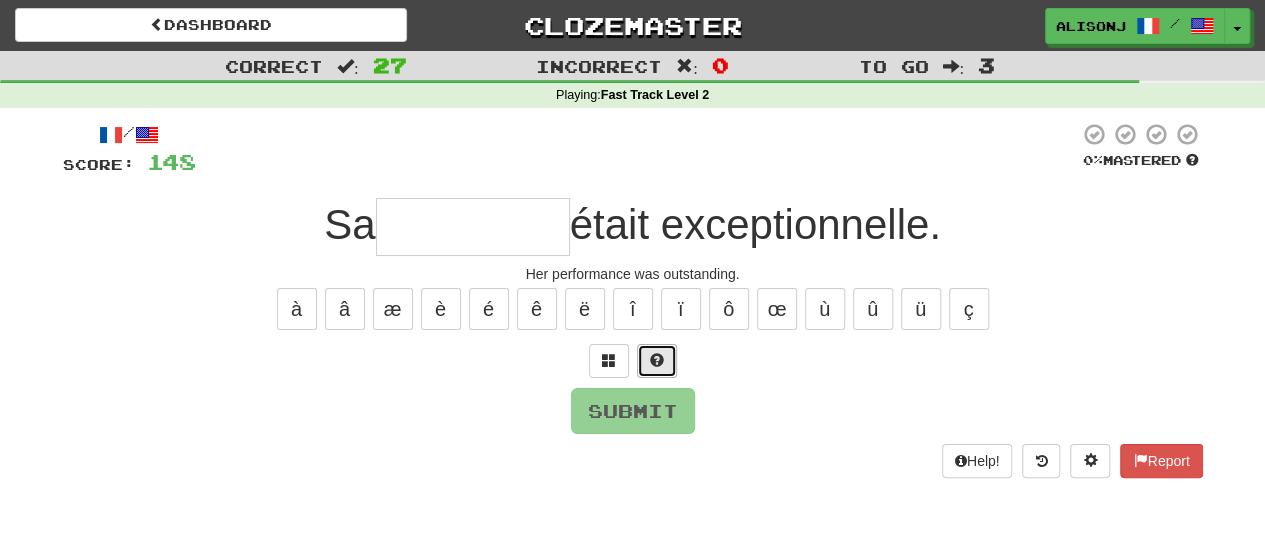 click at bounding box center [657, 360] 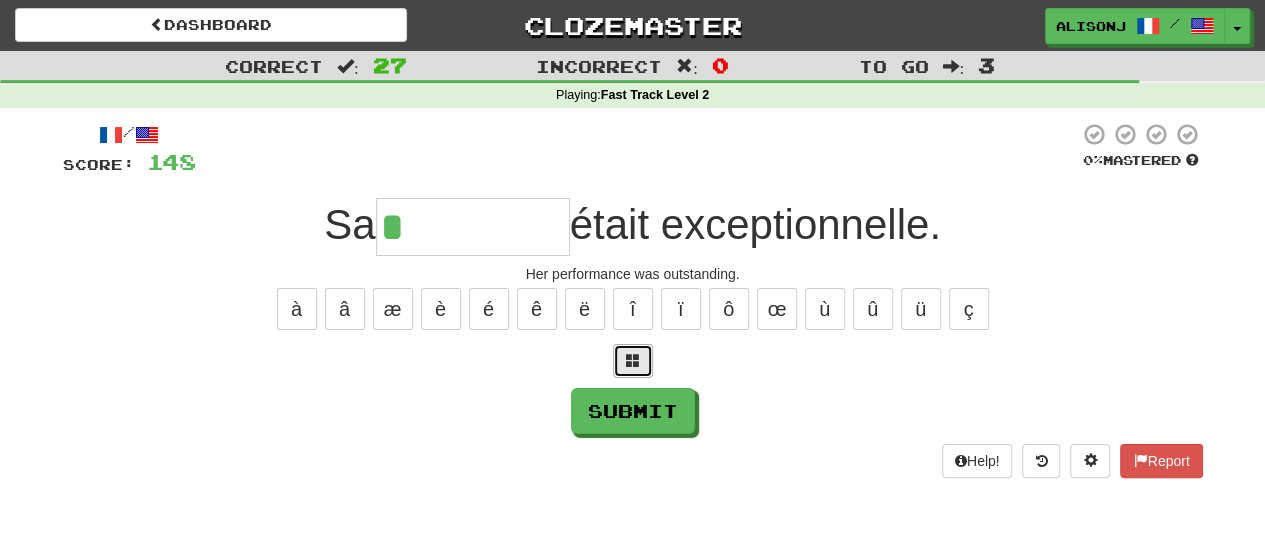 click at bounding box center [633, 360] 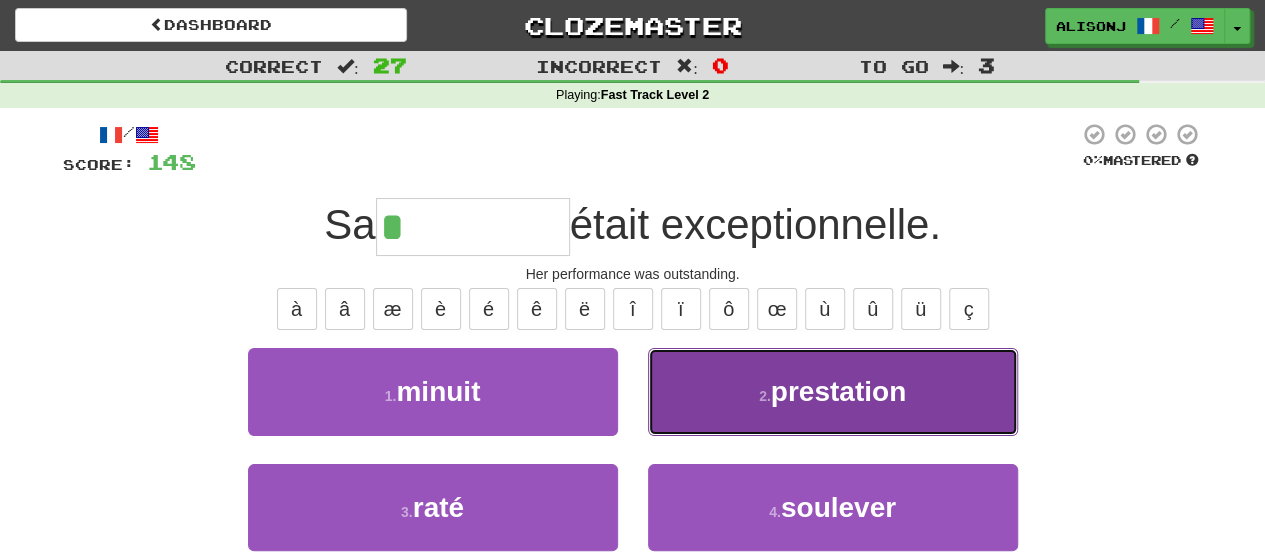 click on "2 .  prestation" at bounding box center [833, 391] 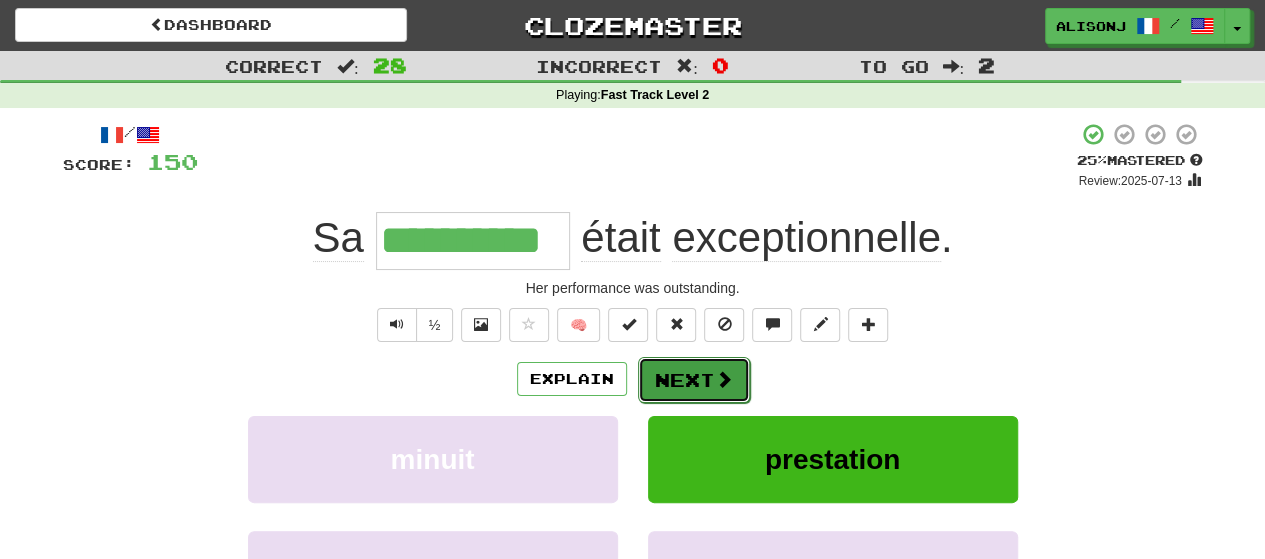 click on "Next" at bounding box center [694, 380] 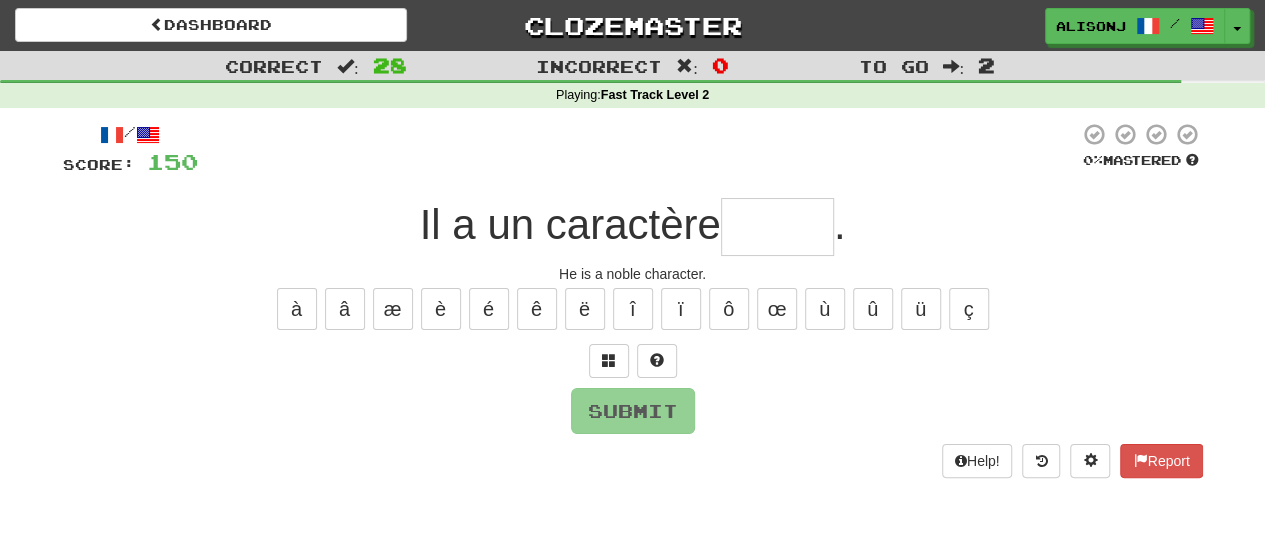 click at bounding box center (777, 227) 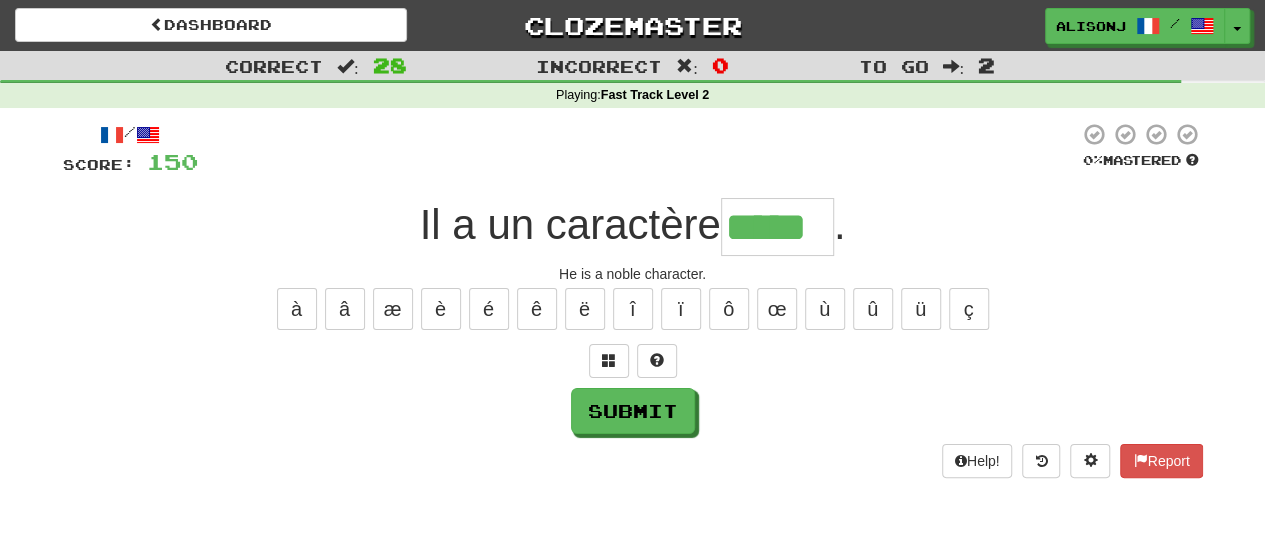 type on "*****" 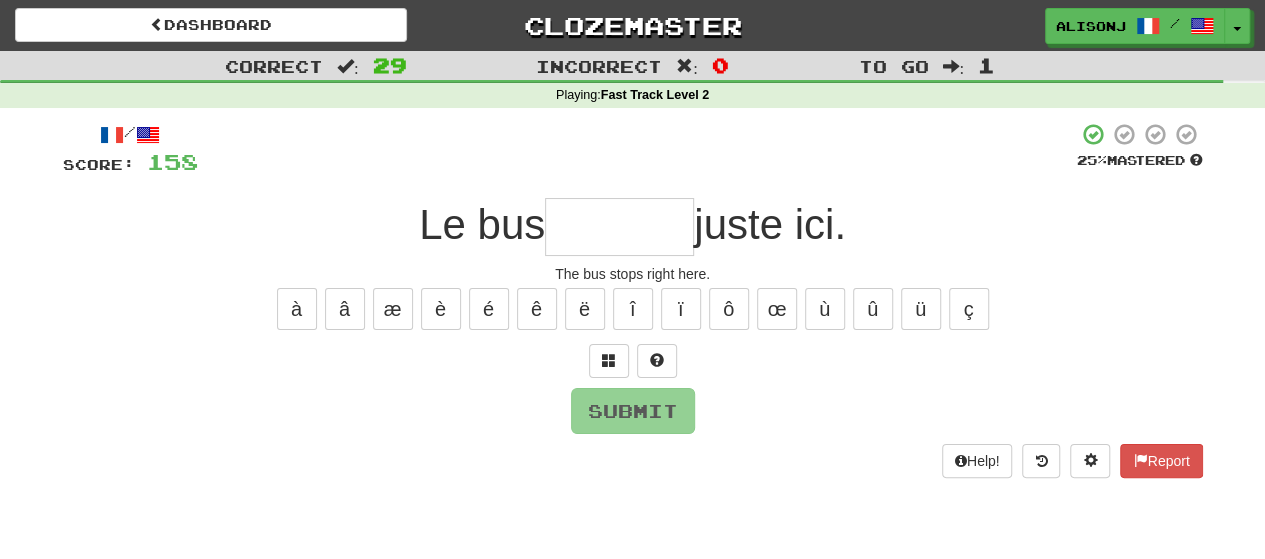 type on "*" 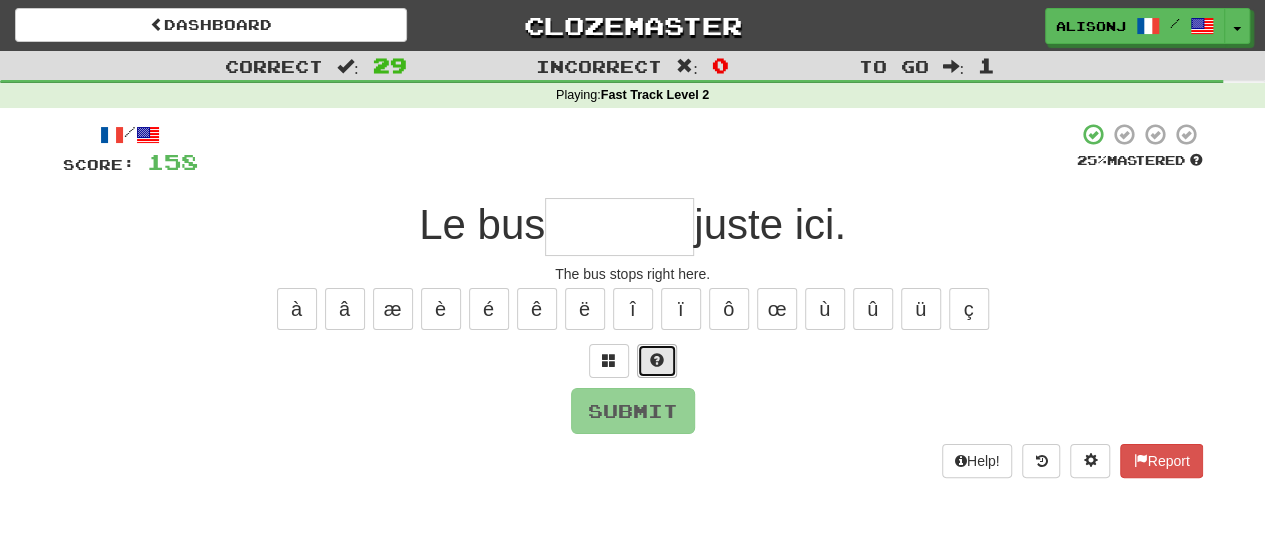click at bounding box center (657, 361) 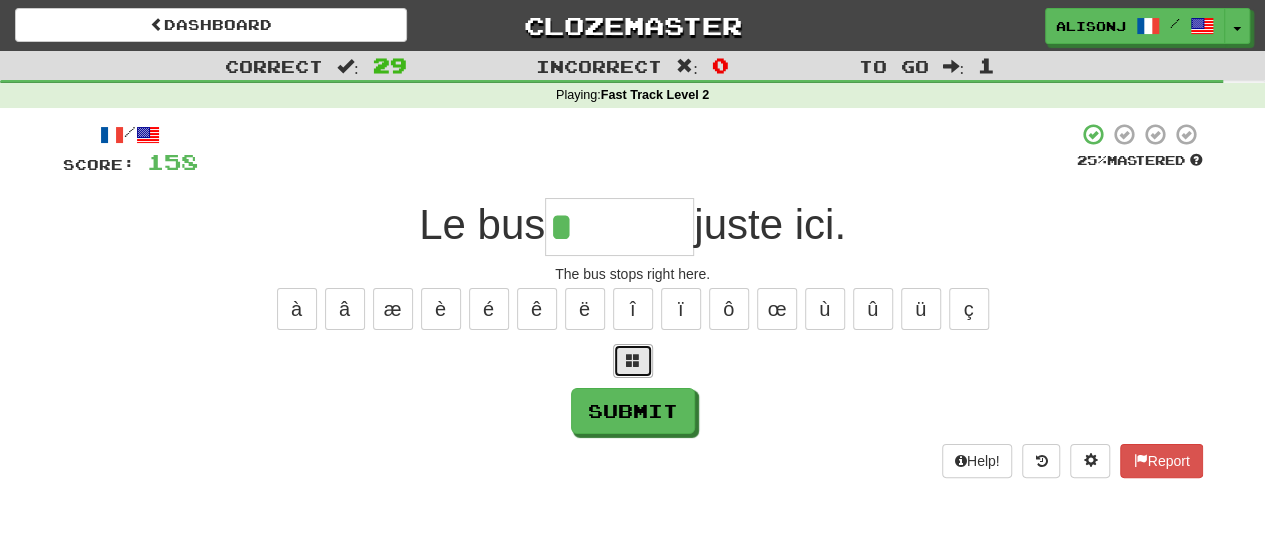 click at bounding box center (633, 361) 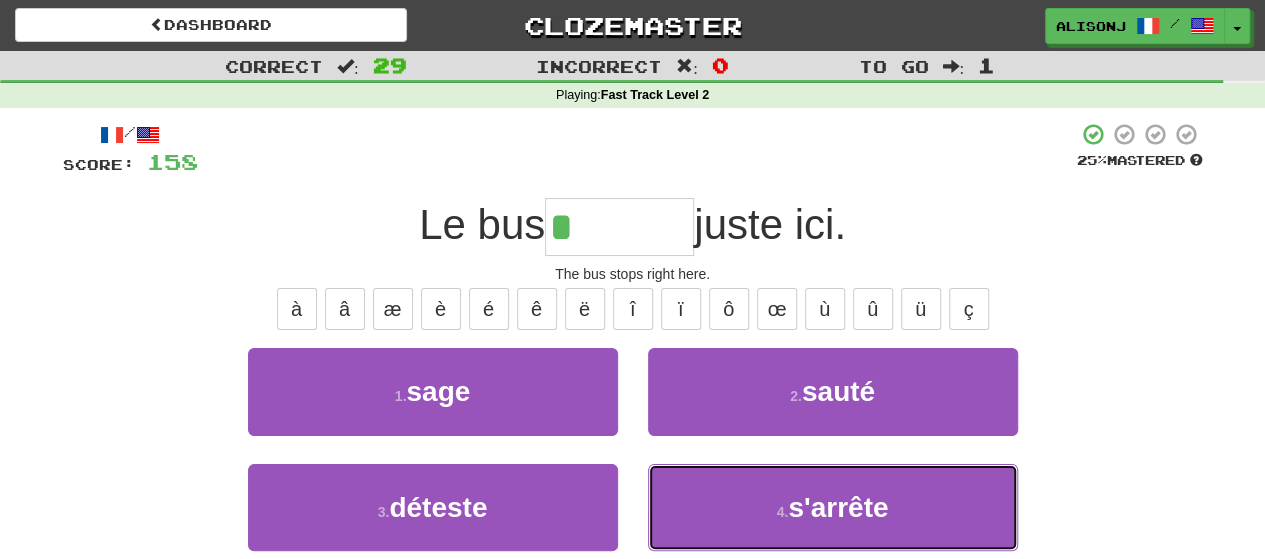 drag, startPoint x: 643, startPoint y: 545, endPoint x: 633, endPoint y: 558, distance: 16.40122 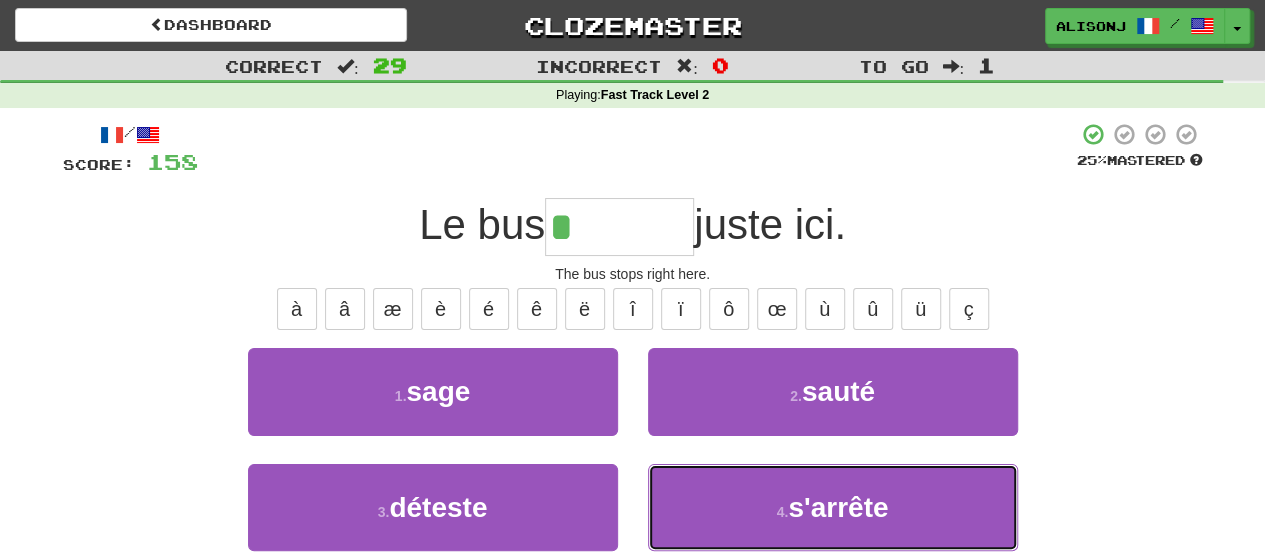 drag, startPoint x: 726, startPoint y: 536, endPoint x: 737, endPoint y: 515, distance: 23.70654 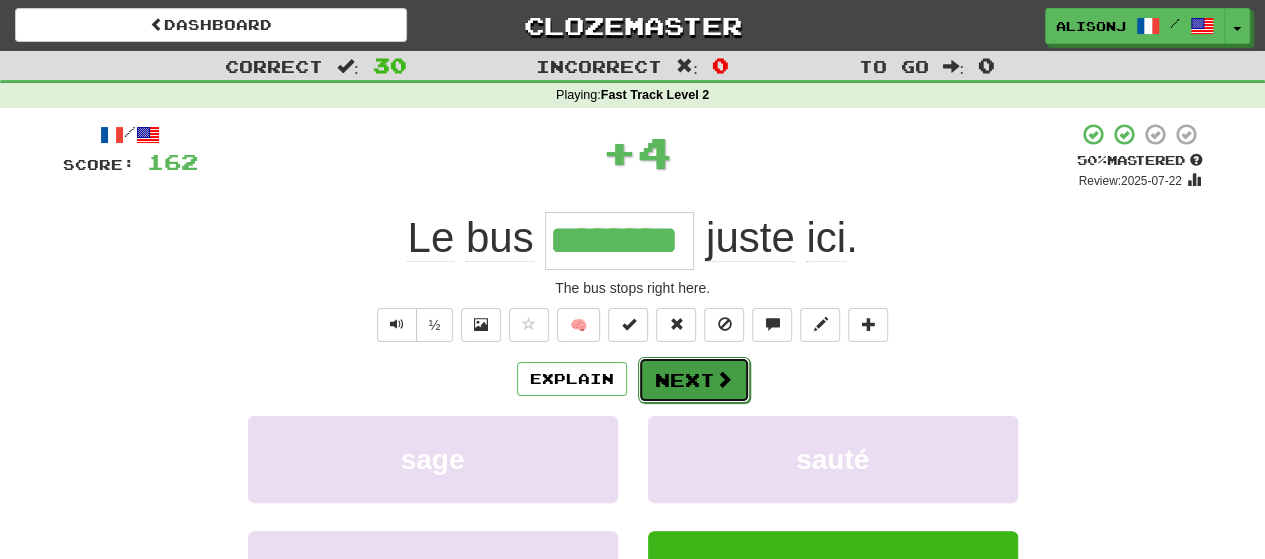click on "Next" at bounding box center [694, 380] 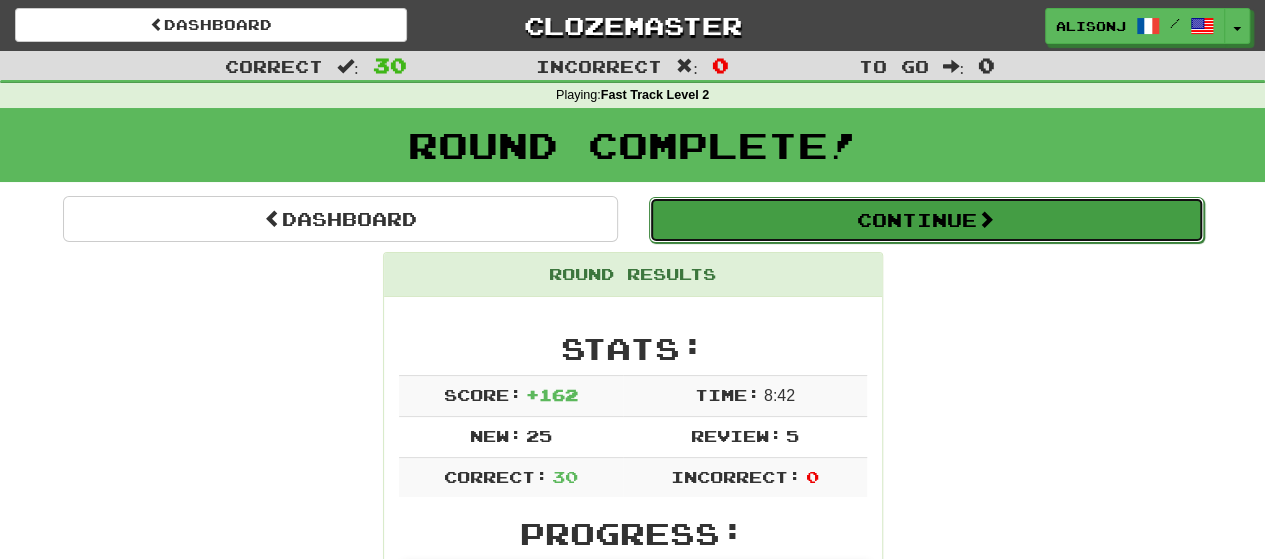 click on "Continue" at bounding box center (926, 220) 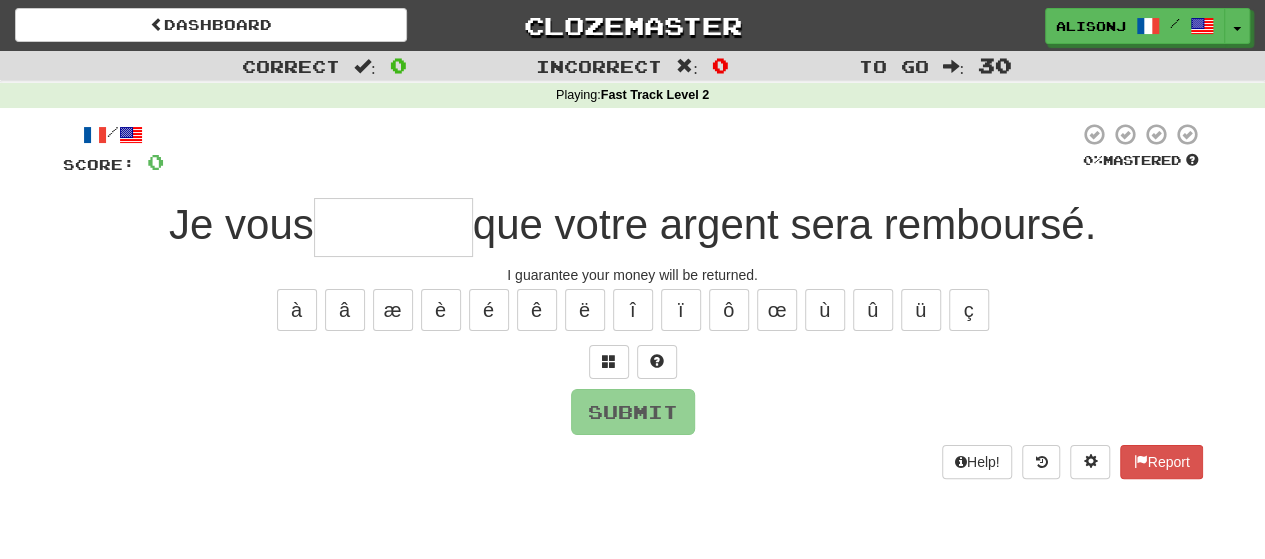 click at bounding box center [393, 227] 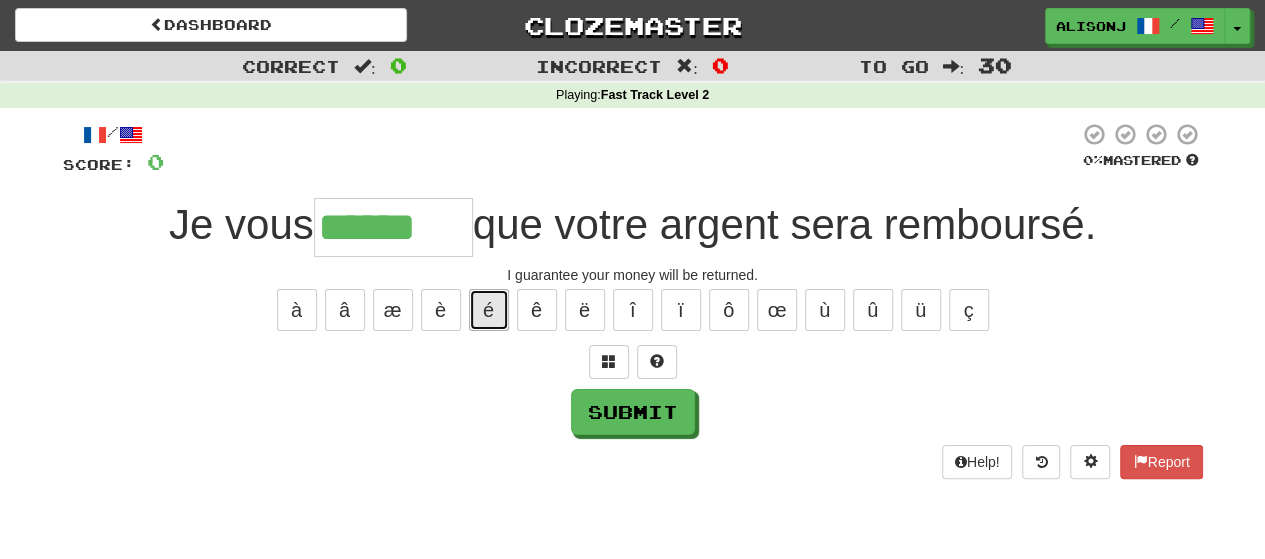 click on "é" at bounding box center (489, 310) 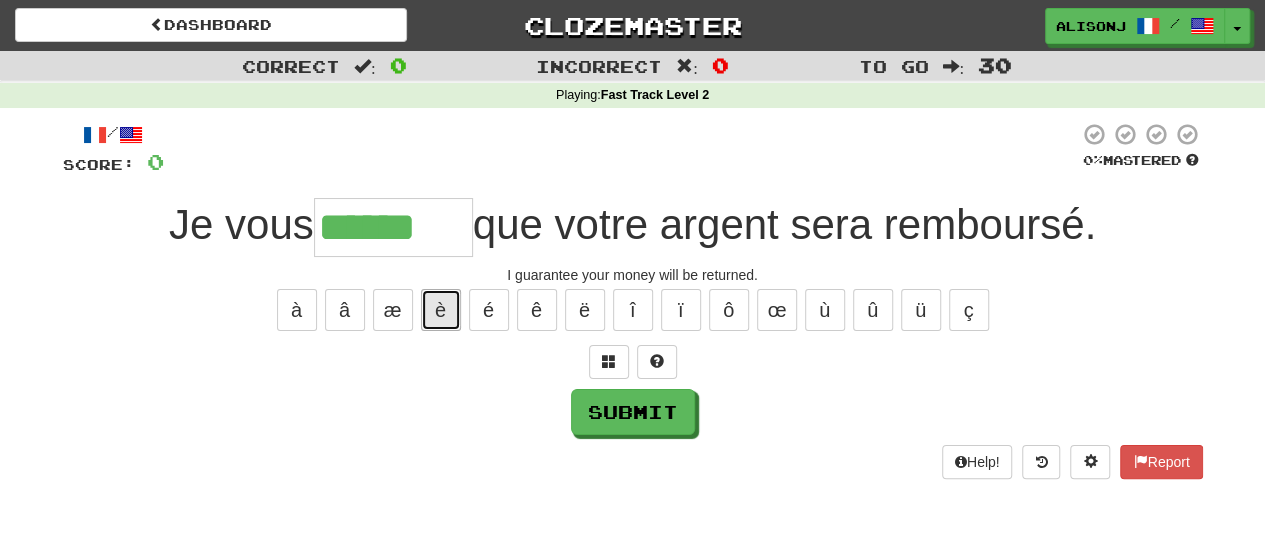 click on "è" at bounding box center (441, 310) 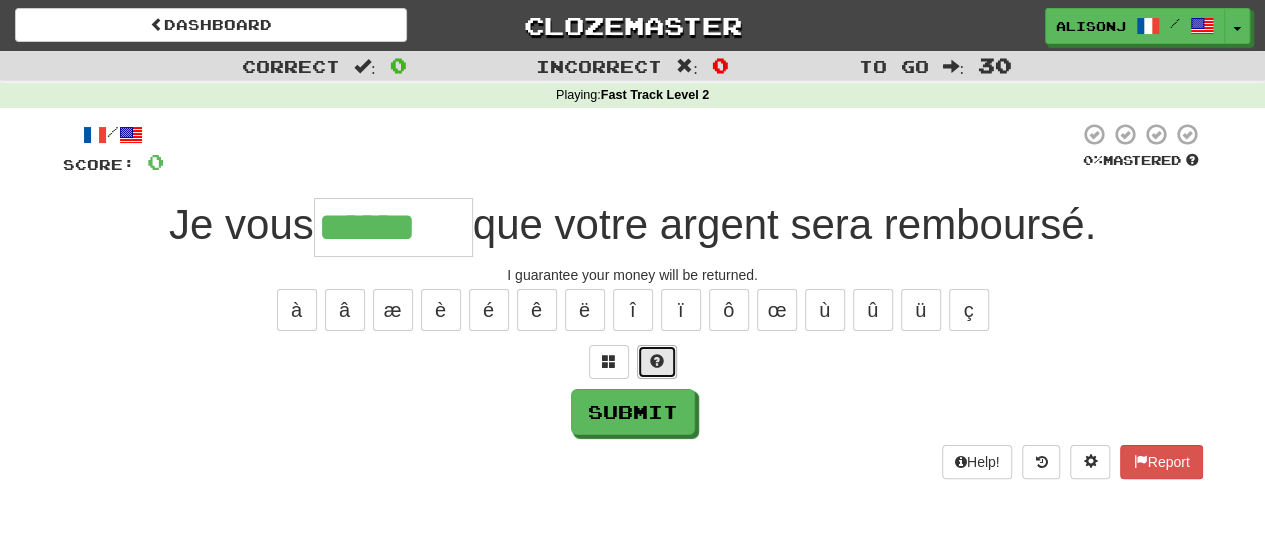 click at bounding box center [657, 361] 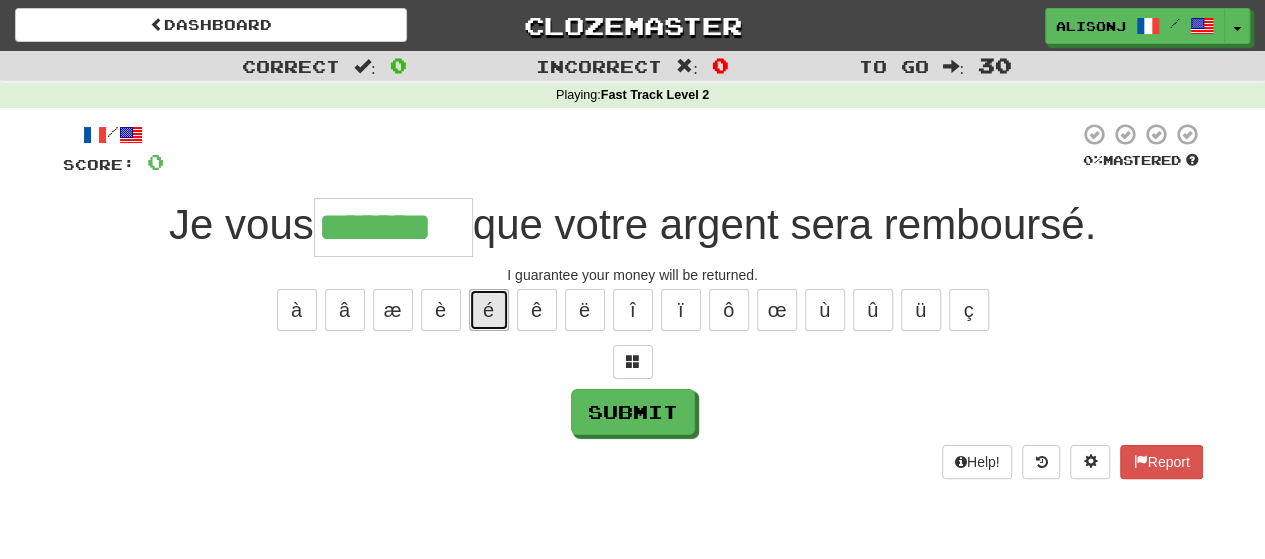 click on "é" at bounding box center [489, 310] 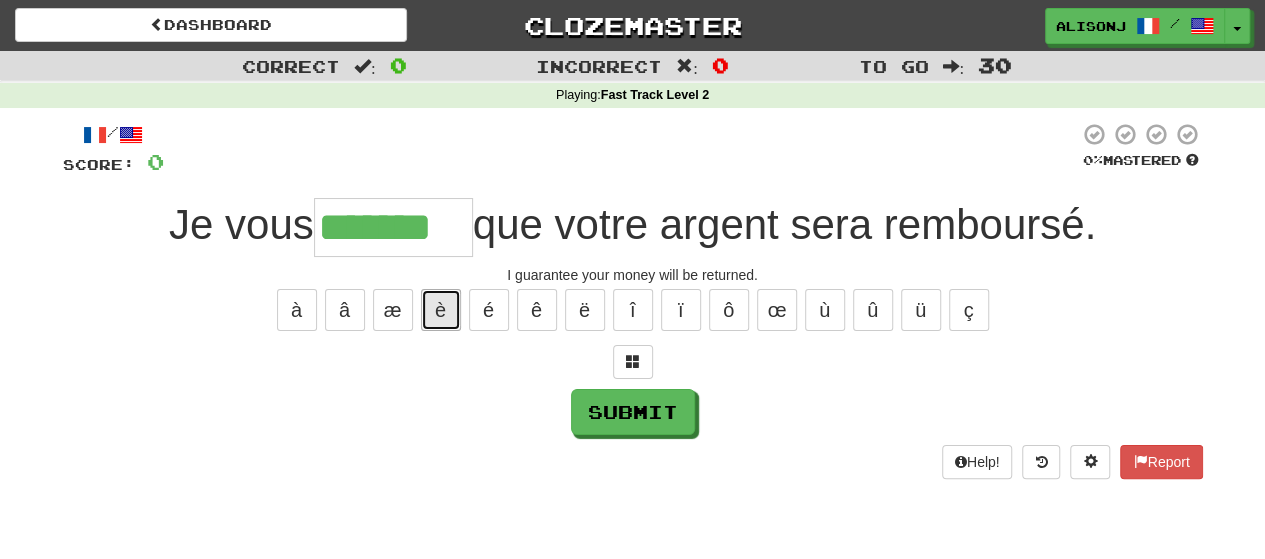 click on "è" at bounding box center [441, 310] 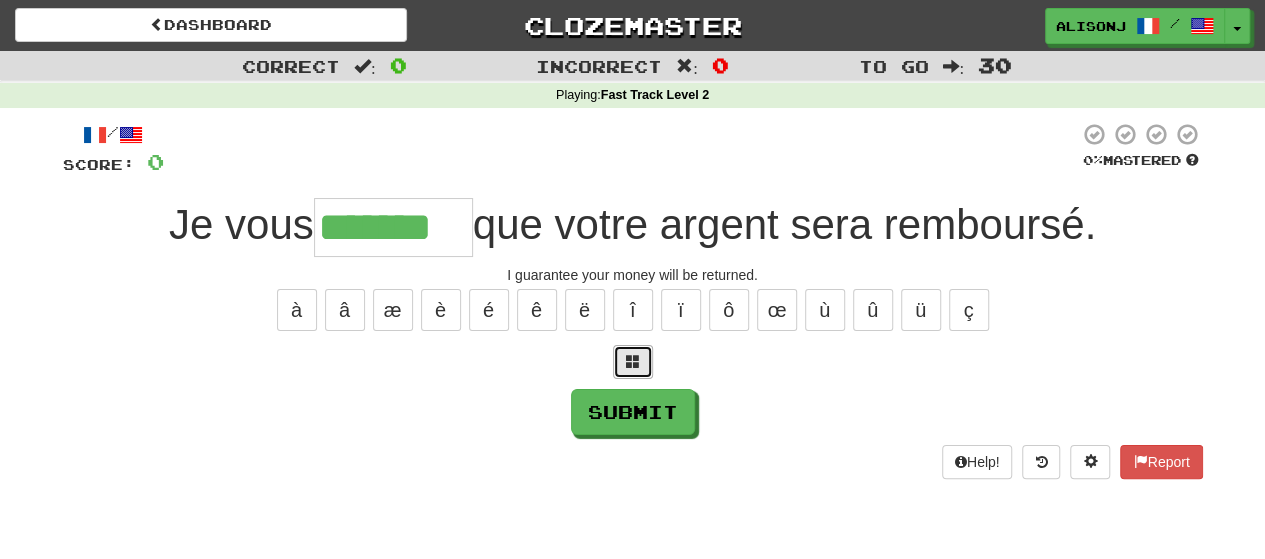 click at bounding box center [633, 362] 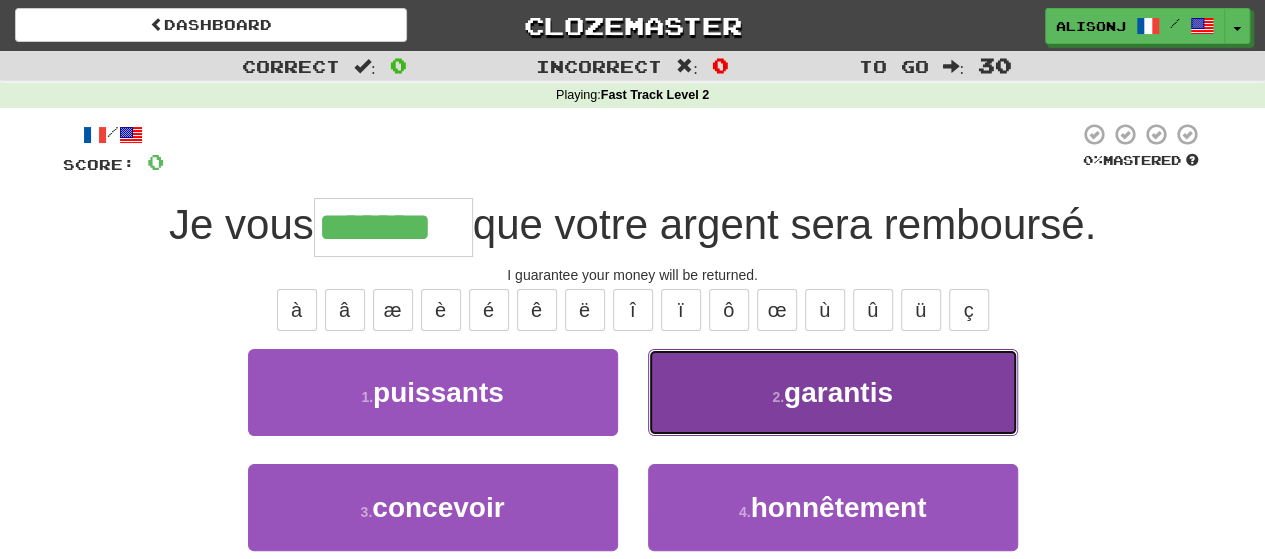 click on "garantis" at bounding box center [838, 392] 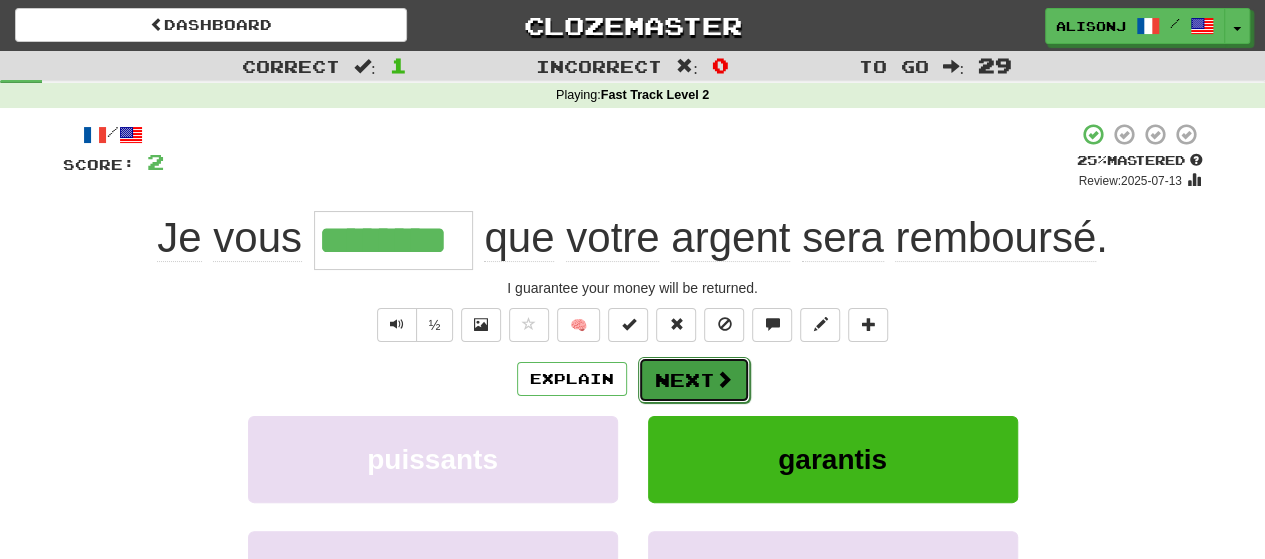 click on "Next" at bounding box center (694, 380) 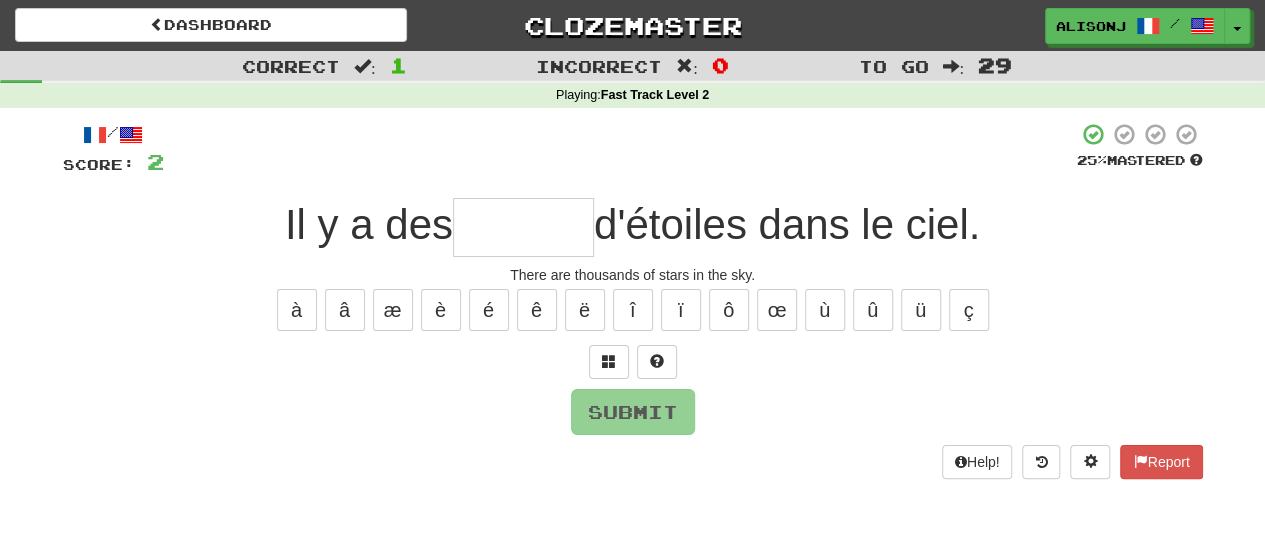 click at bounding box center (523, 227) 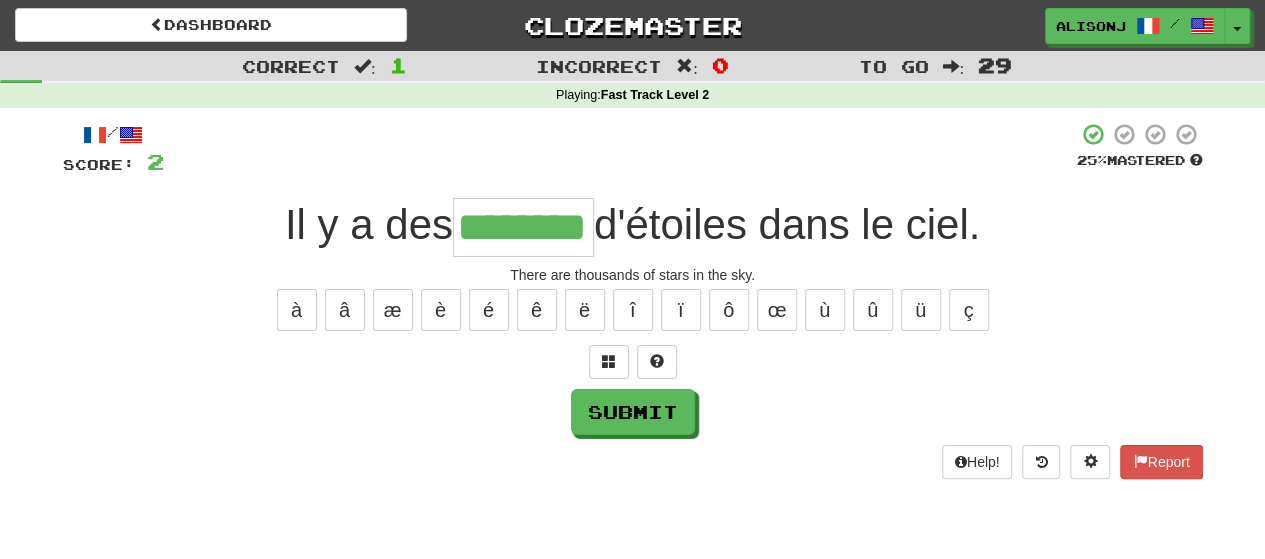 type on "********" 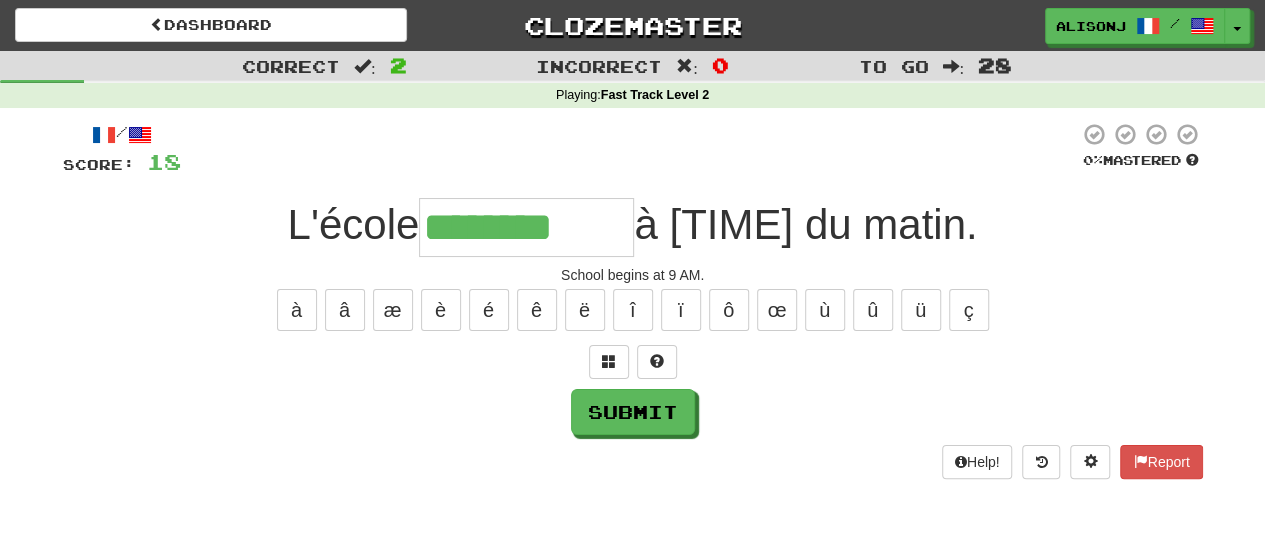 type on "********" 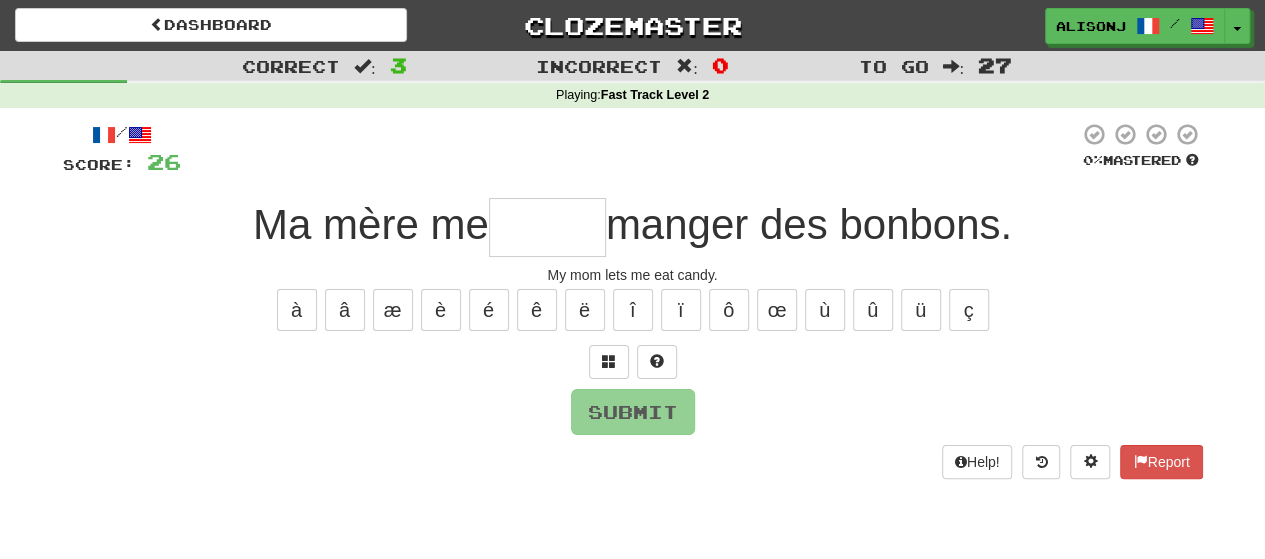 type on "*" 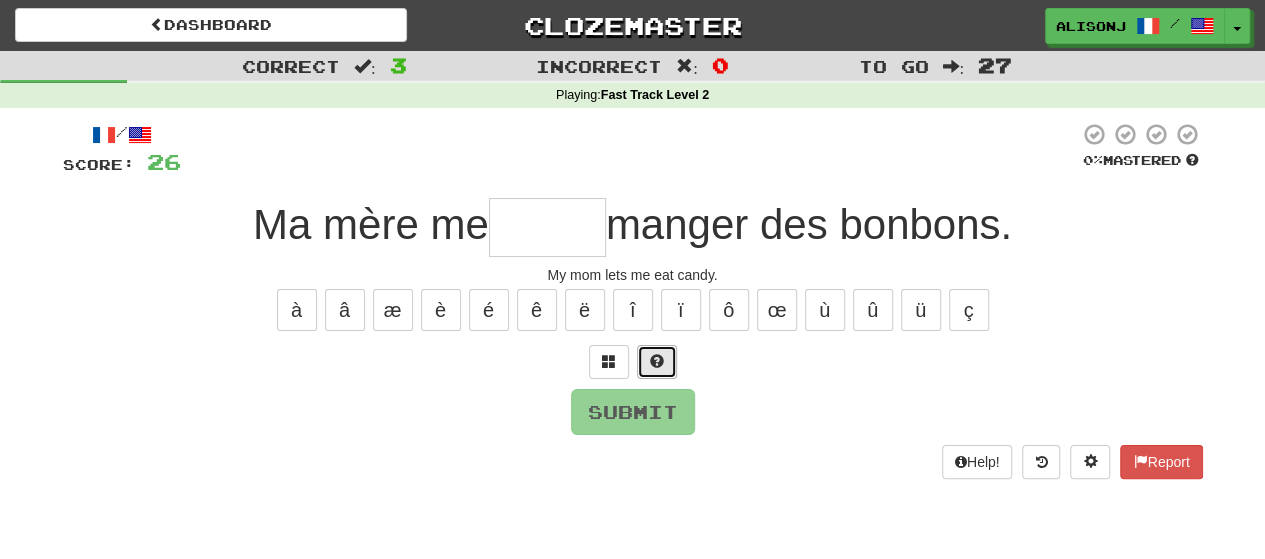 click at bounding box center (657, 361) 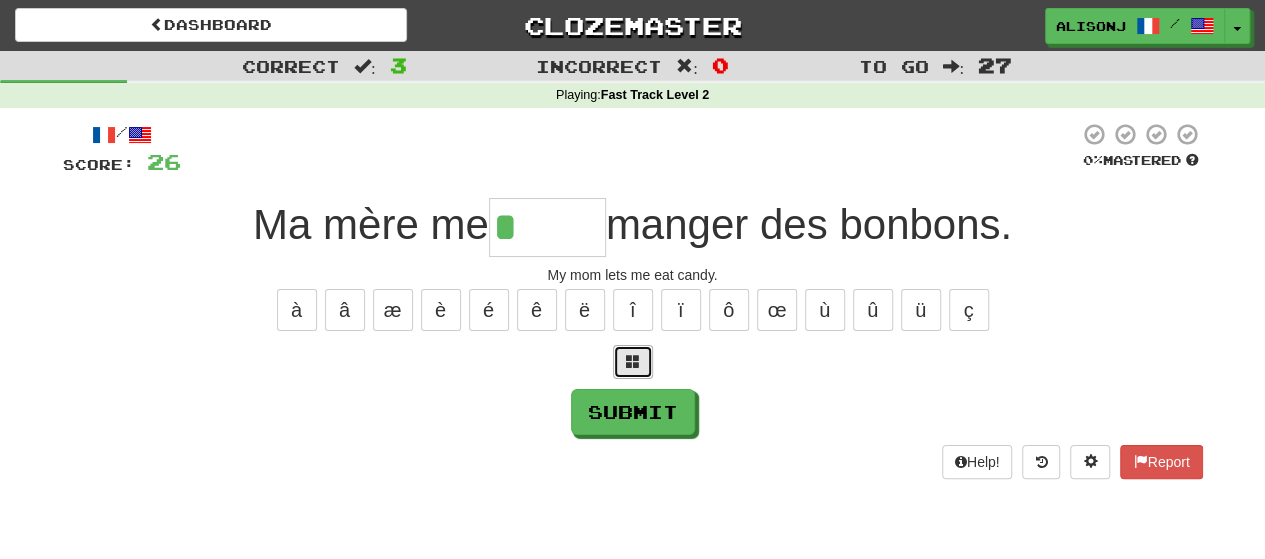 click at bounding box center (633, 361) 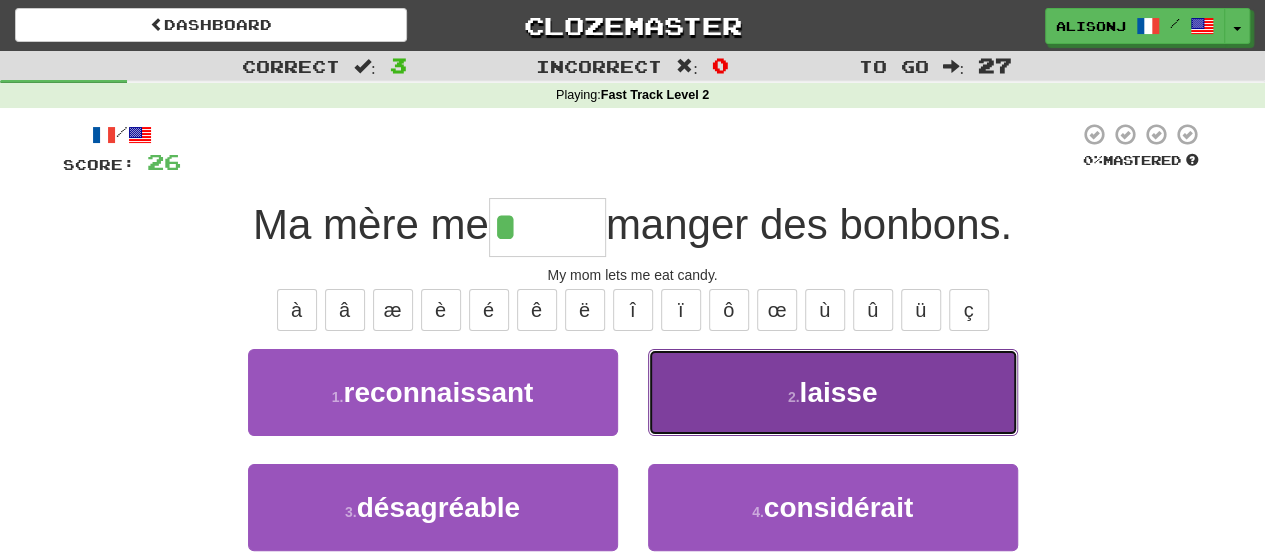click on "2 .  laisse" at bounding box center [833, 392] 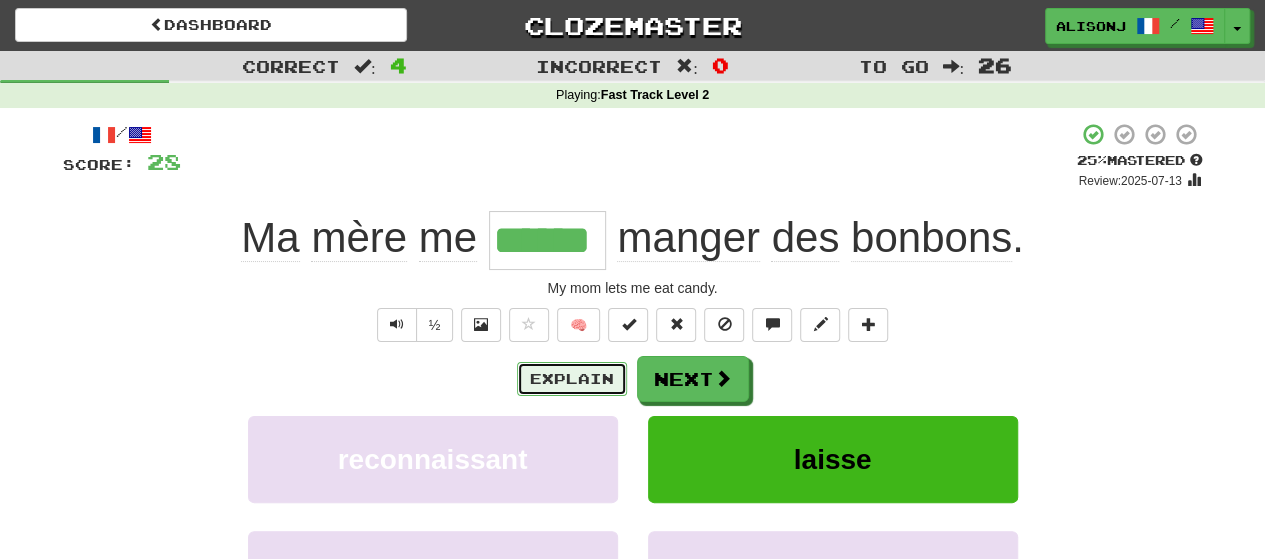 click on "Explain" at bounding box center (572, 379) 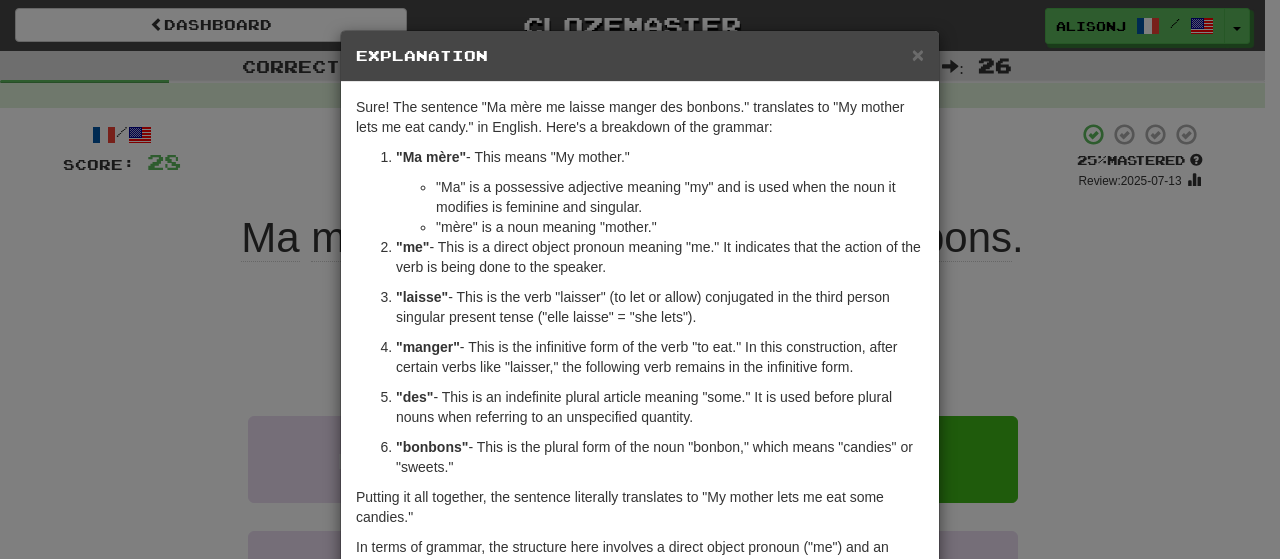 click on "× Explanation" at bounding box center (640, 56) 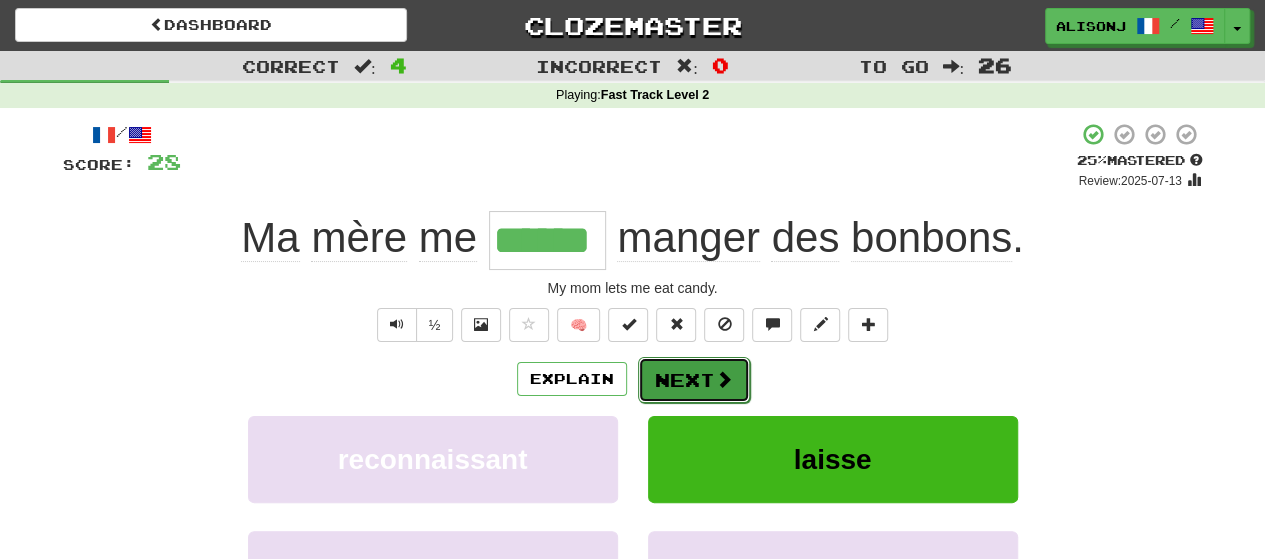 click on "Next" at bounding box center (694, 380) 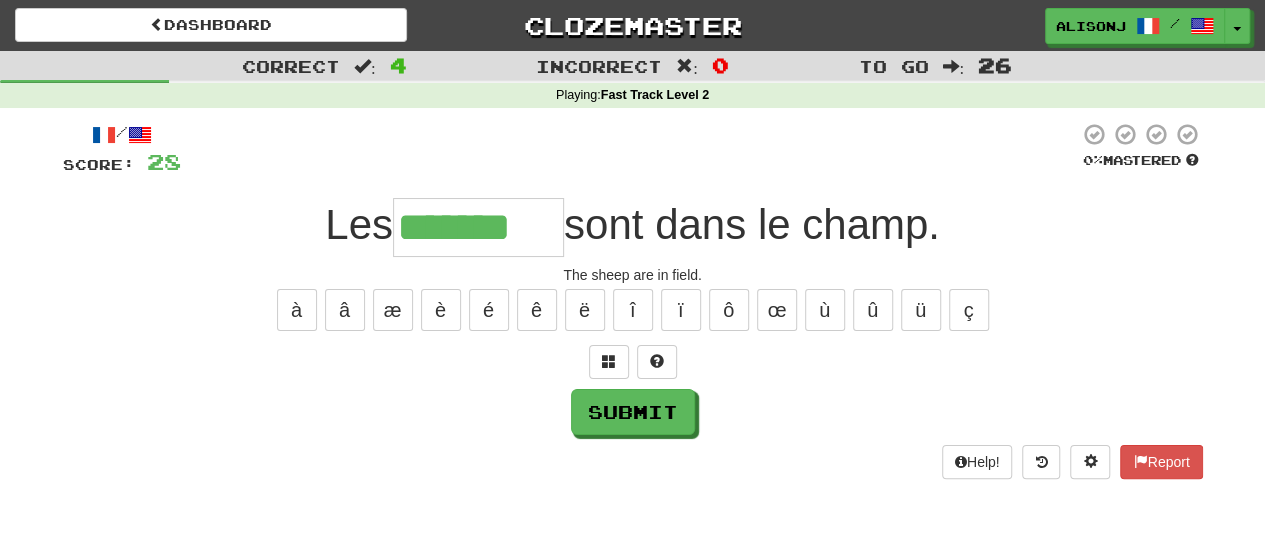 type on "*******" 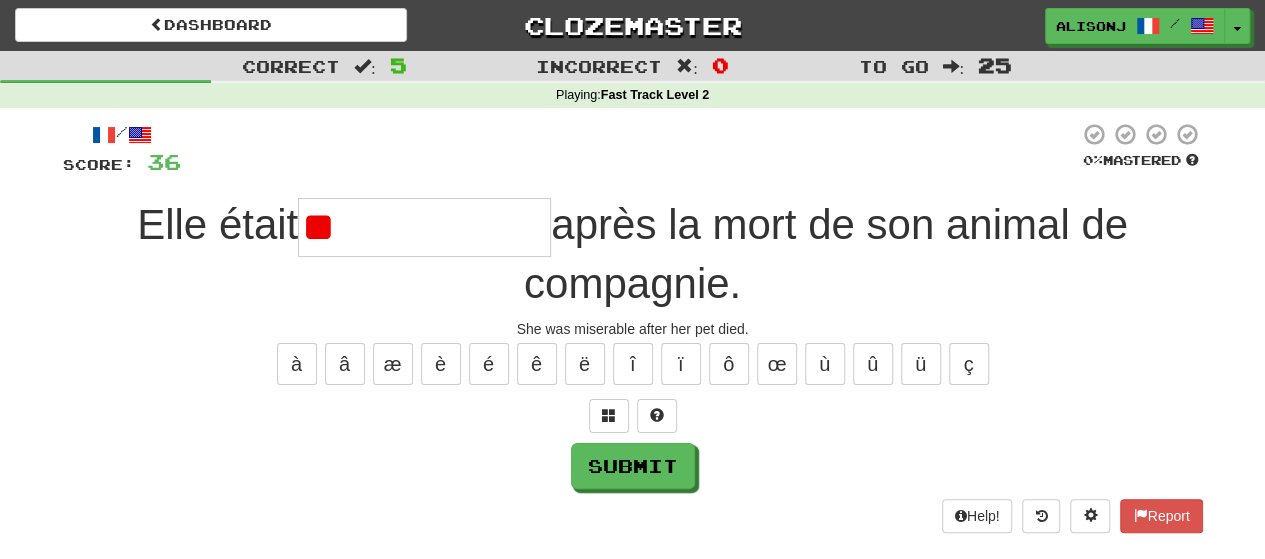 type on "*" 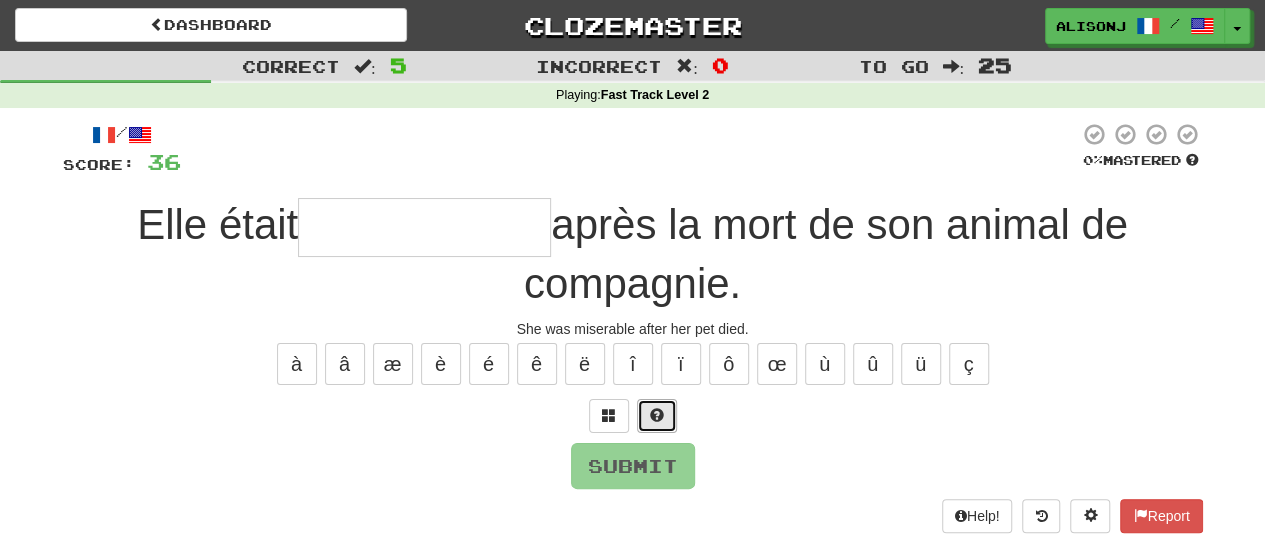 click at bounding box center (657, 415) 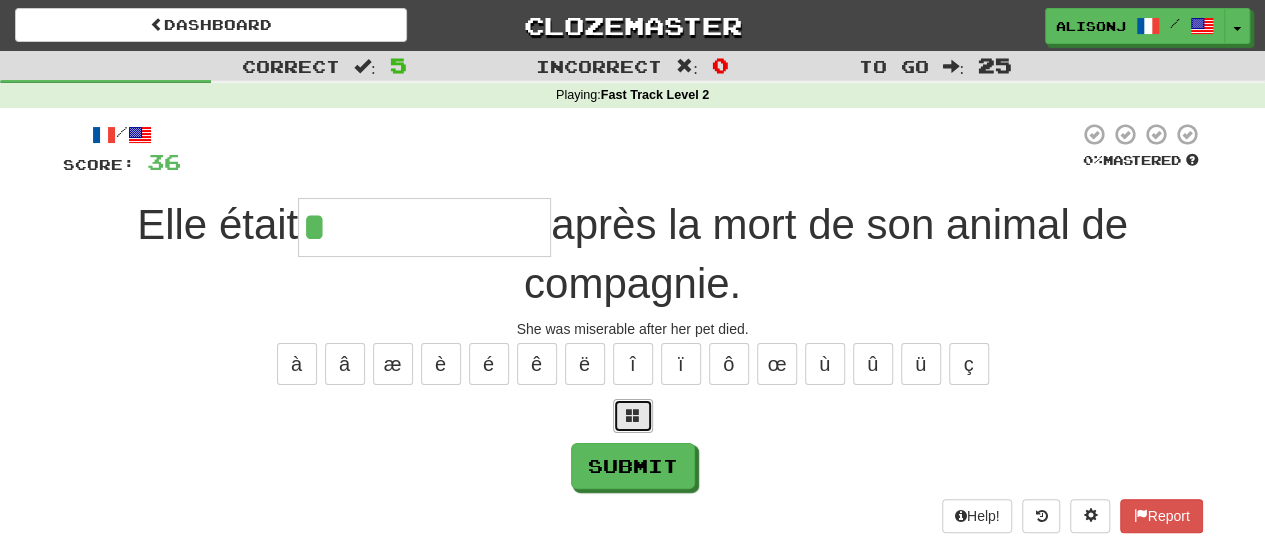 click at bounding box center (633, 416) 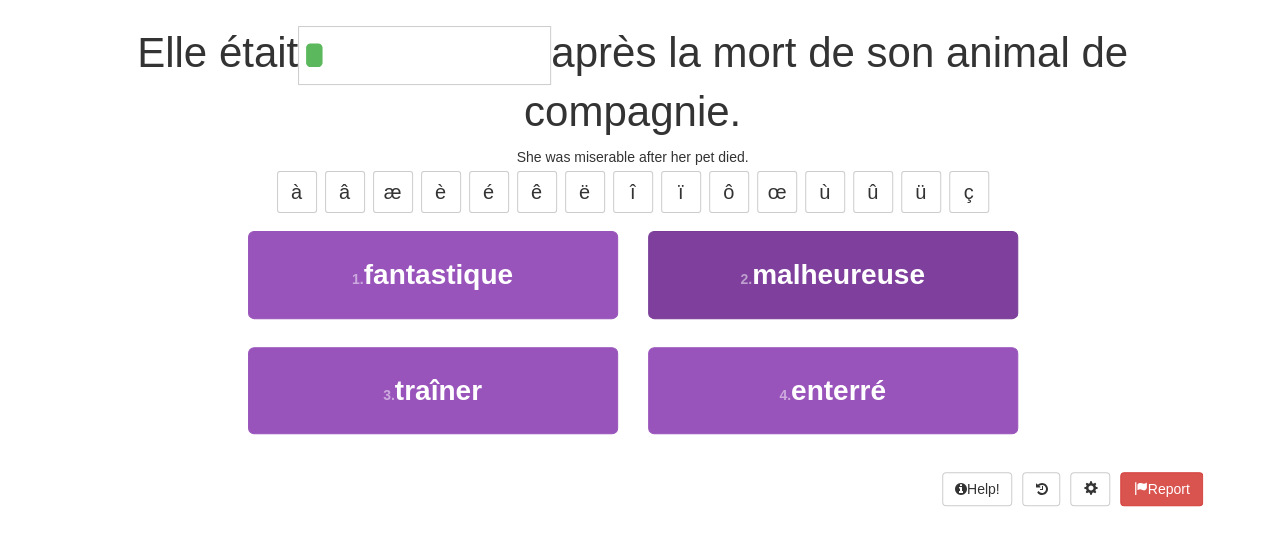 scroll, scrollTop: 200, scrollLeft: 0, axis: vertical 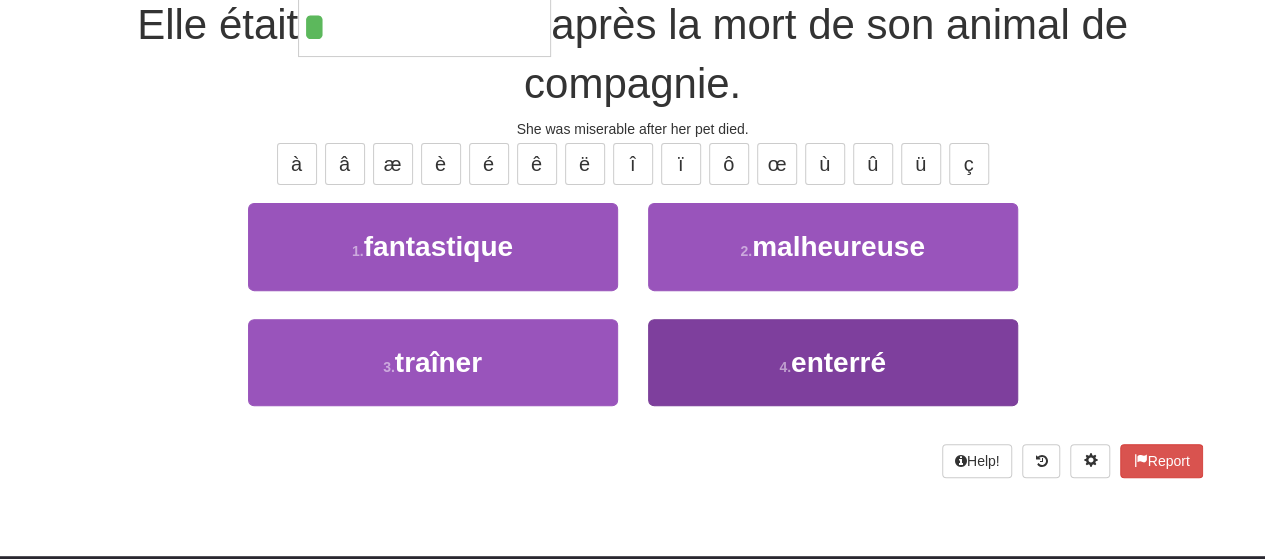 type on "**********" 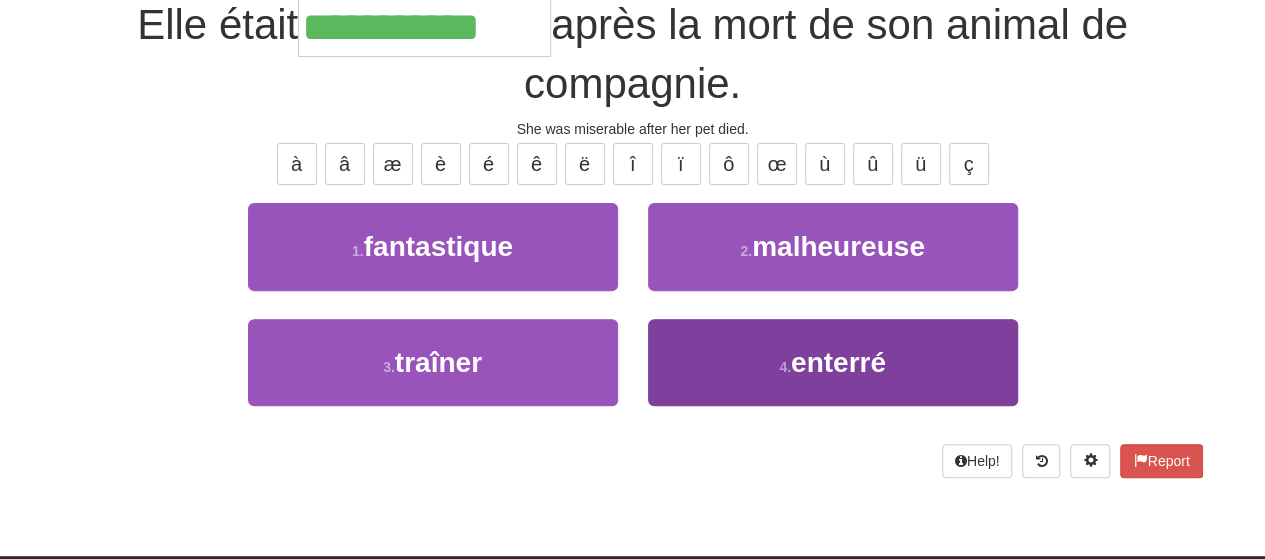 scroll, scrollTop: 213, scrollLeft: 0, axis: vertical 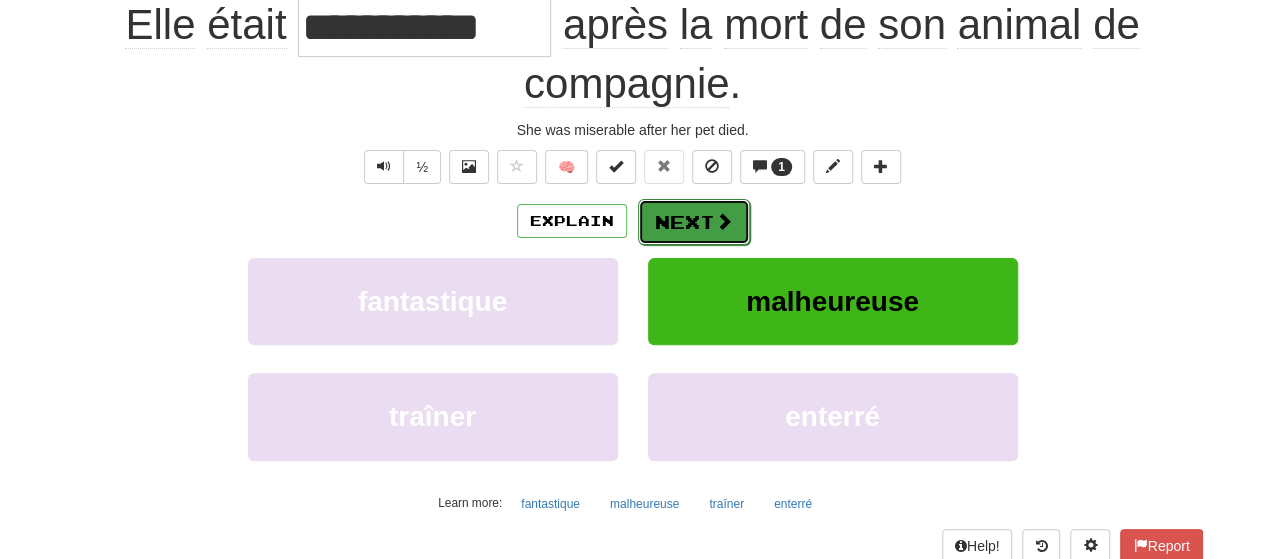 click at bounding box center [724, 221] 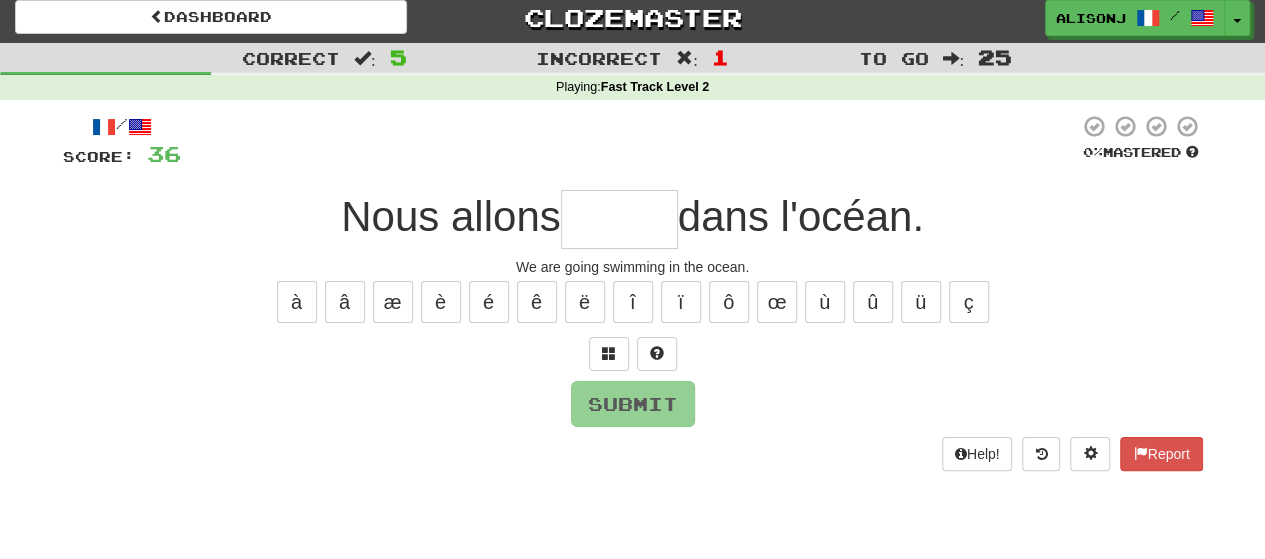 scroll, scrollTop: 0, scrollLeft: 0, axis: both 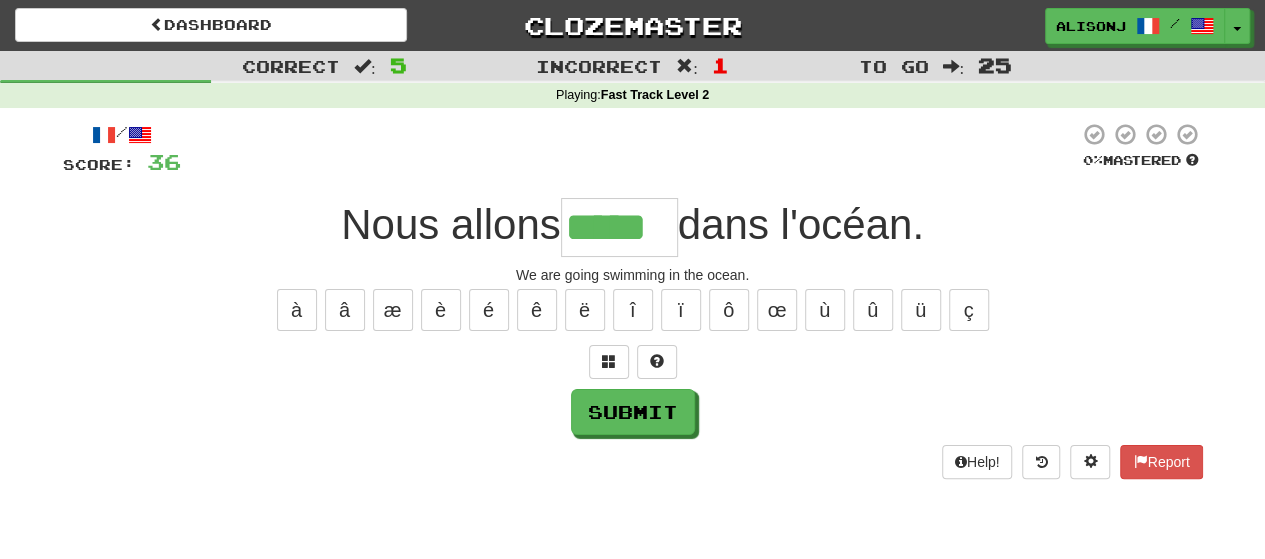 type on "*****" 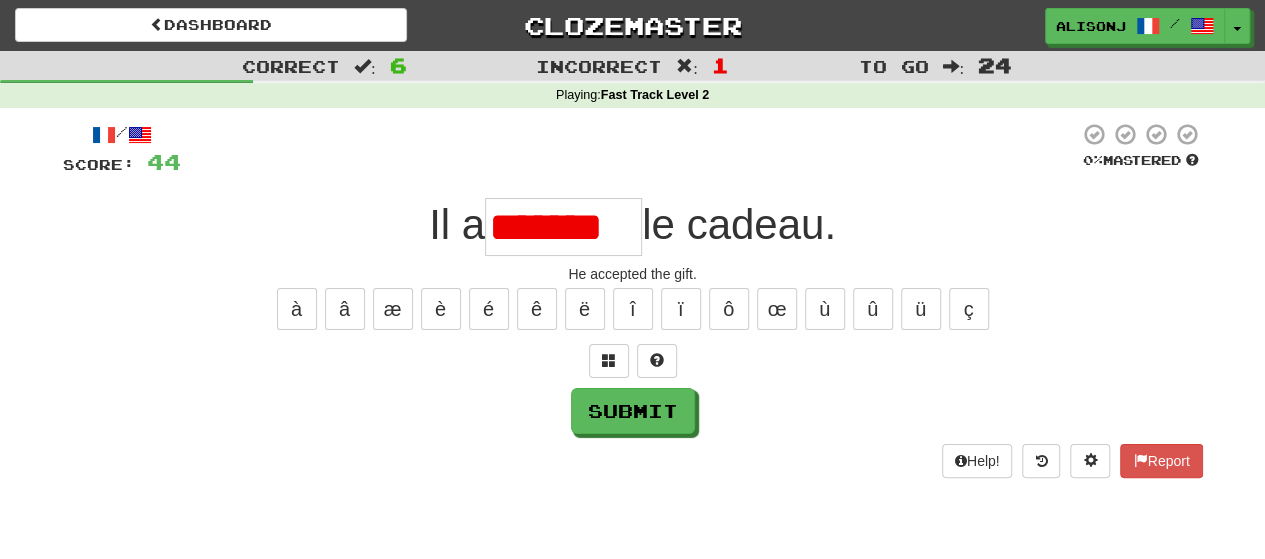 scroll, scrollTop: 0, scrollLeft: 0, axis: both 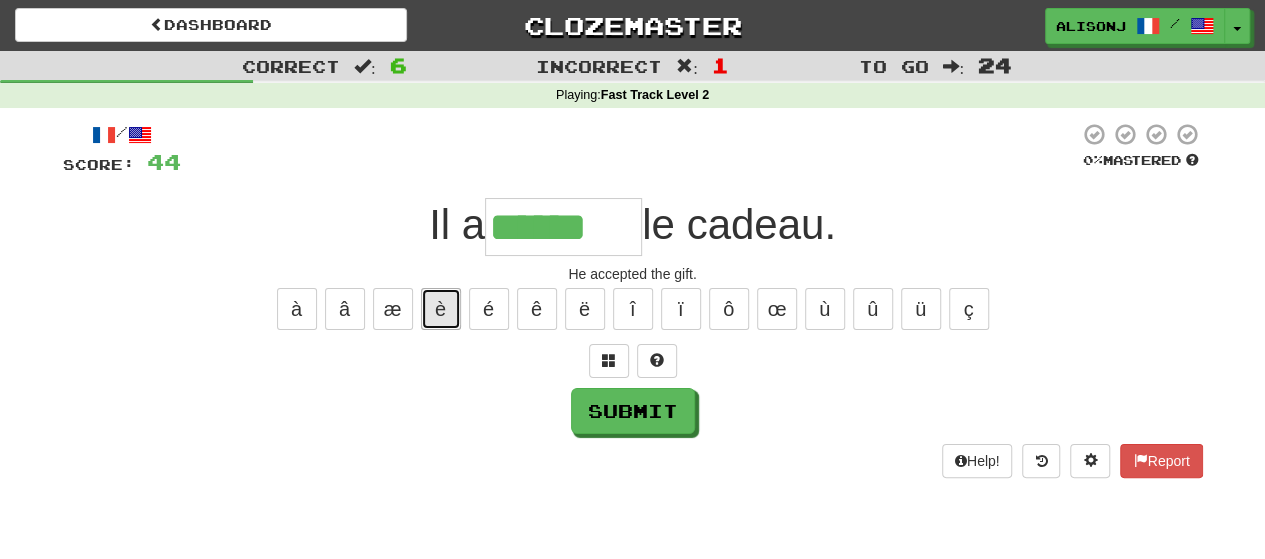 click on "è" at bounding box center [441, 309] 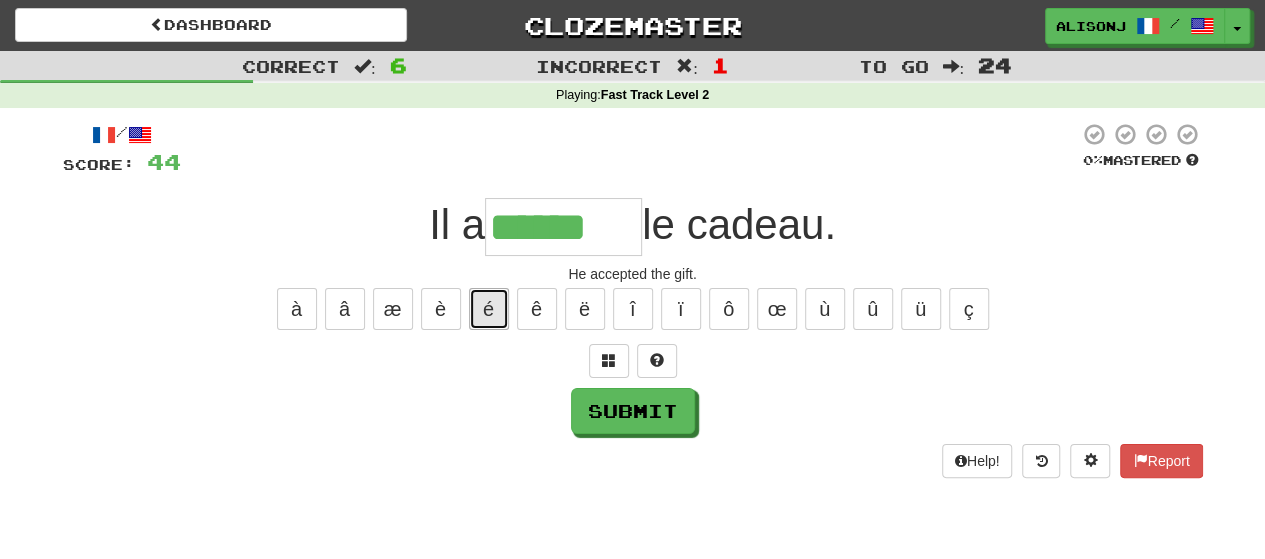click on "é" at bounding box center (489, 309) 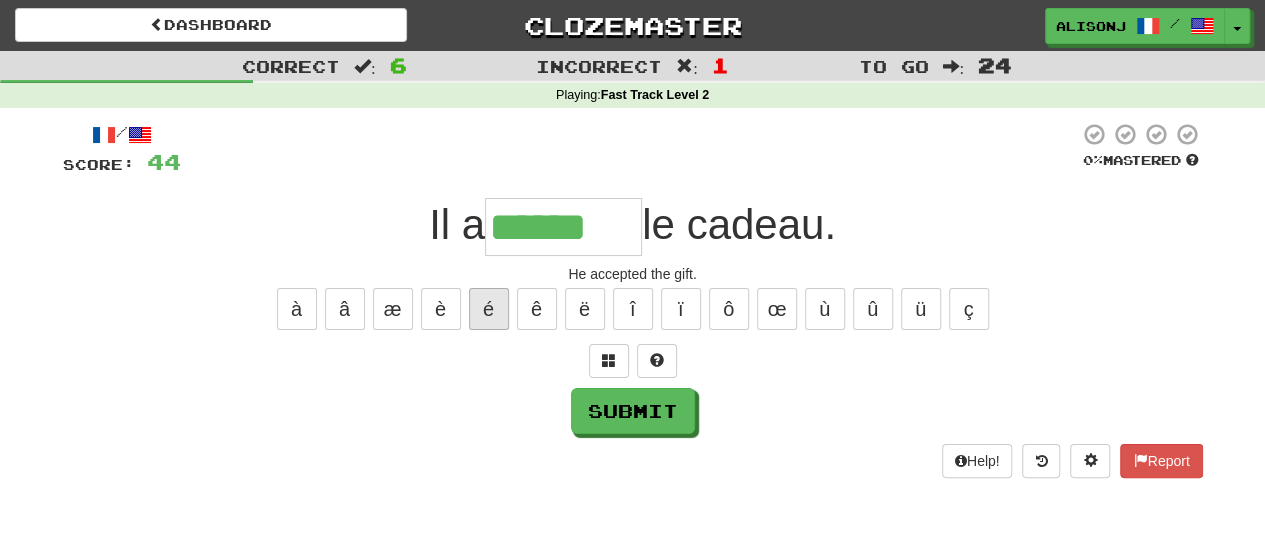 type on "*******" 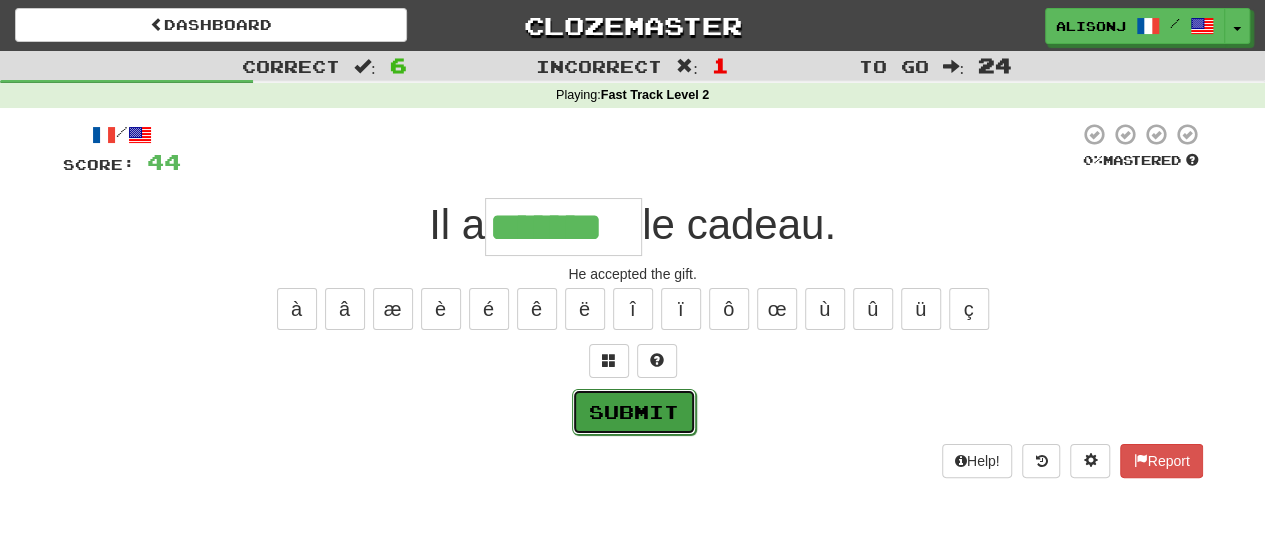 click on "Submit" at bounding box center (634, 412) 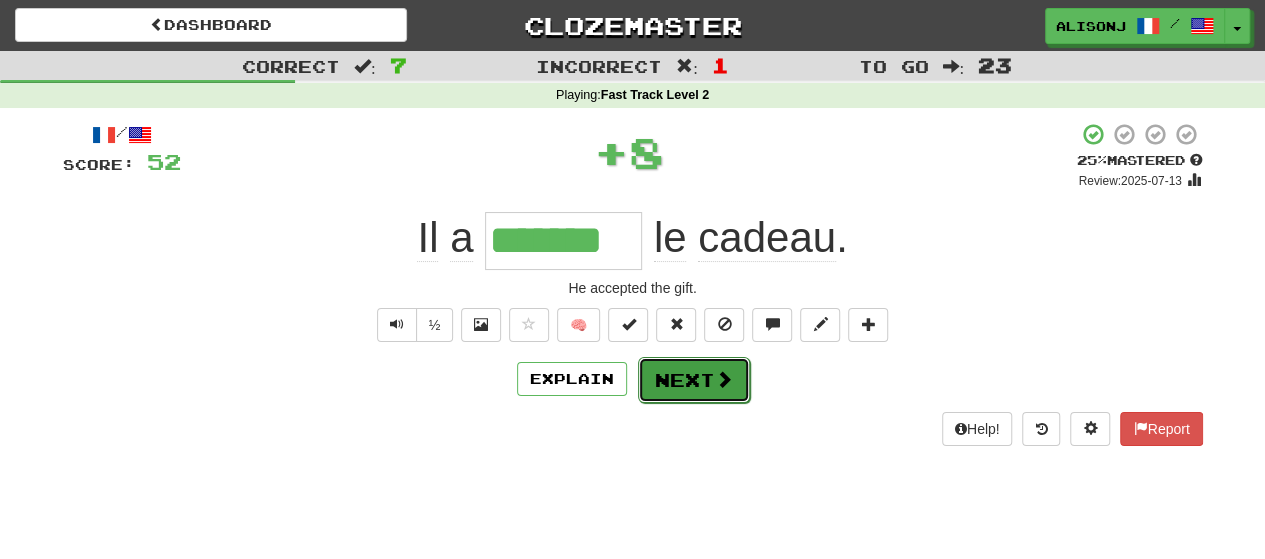 click at bounding box center [724, 379] 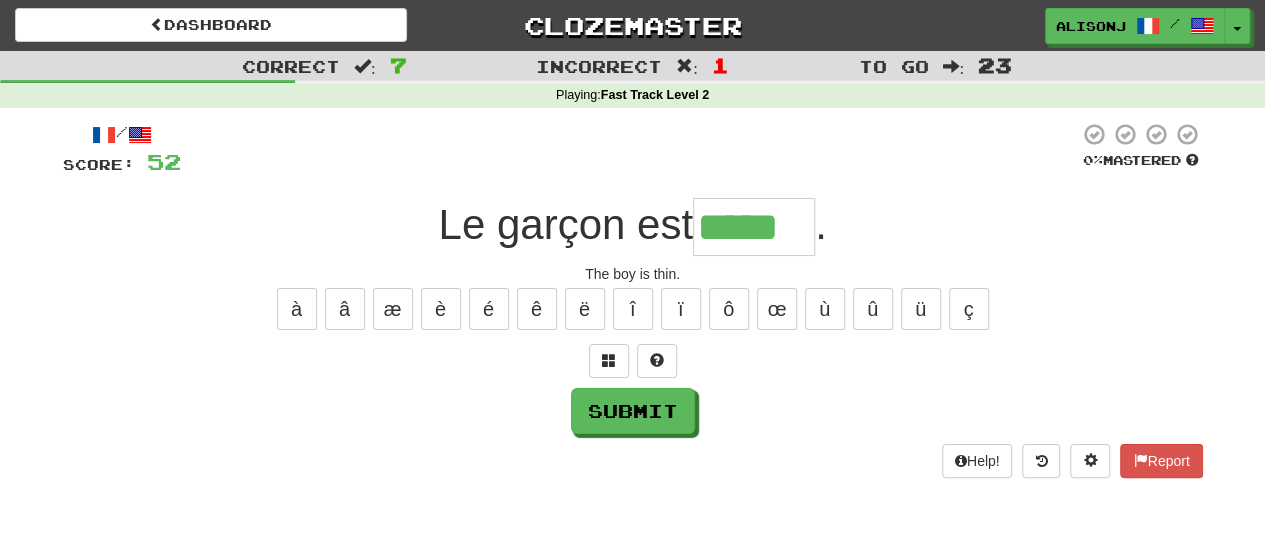 type on "*****" 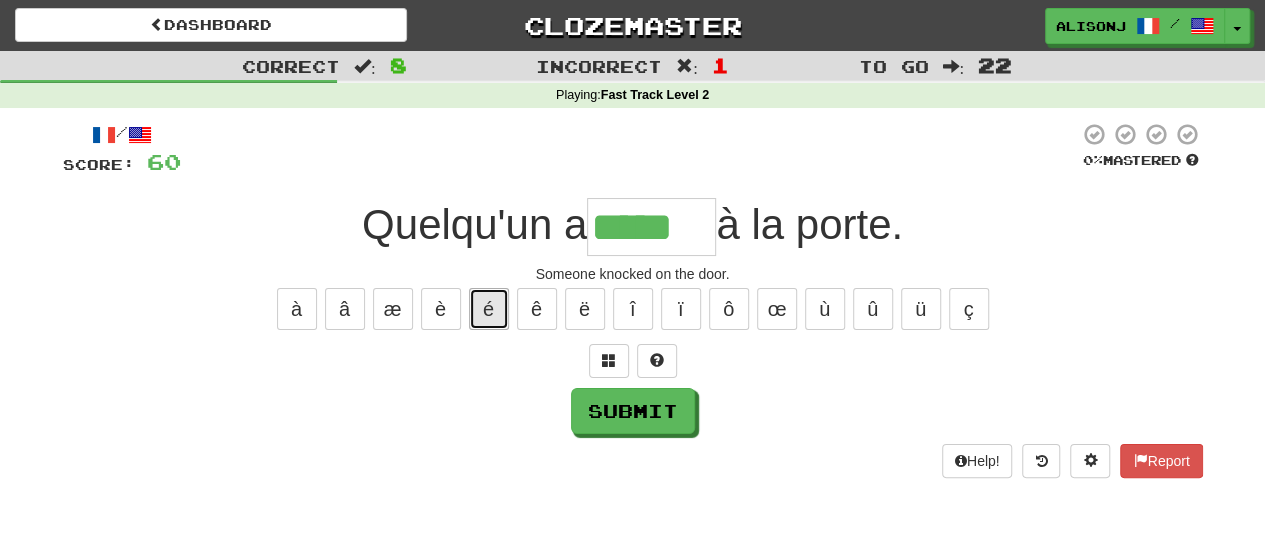 click on "é" at bounding box center (489, 309) 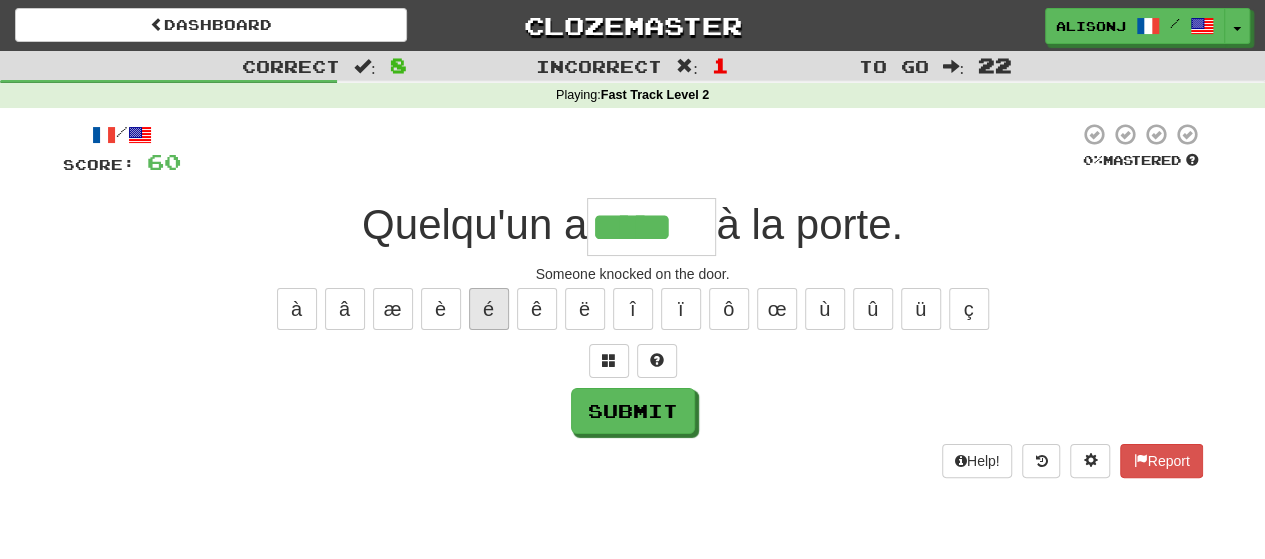 type on "******" 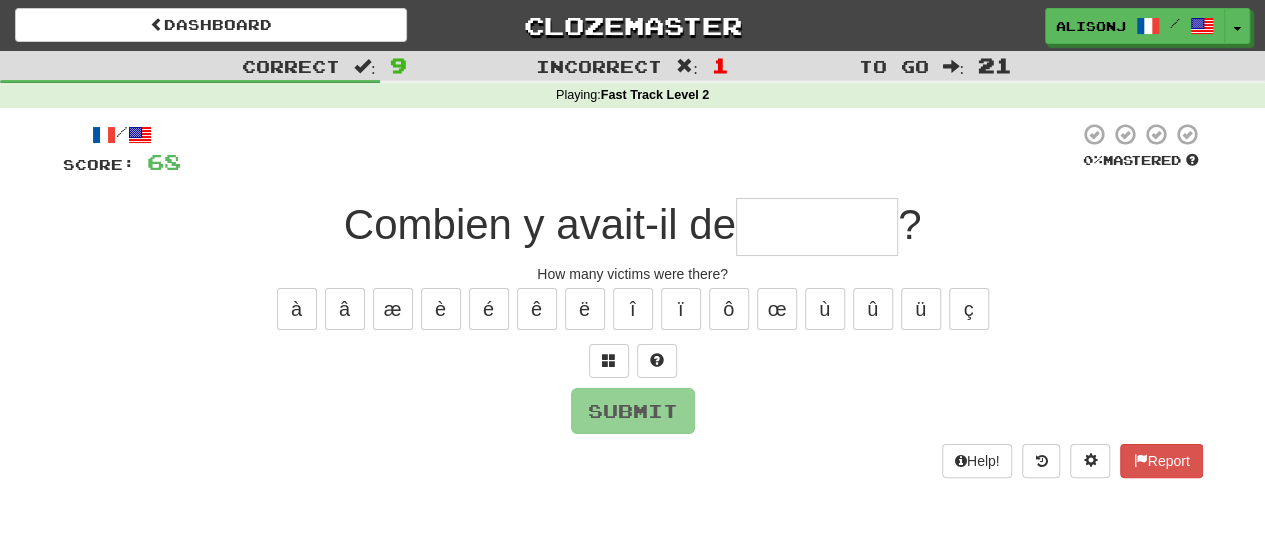 type on "*" 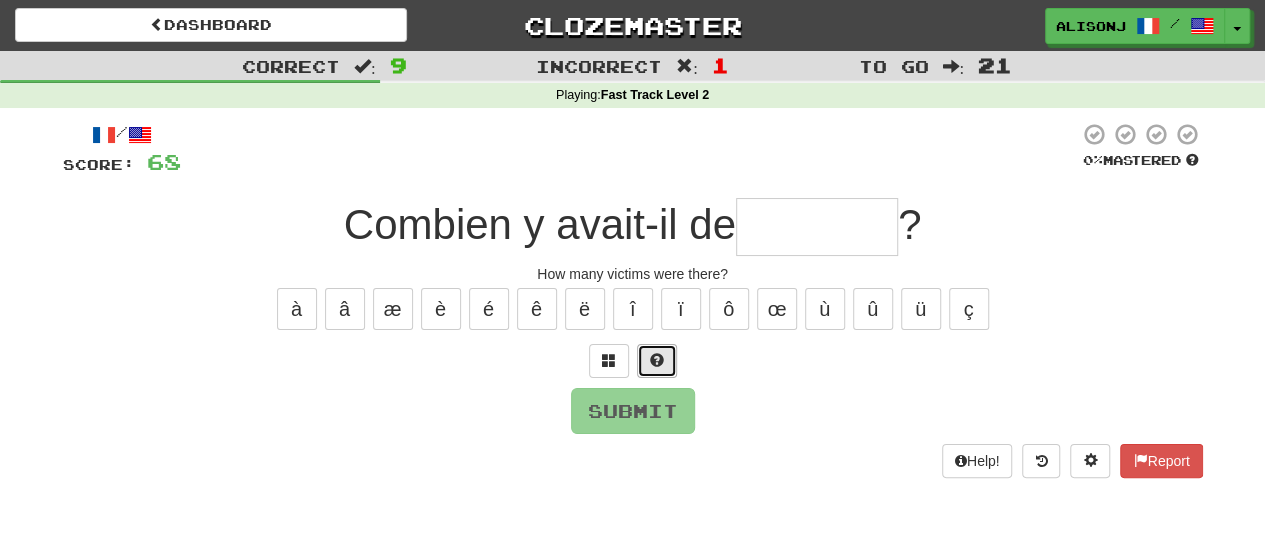 click at bounding box center [657, 360] 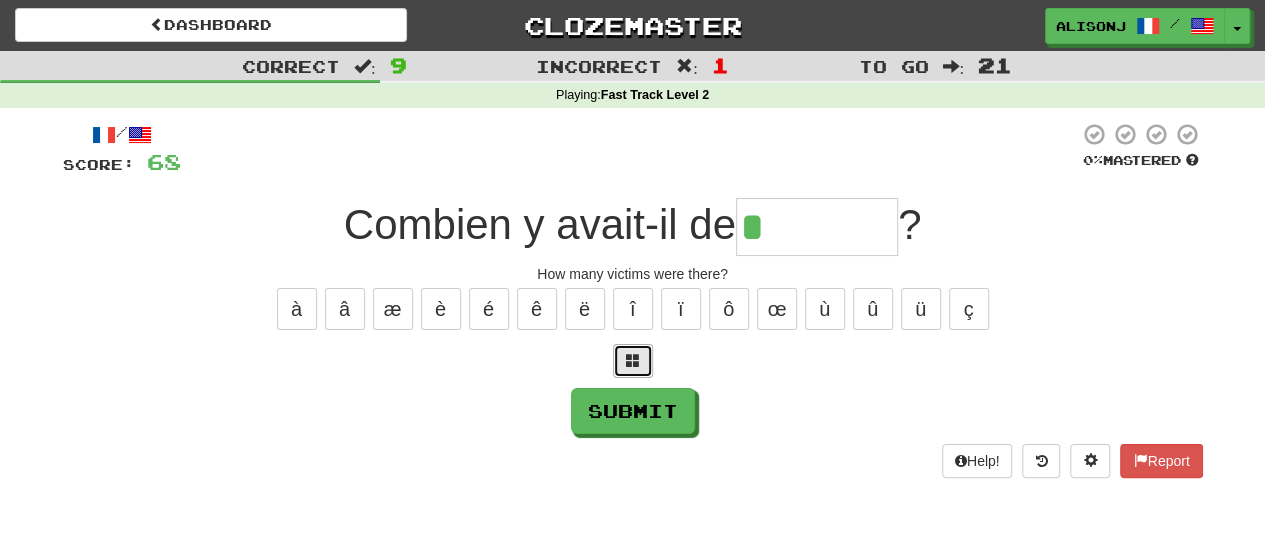 click at bounding box center (633, 360) 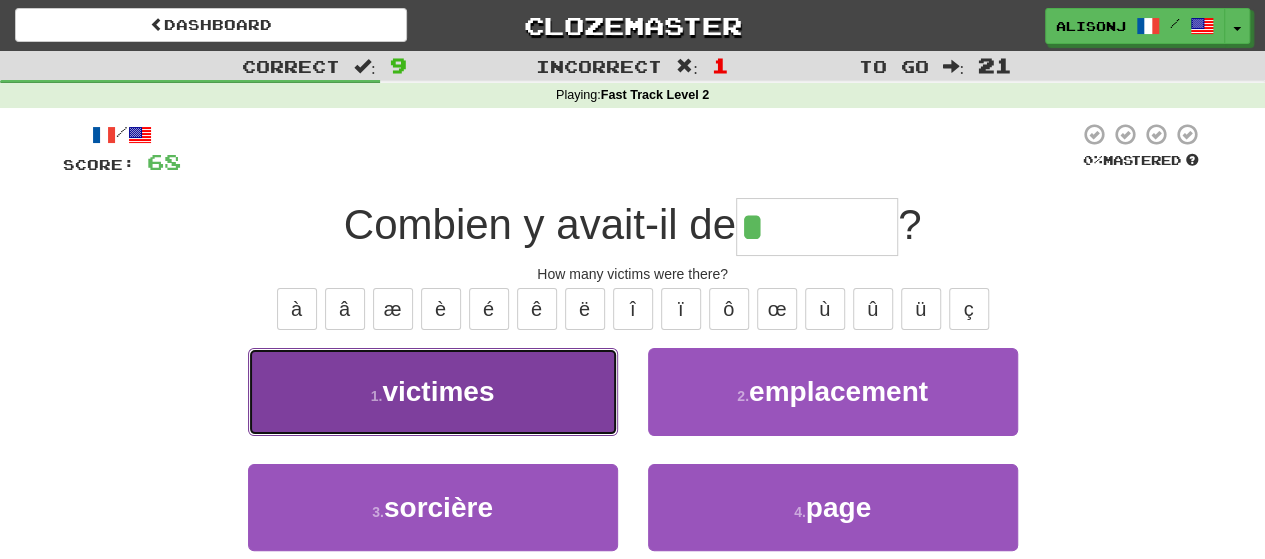 click on "1 .  victimes" at bounding box center [433, 391] 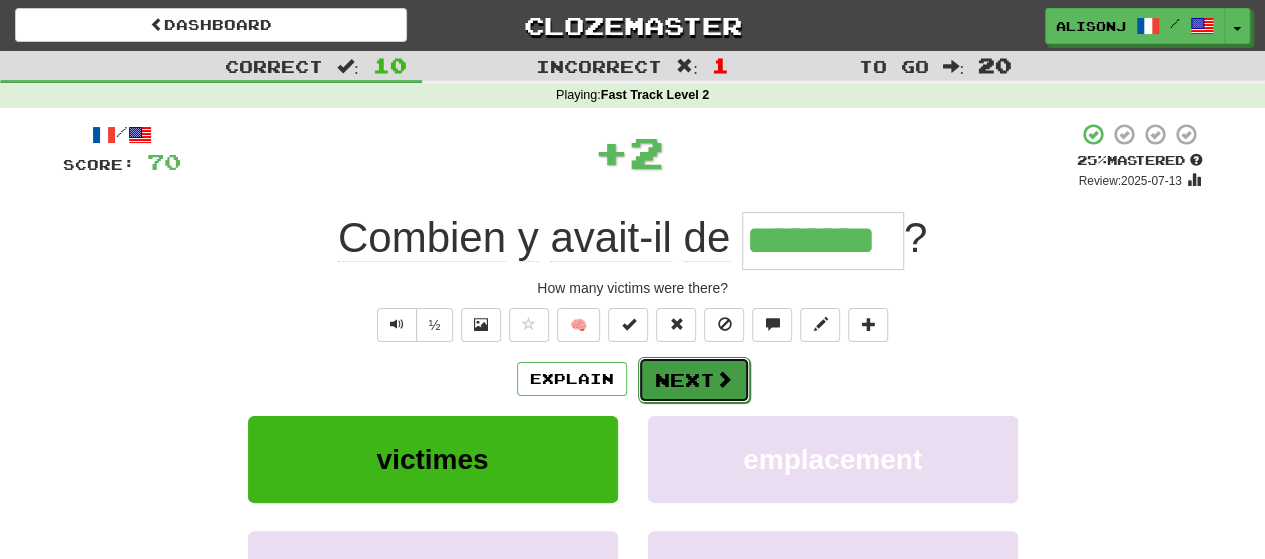 click on "Next" at bounding box center (694, 380) 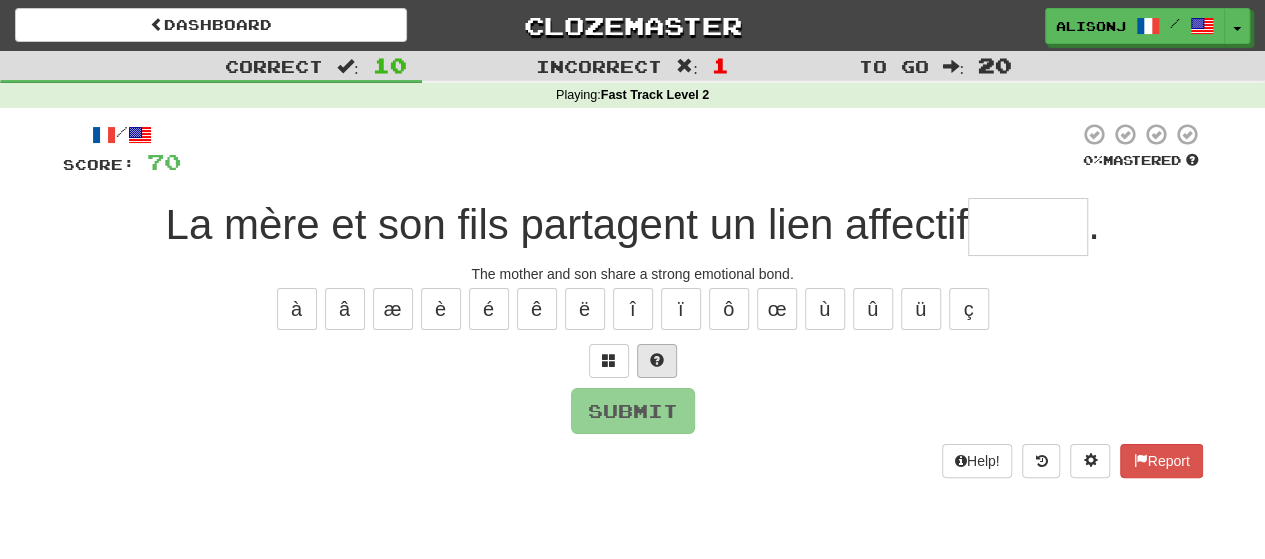 type on "*" 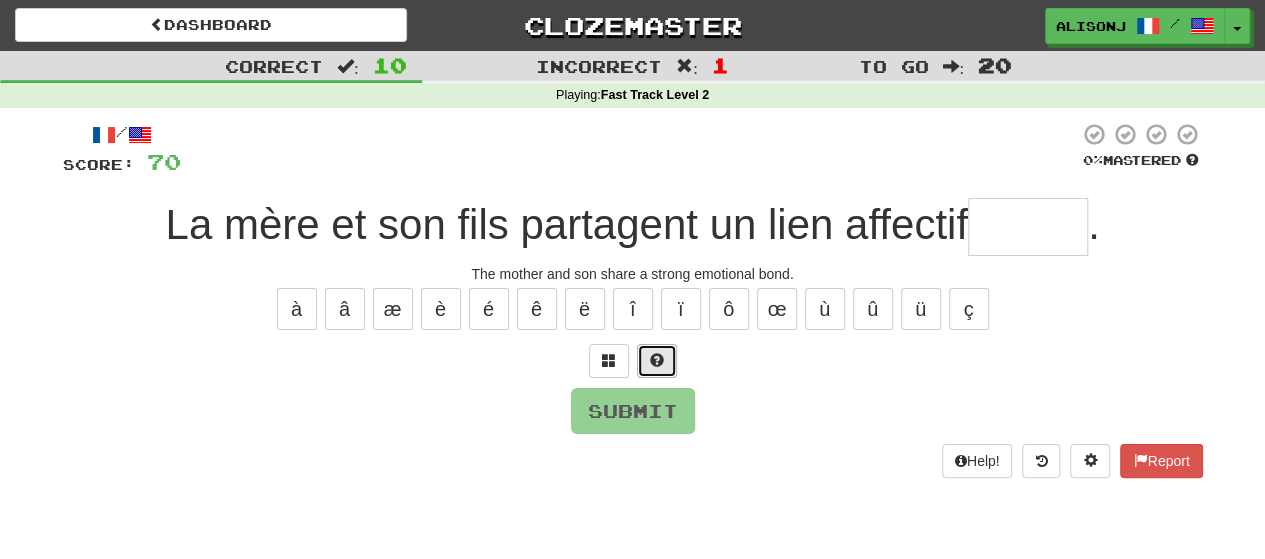 click at bounding box center [657, 361] 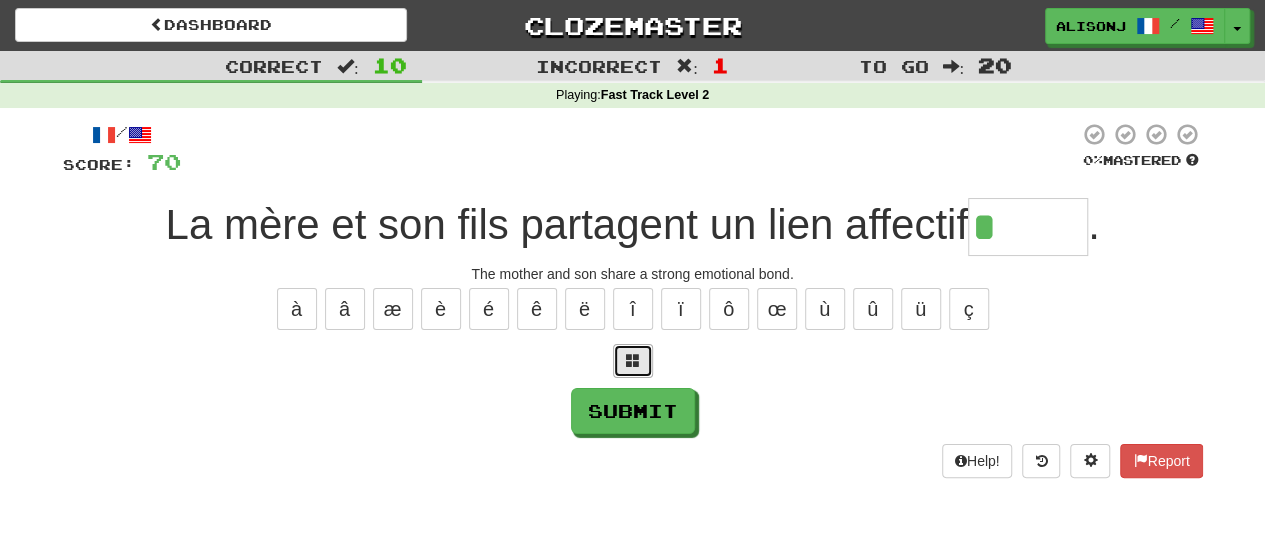 click at bounding box center (633, 360) 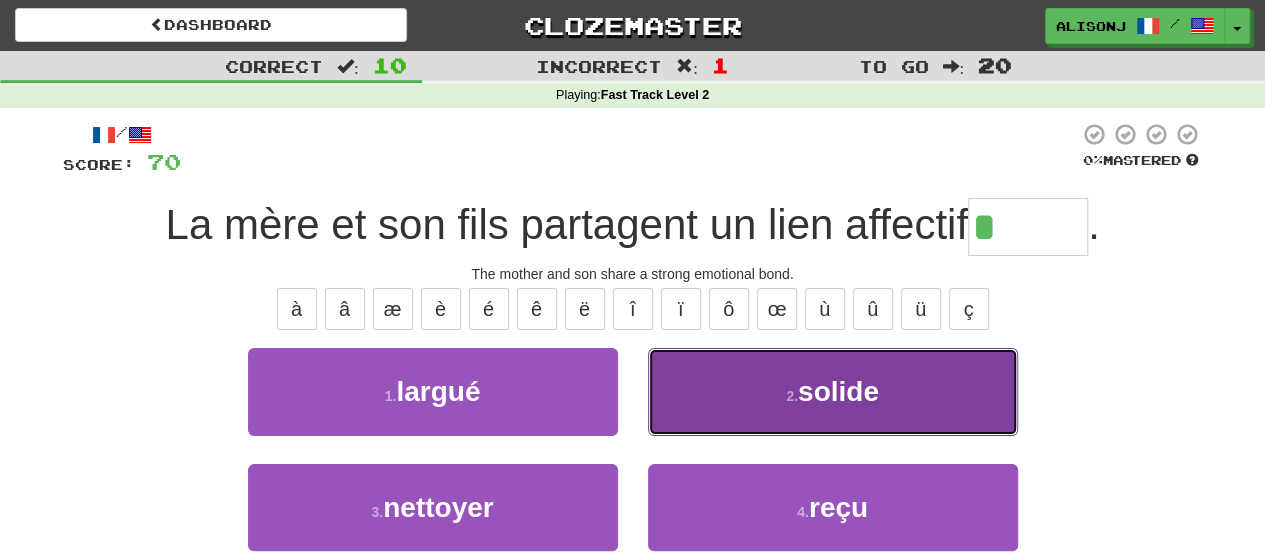 click on "solide" at bounding box center (838, 391) 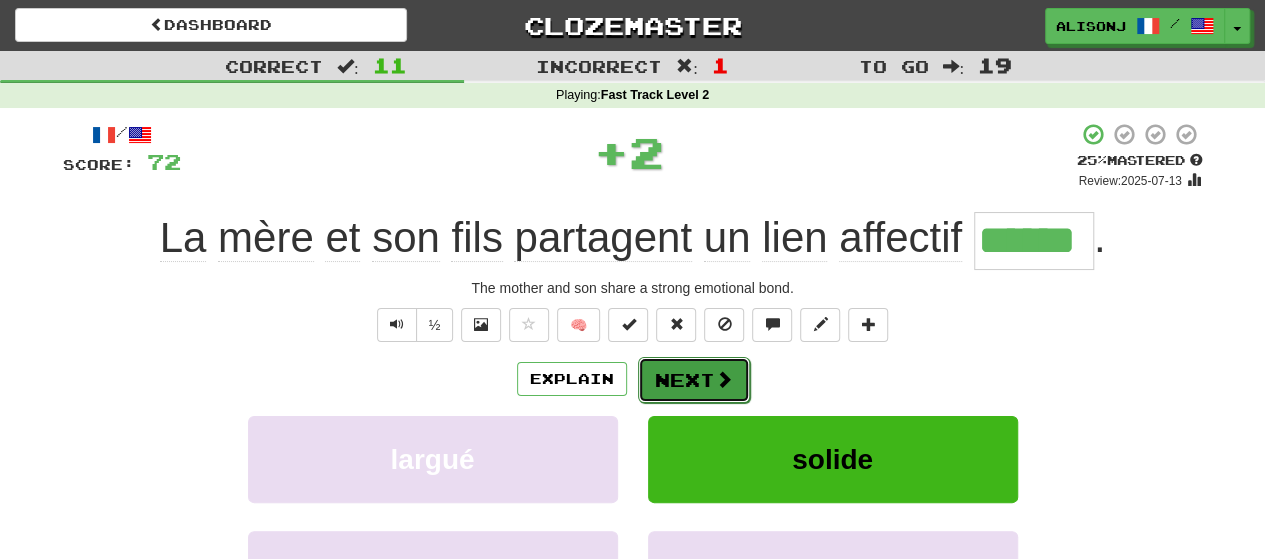click on "Next" at bounding box center (694, 380) 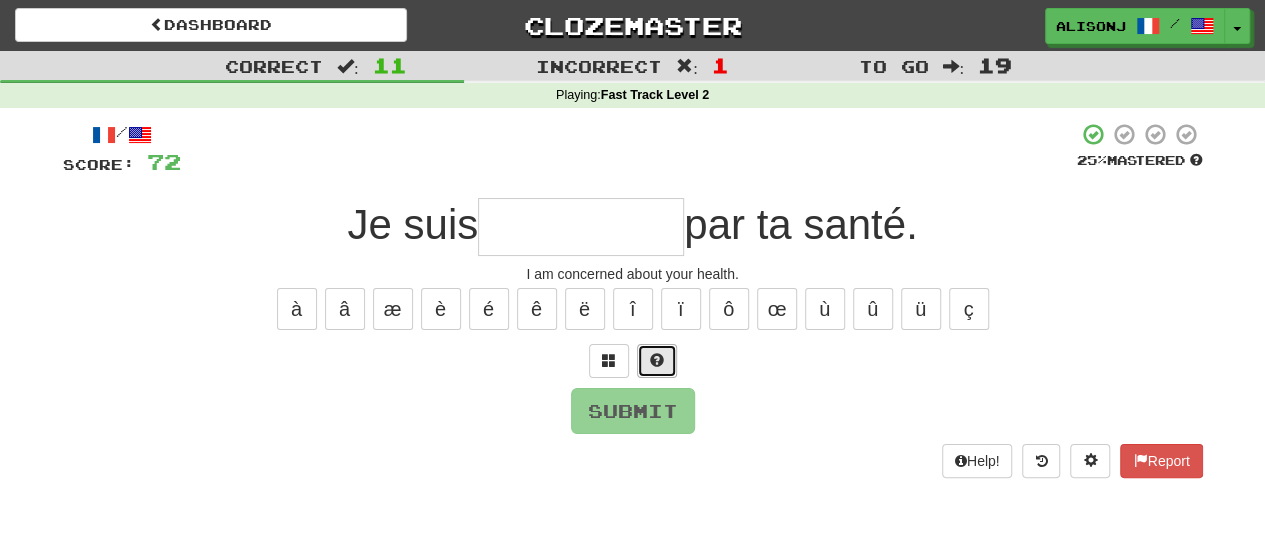 click at bounding box center [657, 361] 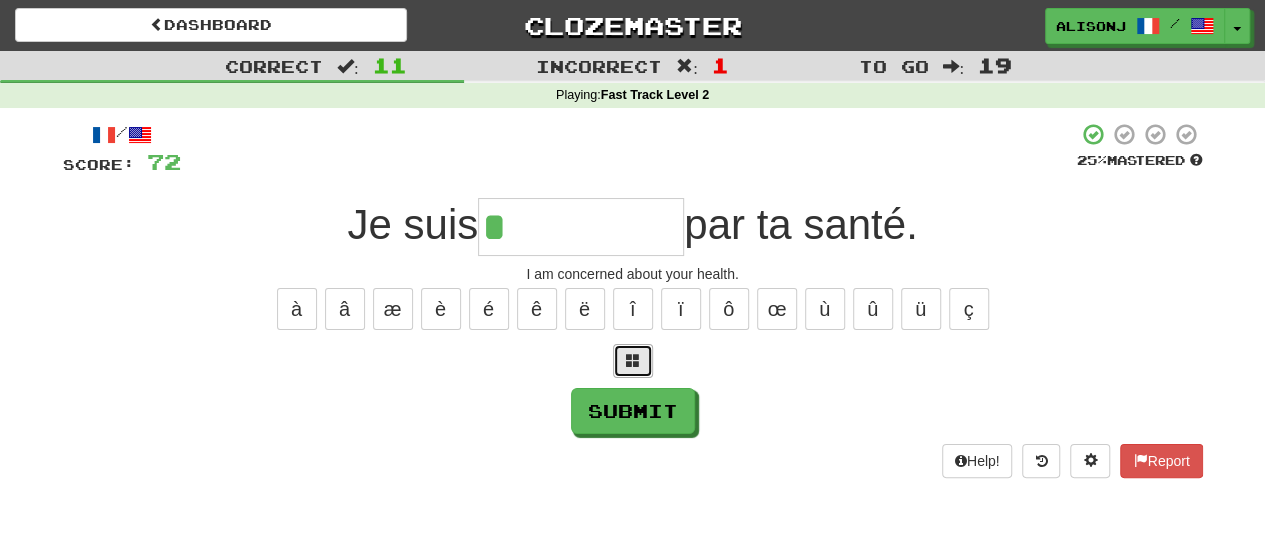 click at bounding box center (633, 361) 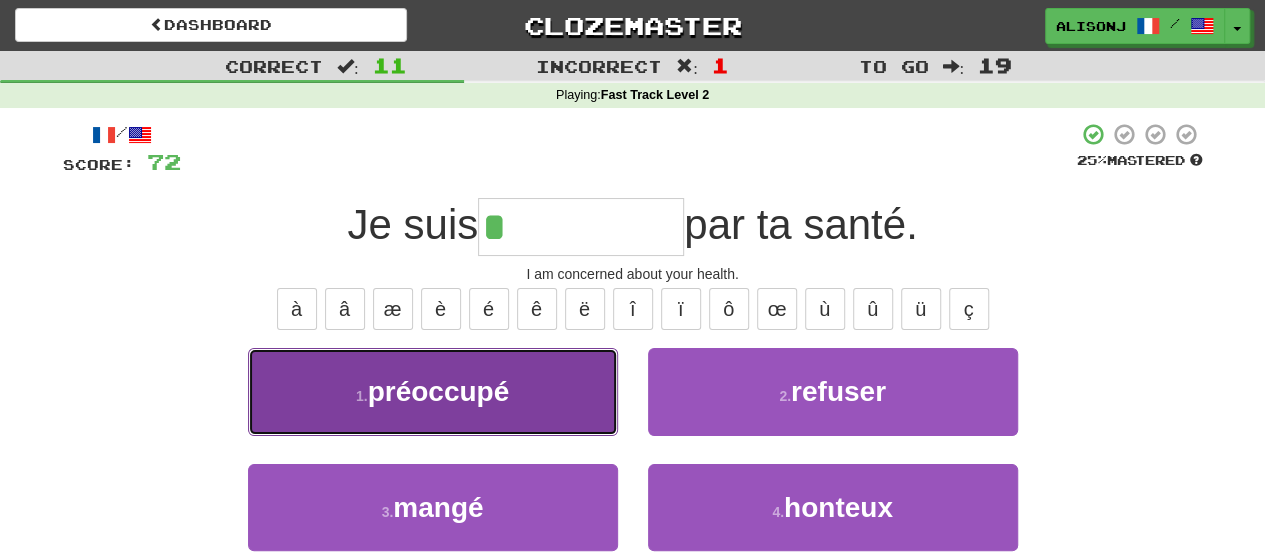 click on "1 .  préoccupé" at bounding box center [433, 391] 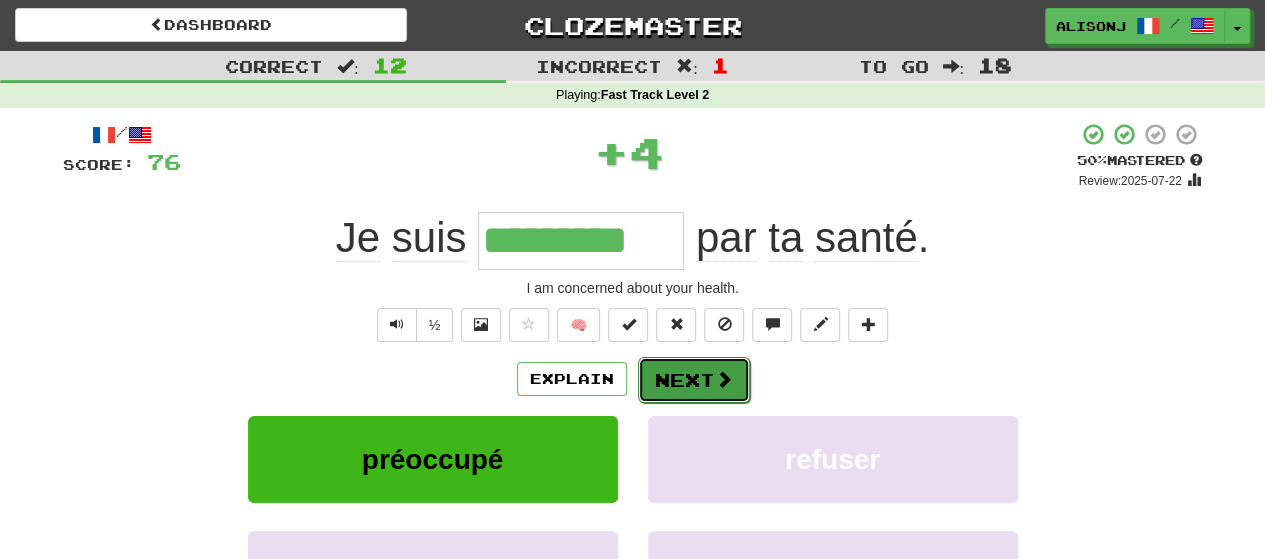 click on "Next" at bounding box center [694, 380] 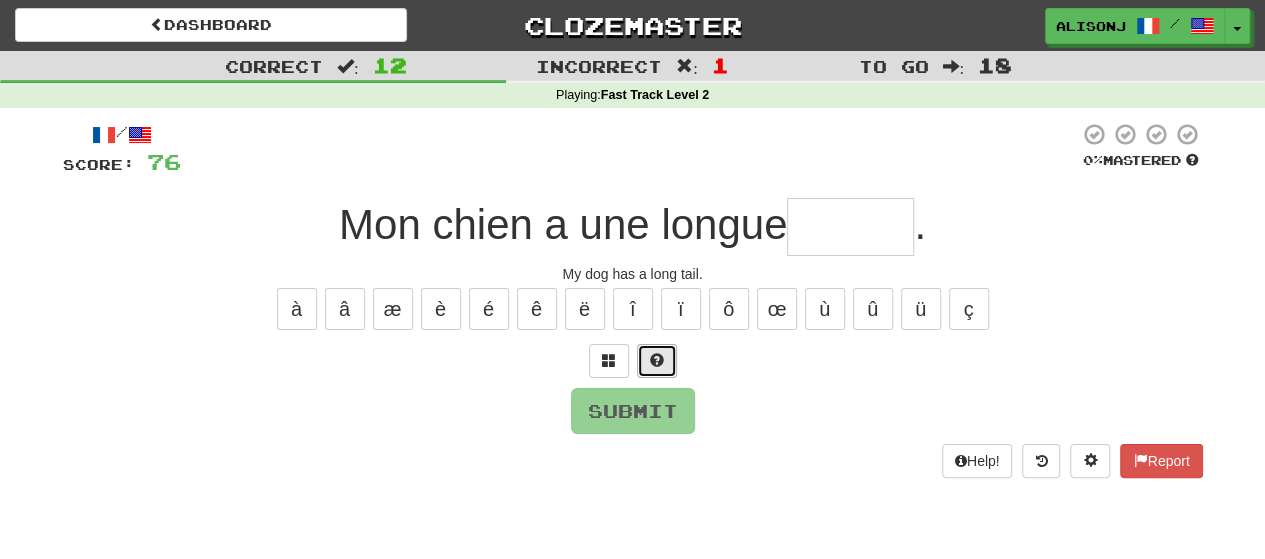 click at bounding box center (657, 360) 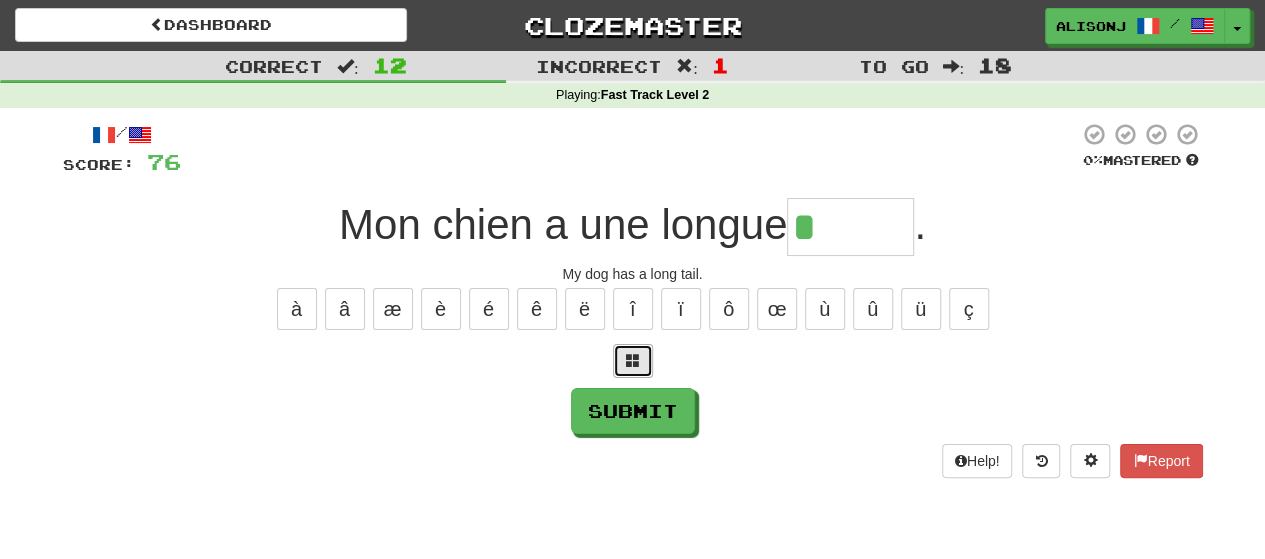 click at bounding box center [633, 361] 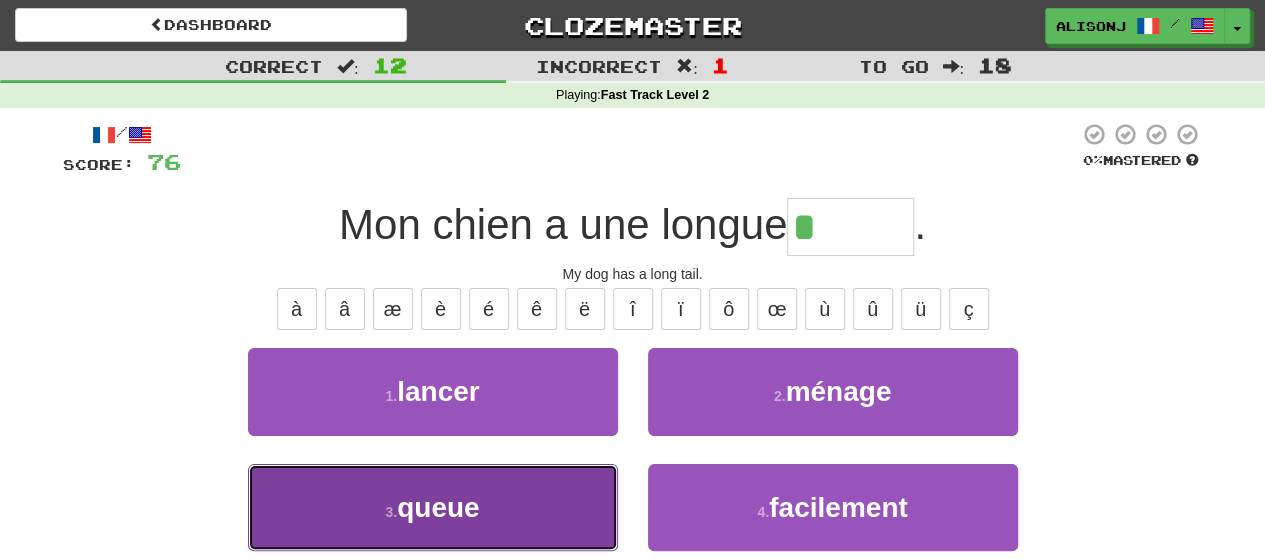 click on "3 .  queue" at bounding box center (433, 507) 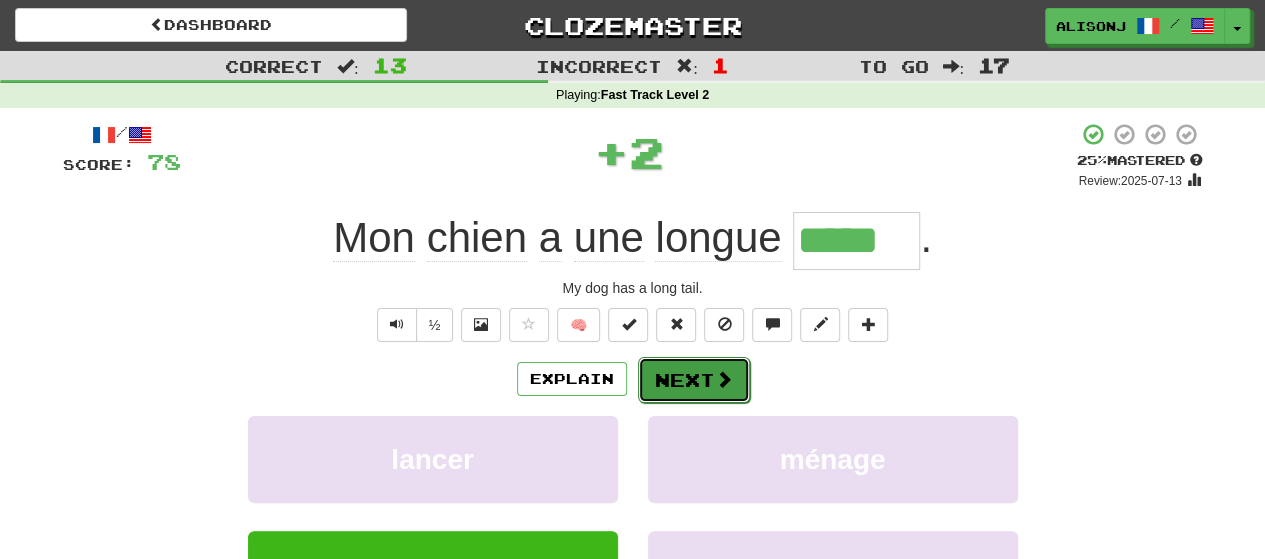 click on "Next" at bounding box center (694, 380) 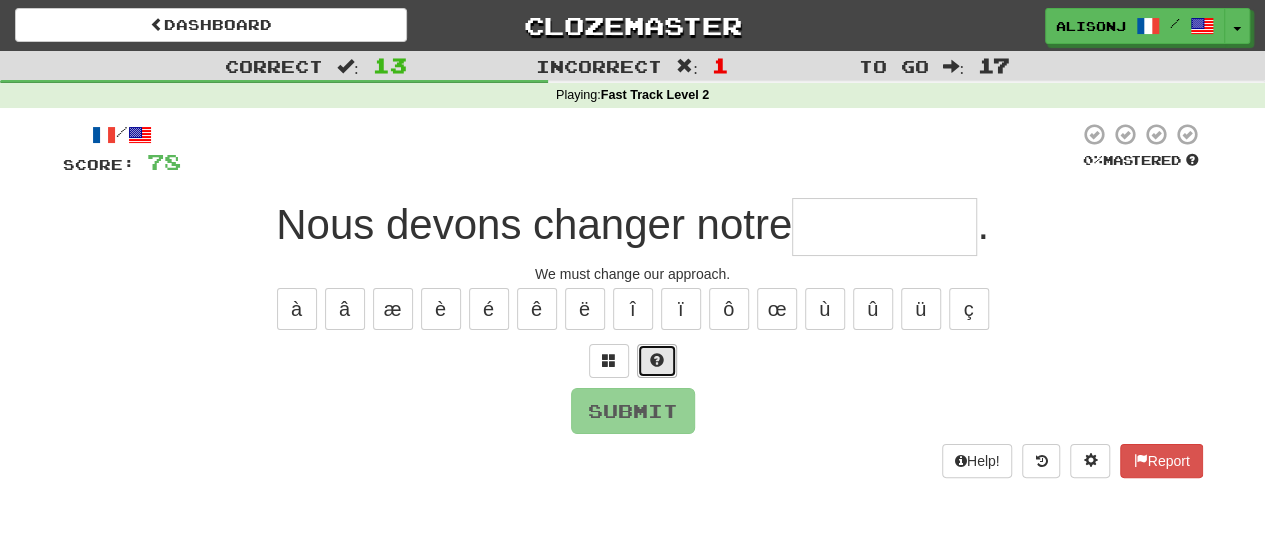 click at bounding box center (657, 360) 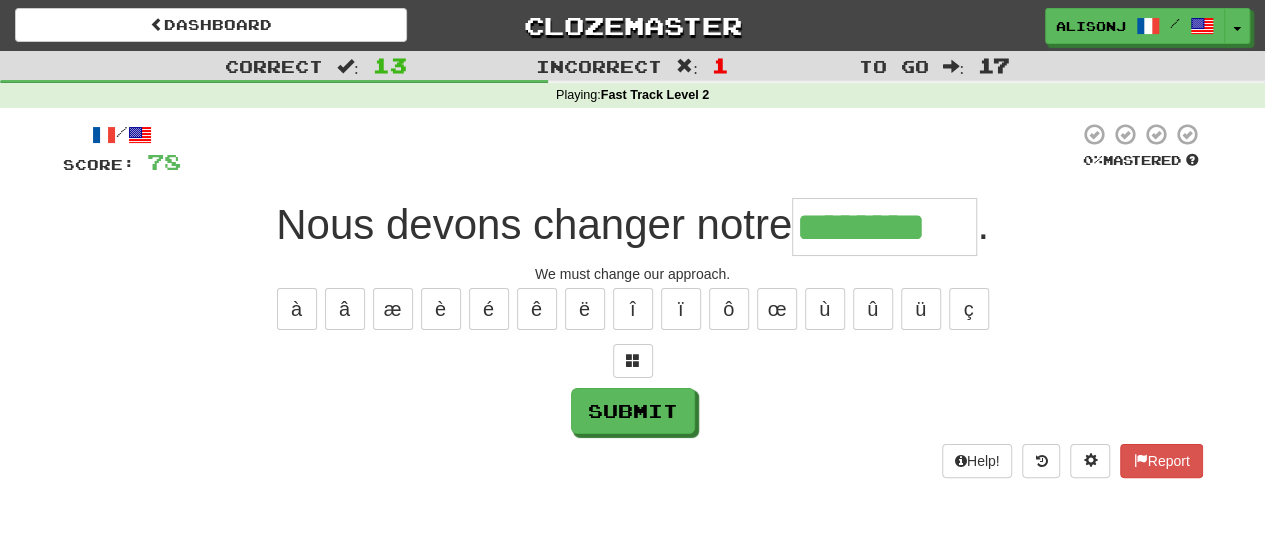 type on "********" 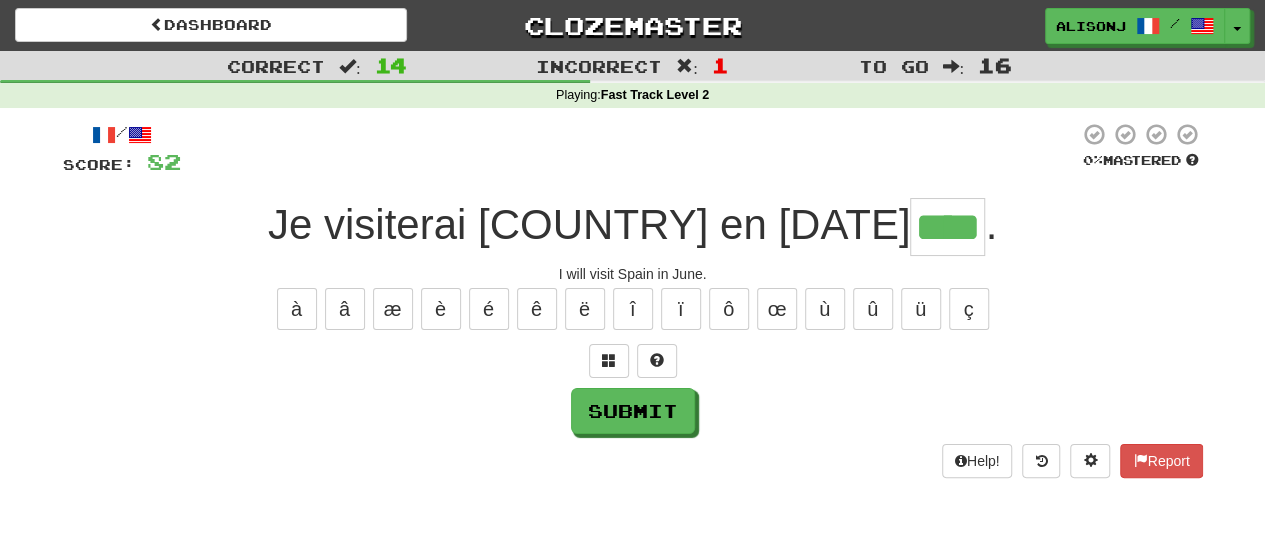 type on "****" 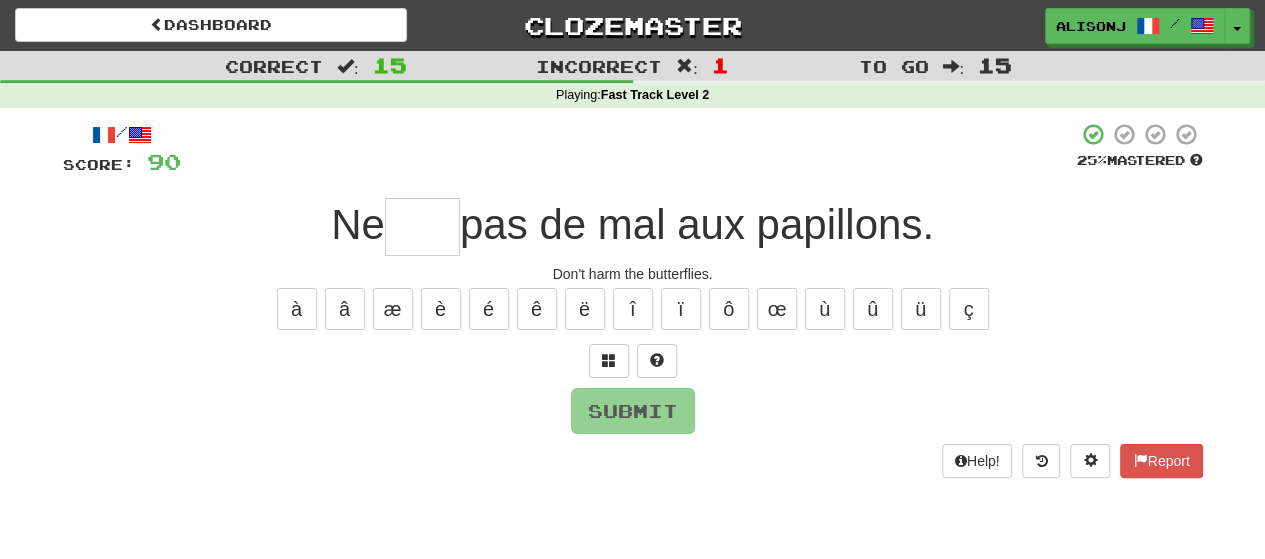 type on "*" 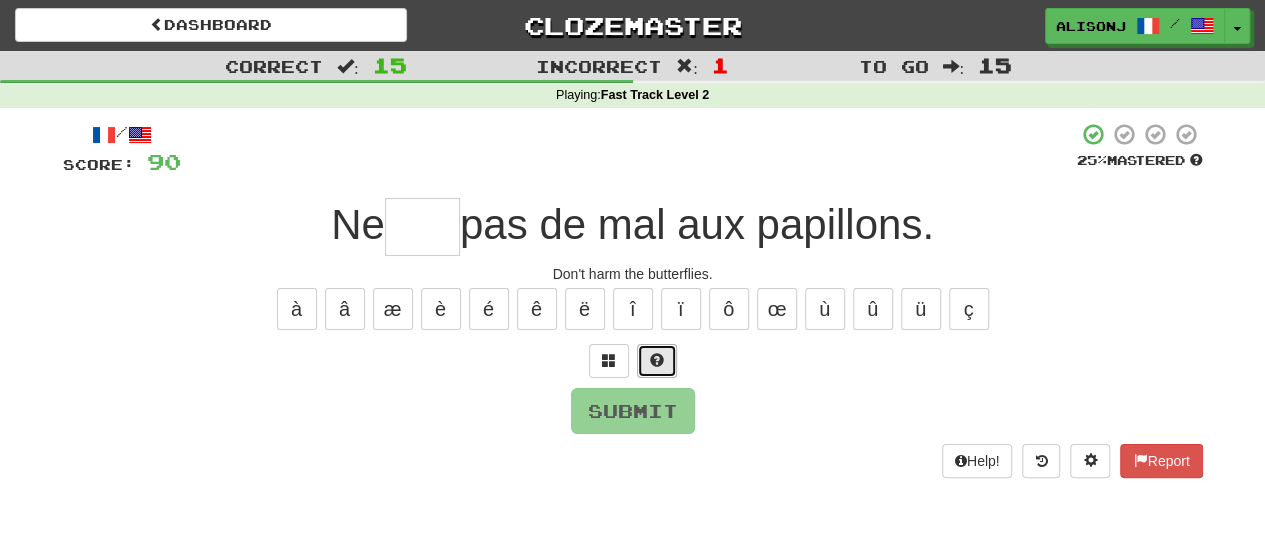 click at bounding box center (657, 360) 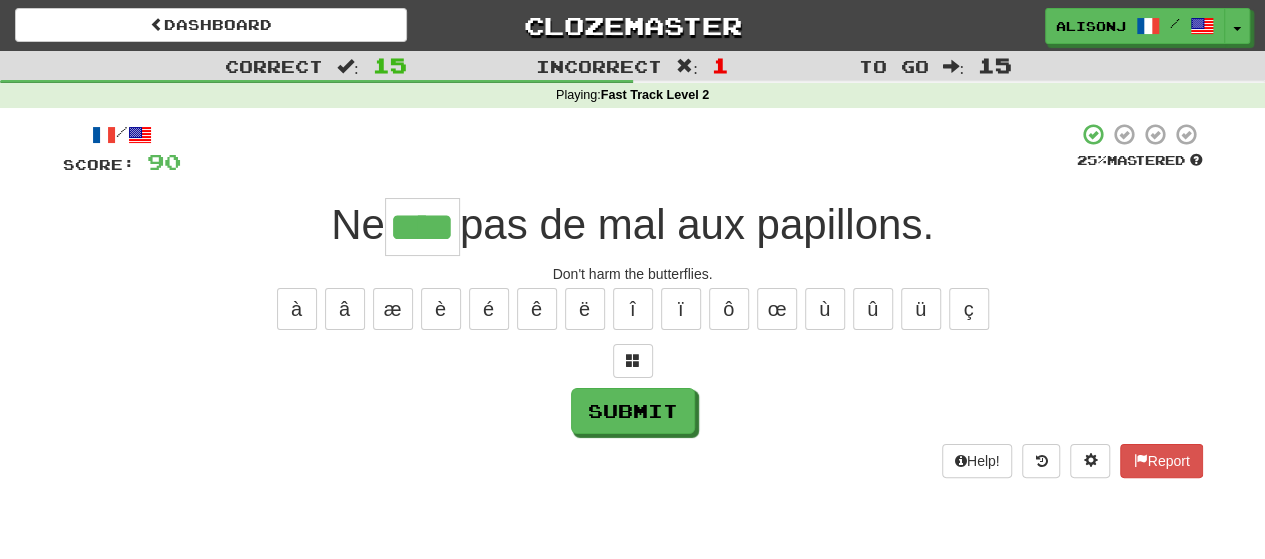type on "****" 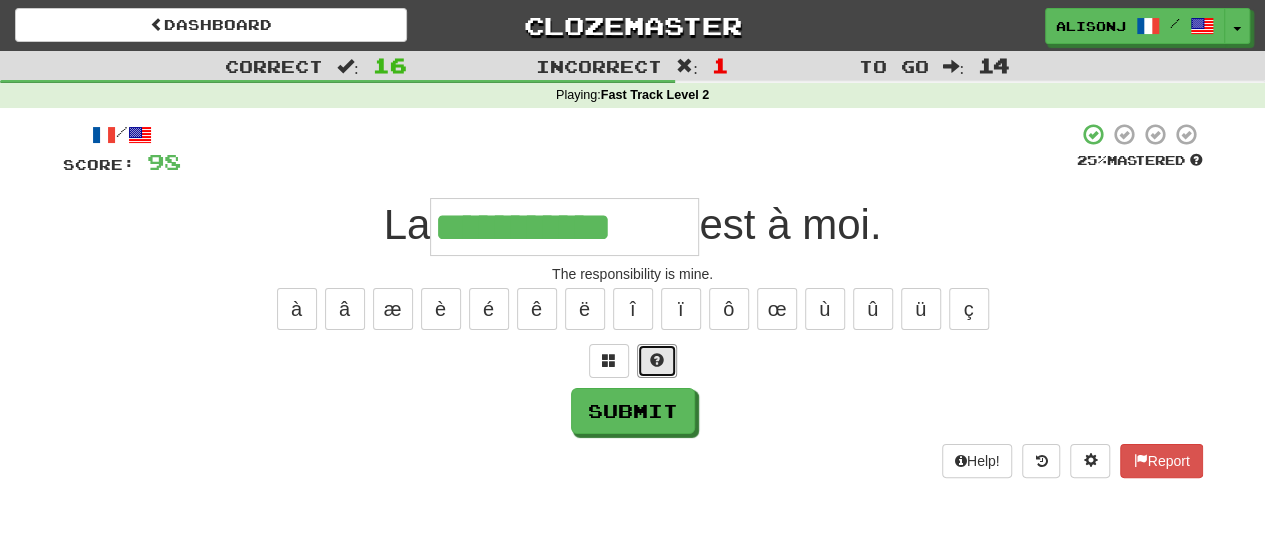 click at bounding box center (657, 360) 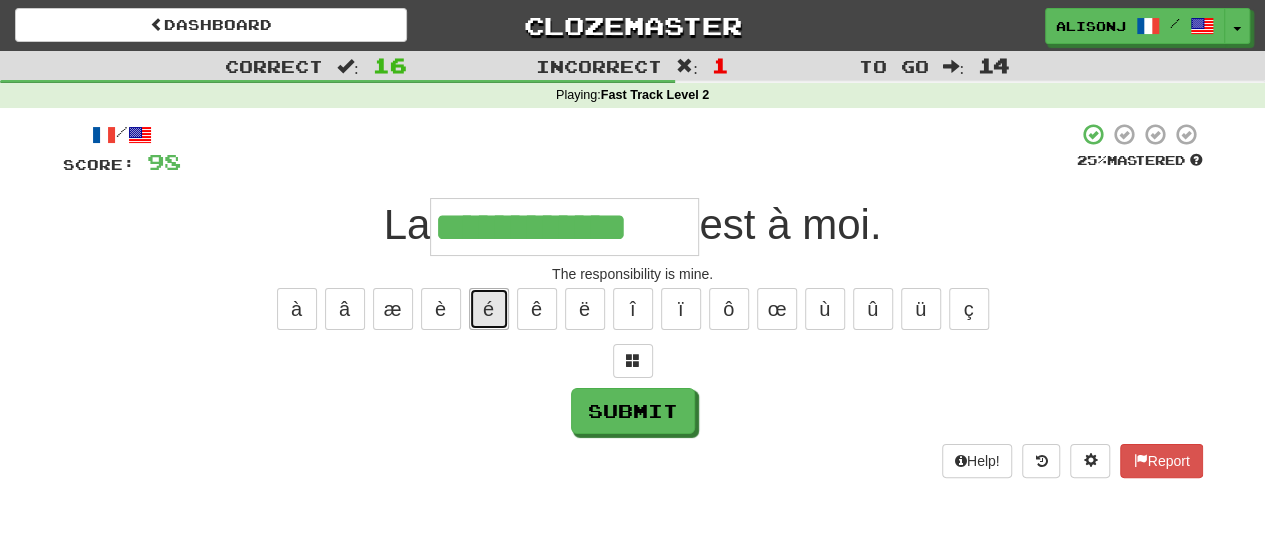 click on "é" at bounding box center (489, 309) 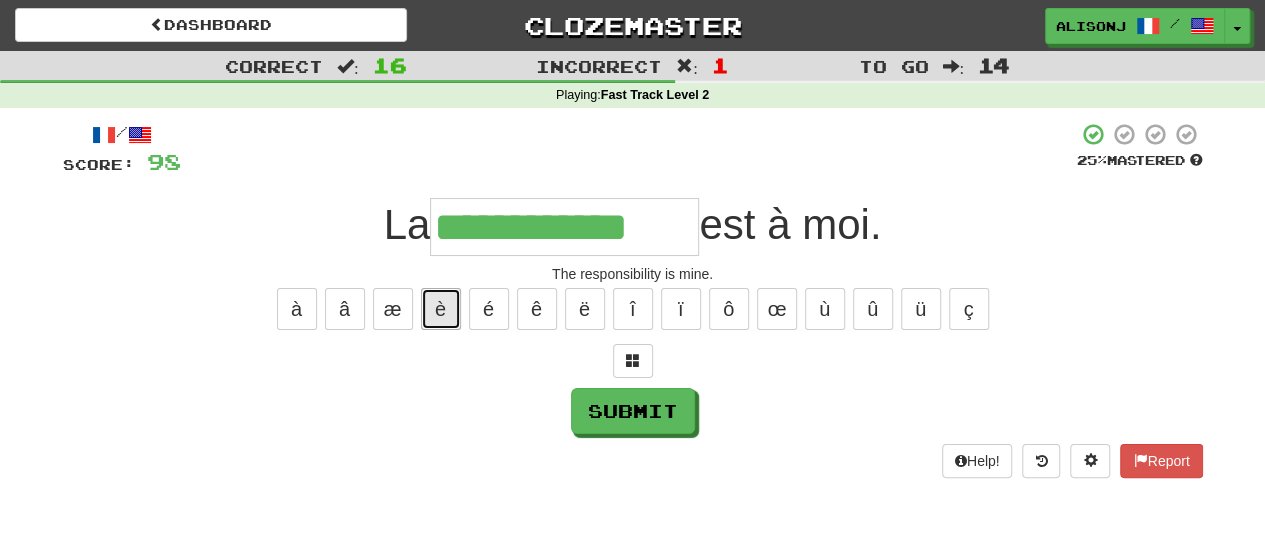 click on "è" at bounding box center (441, 309) 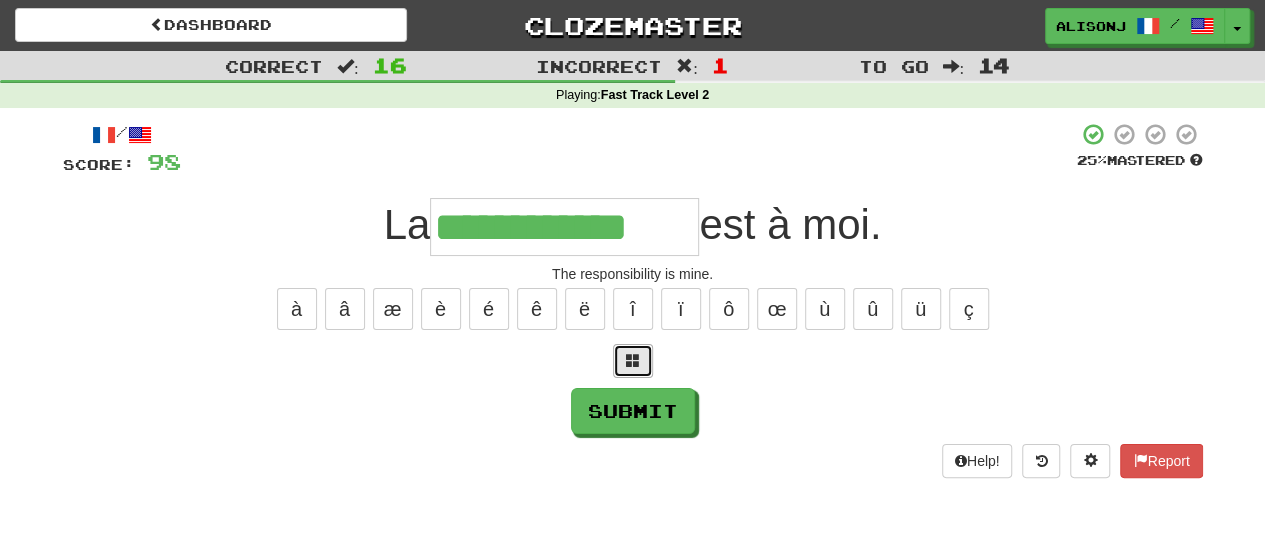 click at bounding box center [633, 360] 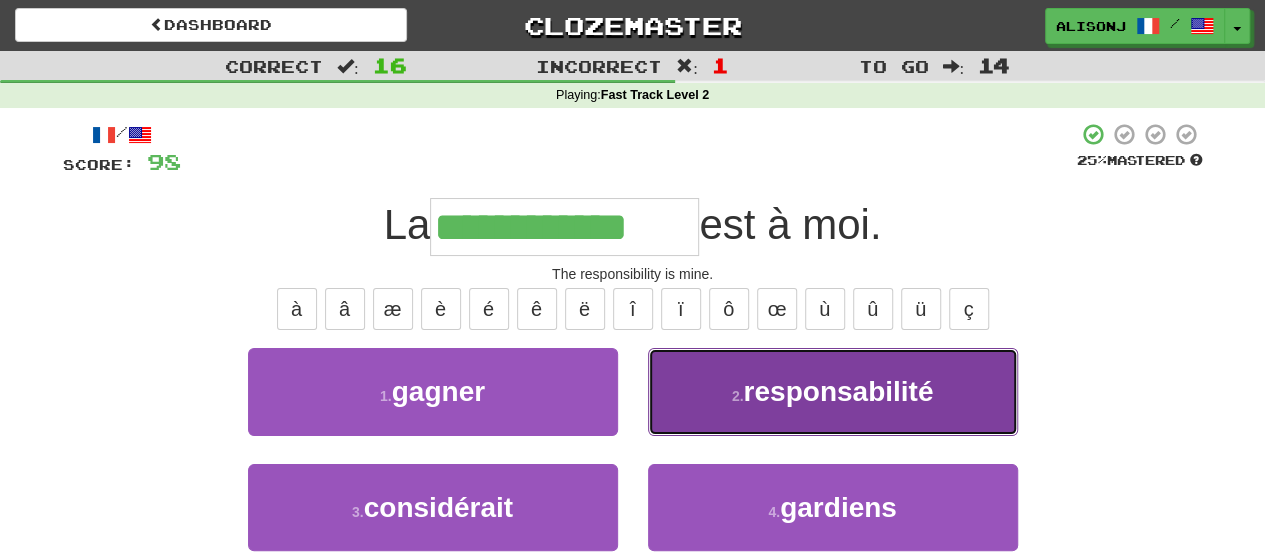 click on "responsabilité" at bounding box center (838, 391) 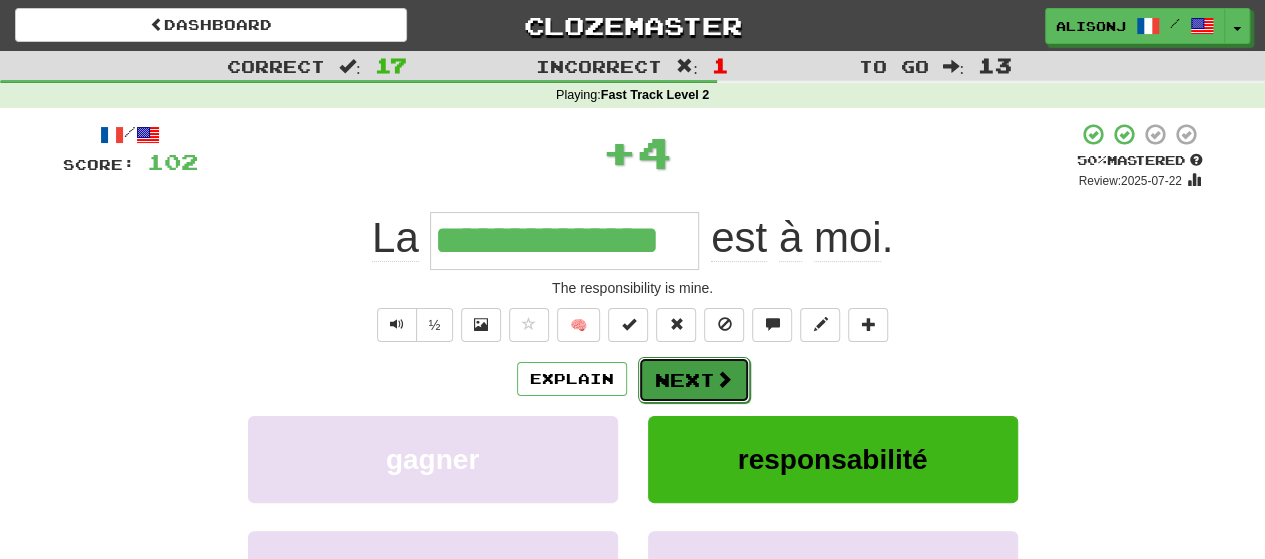 click at bounding box center [724, 379] 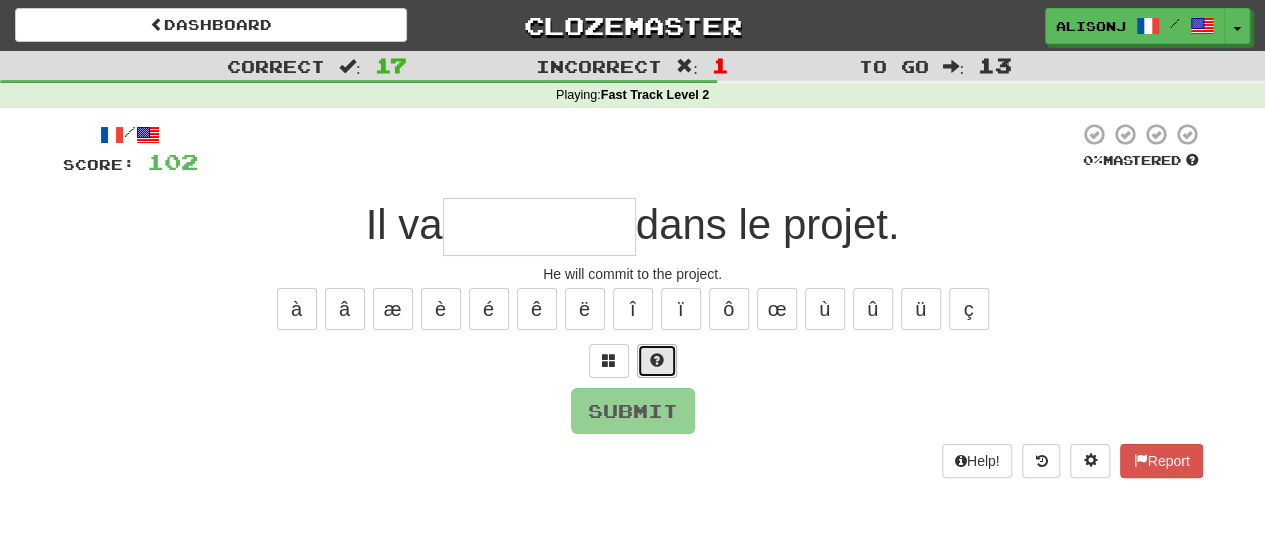 click at bounding box center [657, 360] 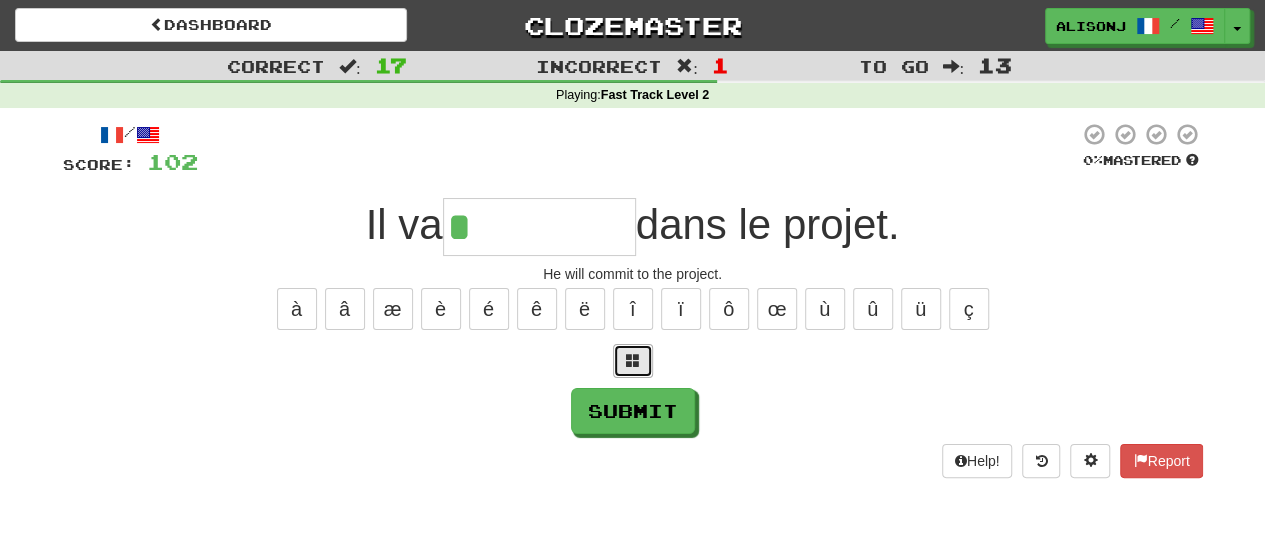 click at bounding box center (633, 361) 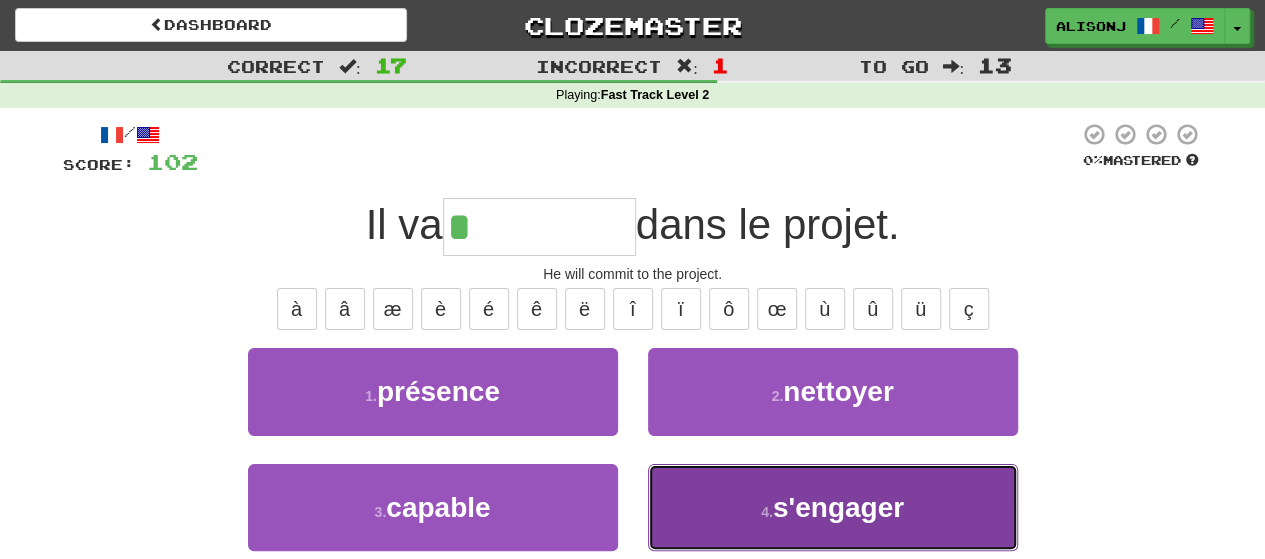 click on "s'engager" at bounding box center (838, 507) 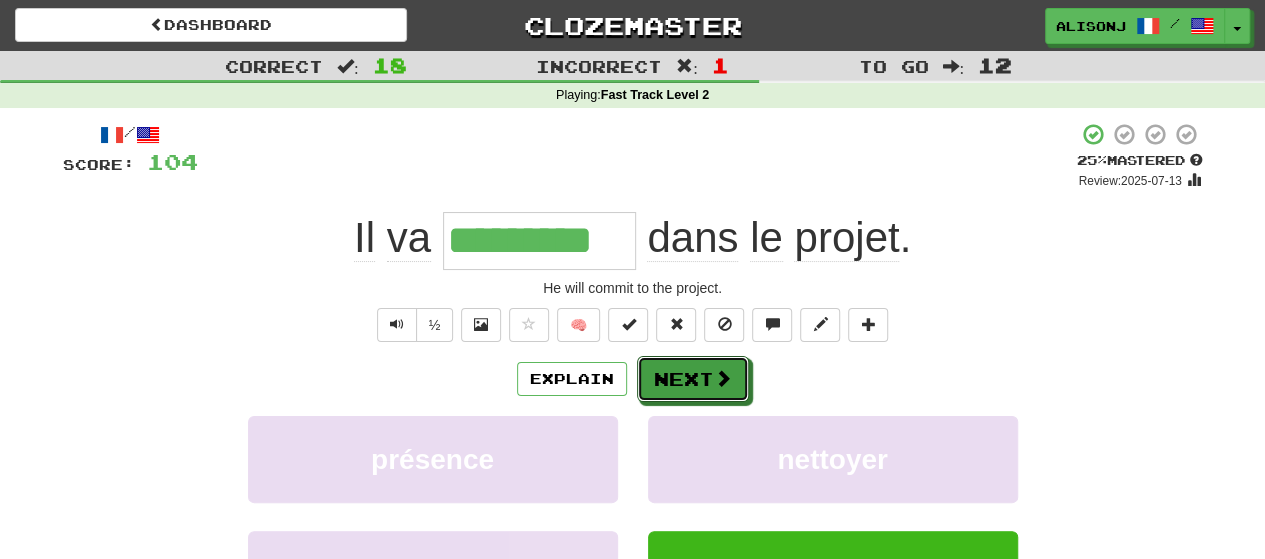 click at bounding box center [723, 378] 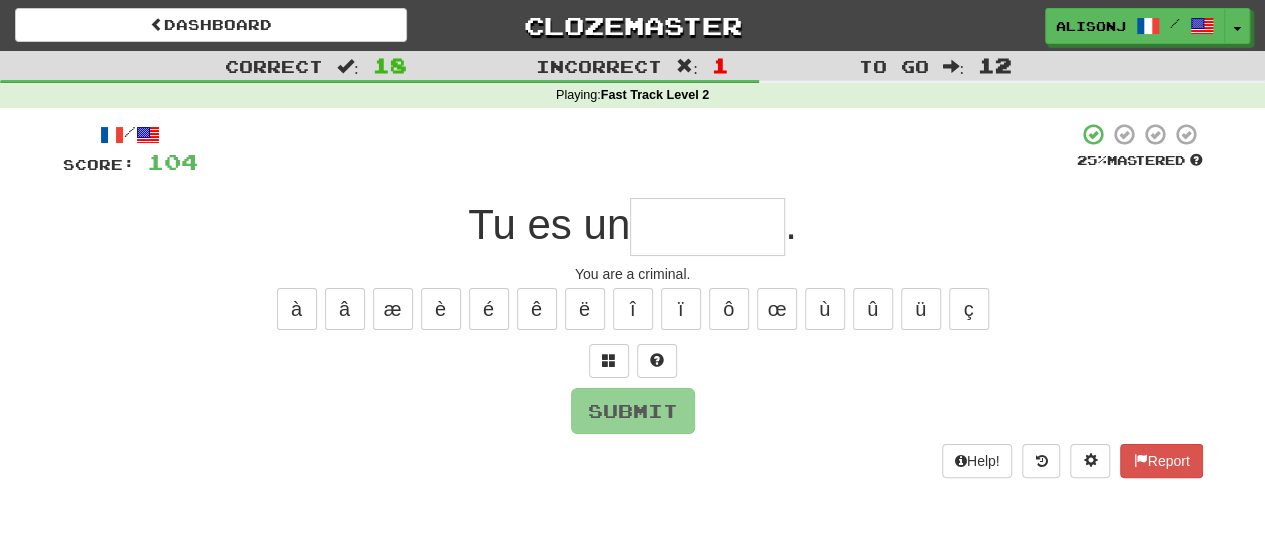click at bounding box center (707, 227) 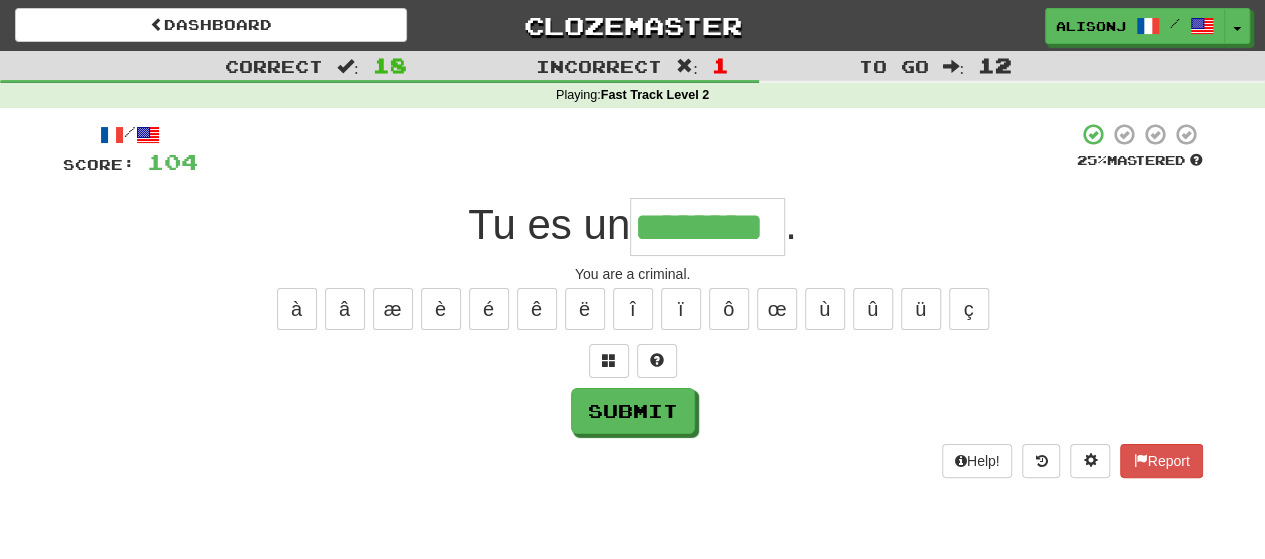 type on "********" 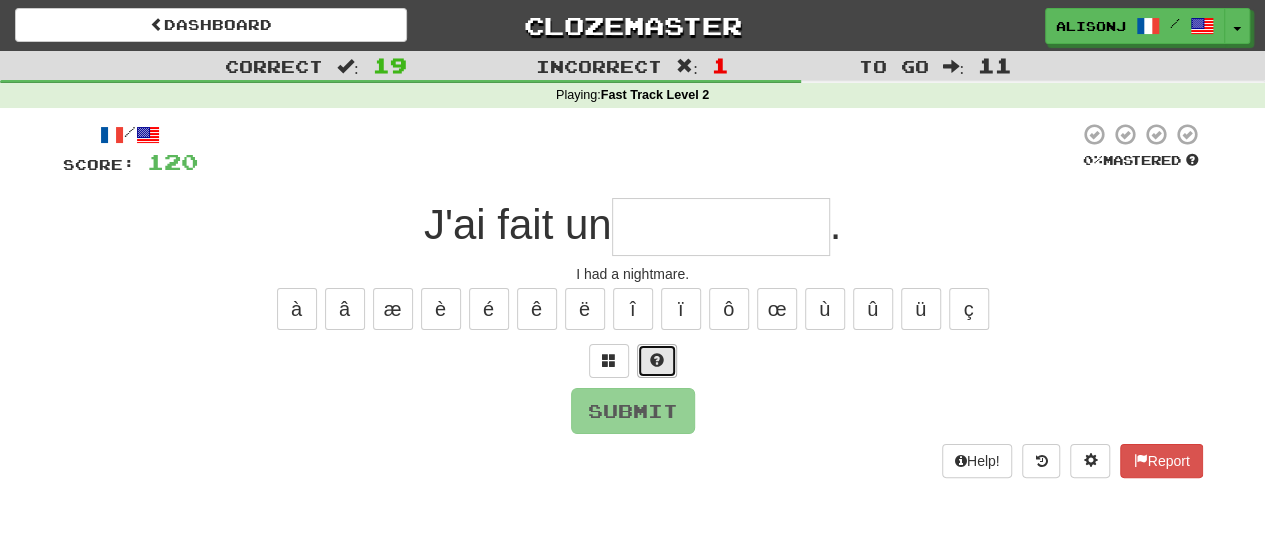 click at bounding box center (657, 361) 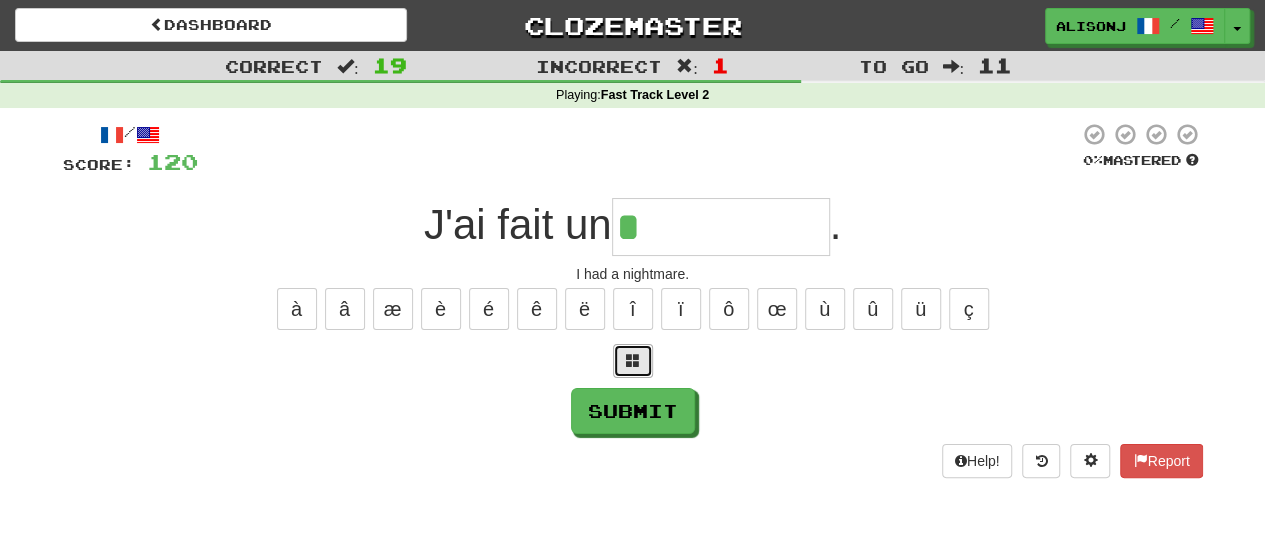 click at bounding box center [633, 361] 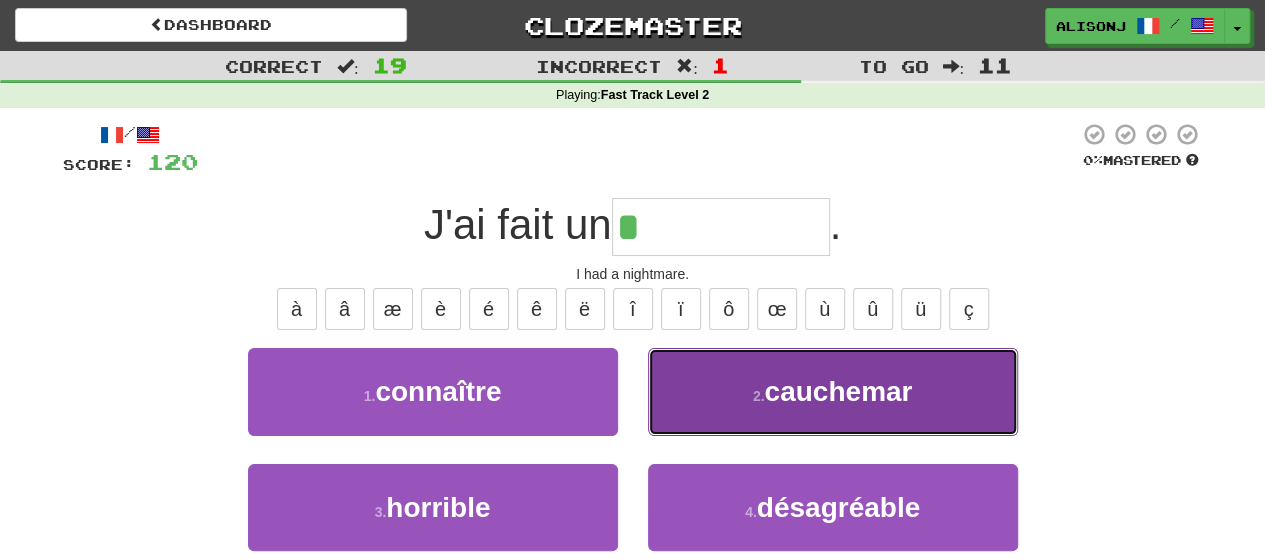 click on "2 .  cauchemar" at bounding box center (833, 391) 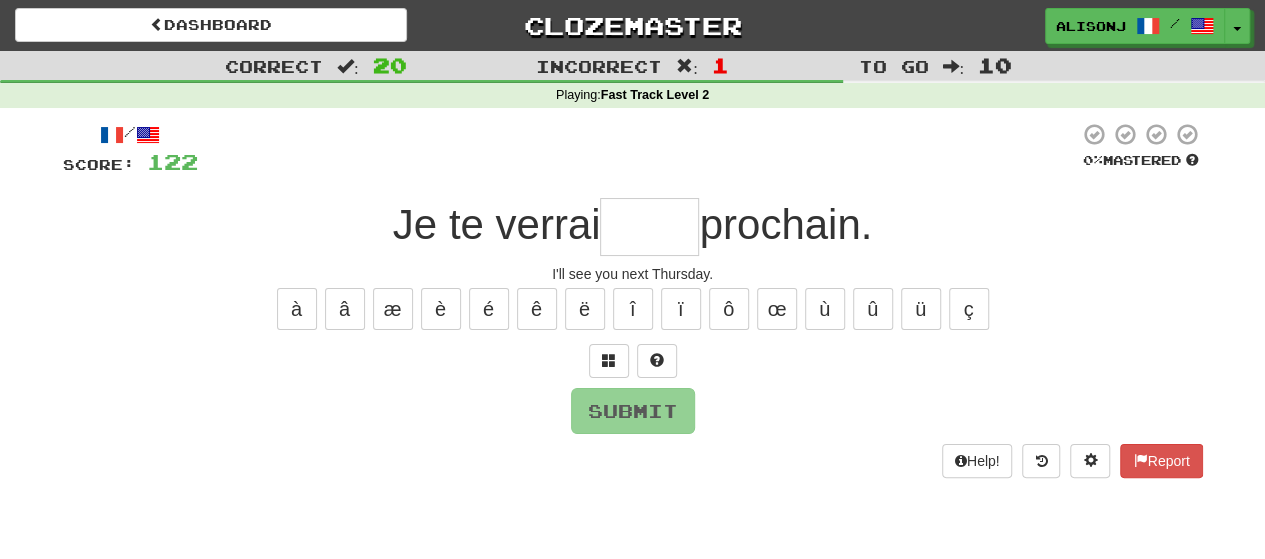 type on "*" 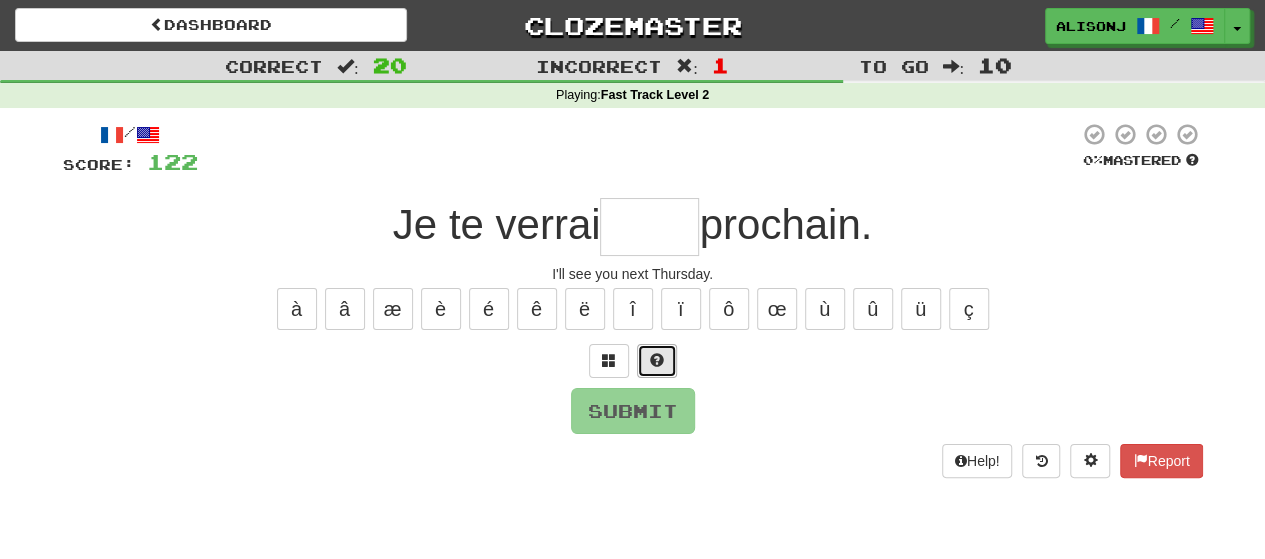 click at bounding box center (657, 361) 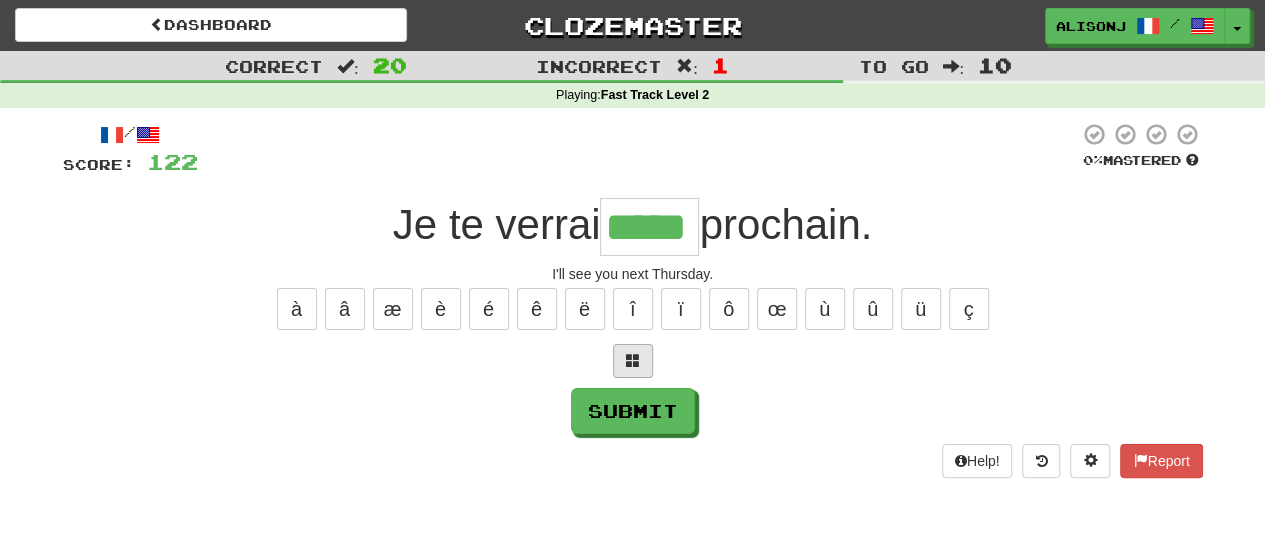 type on "*****" 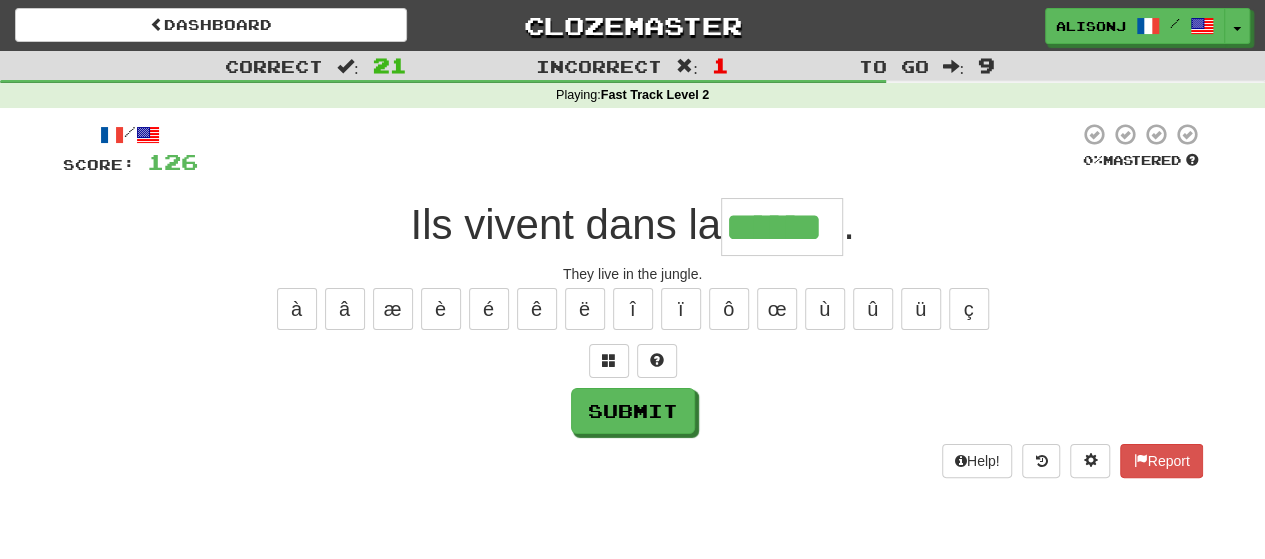 type on "******" 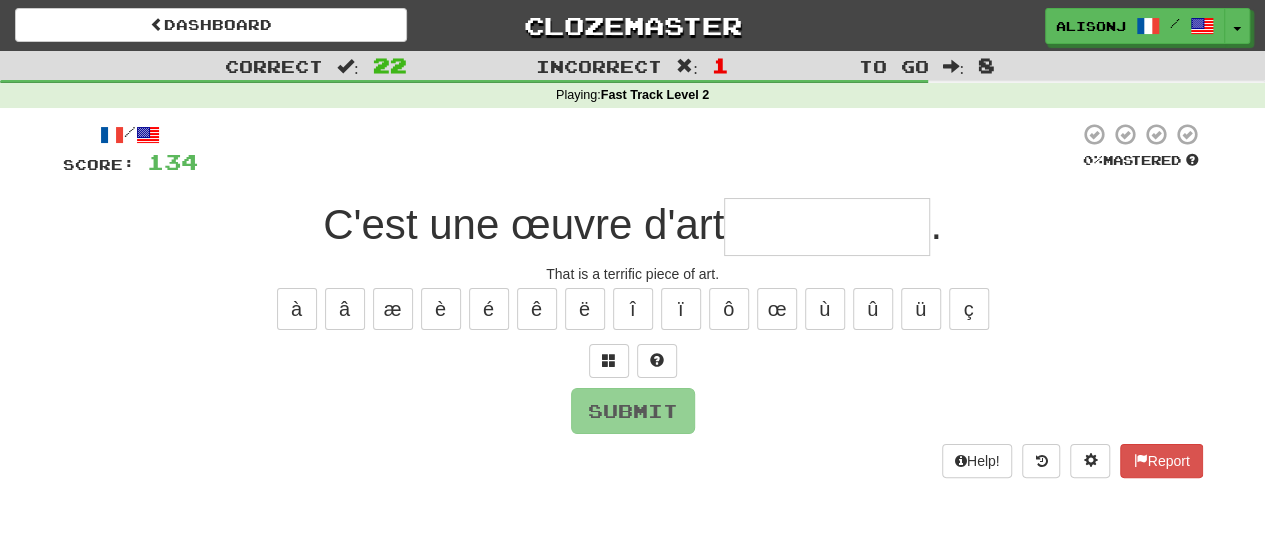 type on "*" 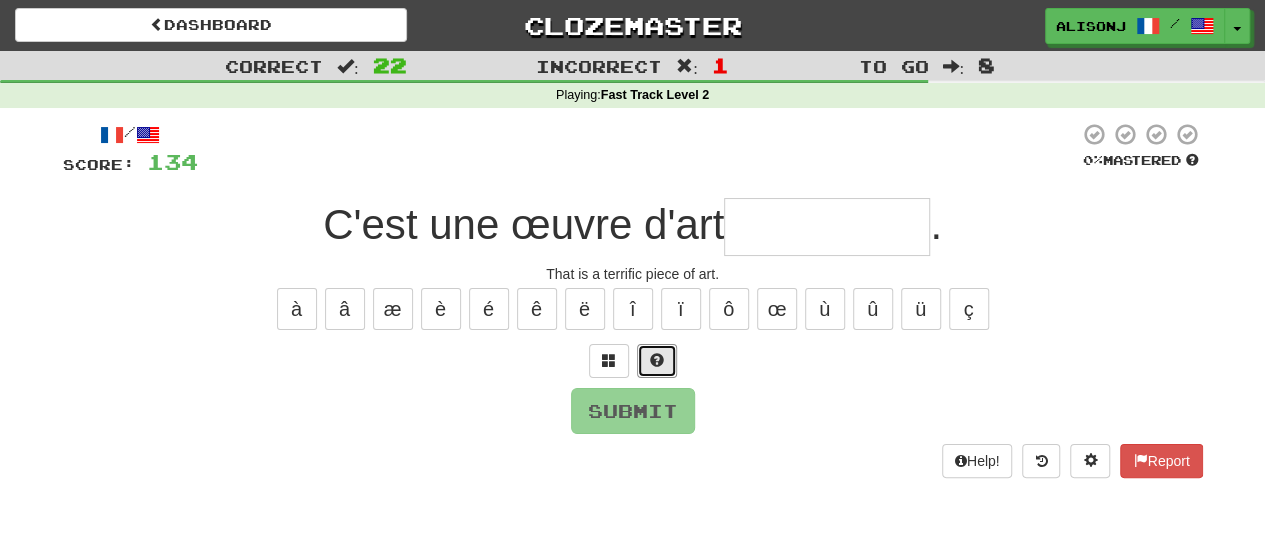click at bounding box center (657, 361) 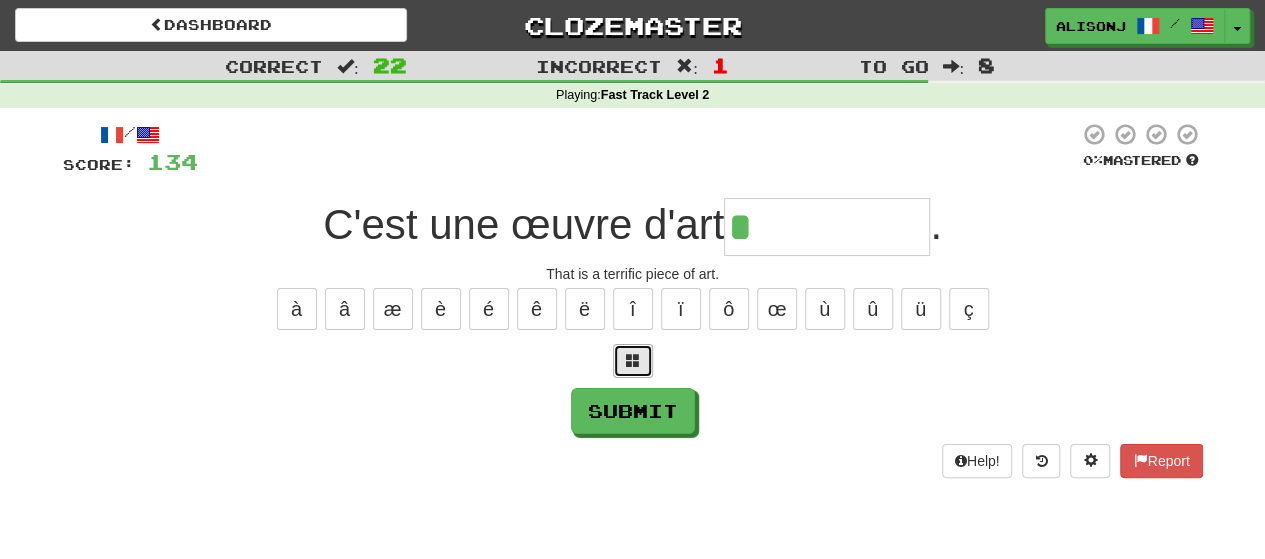 click at bounding box center (633, 360) 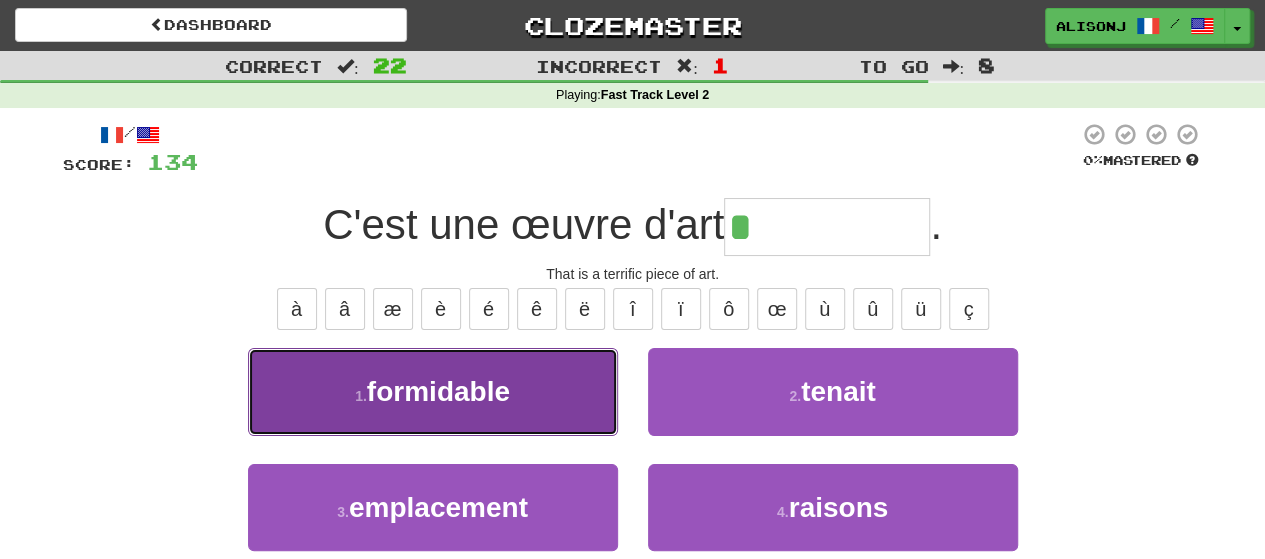 click on "1 .  formidable" at bounding box center (433, 391) 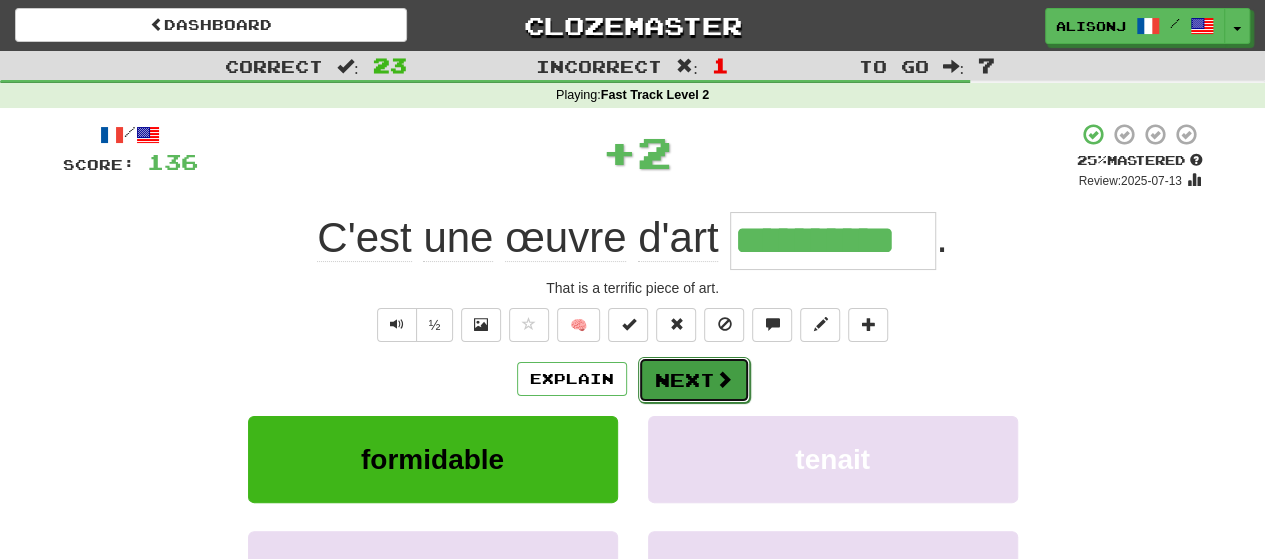 click on "Next" at bounding box center [694, 380] 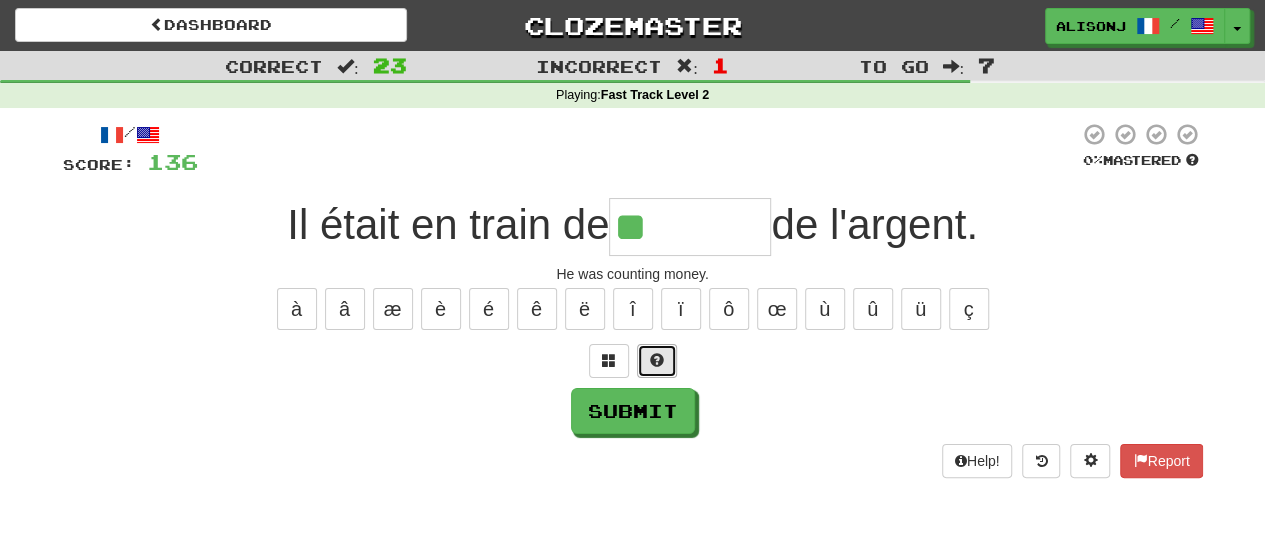 click at bounding box center [657, 361] 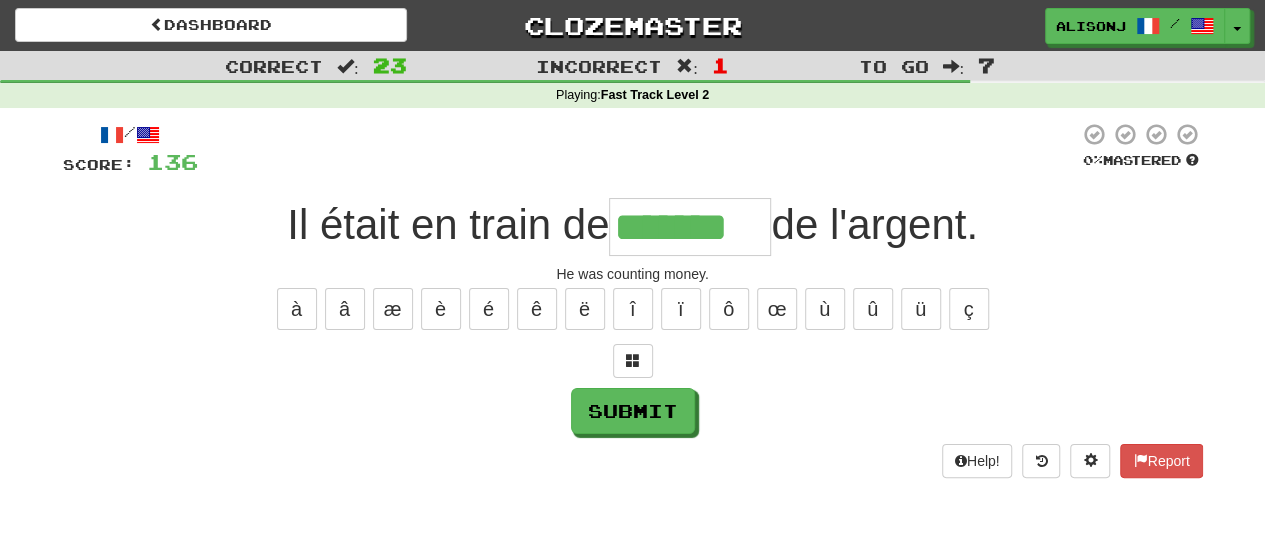 type on "*******" 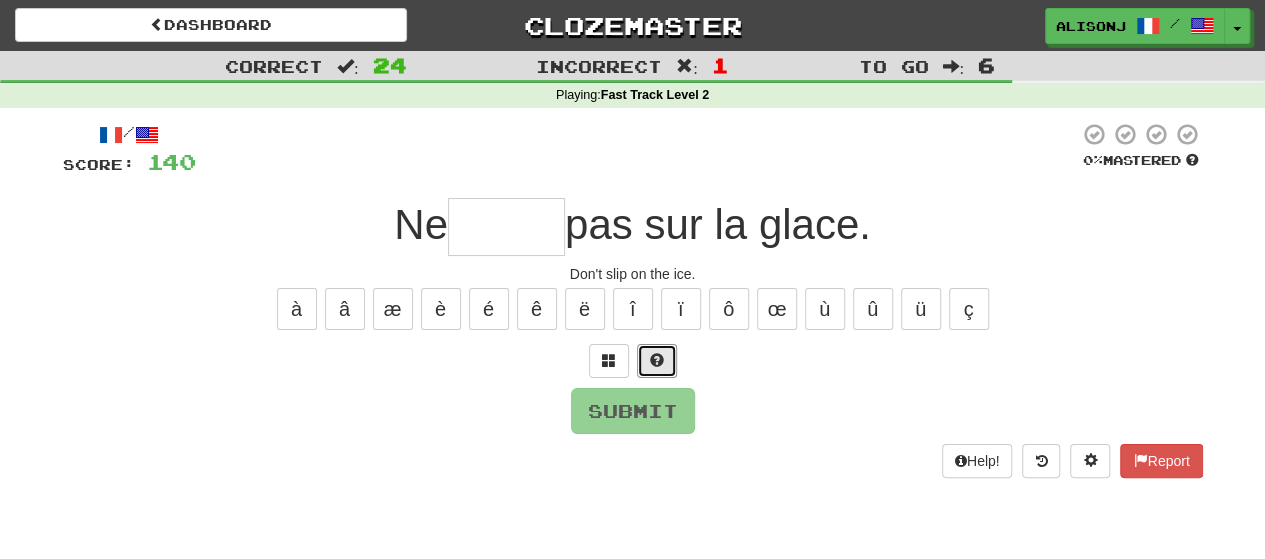 click at bounding box center [657, 361] 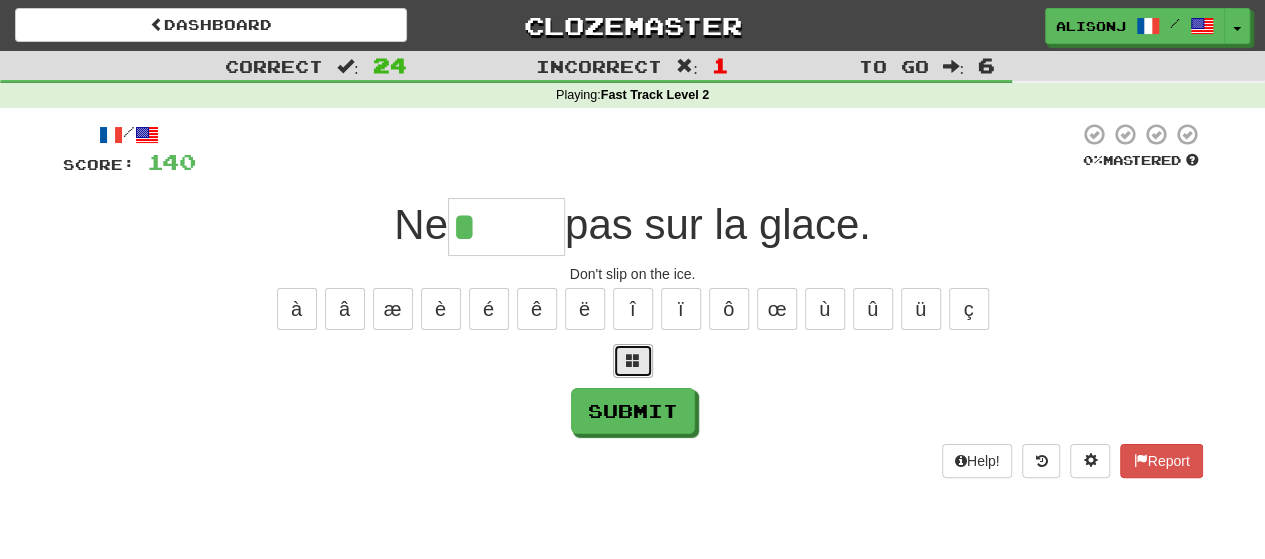 click at bounding box center [633, 360] 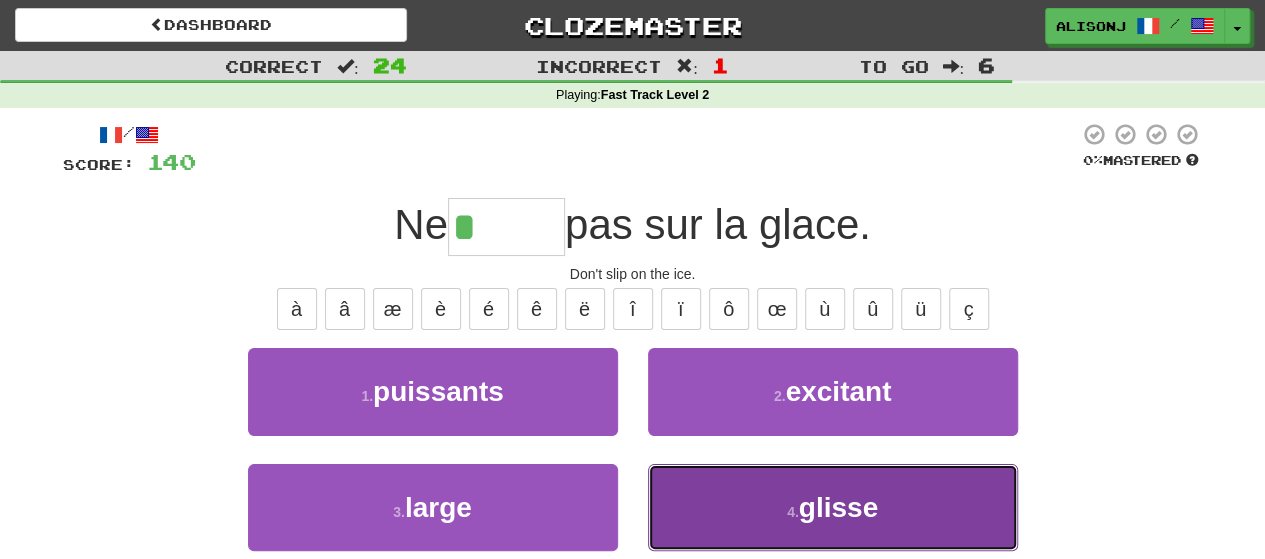 click on "4 .  glisse" at bounding box center (833, 507) 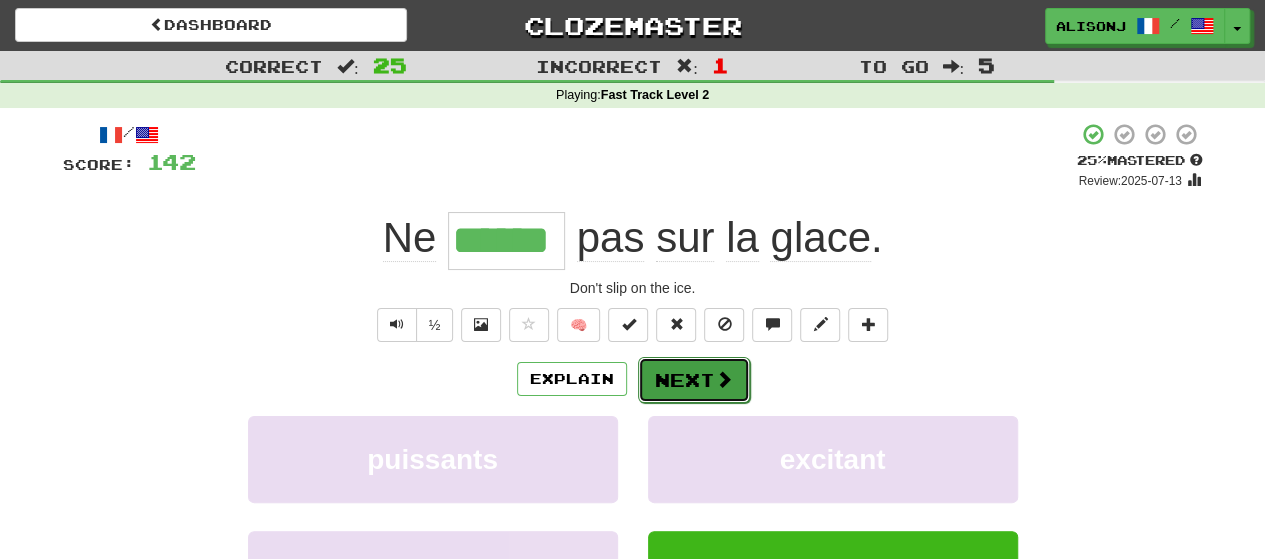 click on "Next" at bounding box center [694, 380] 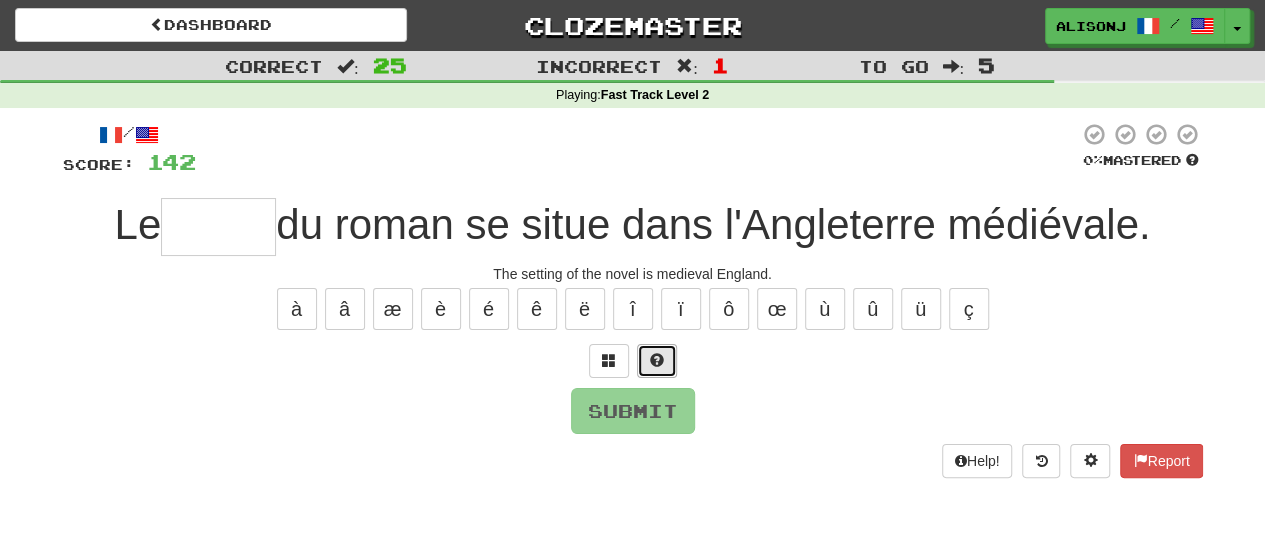 click at bounding box center [657, 360] 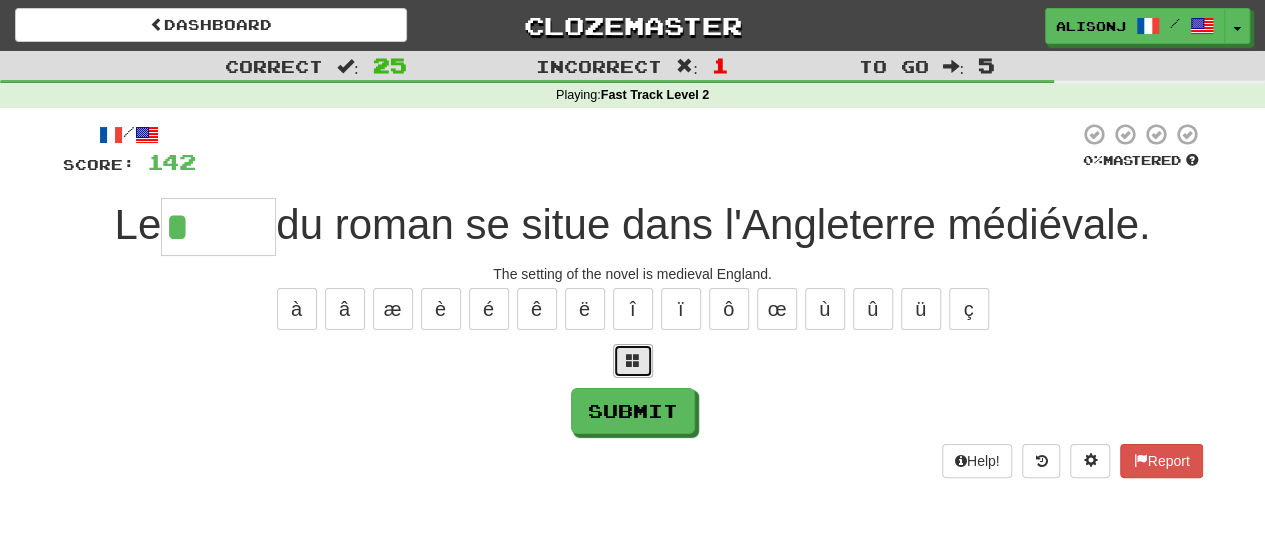 click at bounding box center (633, 360) 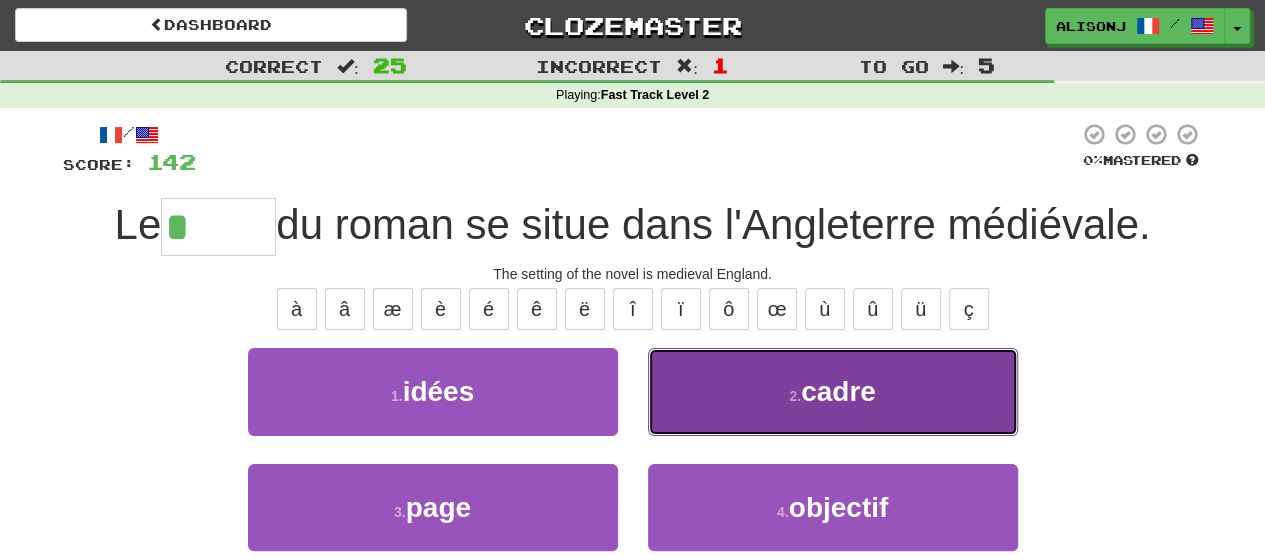 click on "2 .  cadre" at bounding box center (833, 391) 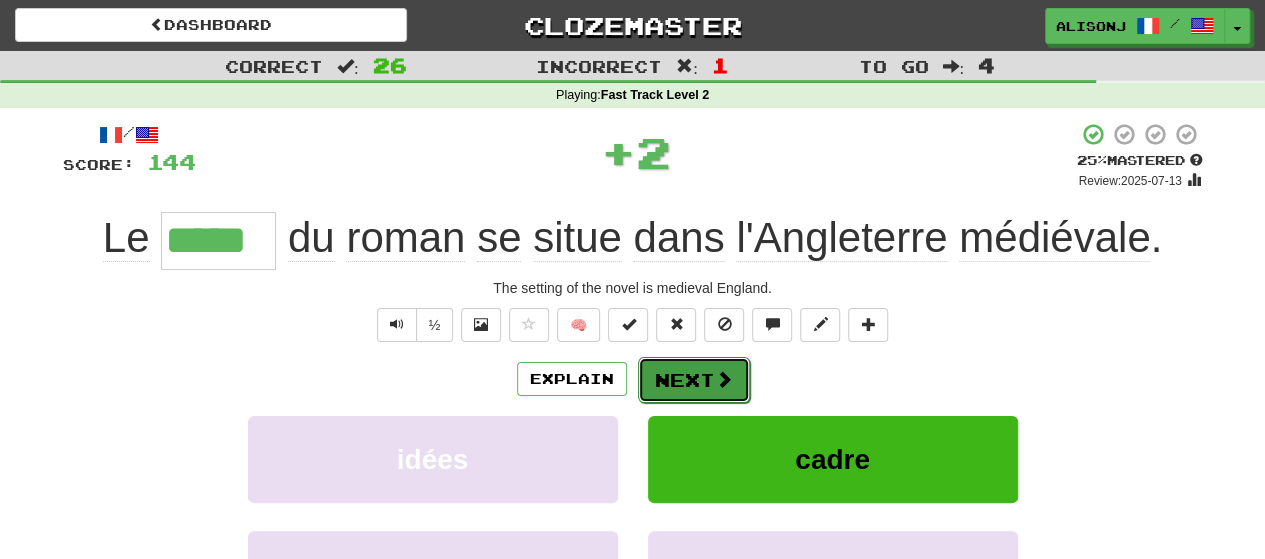 click on "Next" at bounding box center (694, 380) 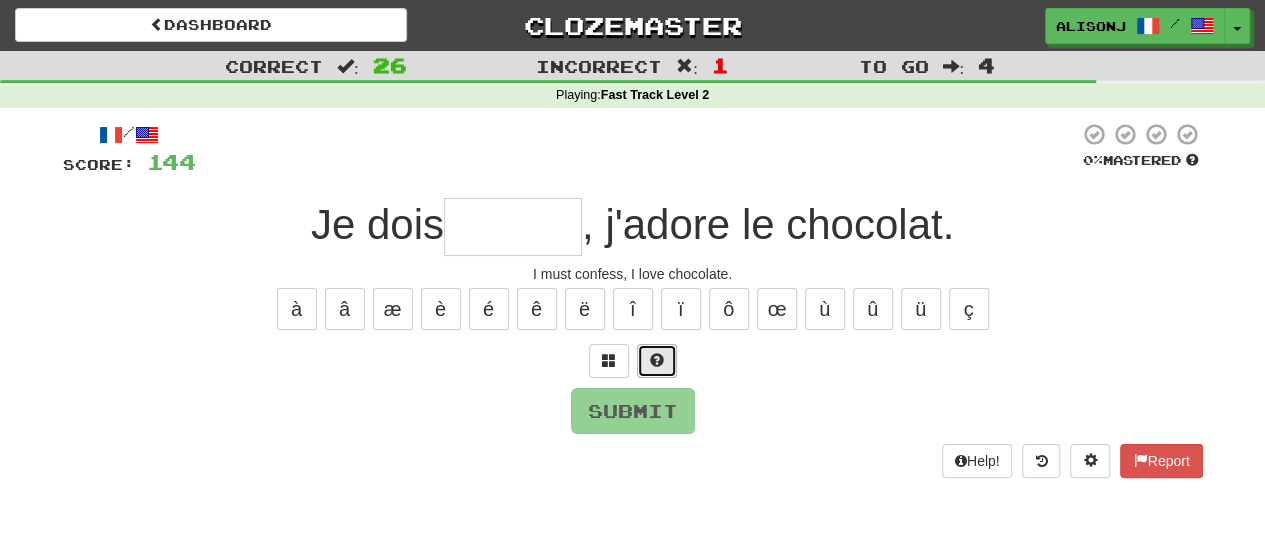 click at bounding box center (657, 360) 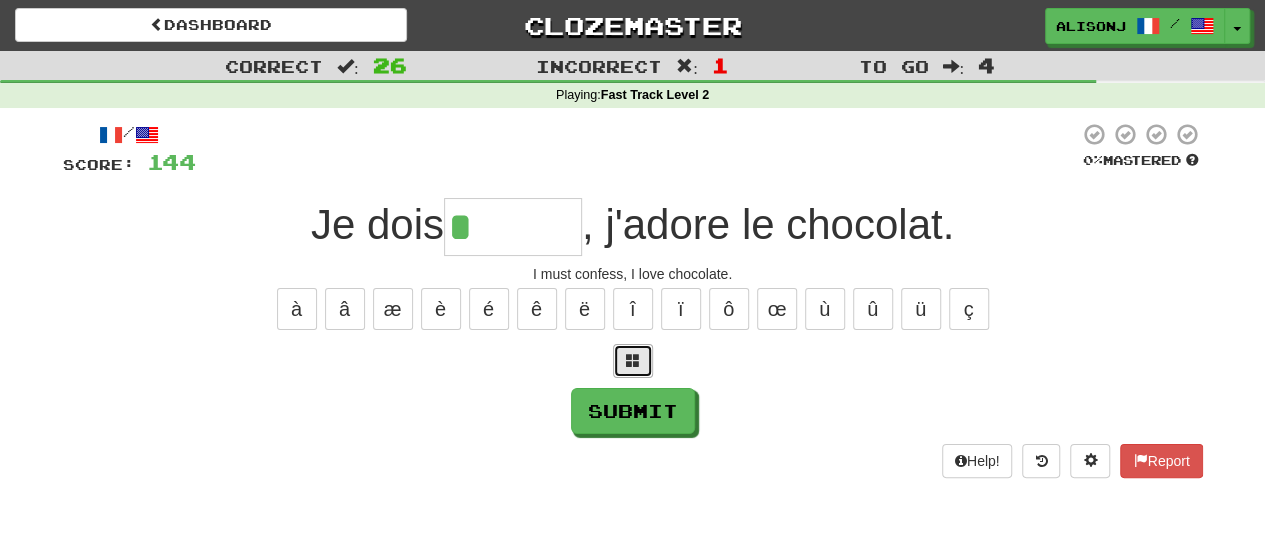click at bounding box center [633, 360] 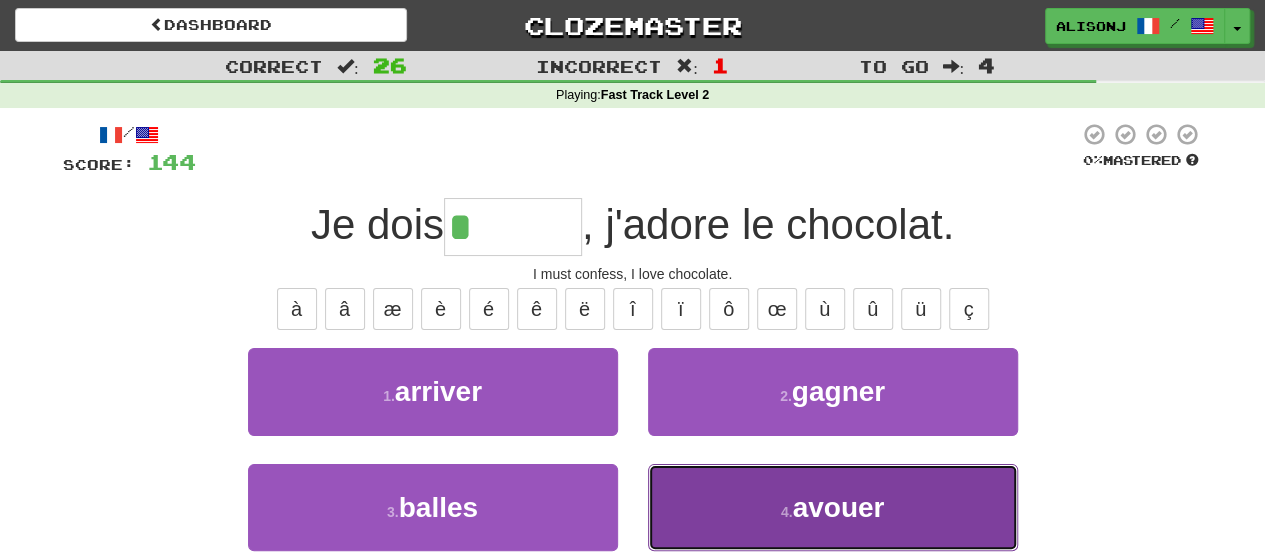 click on "4 .  avouer" at bounding box center (833, 507) 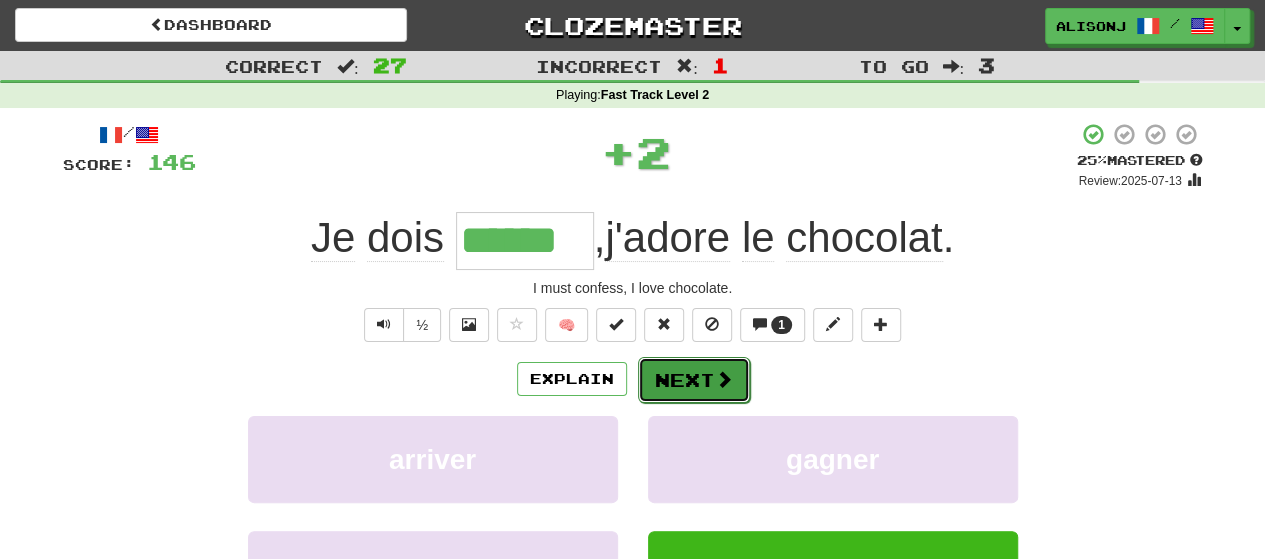 click on "Next" at bounding box center [694, 380] 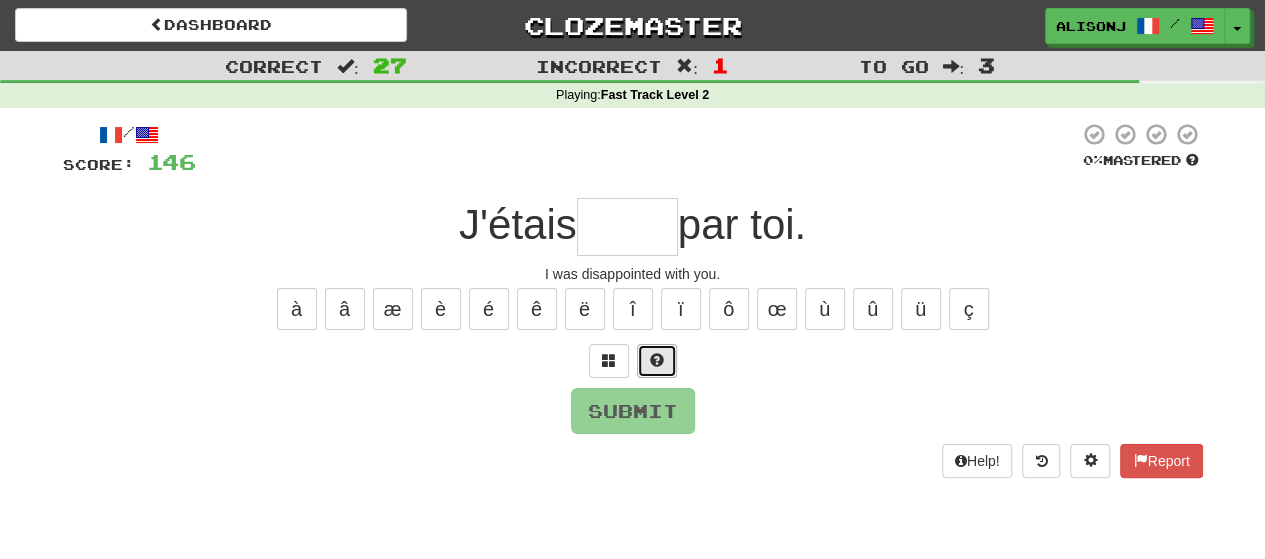 click at bounding box center (657, 361) 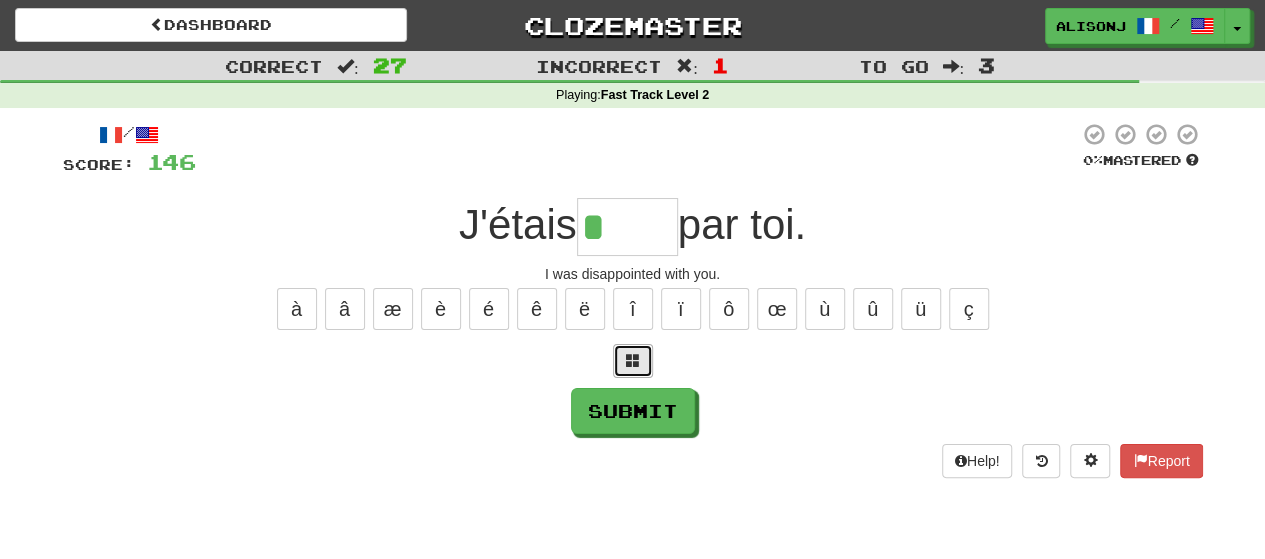 click at bounding box center (633, 360) 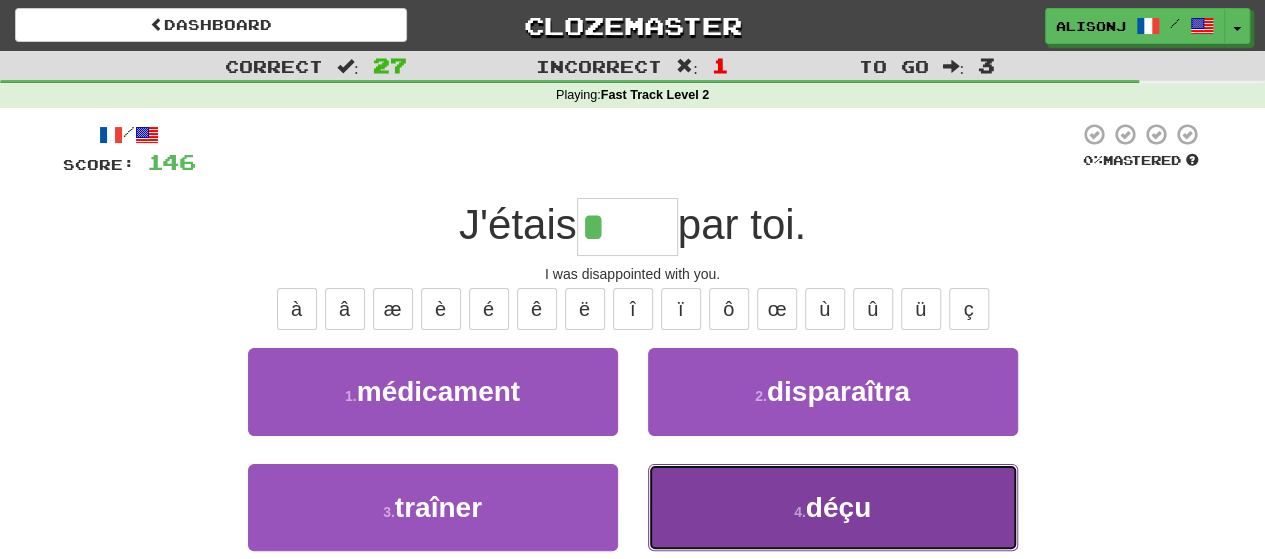 click on "4 .  déçu" at bounding box center [833, 507] 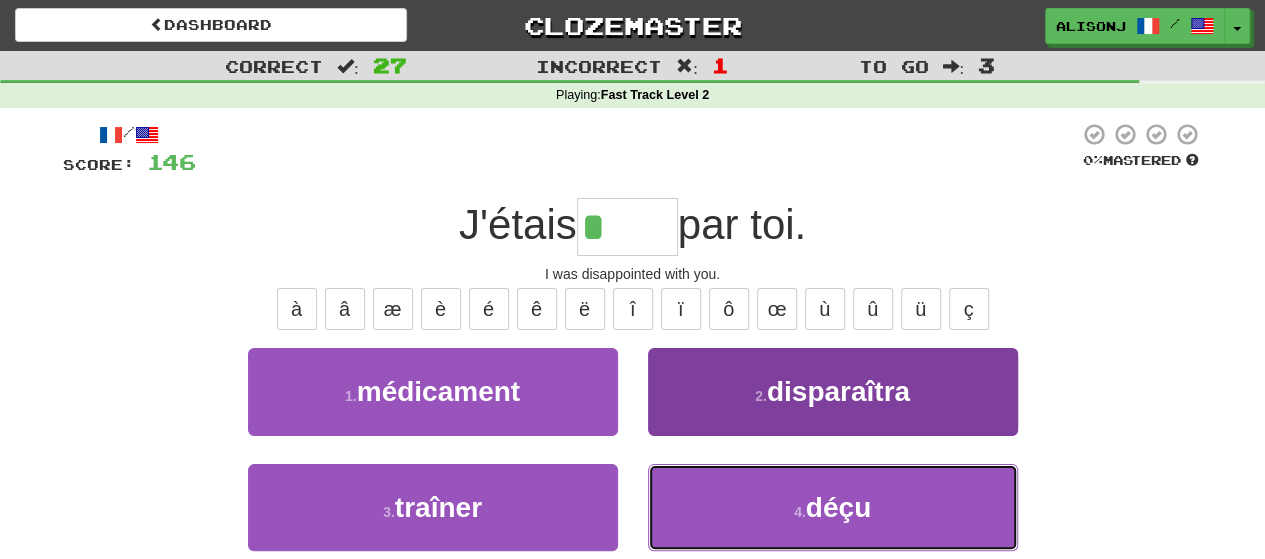 type on "****" 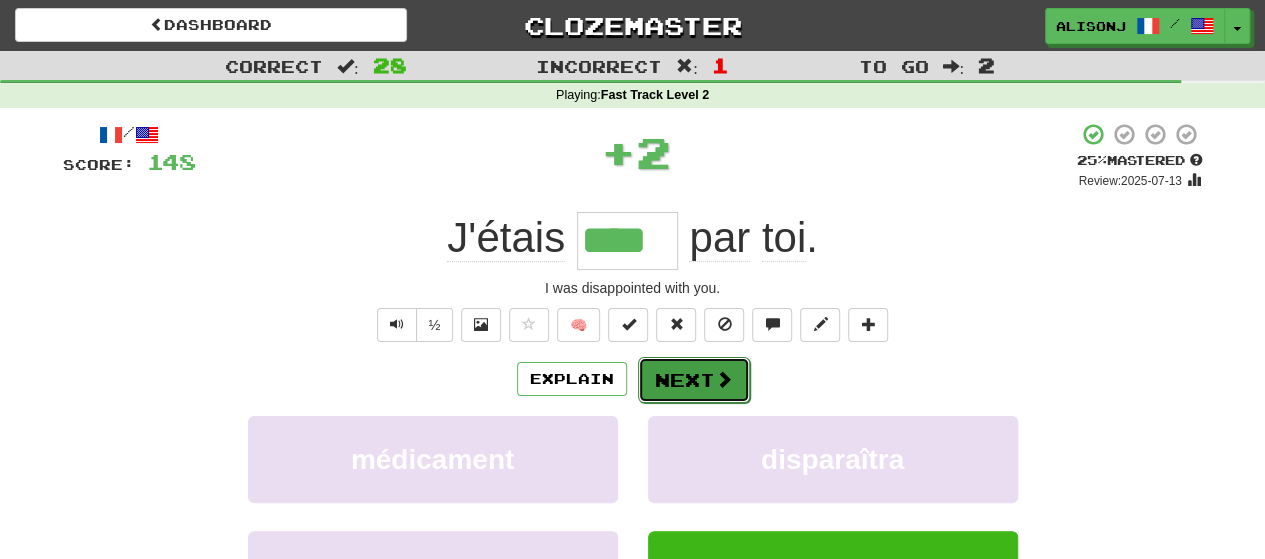 click at bounding box center [724, 379] 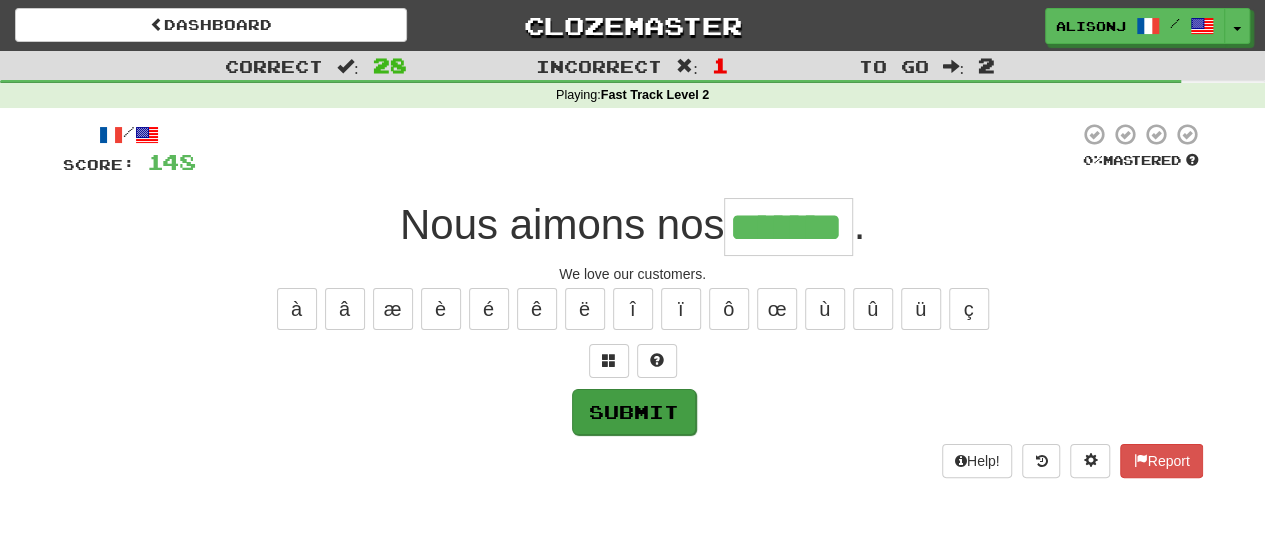 type on "*******" 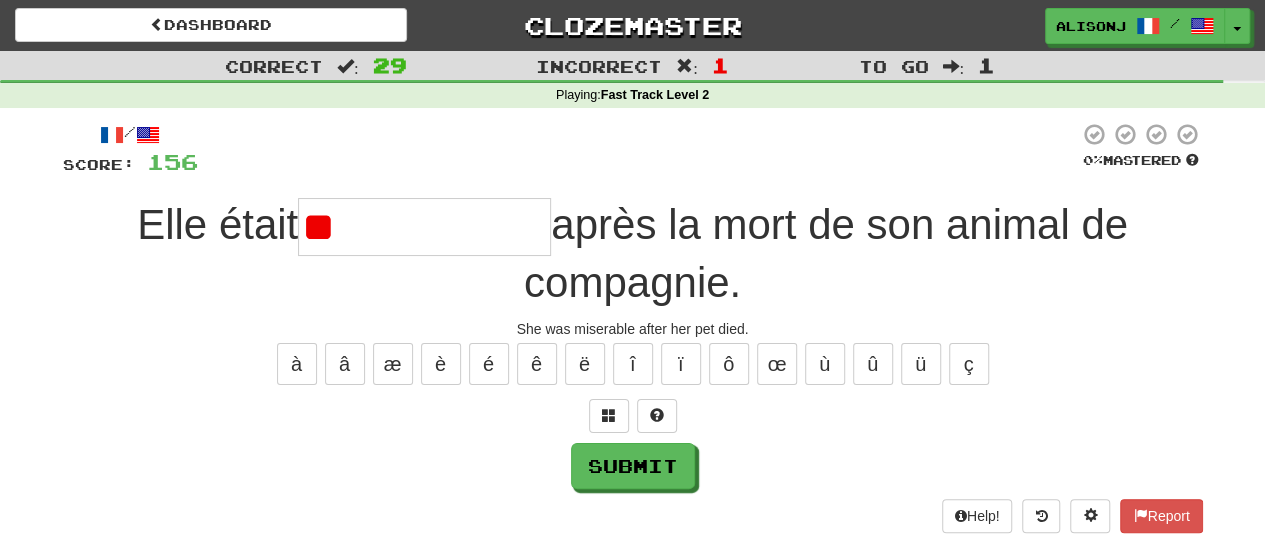 type on "*" 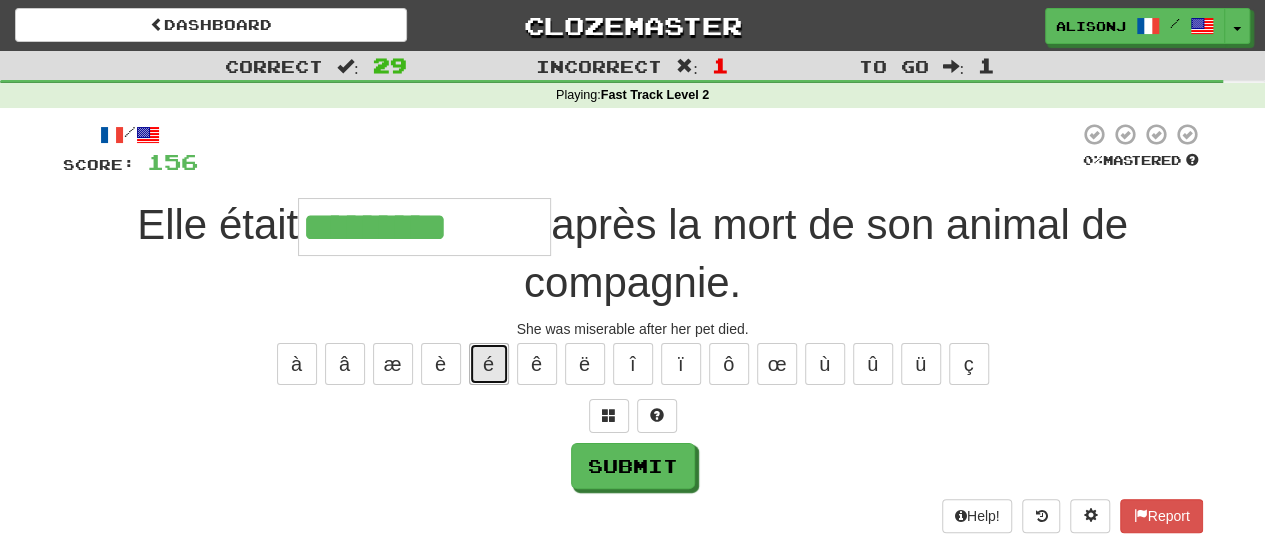 click on "é" at bounding box center (489, 364) 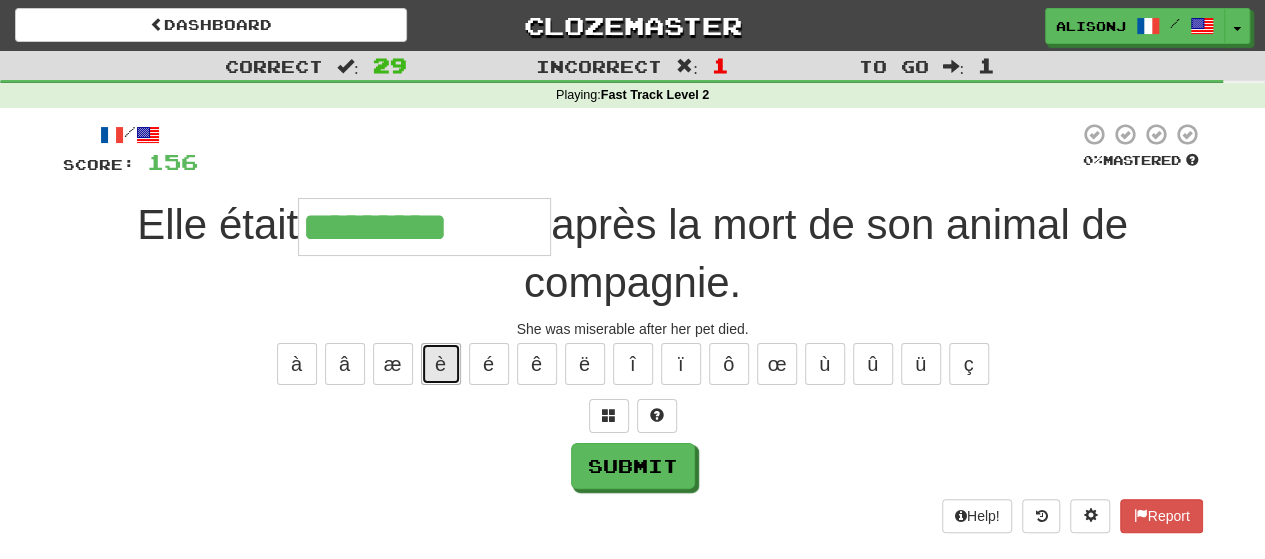 click on "è" at bounding box center (441, 364) 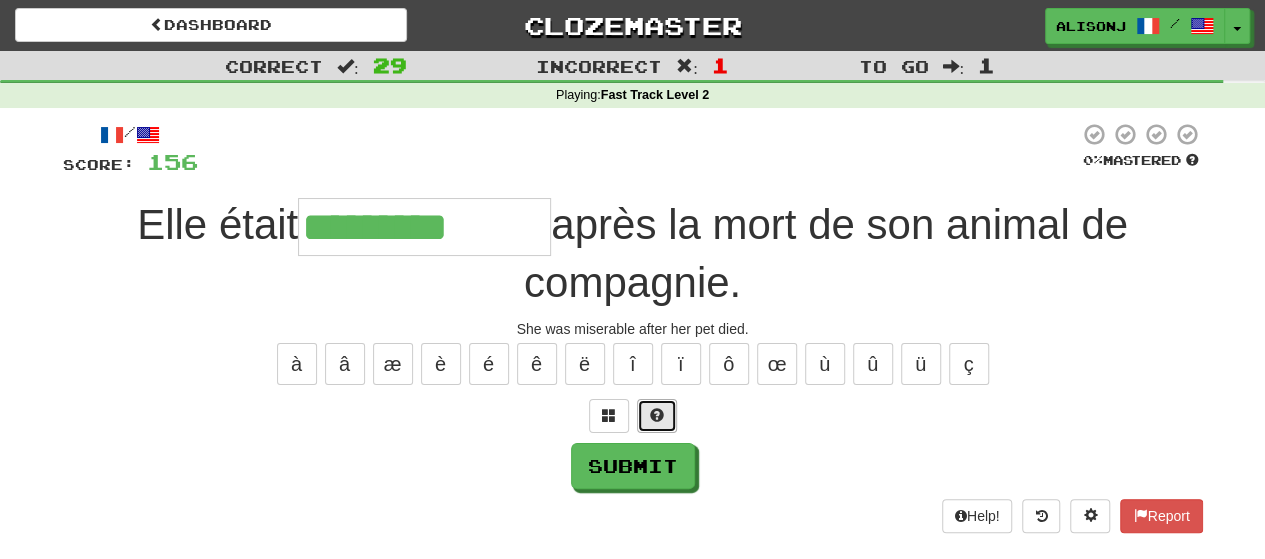 click at bounding box center [657, 416] 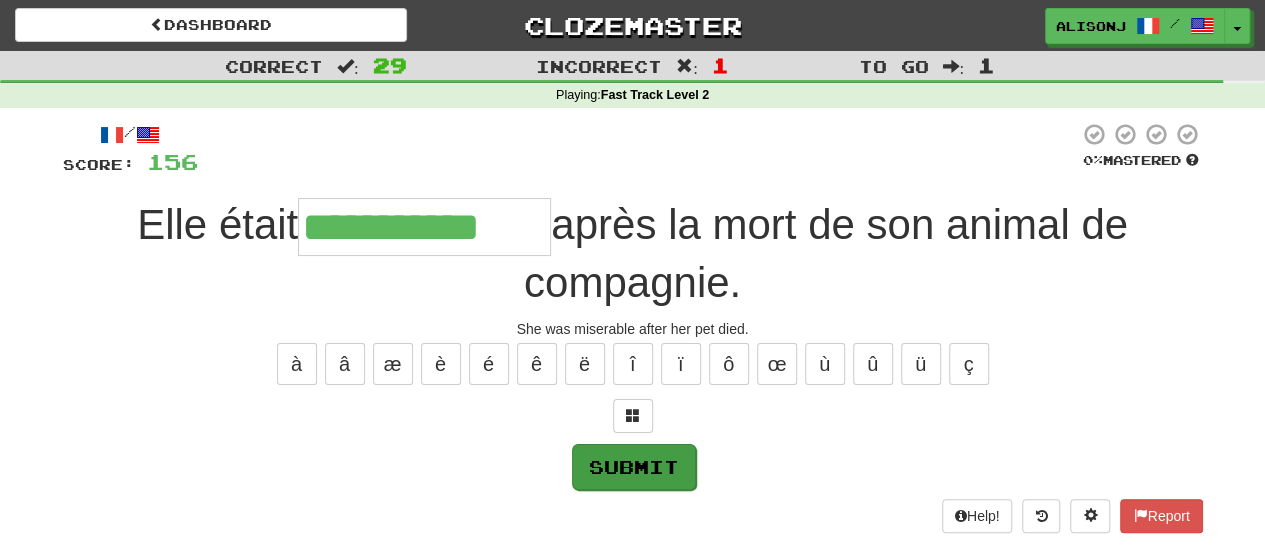 type on "**********" 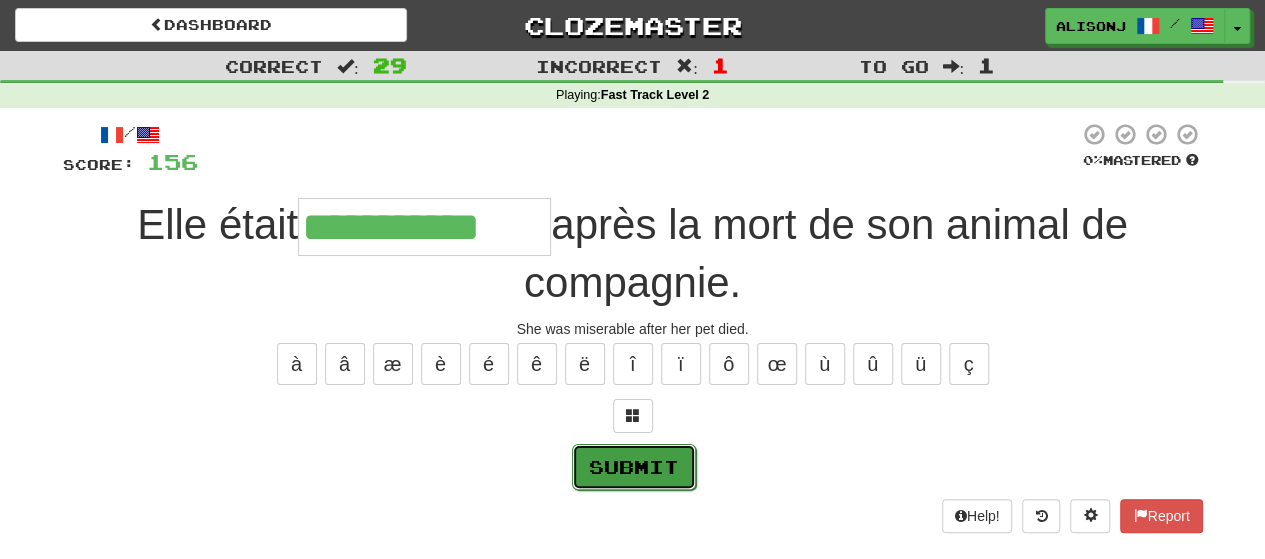 click on "Submit" at bounding box center (634, 467) 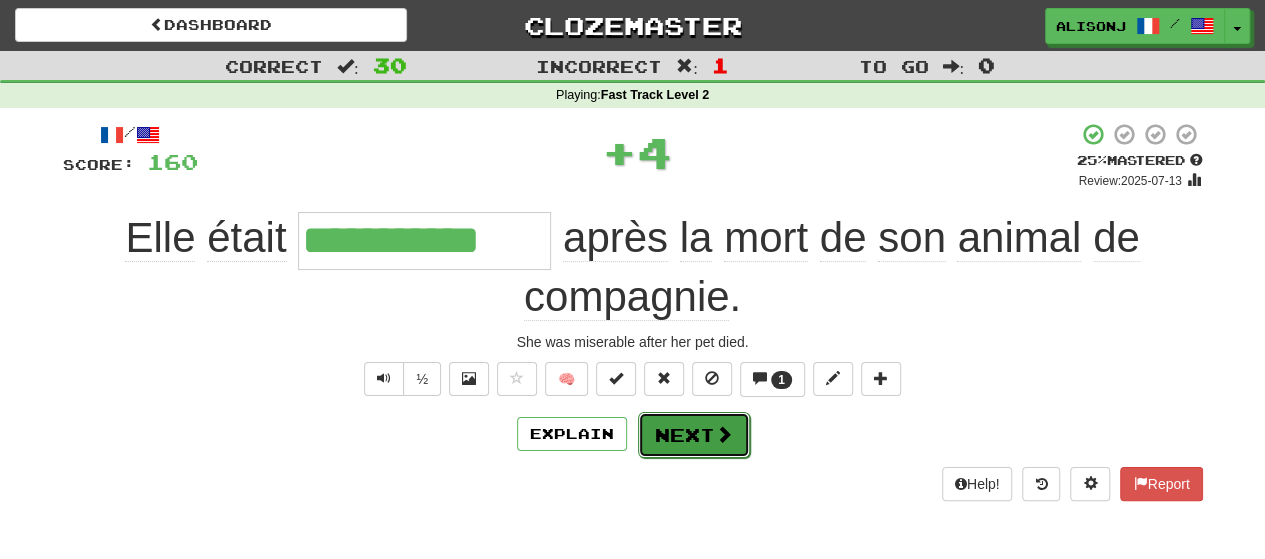 click on "Next" at bounding box center [694, 435] 